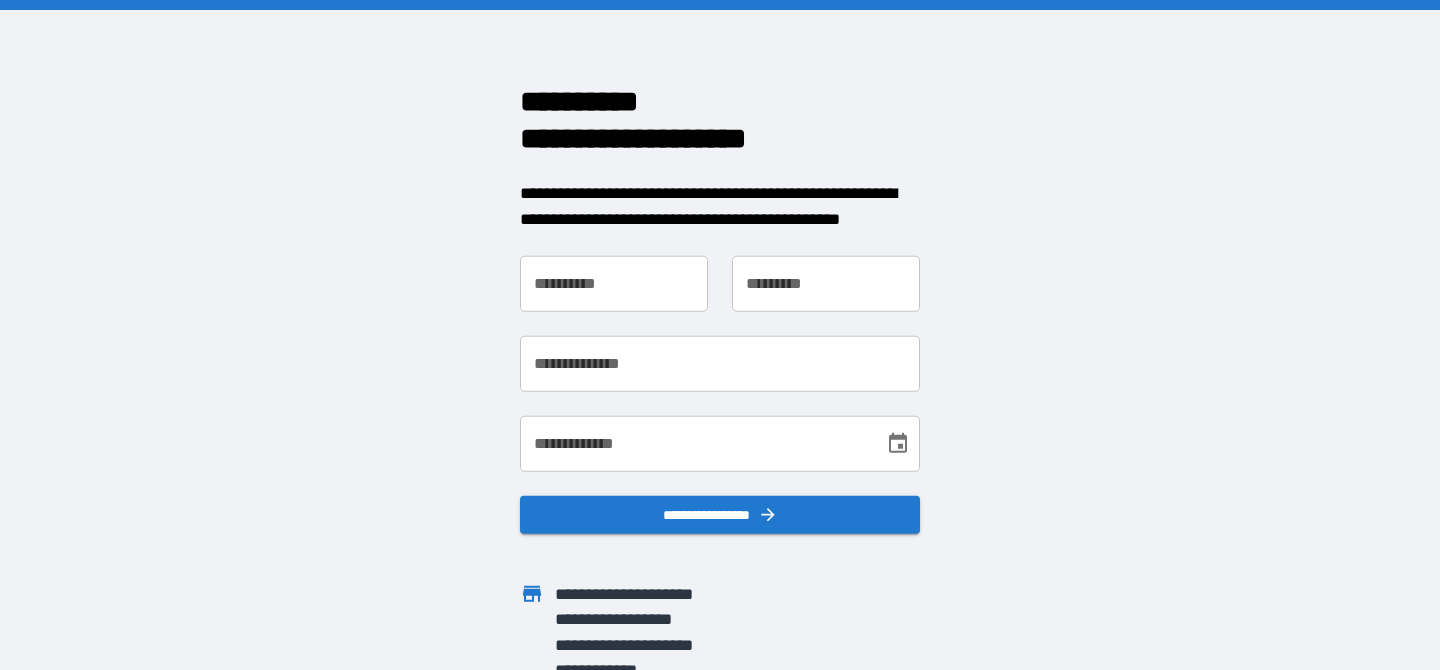 scroll, scrollTop: 0, scrollLeft: 0, axis: both 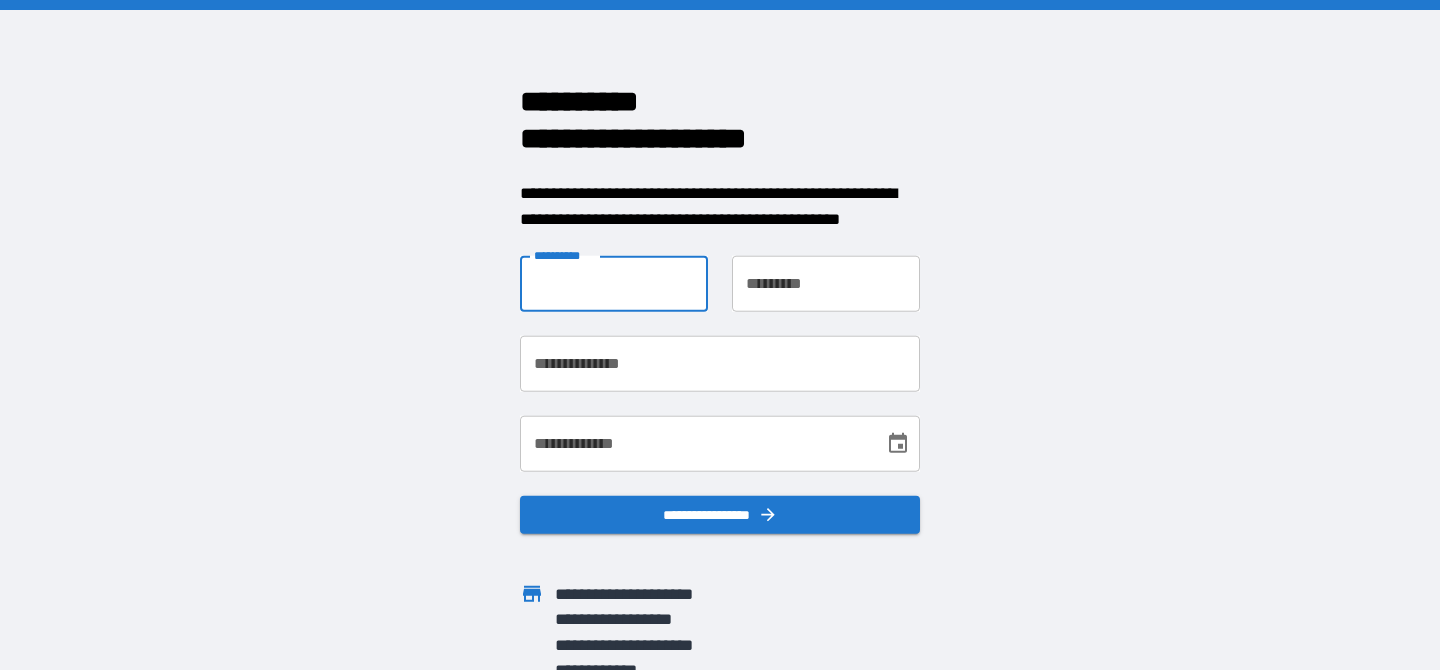 click on "**********" at bounding box center (614, 284) 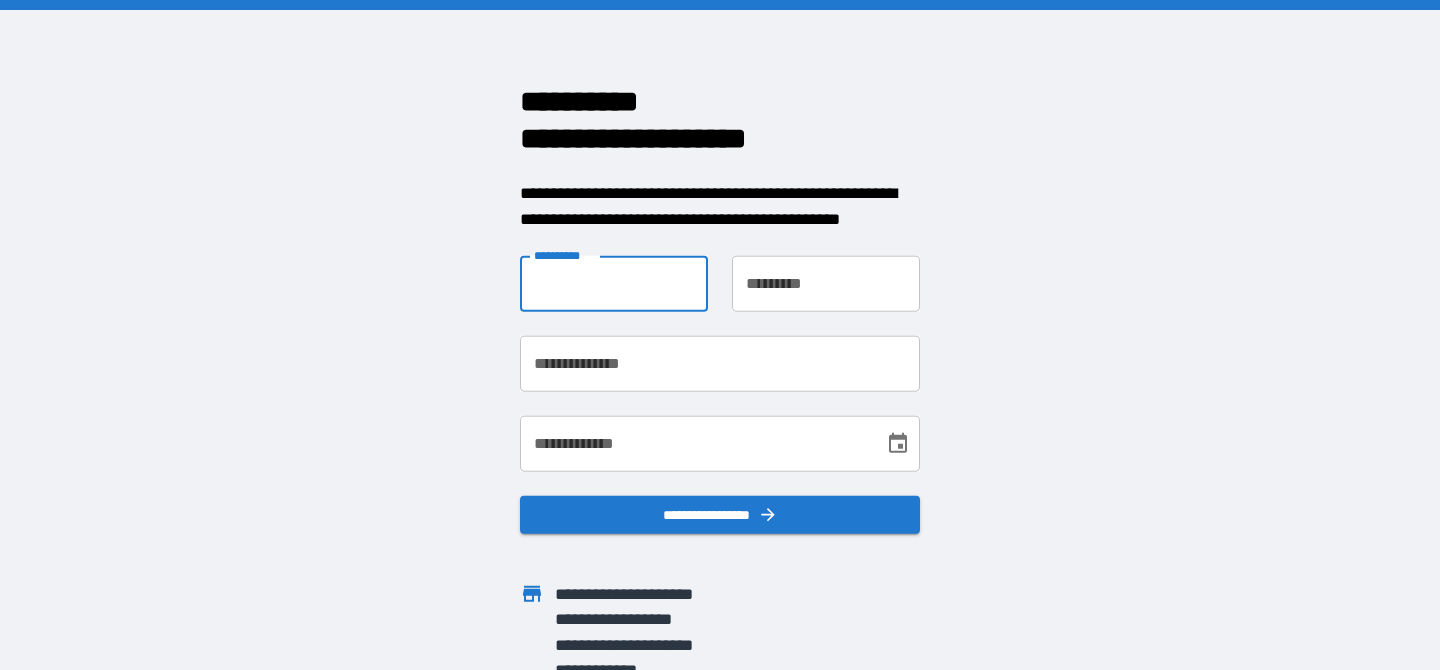 type on "*****" 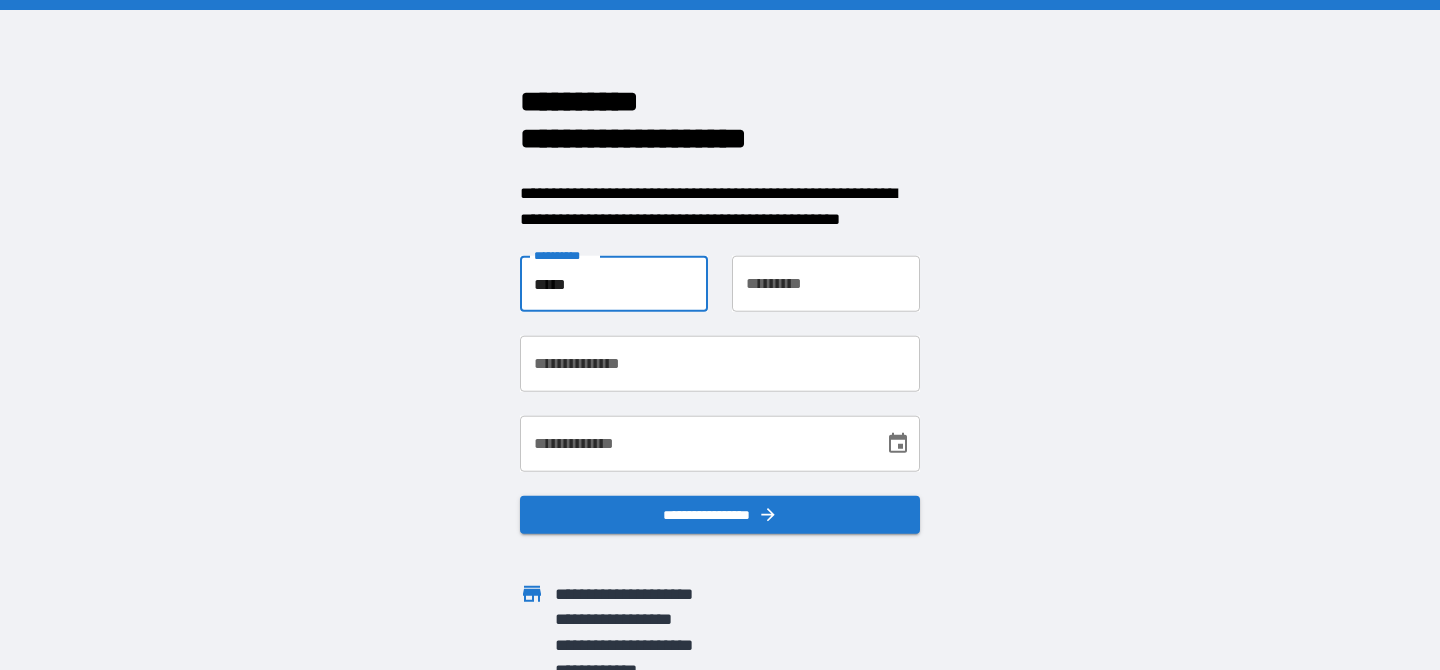 type on "*******" 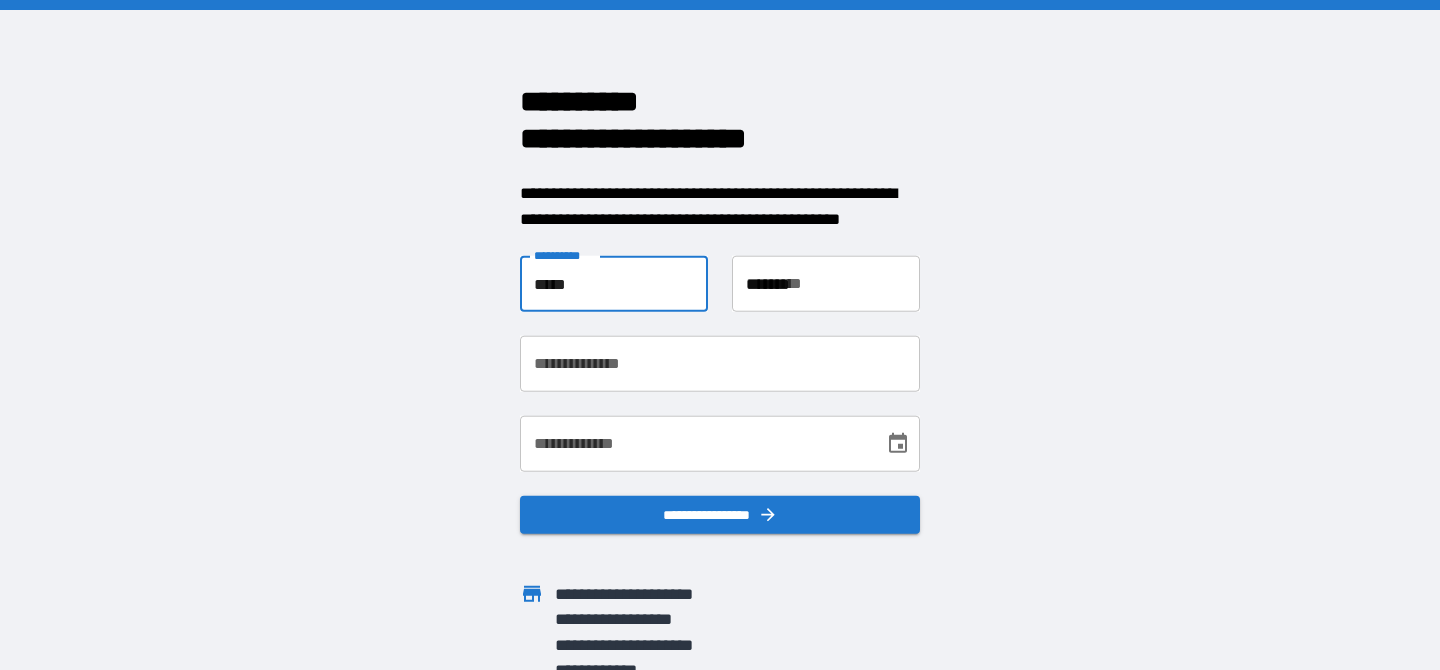 type on "**********" 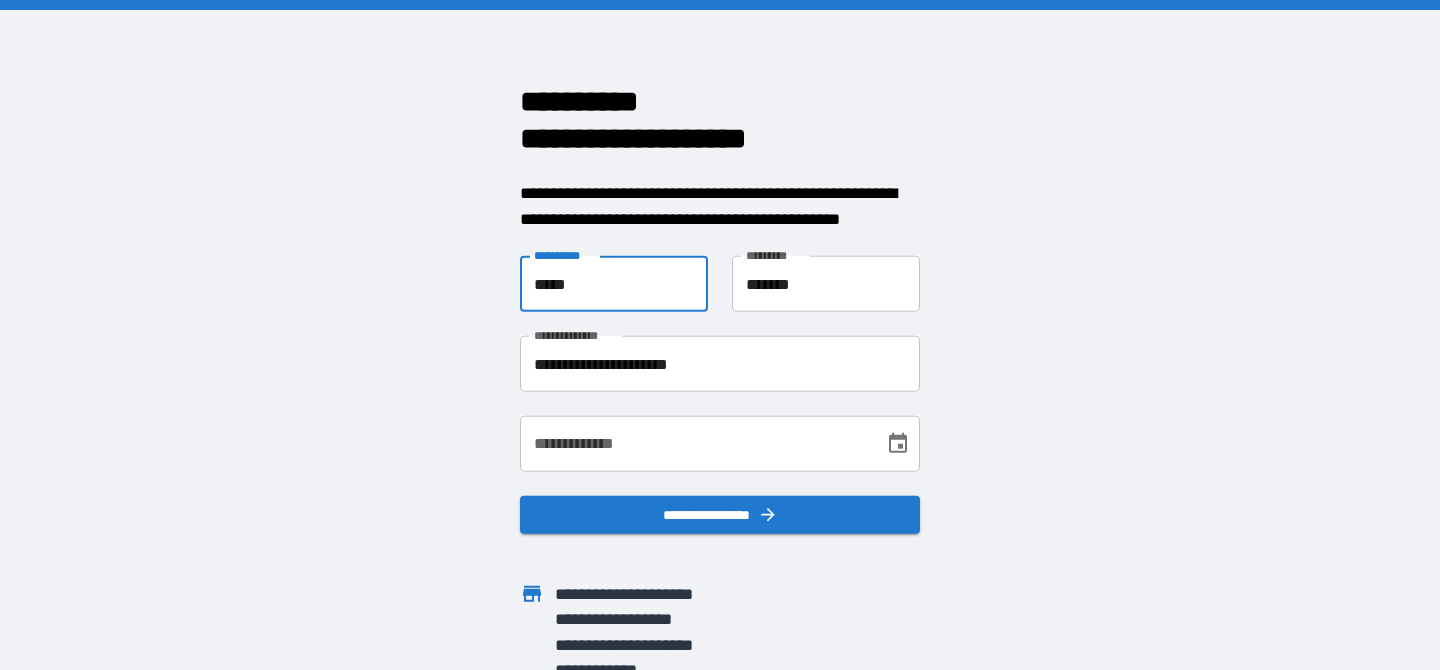 click on "**********" at bounding box center (695, 444) 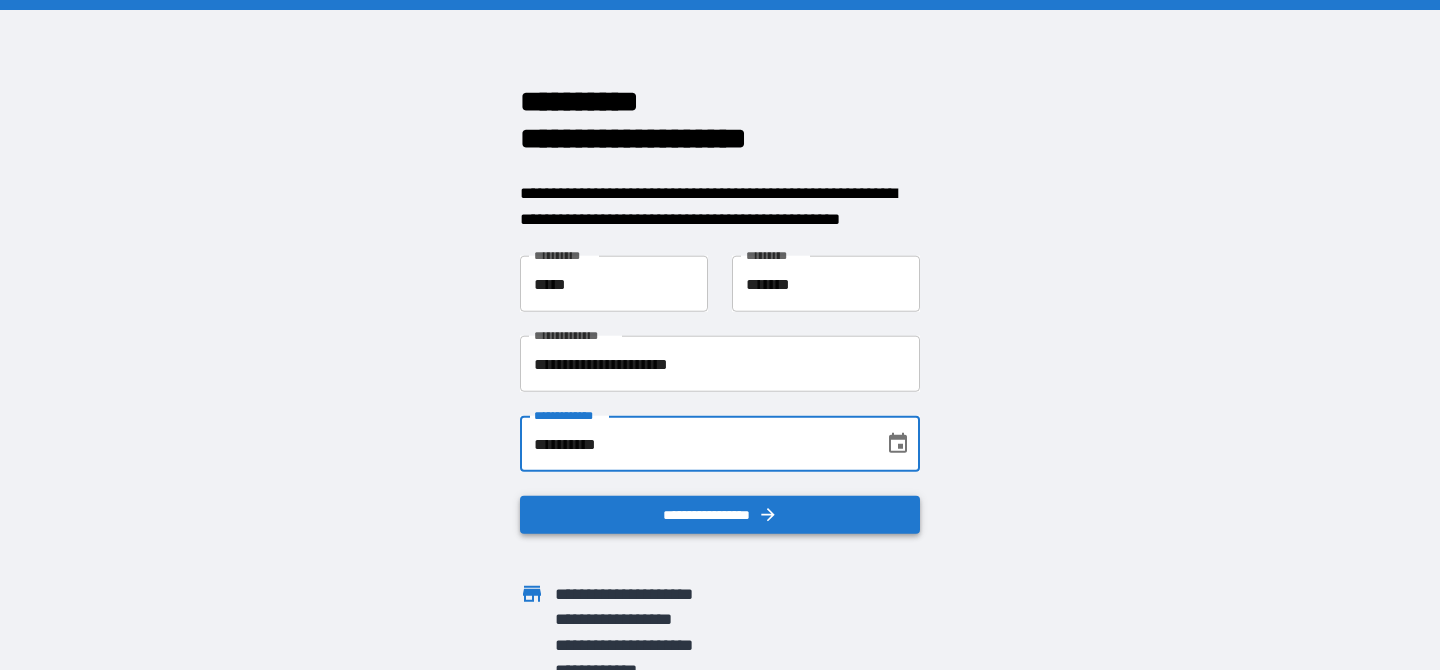 type on "**********" 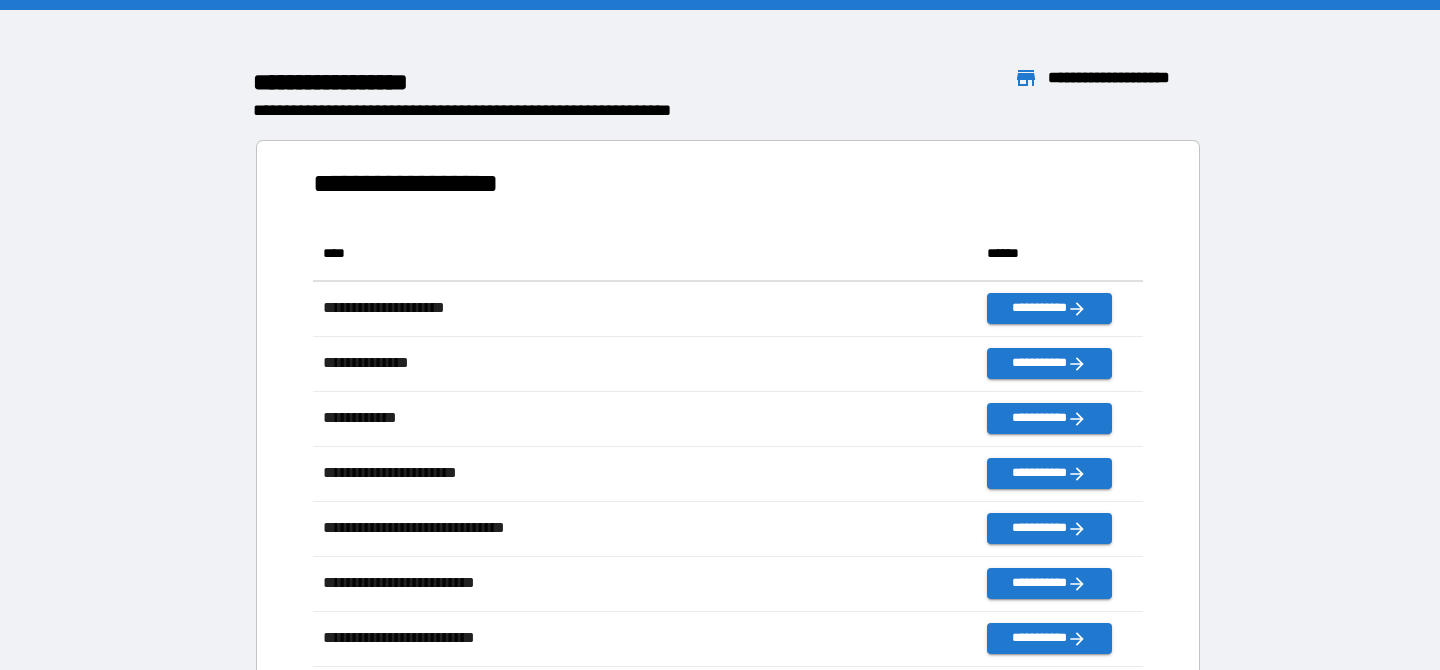 scroll, scrollTop: 1, scrollLeft: 1, axis: both 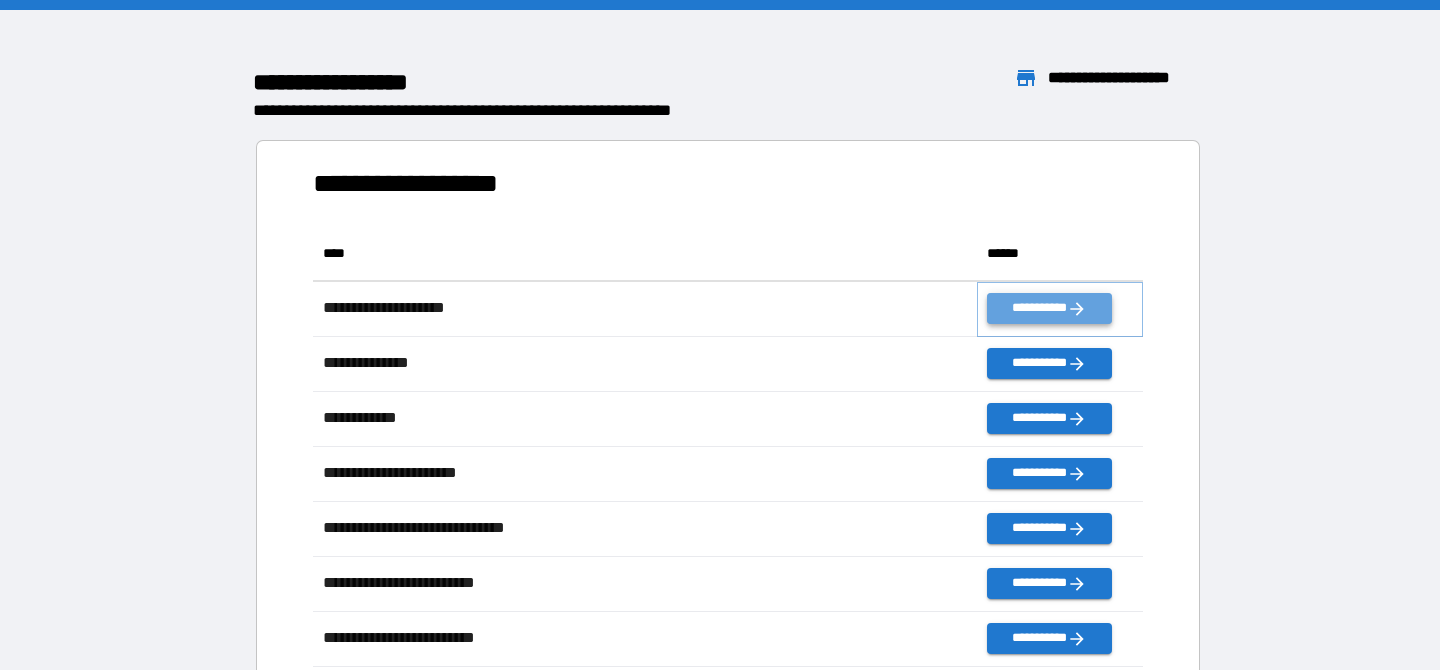 click on "**********" at bounding box center (1049, 308) 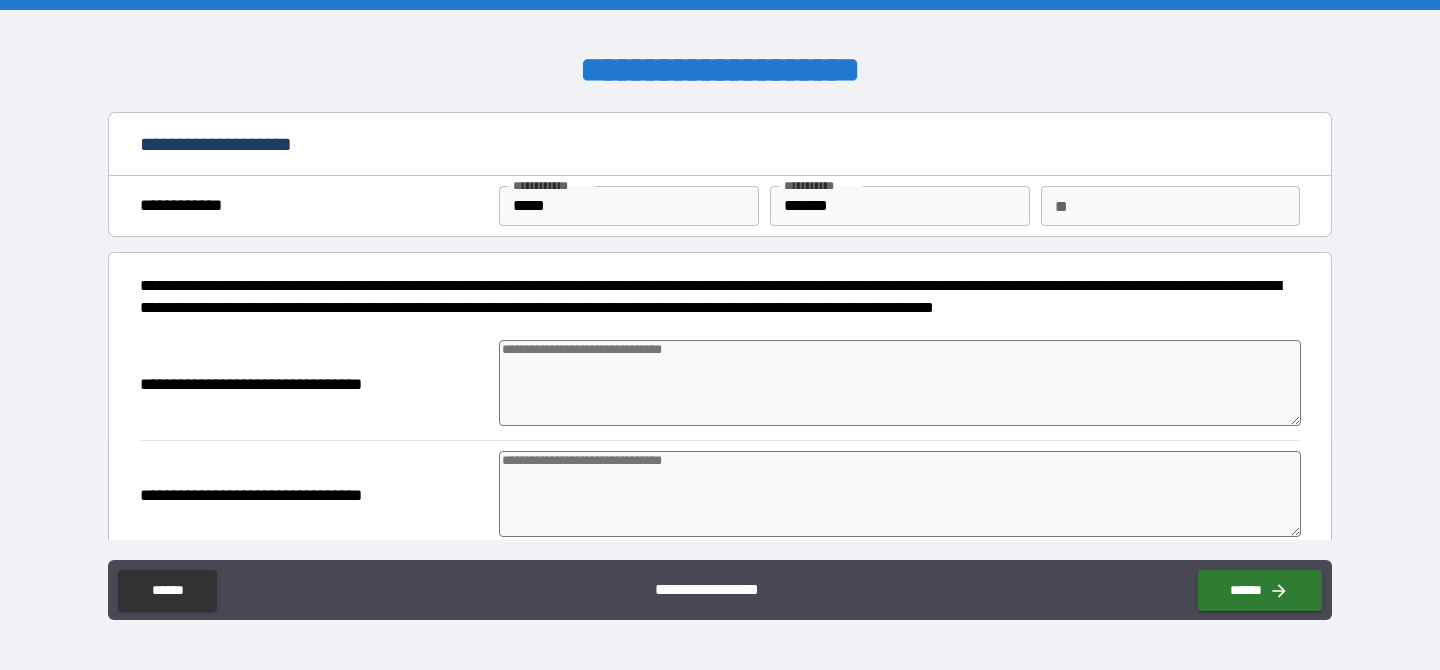 type on "*" 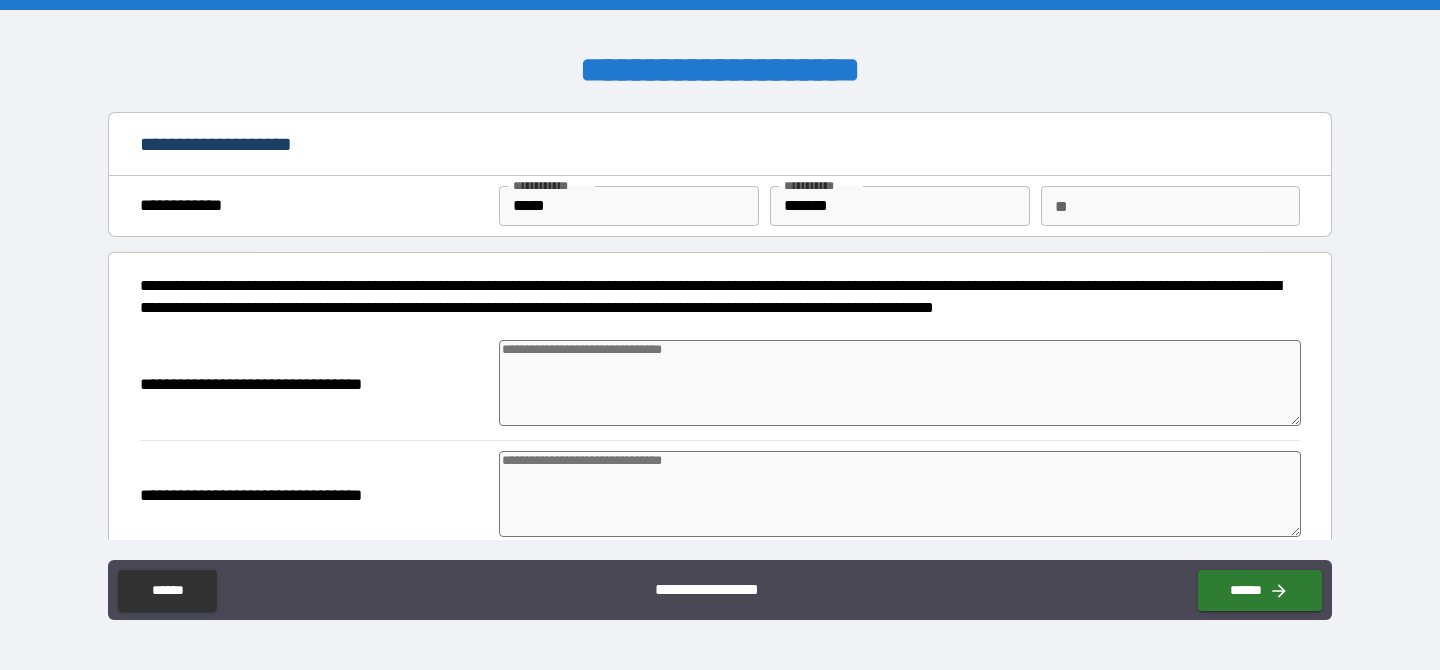 type on "*" 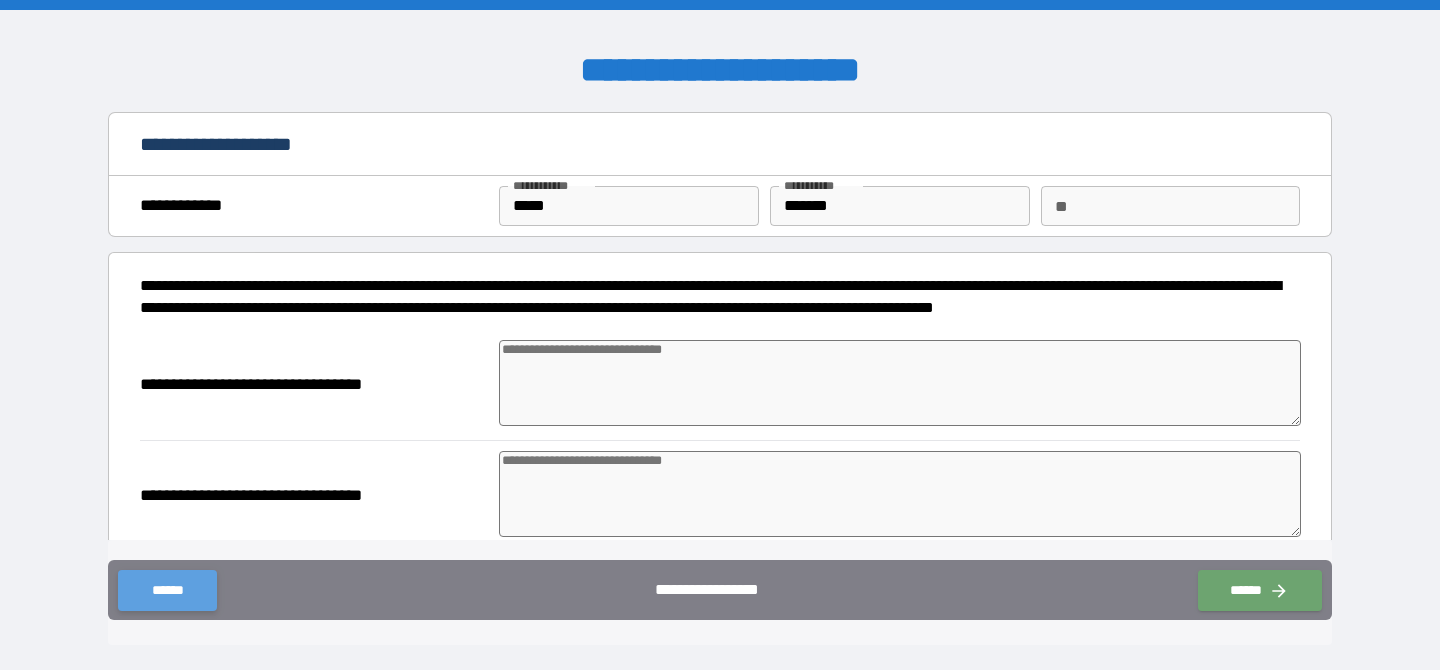 click on "******" at bounding box center [167, 590] 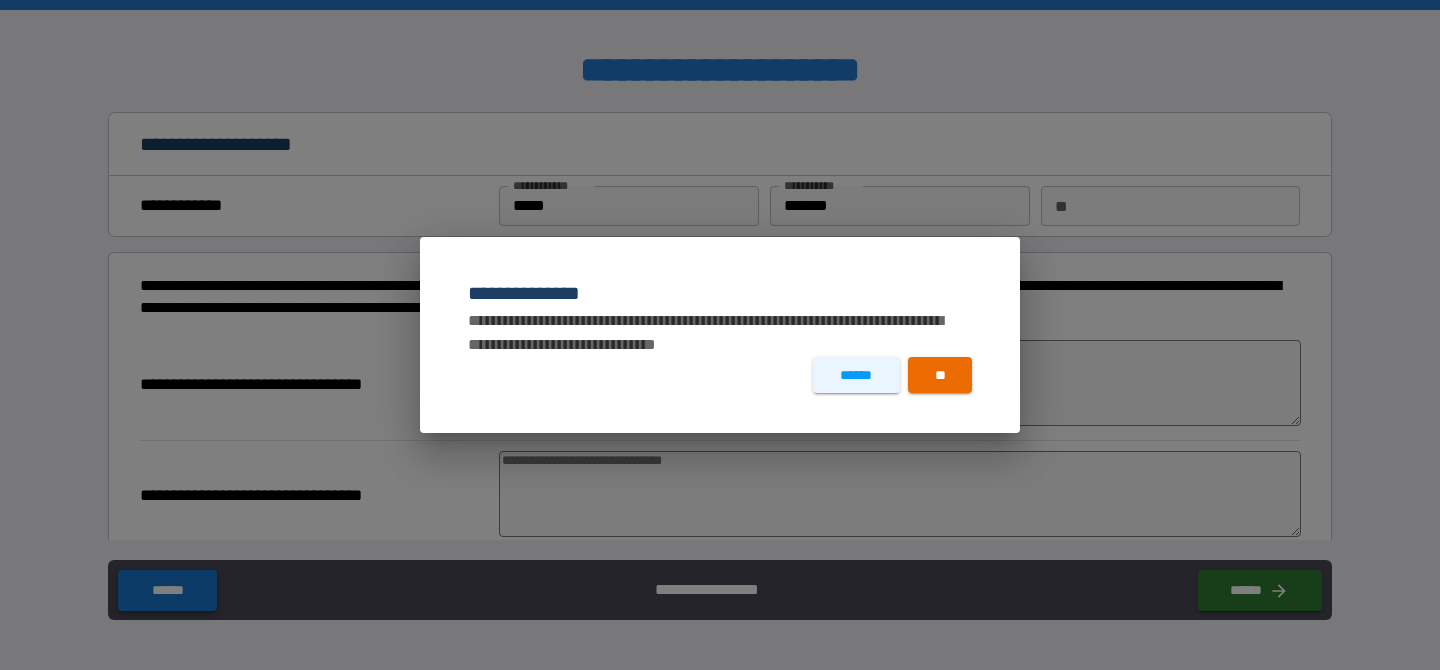 type on "*" 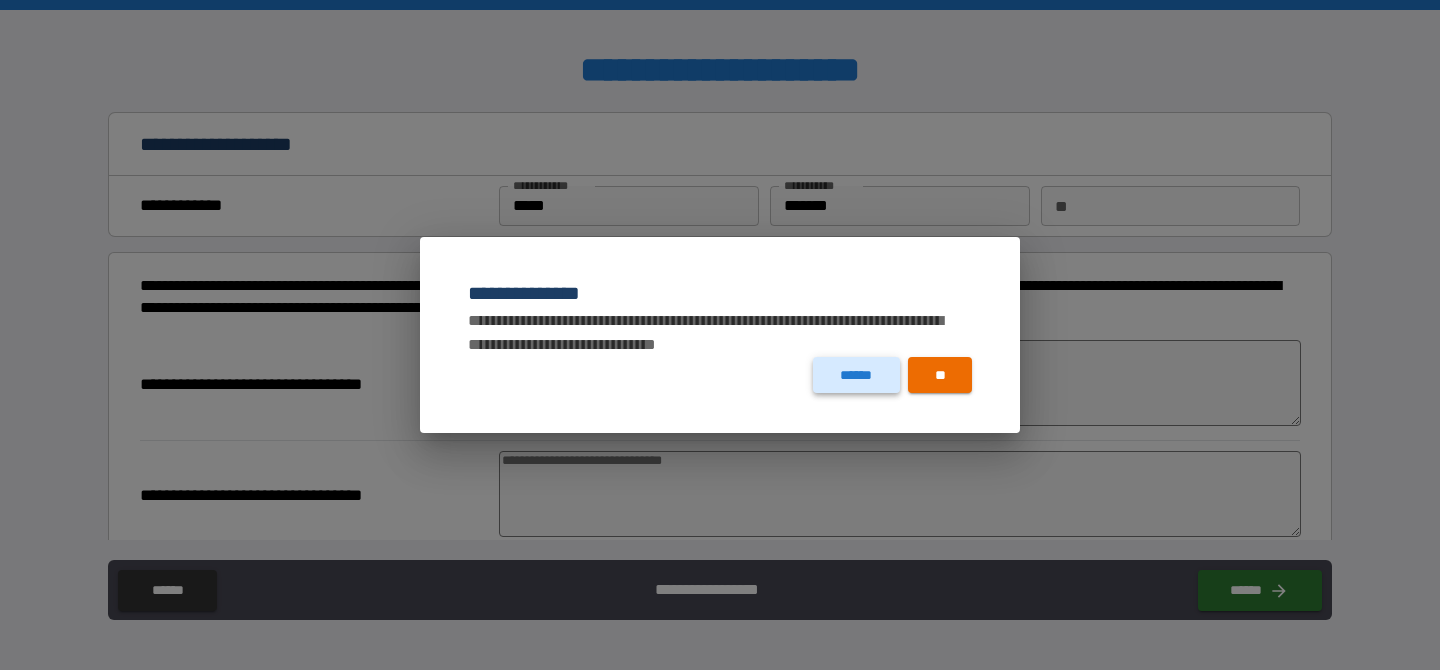 click on "******" at bounding box center (856, 375) 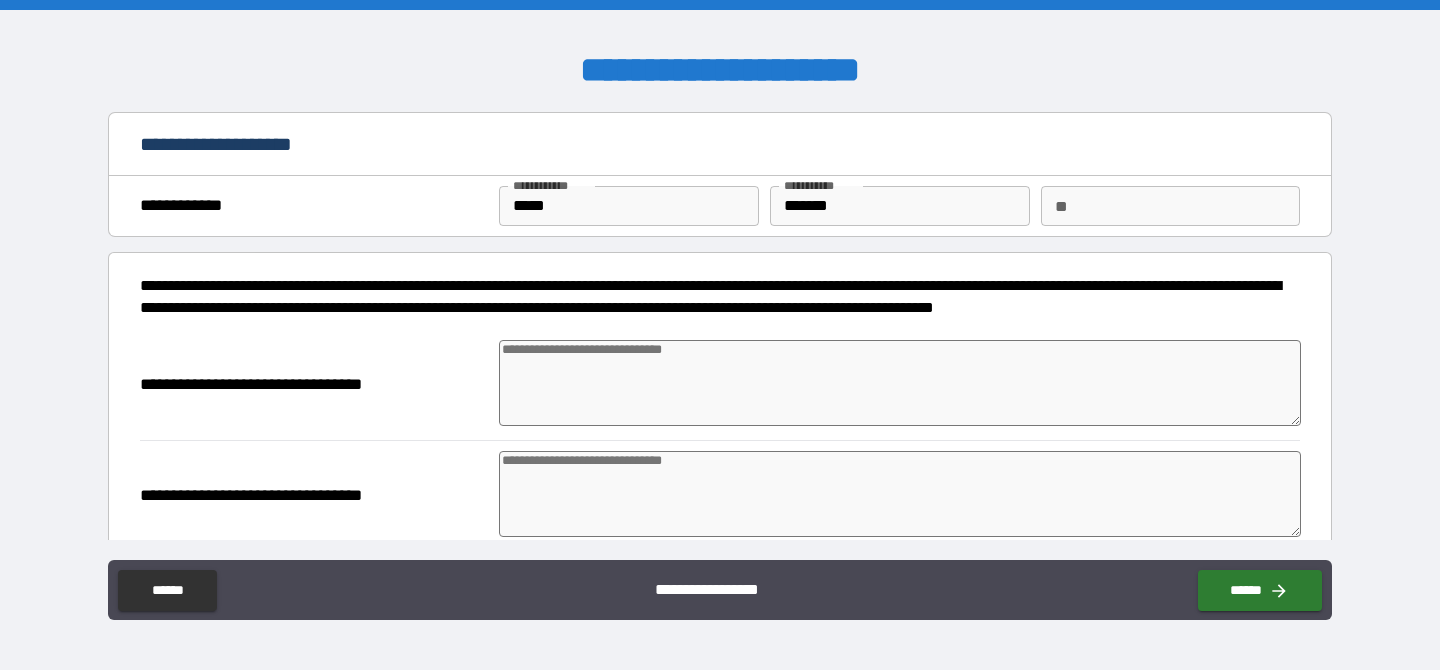 type on "*" 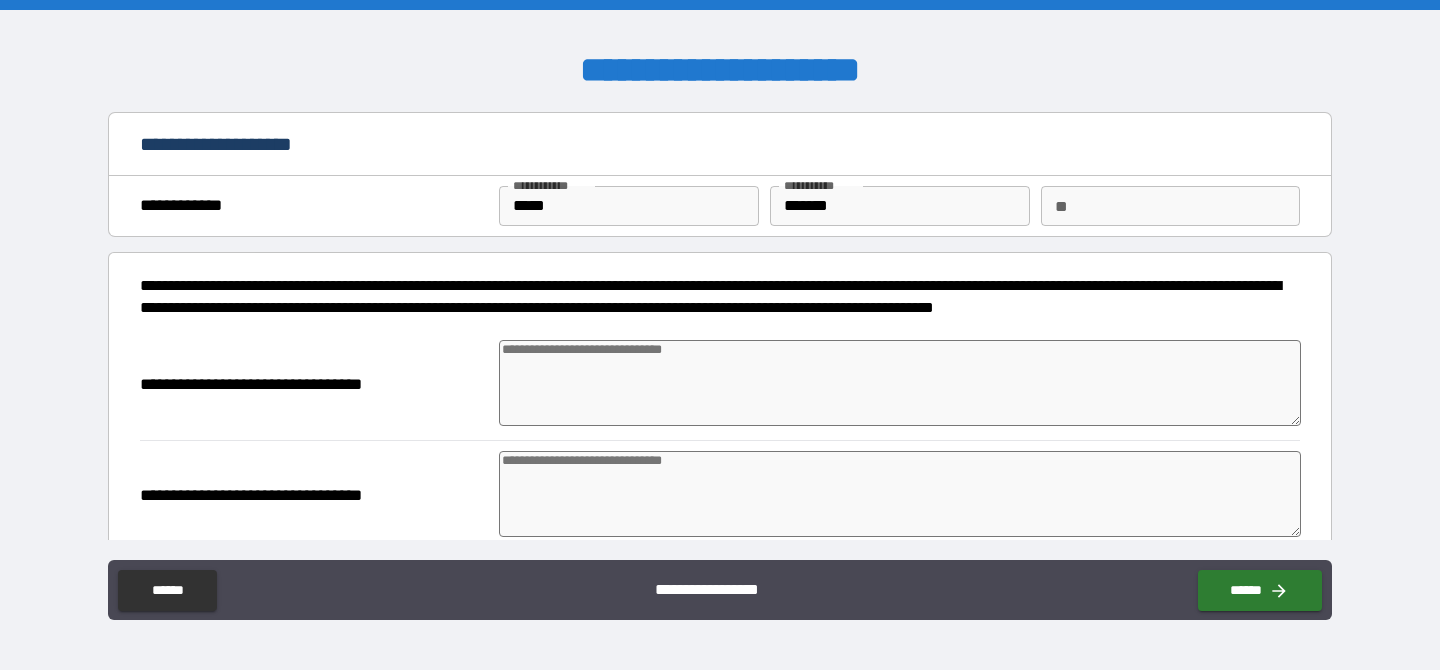 type on "*" 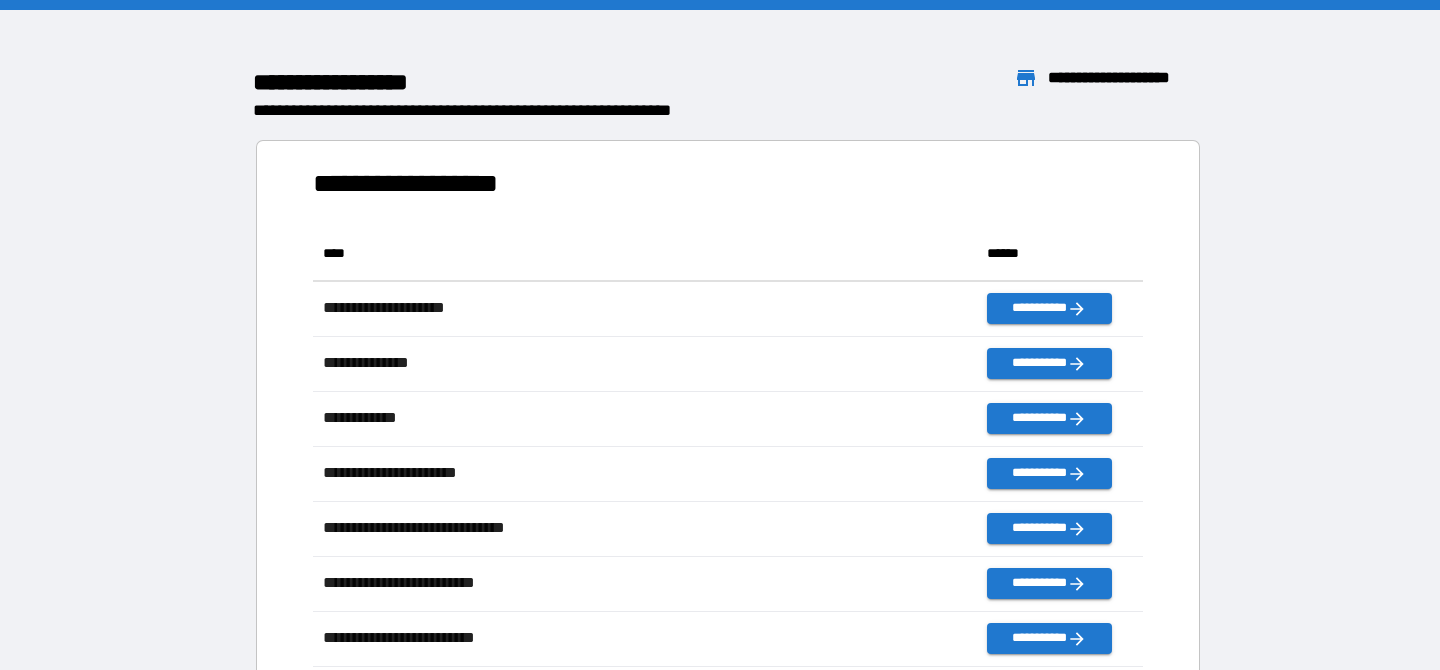 scroll, scrollTop: 1, scrollLeft: 1, axis: both 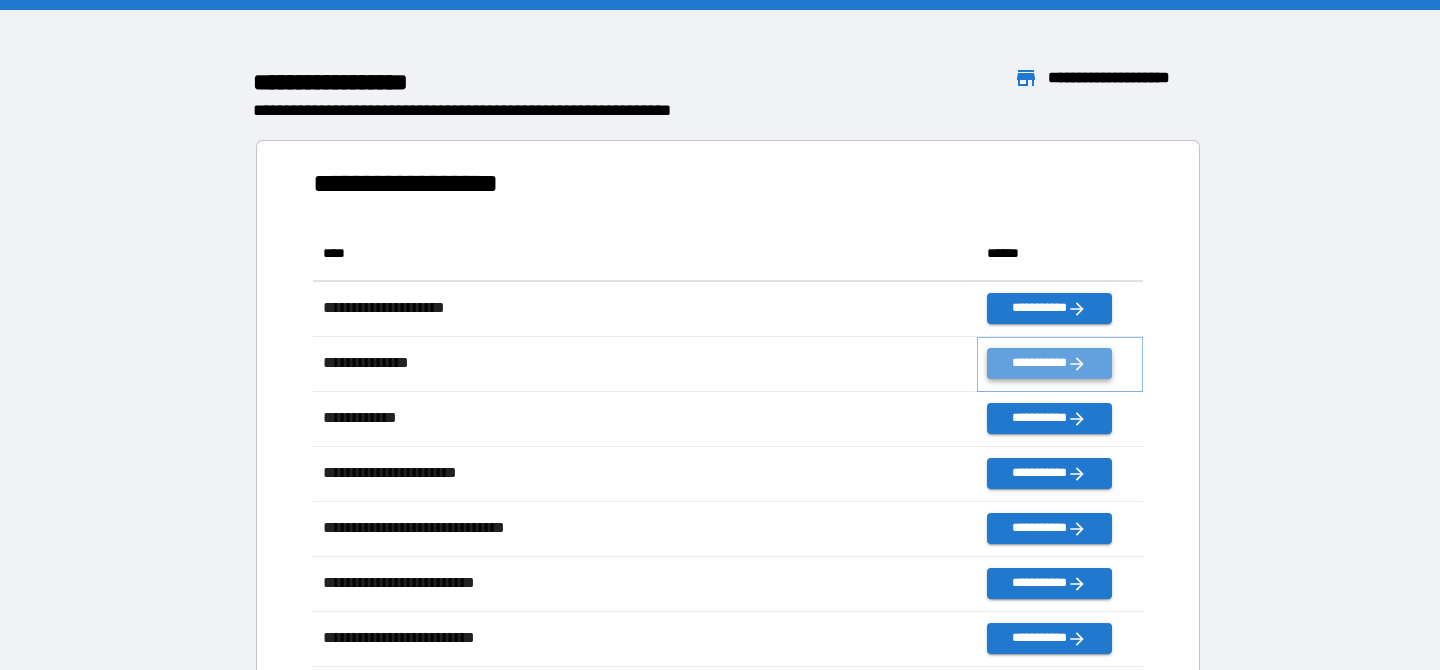 click on "**********" at bounding box center [1049, 363] 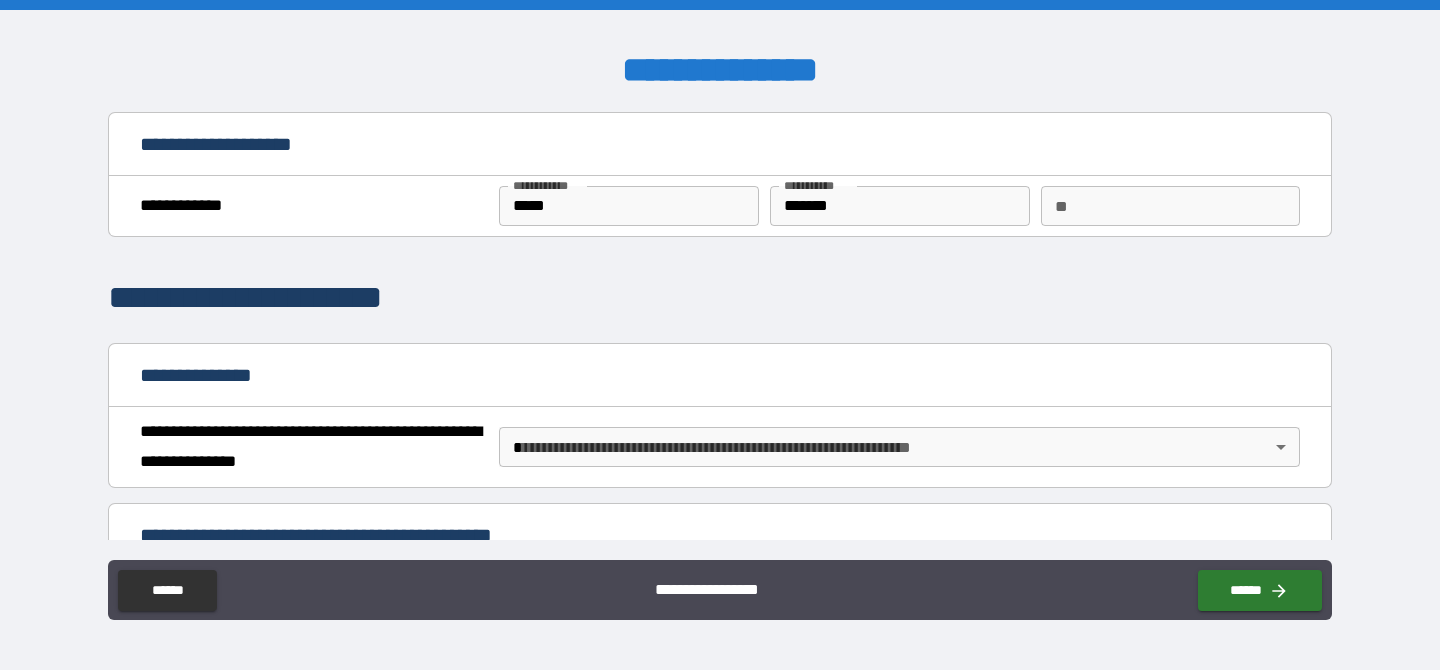 click on "**********" at bounding box center [720, 335] 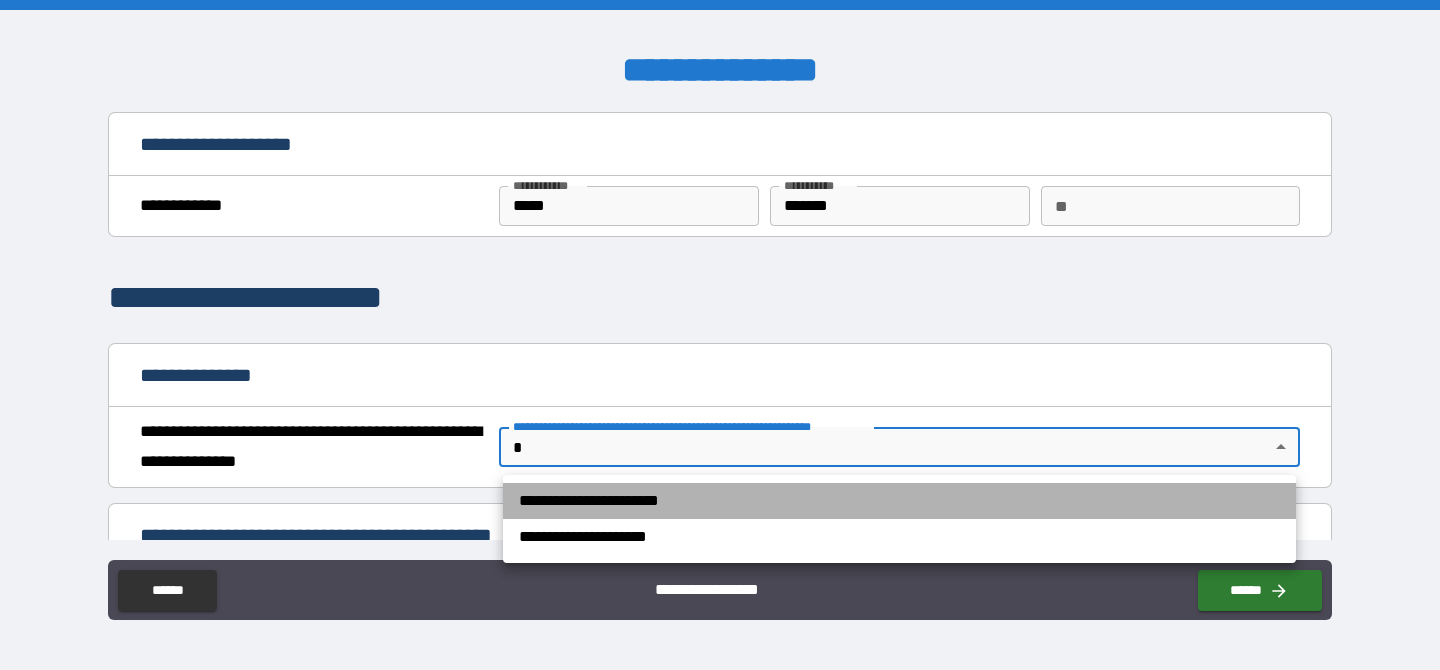 click on "**********" at bounding box center (899, 501) 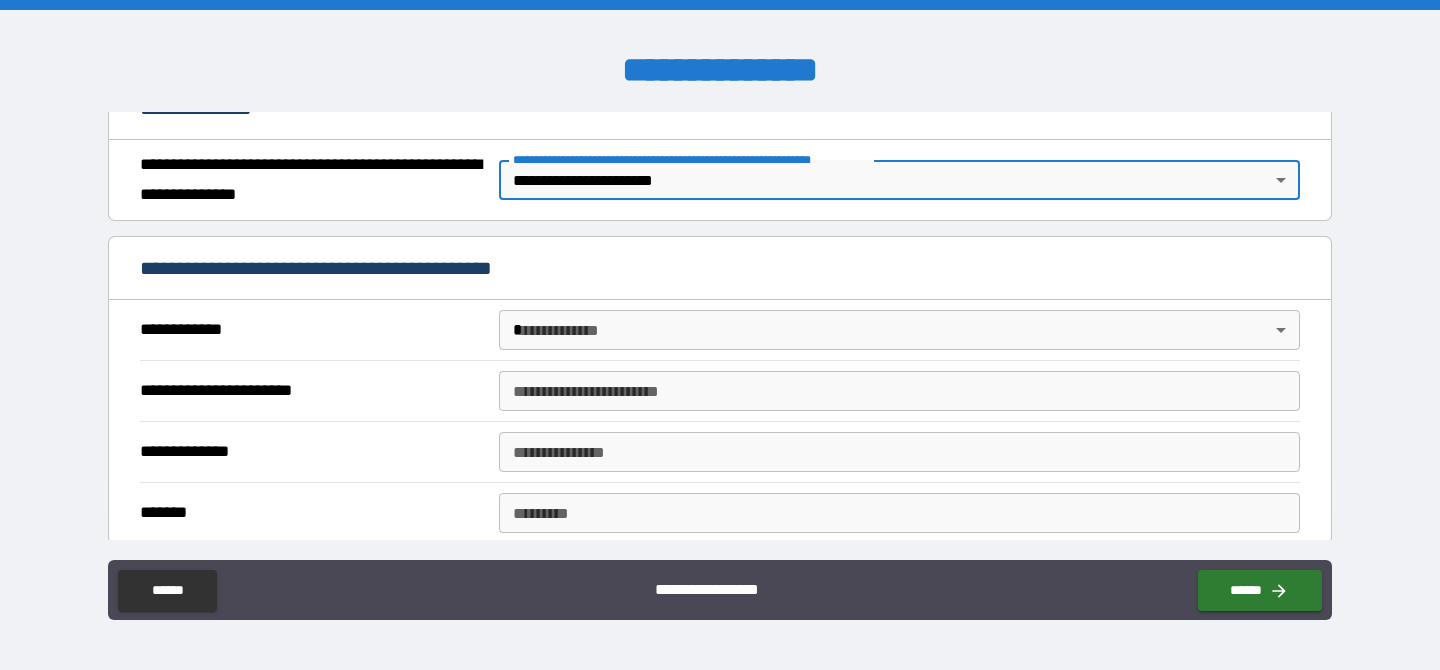 scroll, scrollTop: 310, scrollLeft: 0, axis: vertical 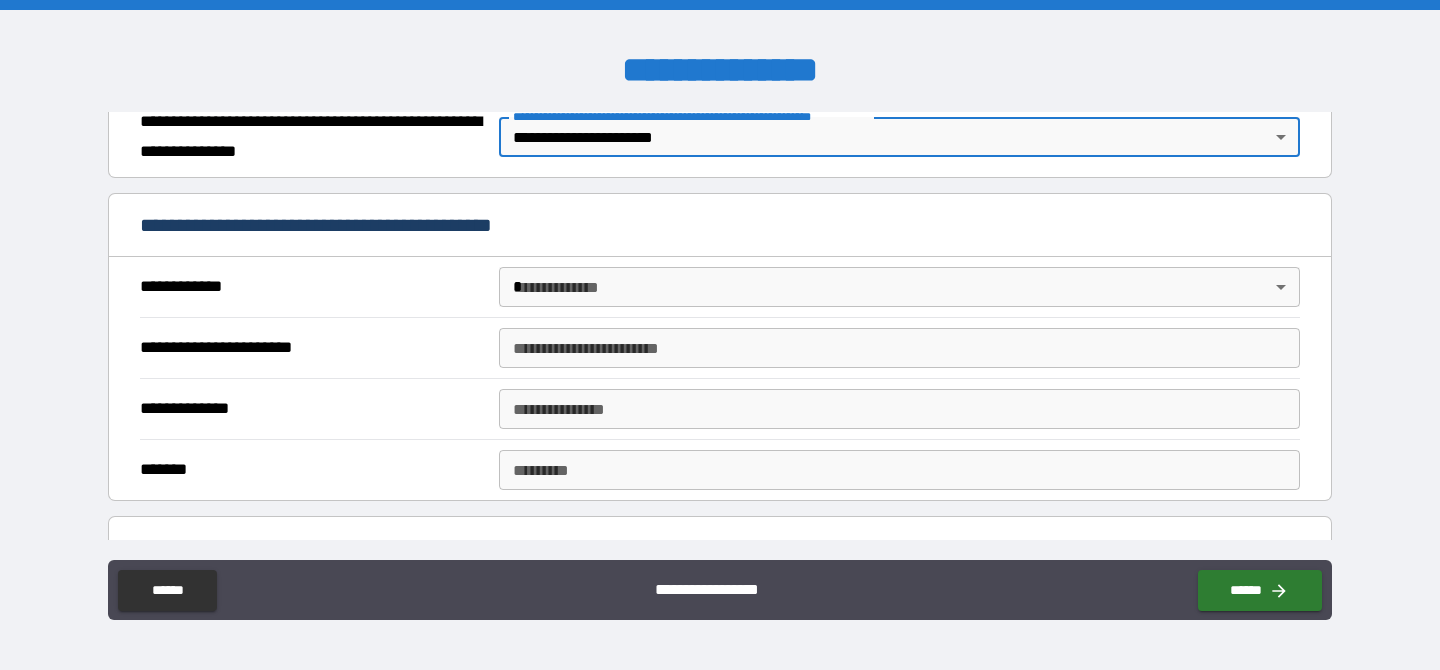 click on "**********" at bounding box center [720, 335] 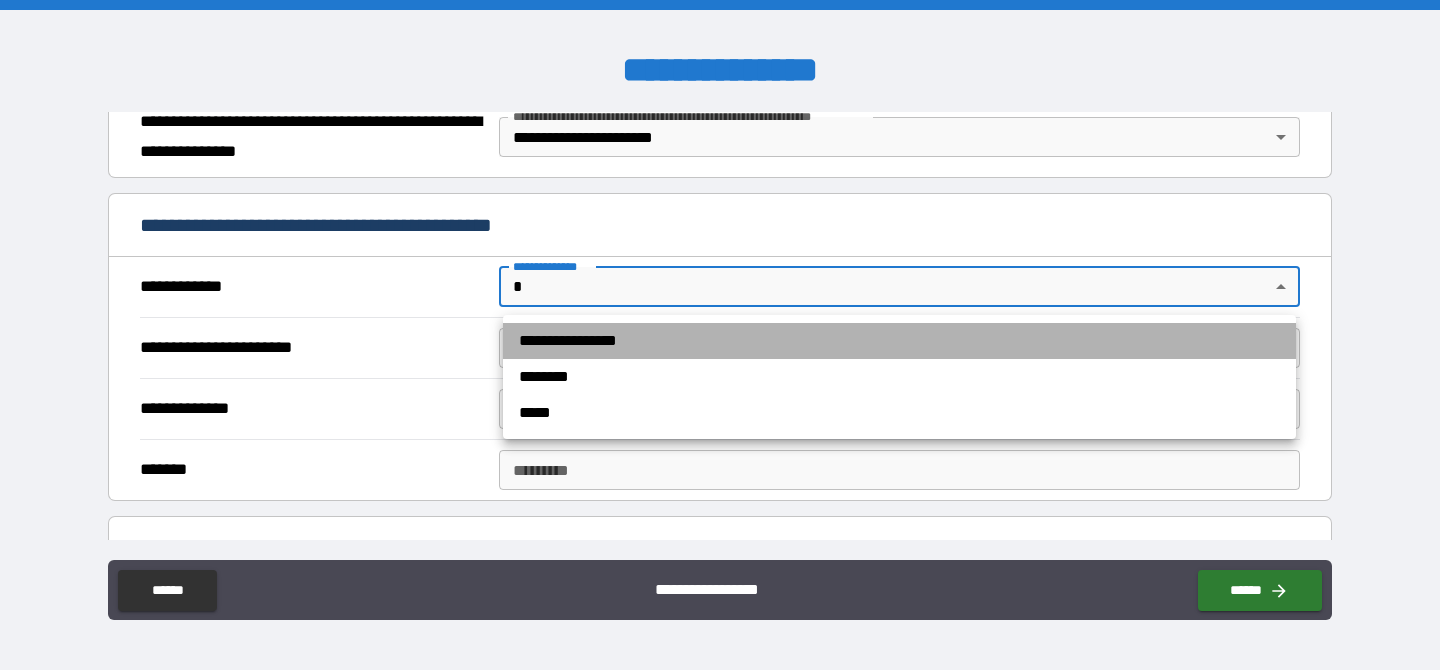 click on "**********" at bounding box center (899, 341) 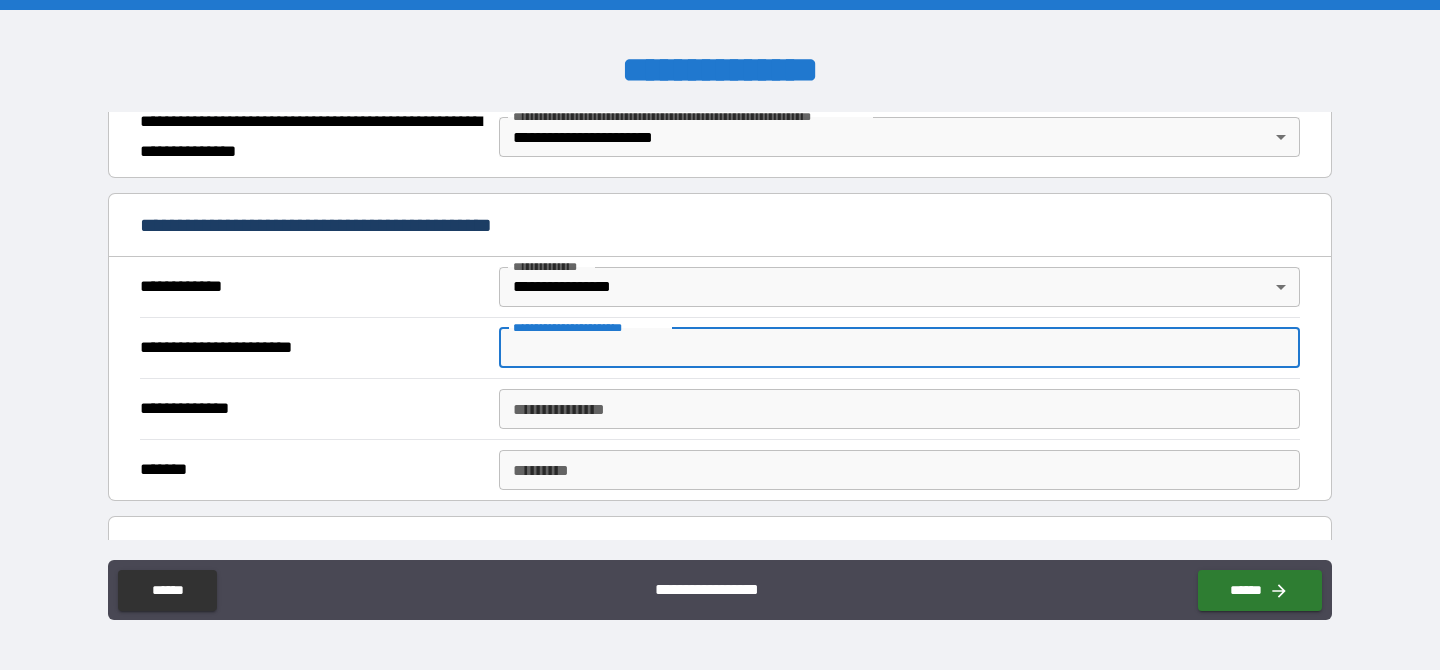 click on "**********" at bounding box center [899, 348] 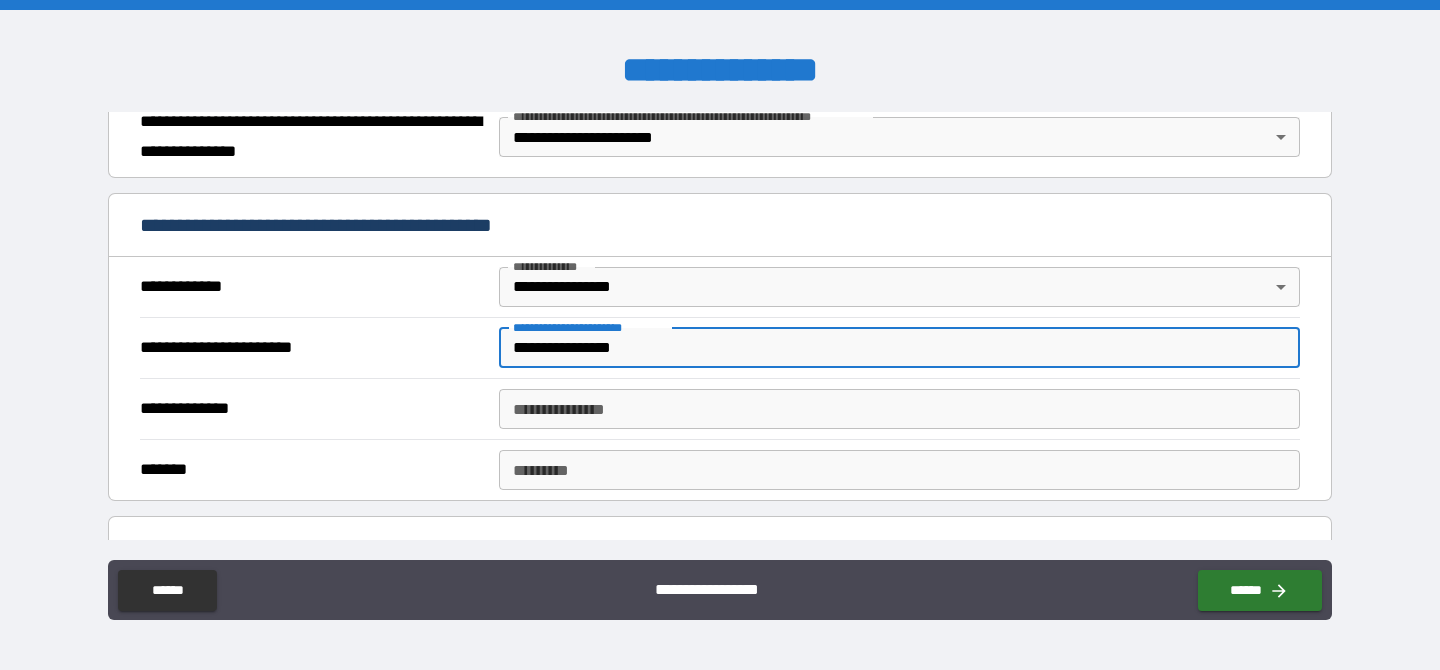 type on "**********" 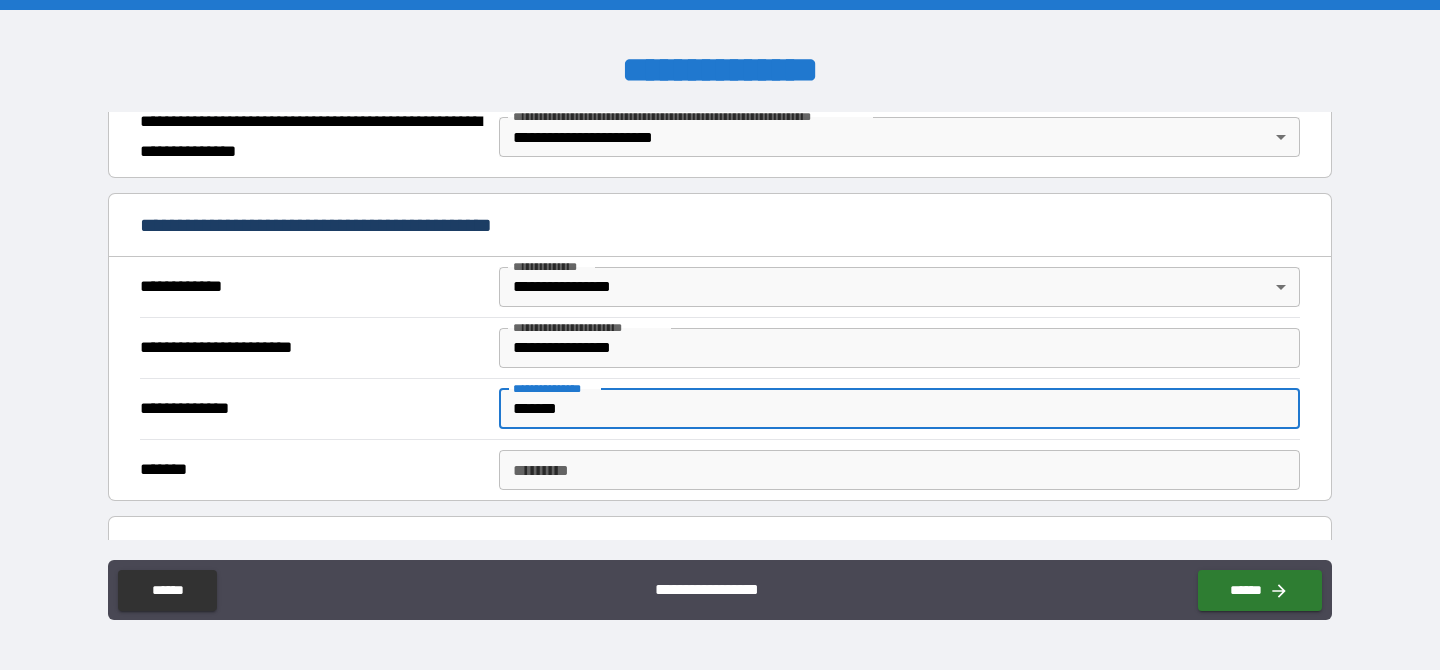 type on "*******" 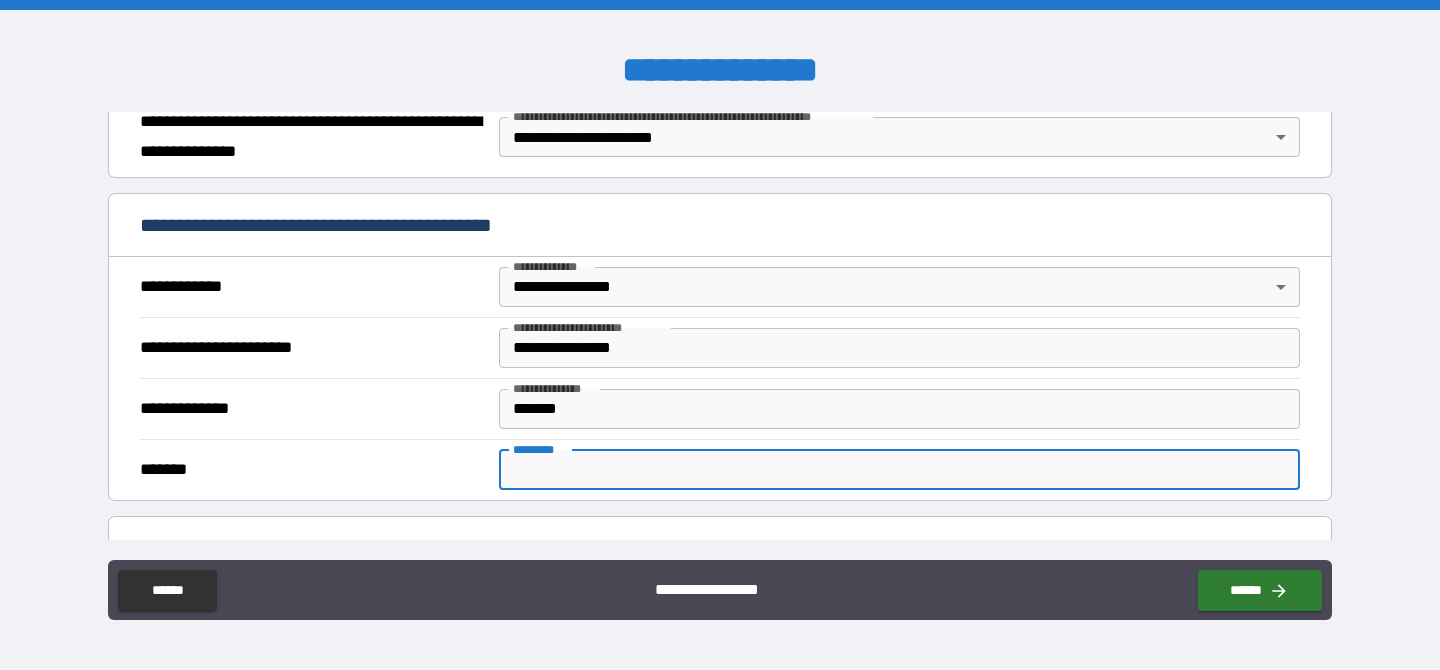 click on "*******   *" at bounding box center [899, 470] 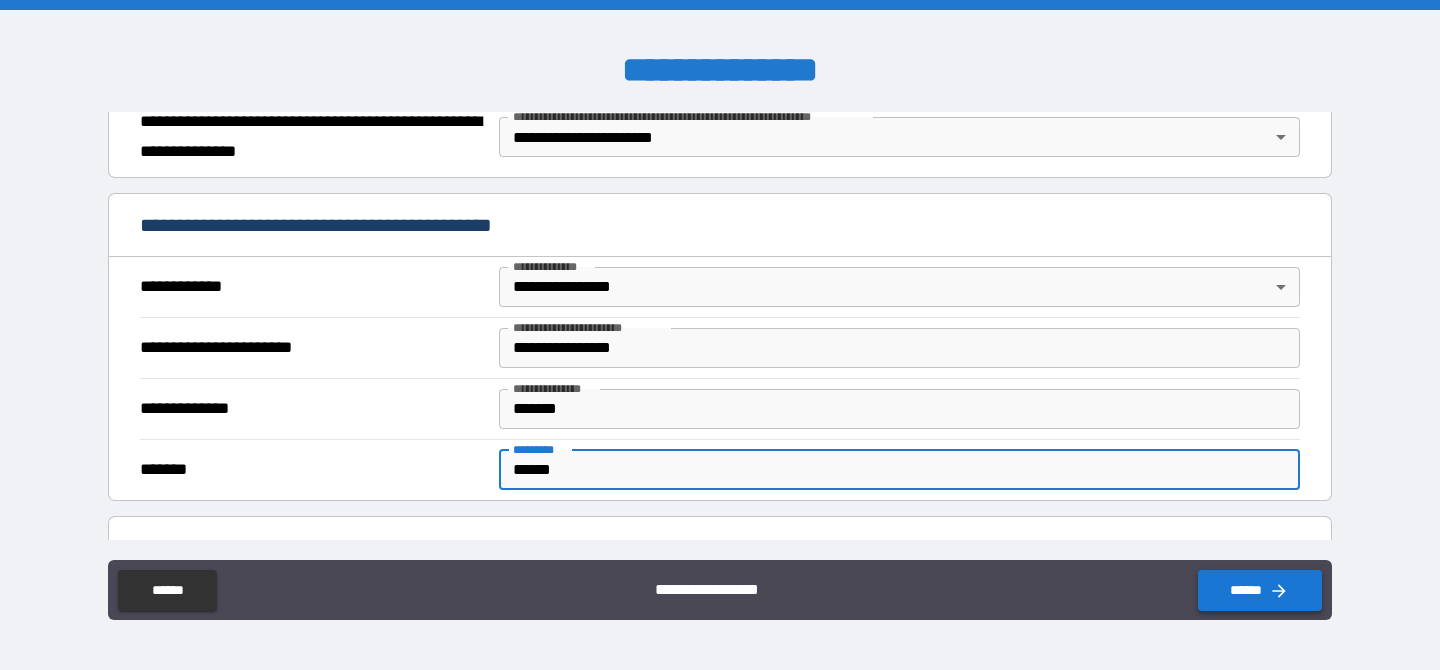 type on "******" 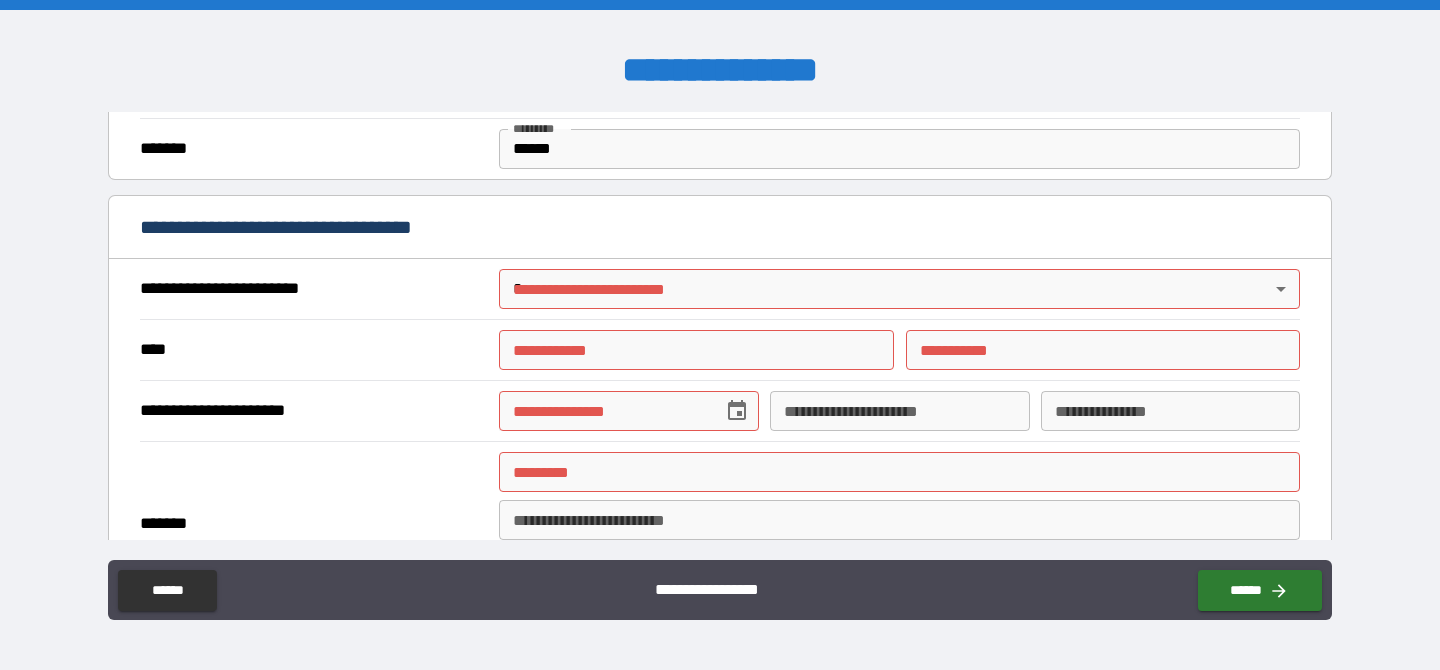 scroll, scrollTop: 636, scrollLeft: 0, axis: vertical 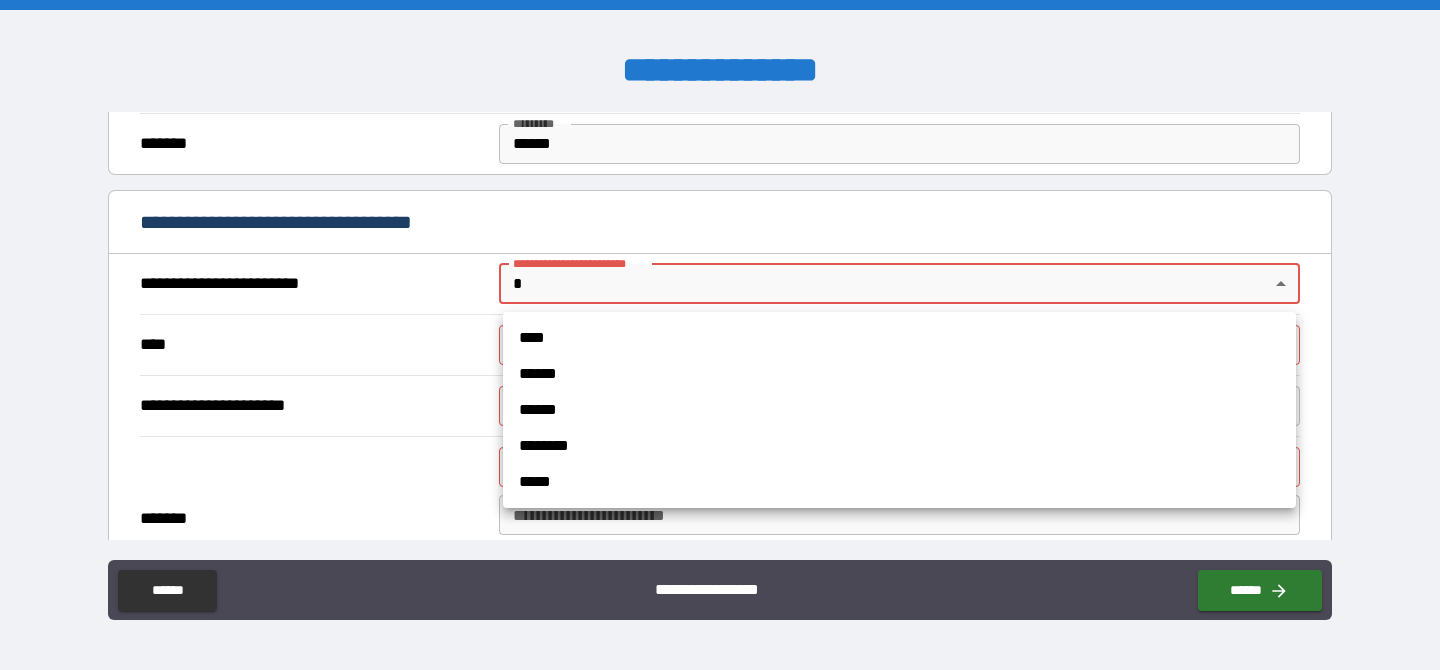 click on "**********" at bounding box center [720, 335] 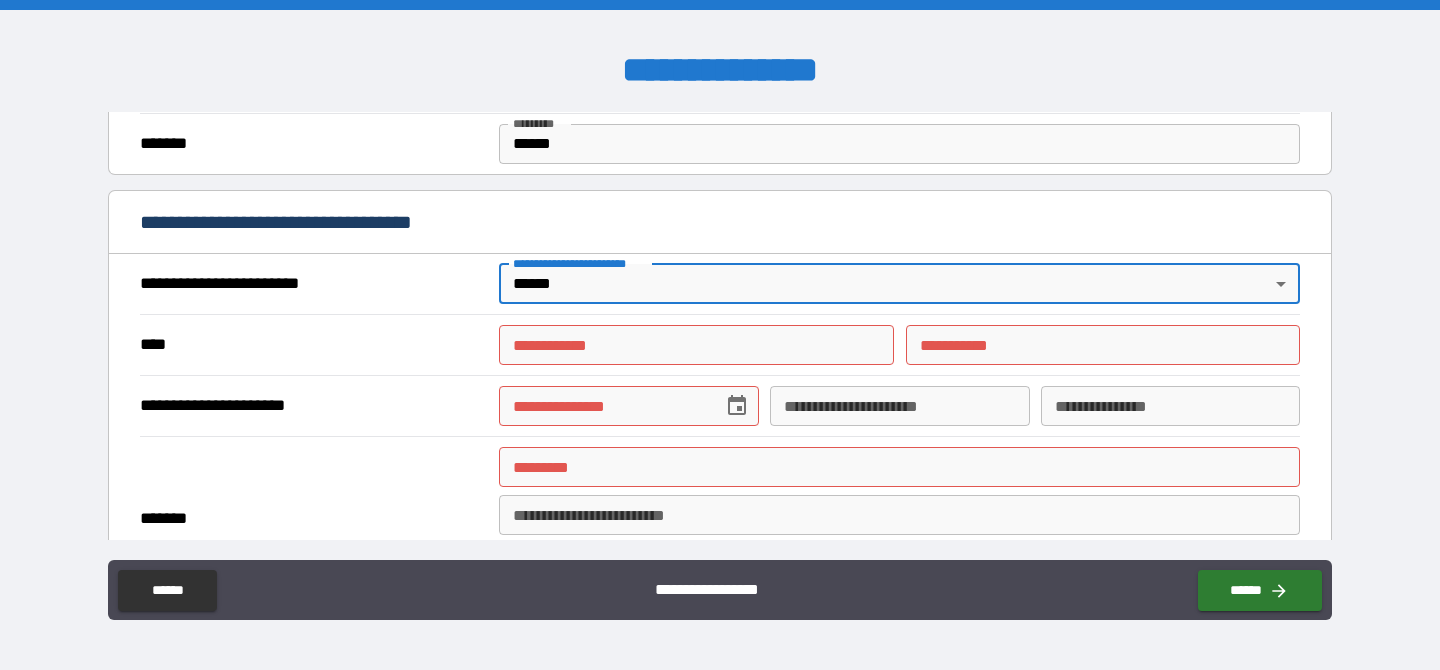 click on "**********" at bounding box center (696, 345) 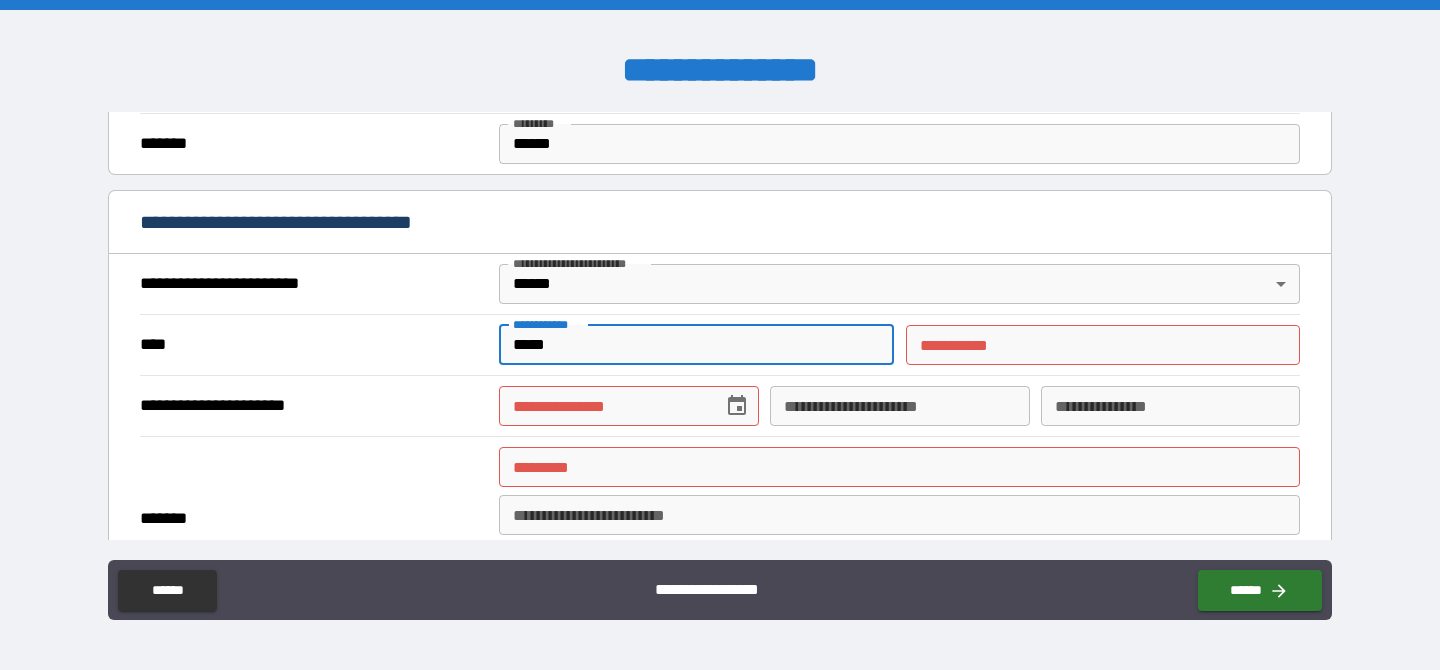 type on "*****" 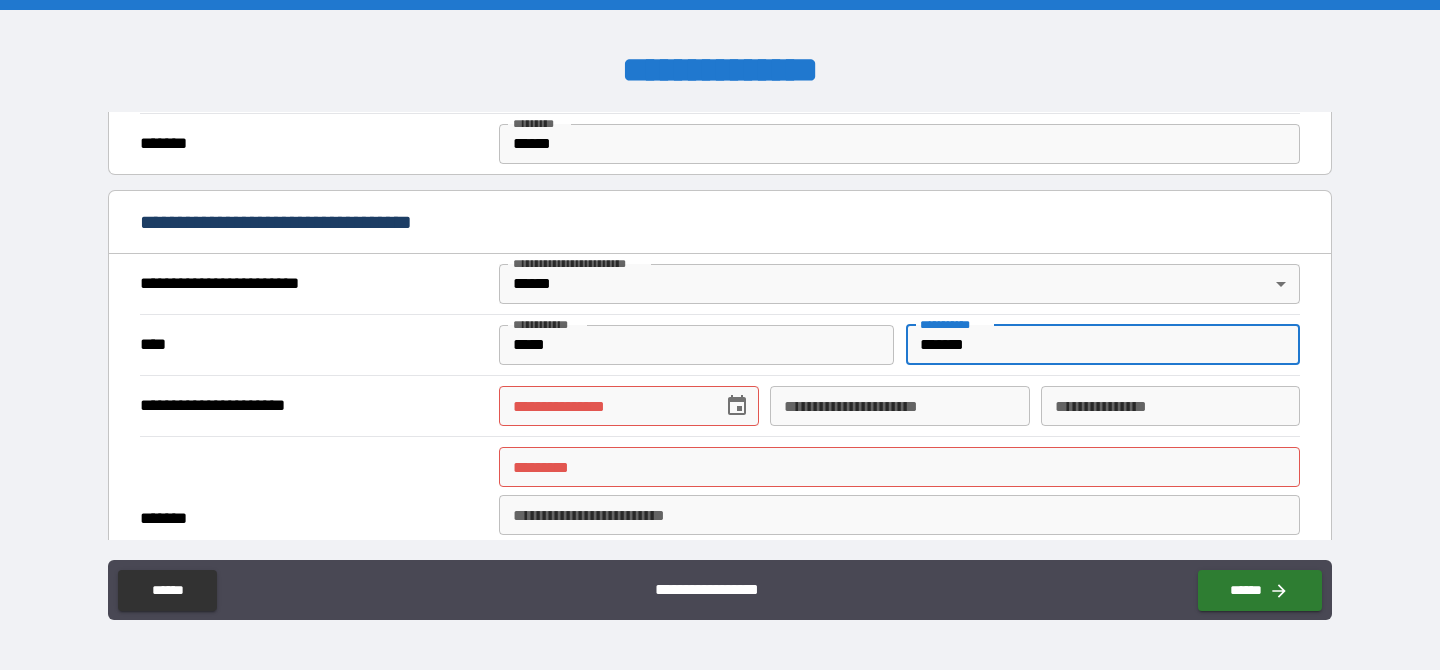type on "*******" 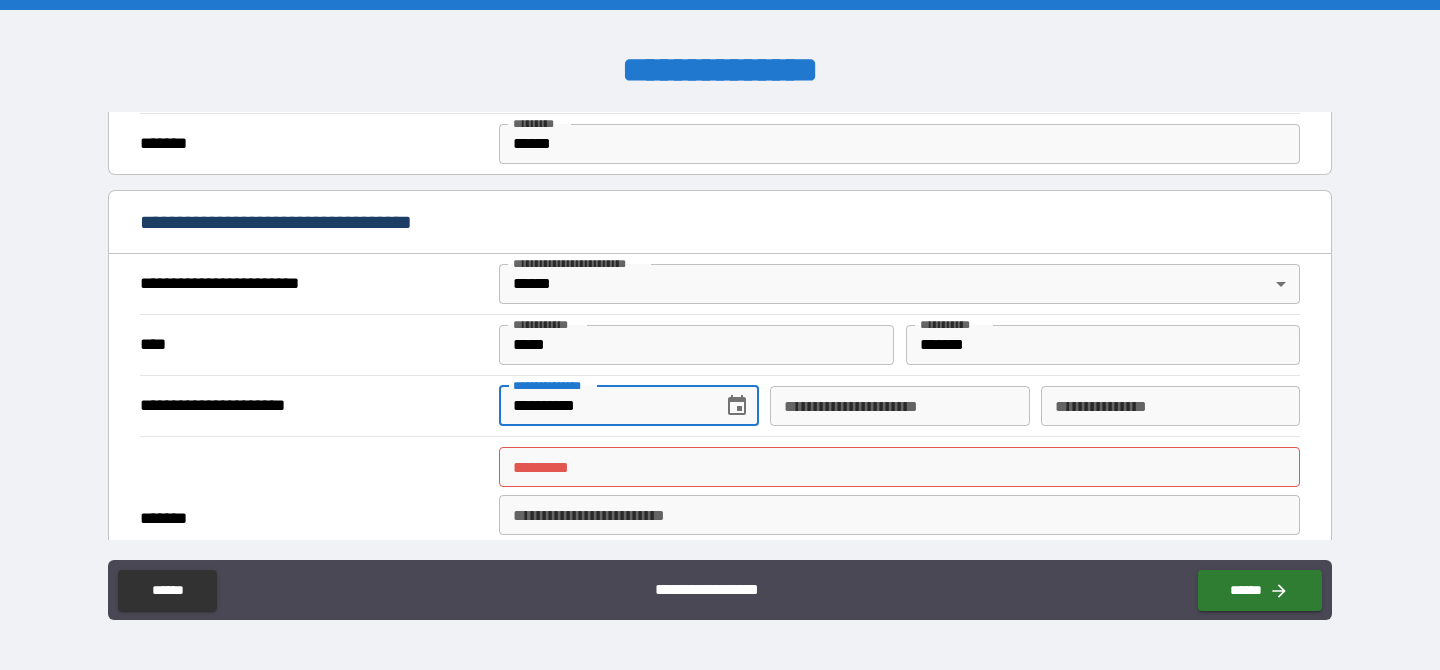type on "**********" 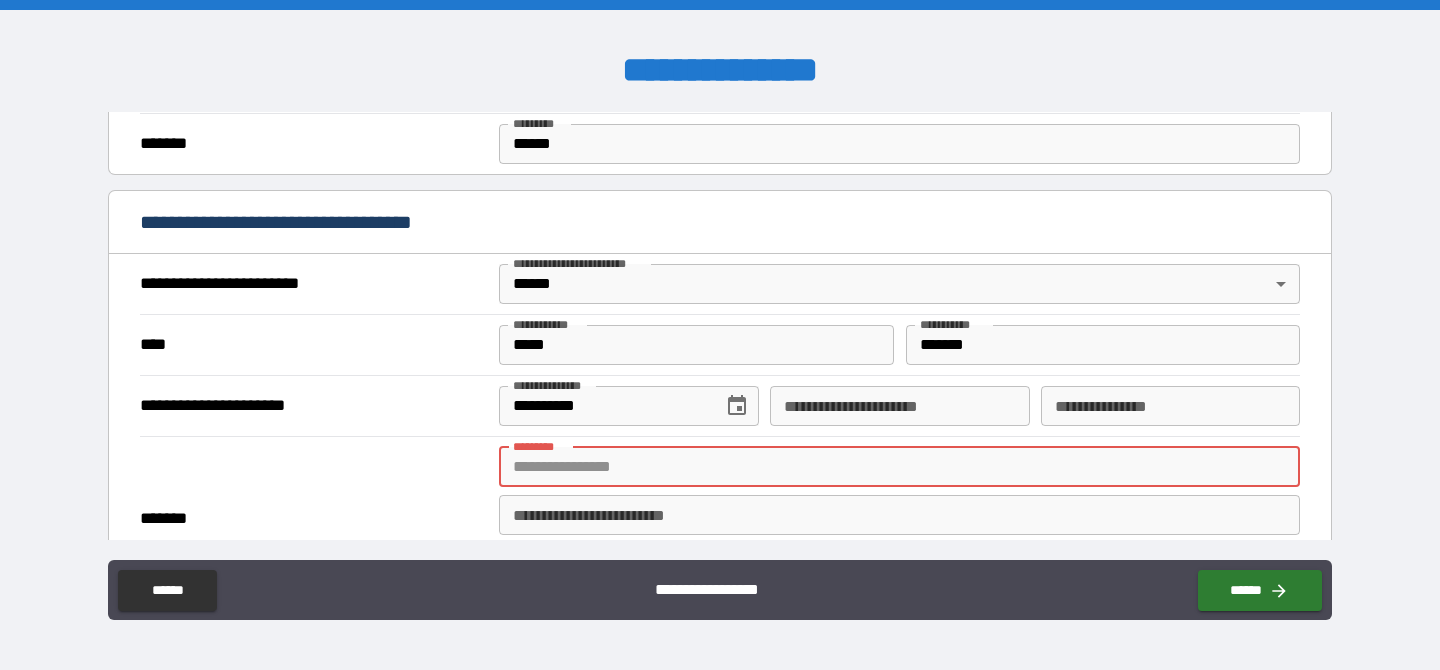 click on "*******   *" at bounding box center (899, 467) 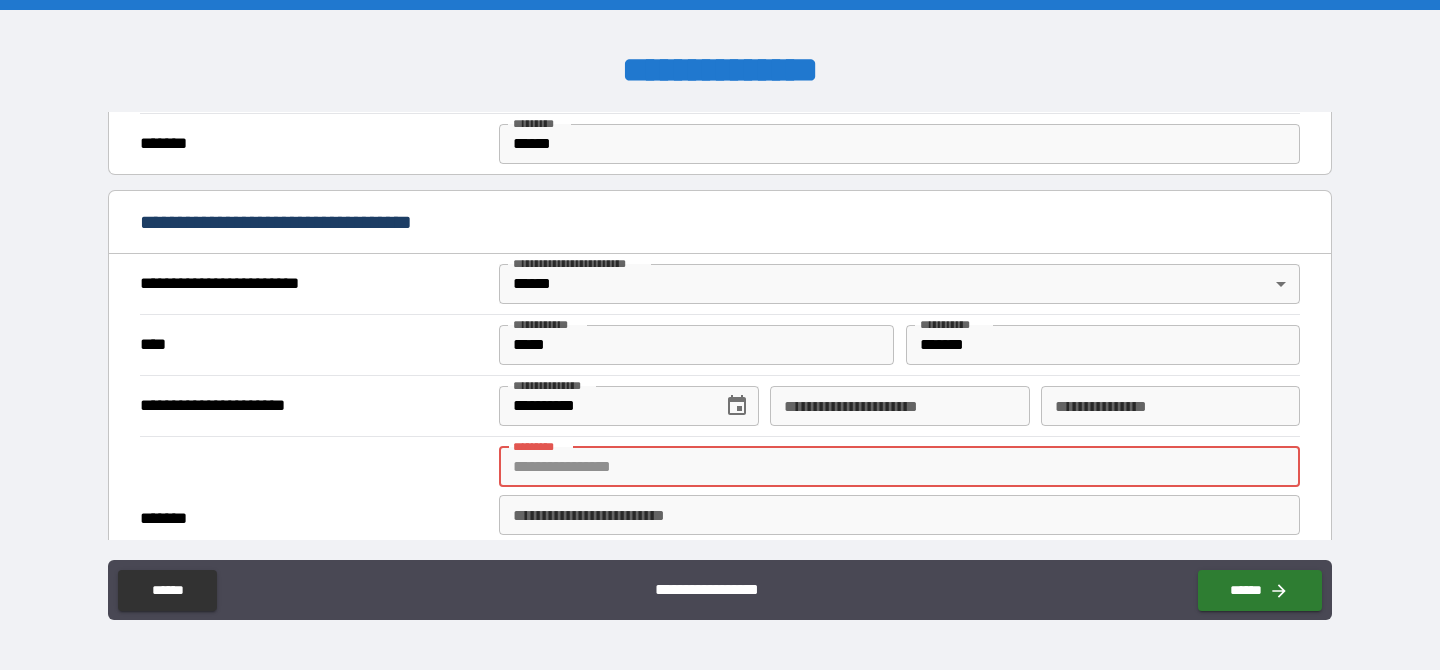 type on "**********" 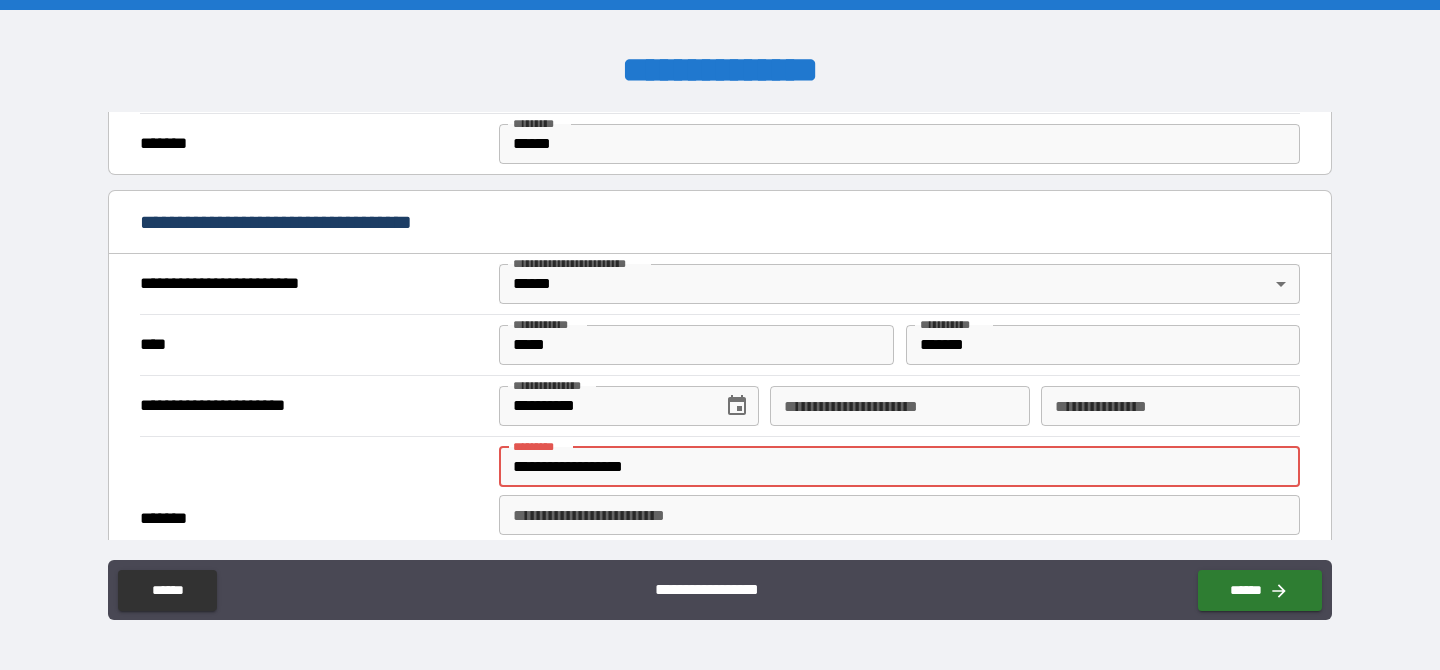 type on "**********" 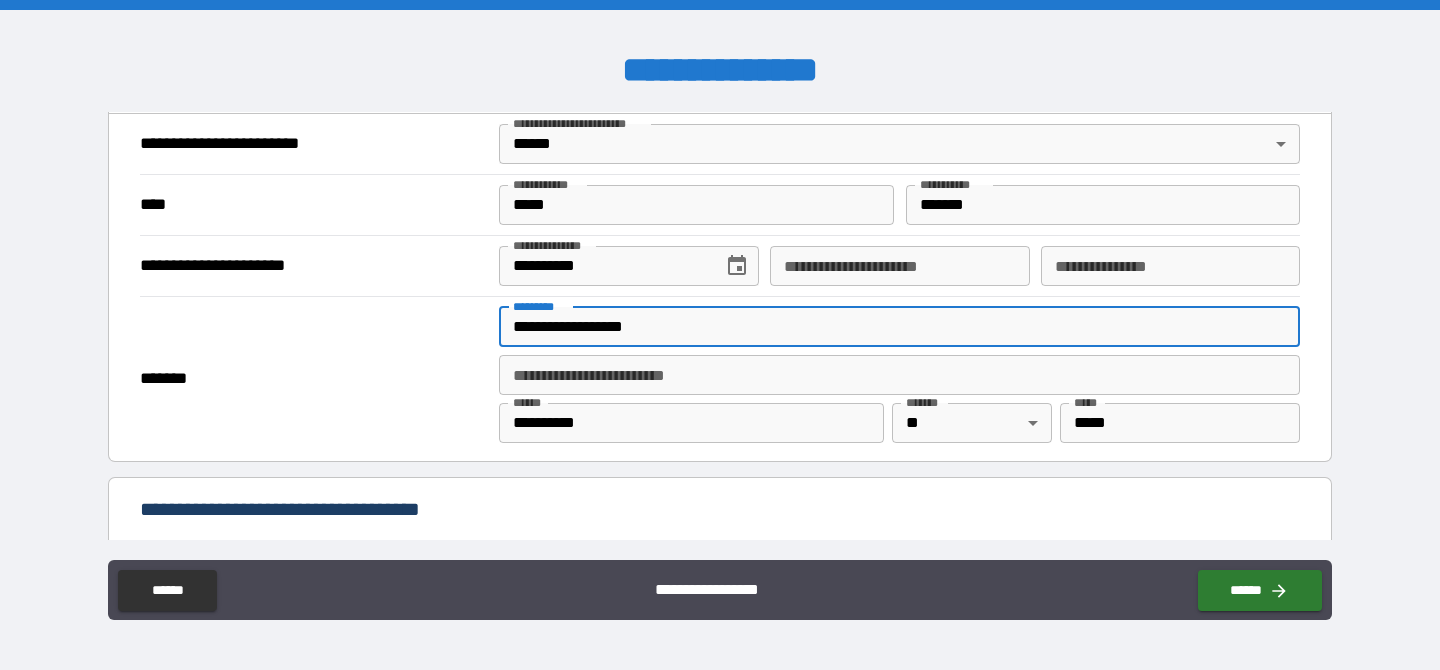scroll, scrollTop: 777, scrollLeft: 0, axis: vertical 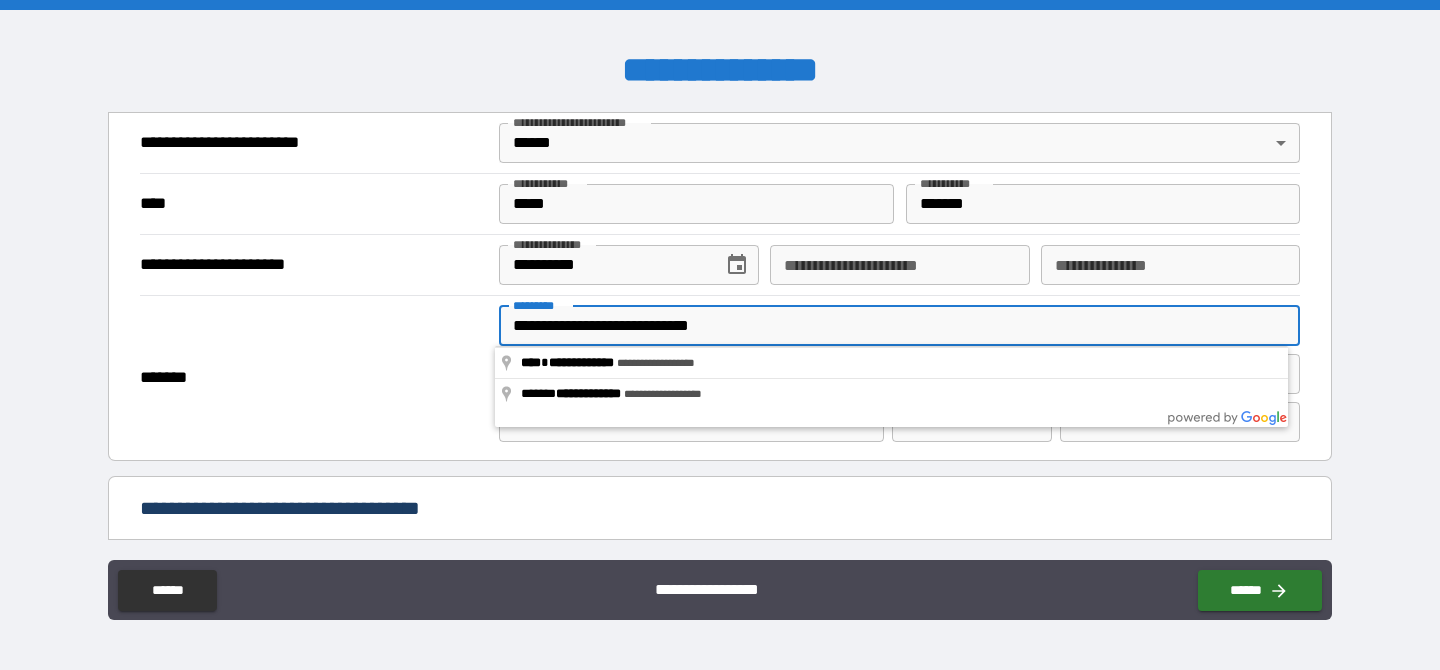 drag, startPoint x: 647, startPoint y: 323, endPoint x: 743, endPoint y: 322, distance: 96.00521 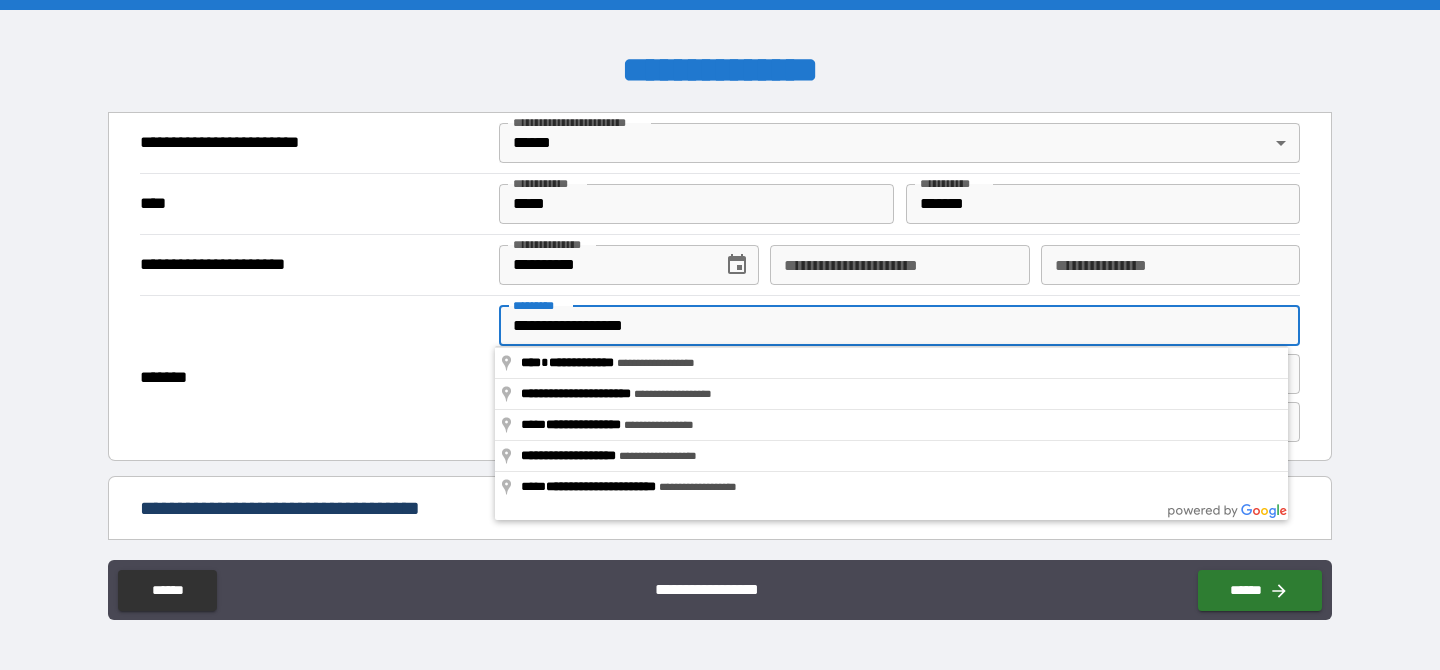 click on "**********" at bounding box center [899, 265] 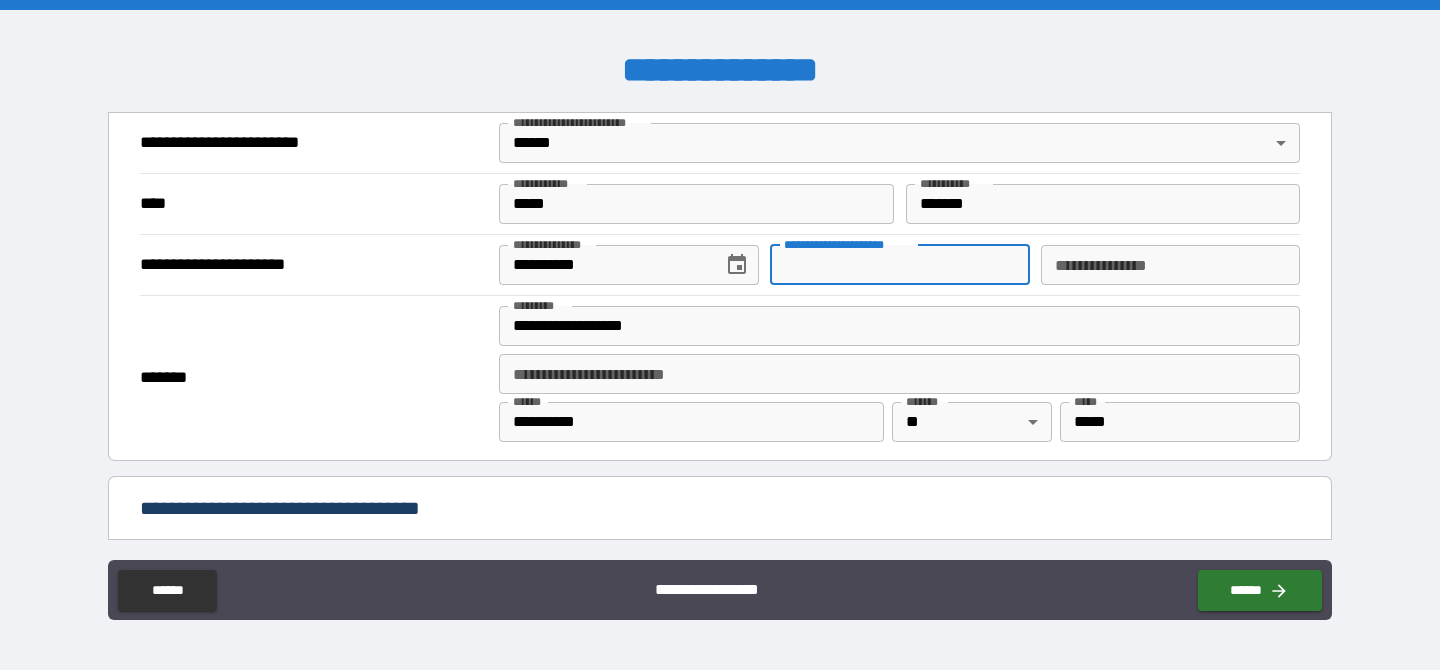 paste on "**********" 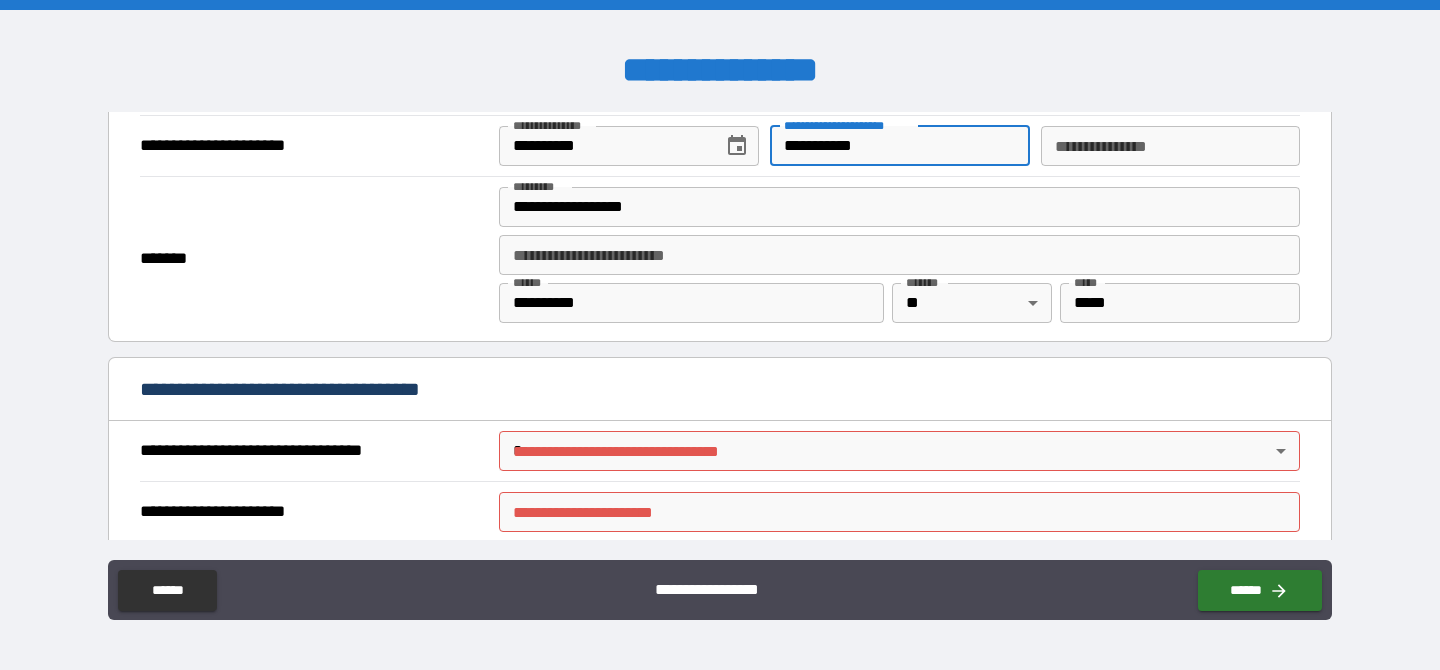 scroll, scrollTop: 954, scrollLeft: 0, axis: vertical 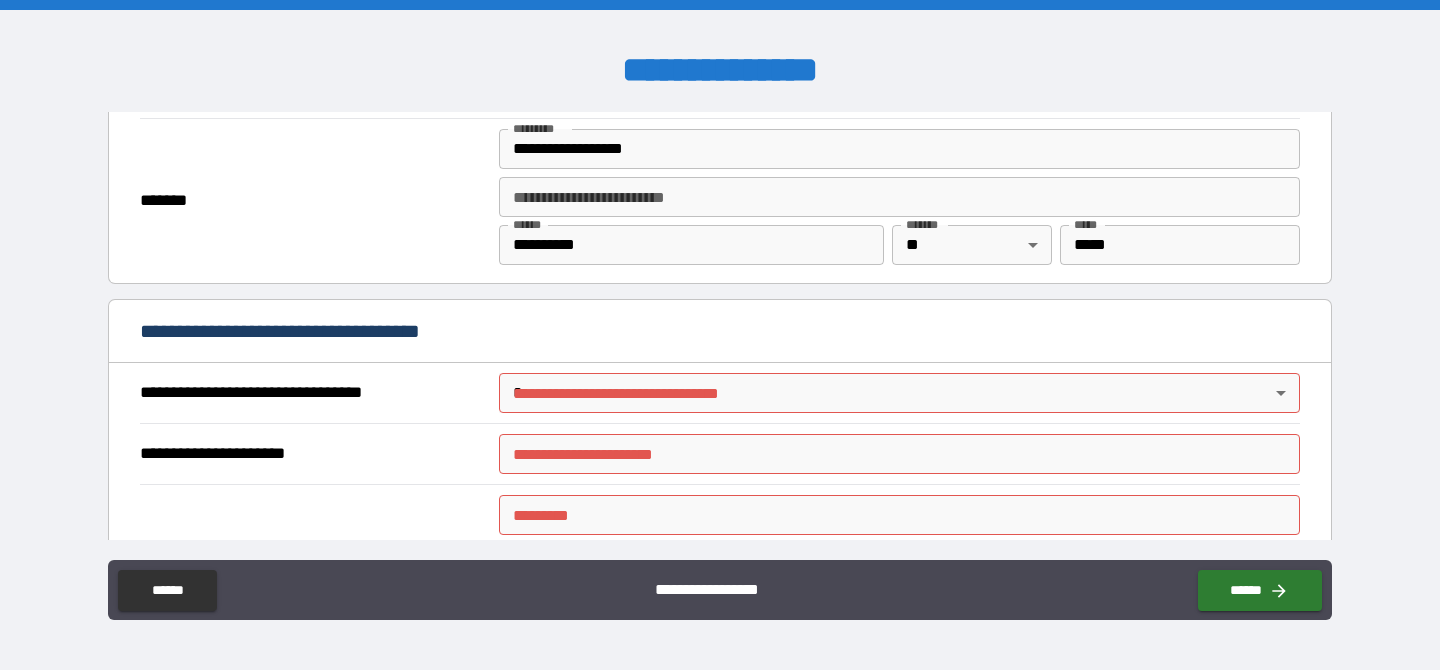 type on "**********" 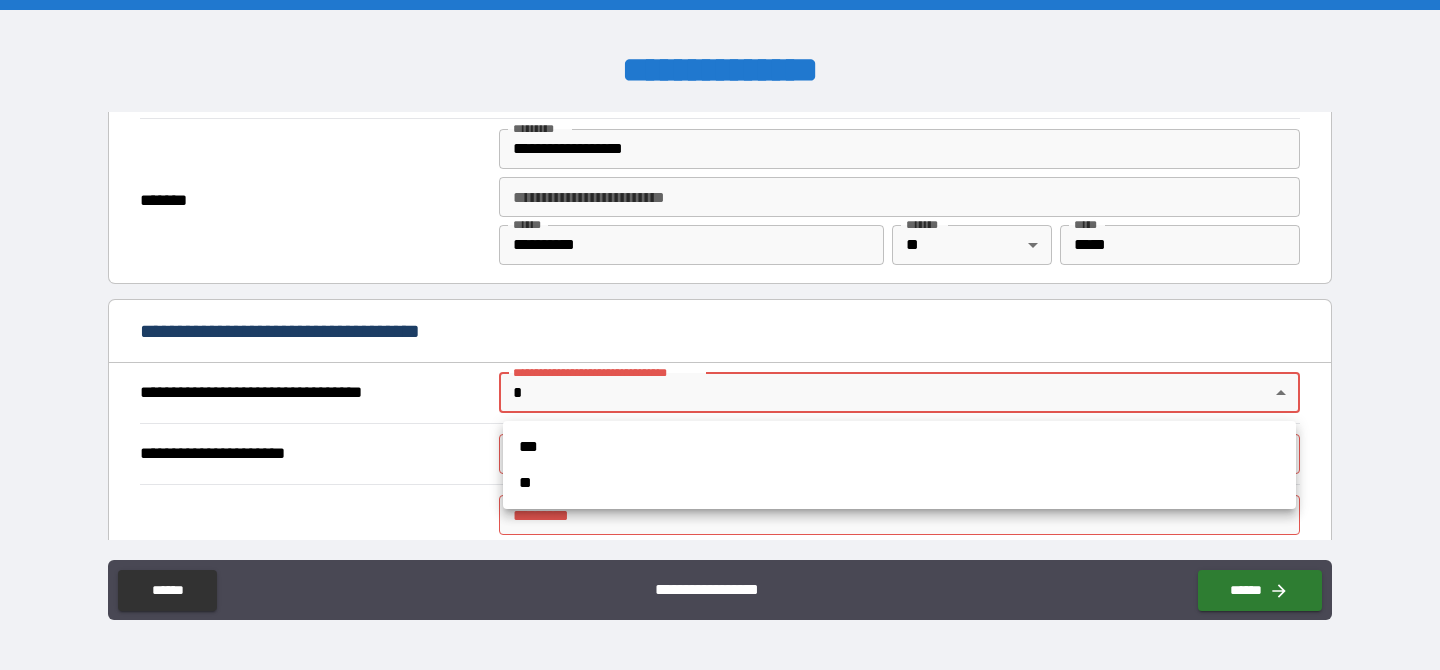 click on "***" at bounding box center [899, 447] 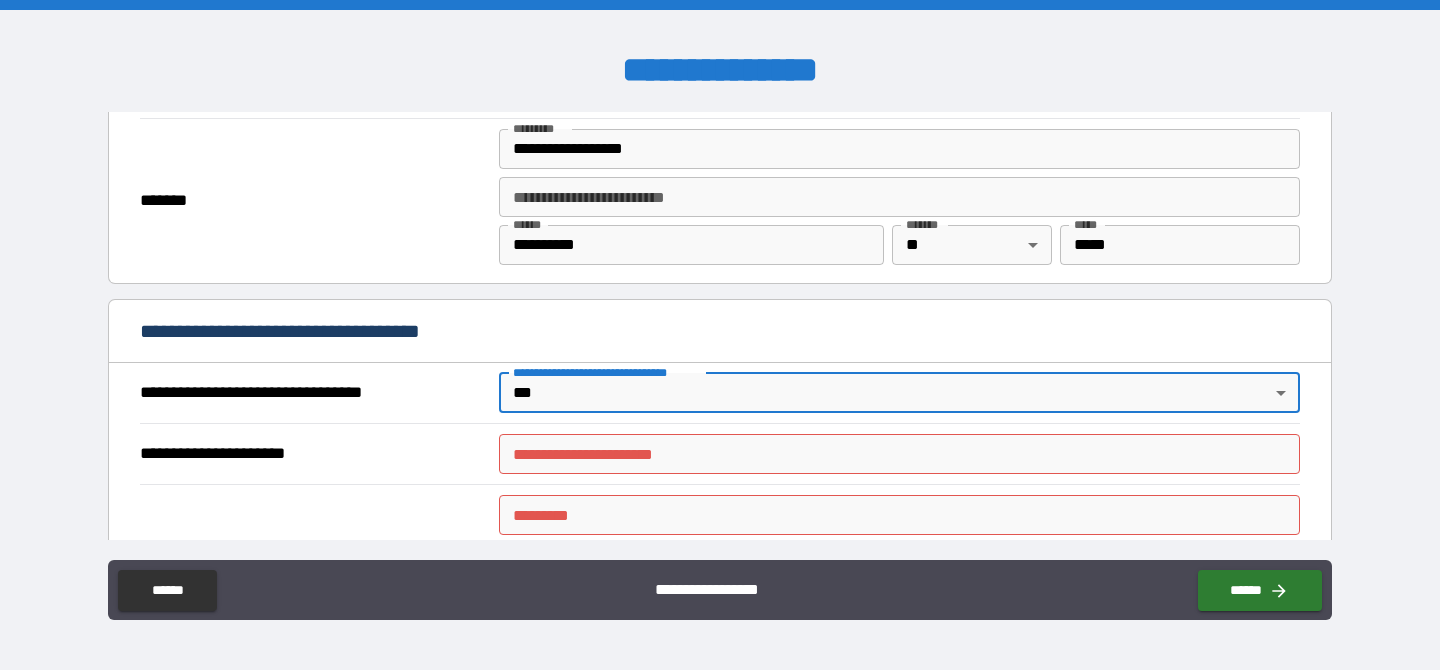 click on "**********" at bounding box center [899, 454] 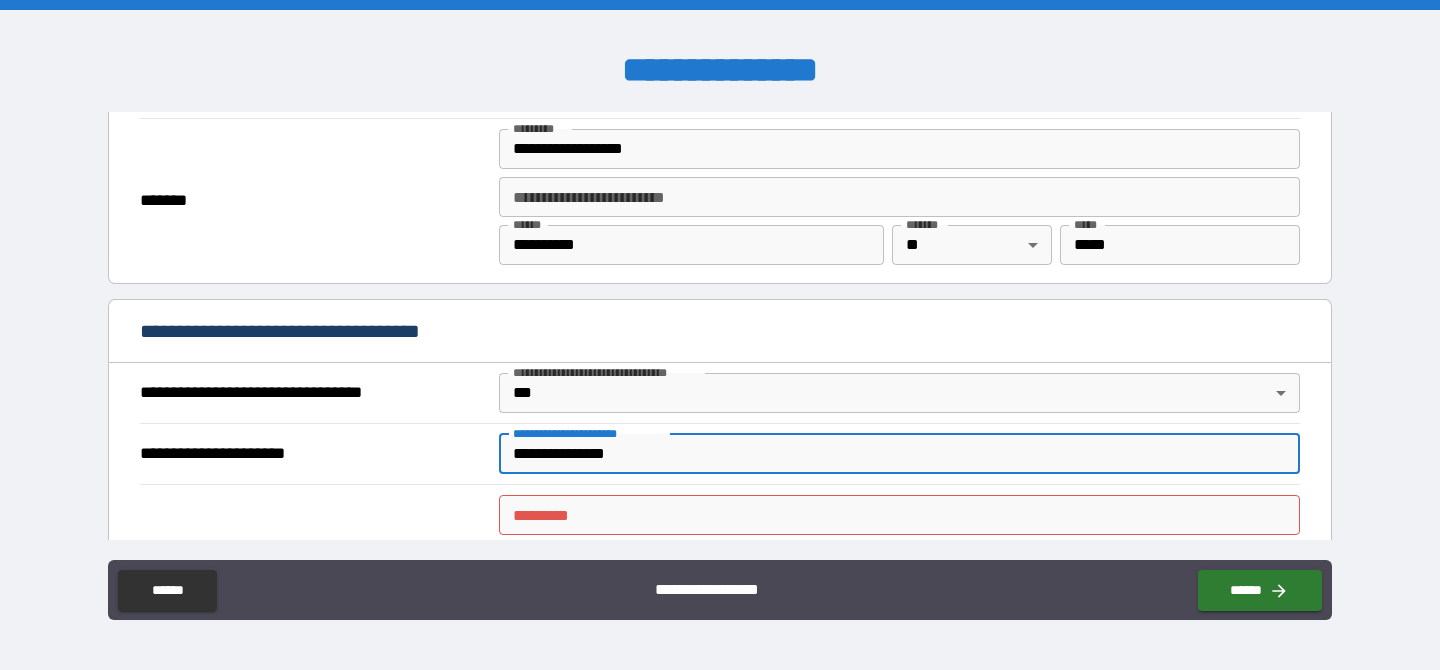 type on "**********" 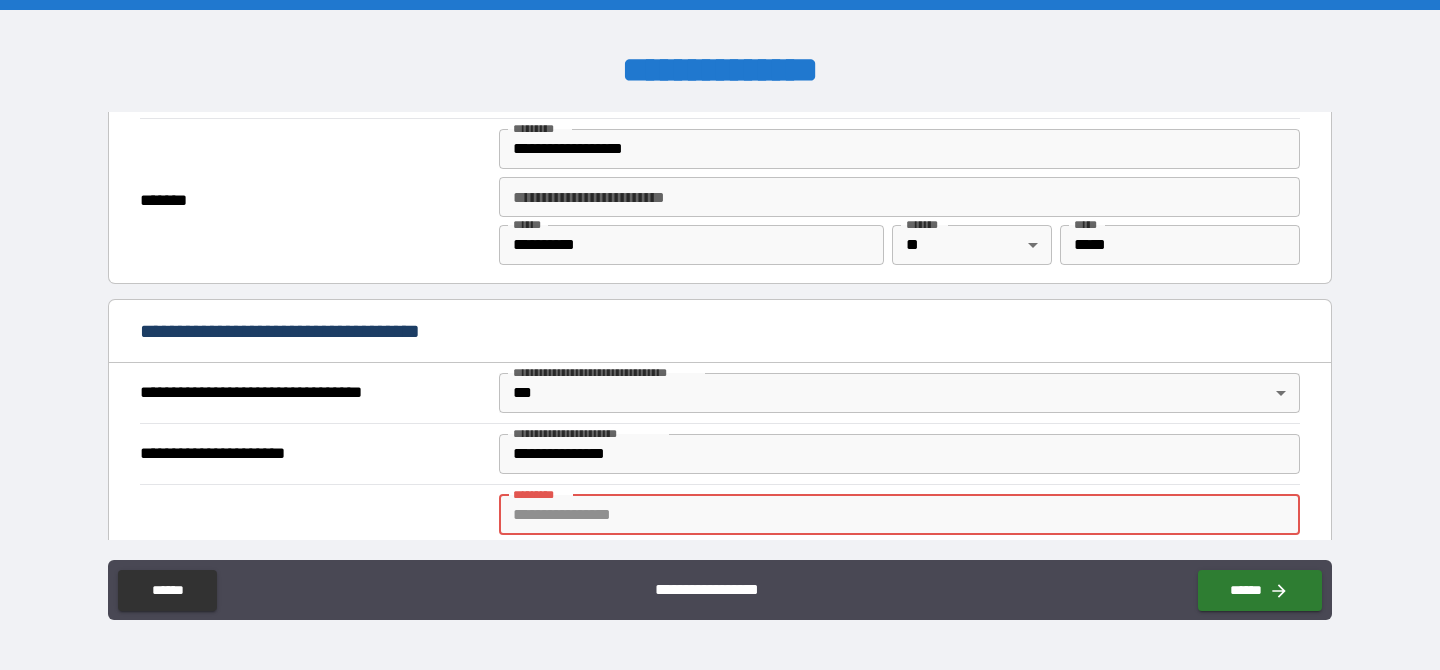 click on "*******   *" at bounding box center [899, 515] 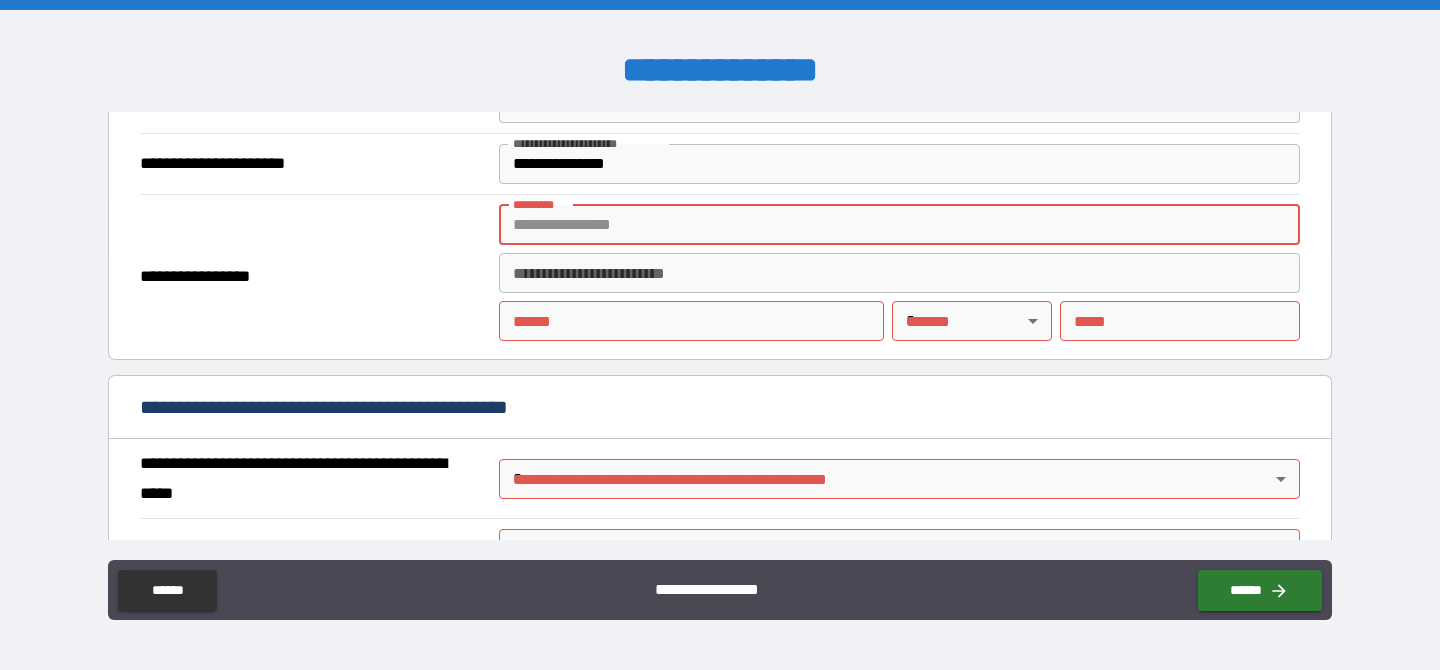scroll, scrollTop: 1263, scrollLeft: 0, axis: vertical 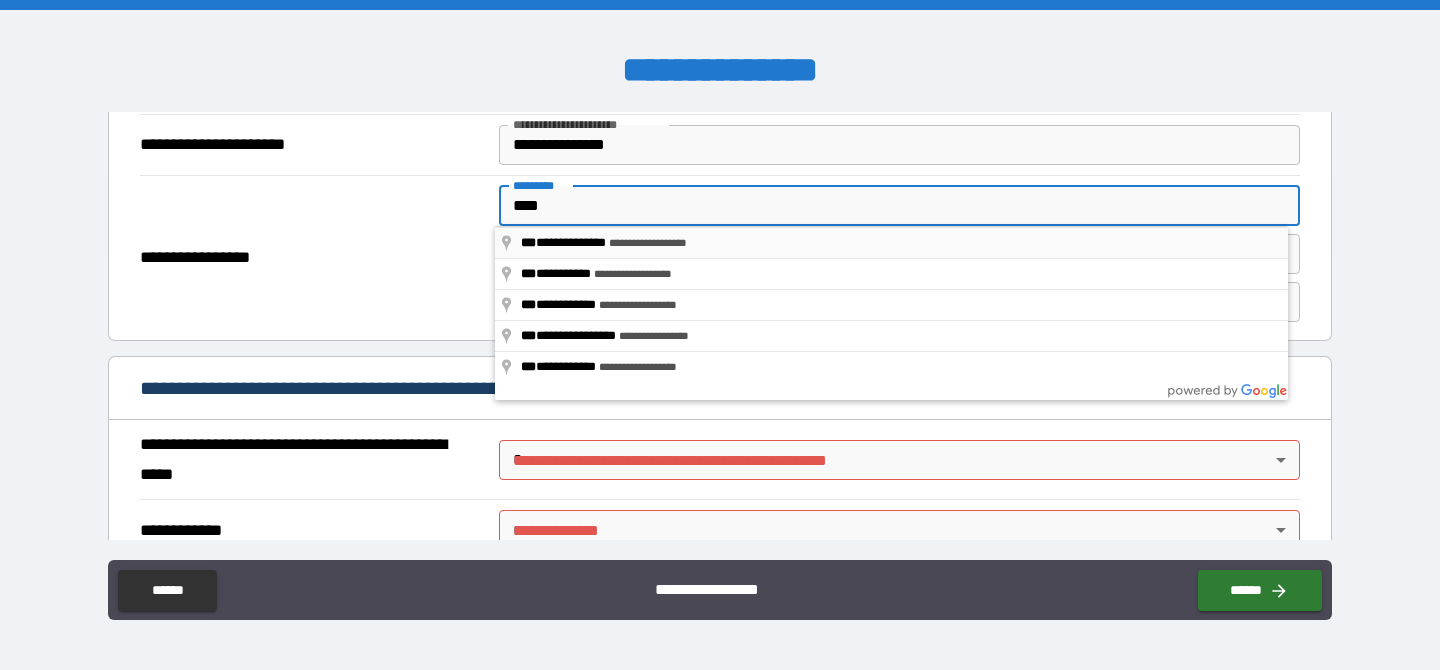 type on "**********" 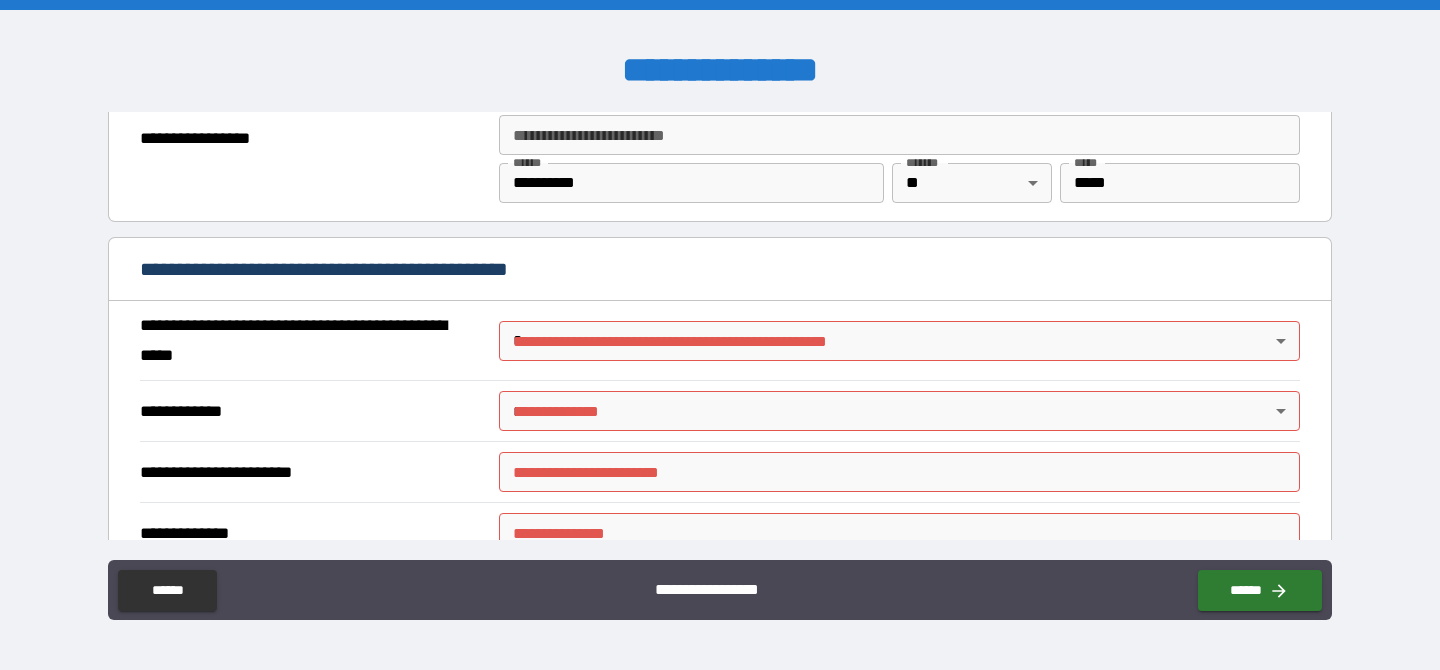 scroll, scrollTop: 1413, scrollLeft: 0, axis: vertical 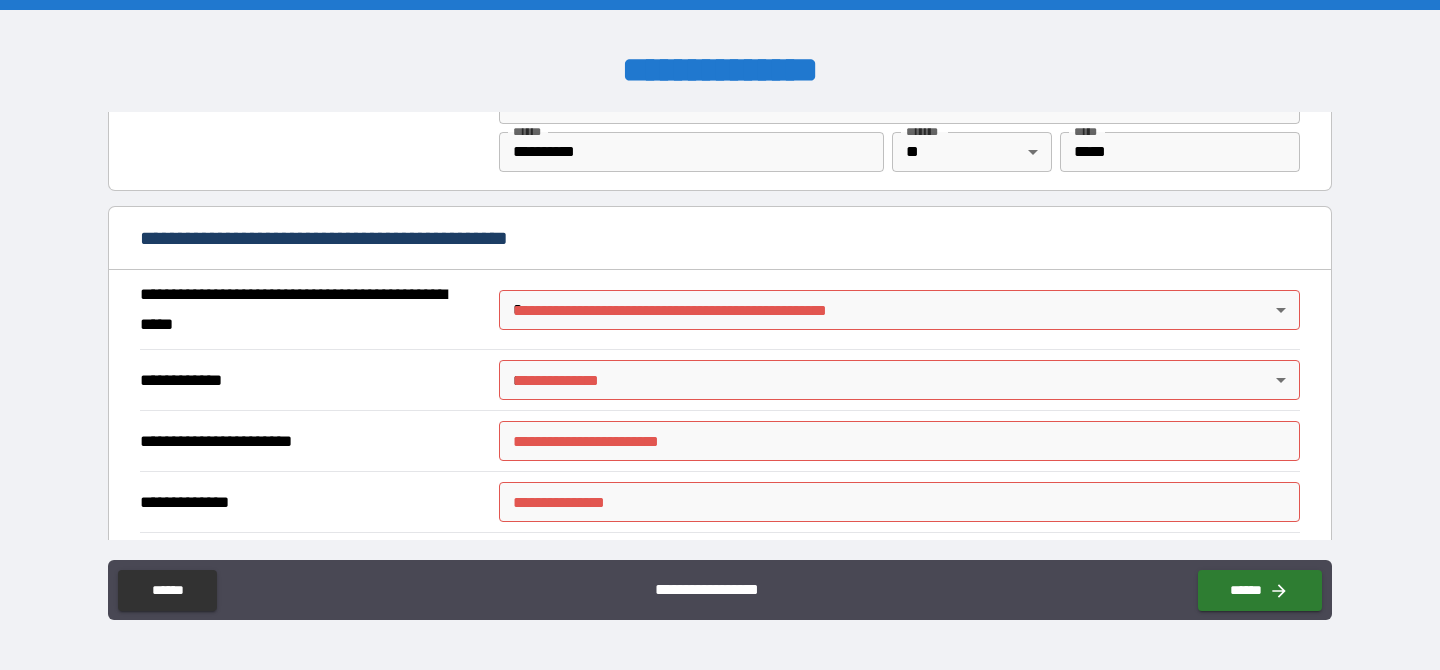 click on "**********" at bounding box center [720, 335] 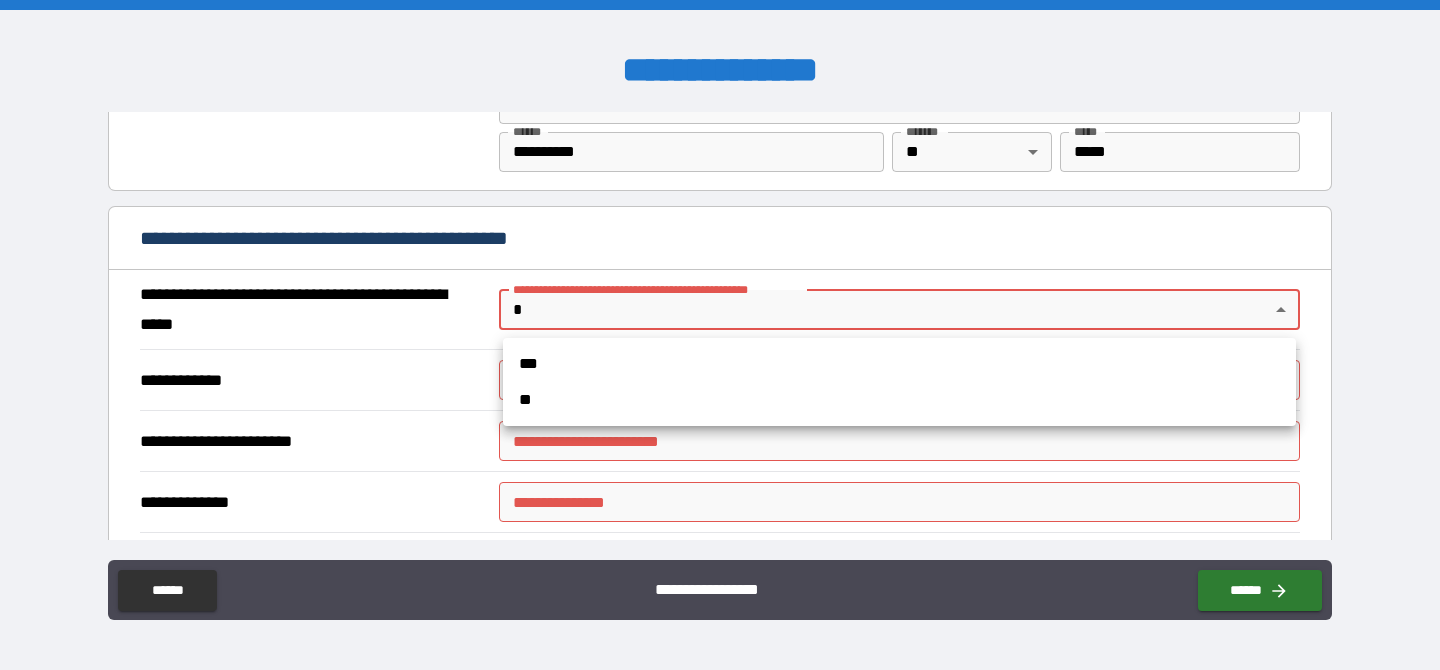 click on "**" at bounding box center (899, 400) 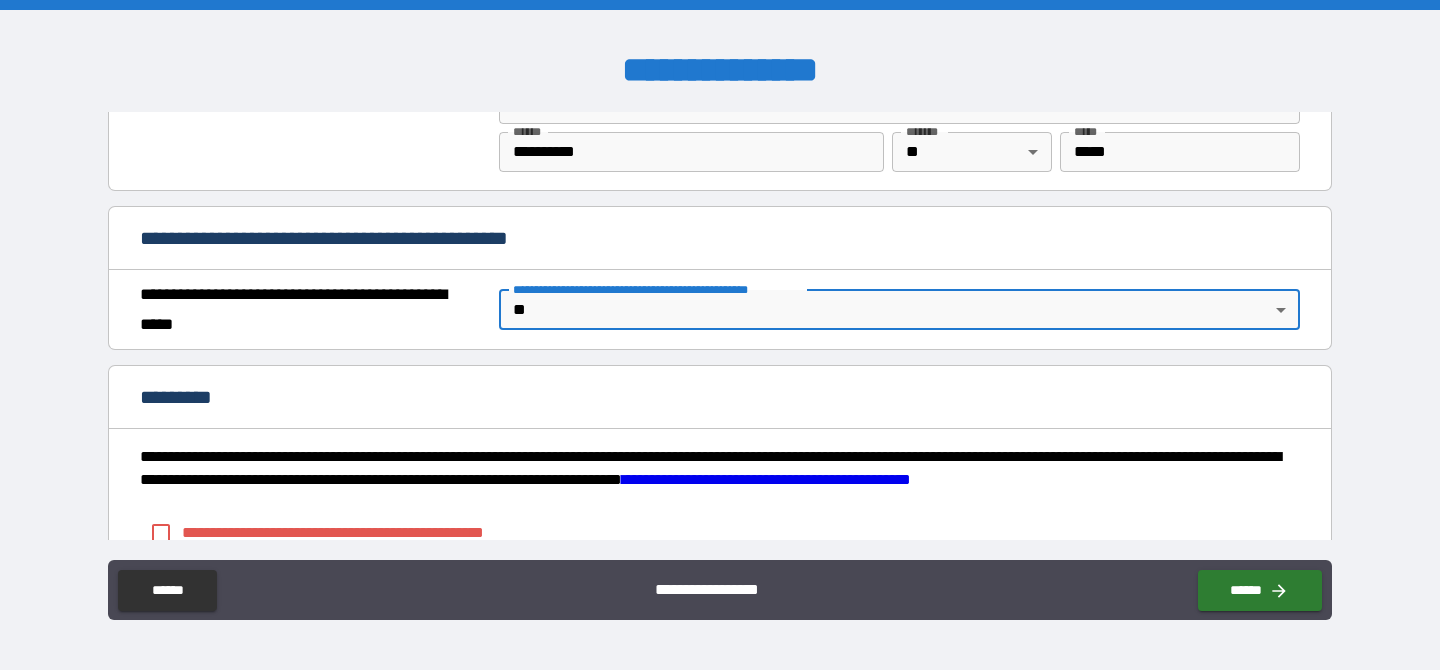 scroll, scrollTop: 1558, scrollLeft: 0, axis: vertical 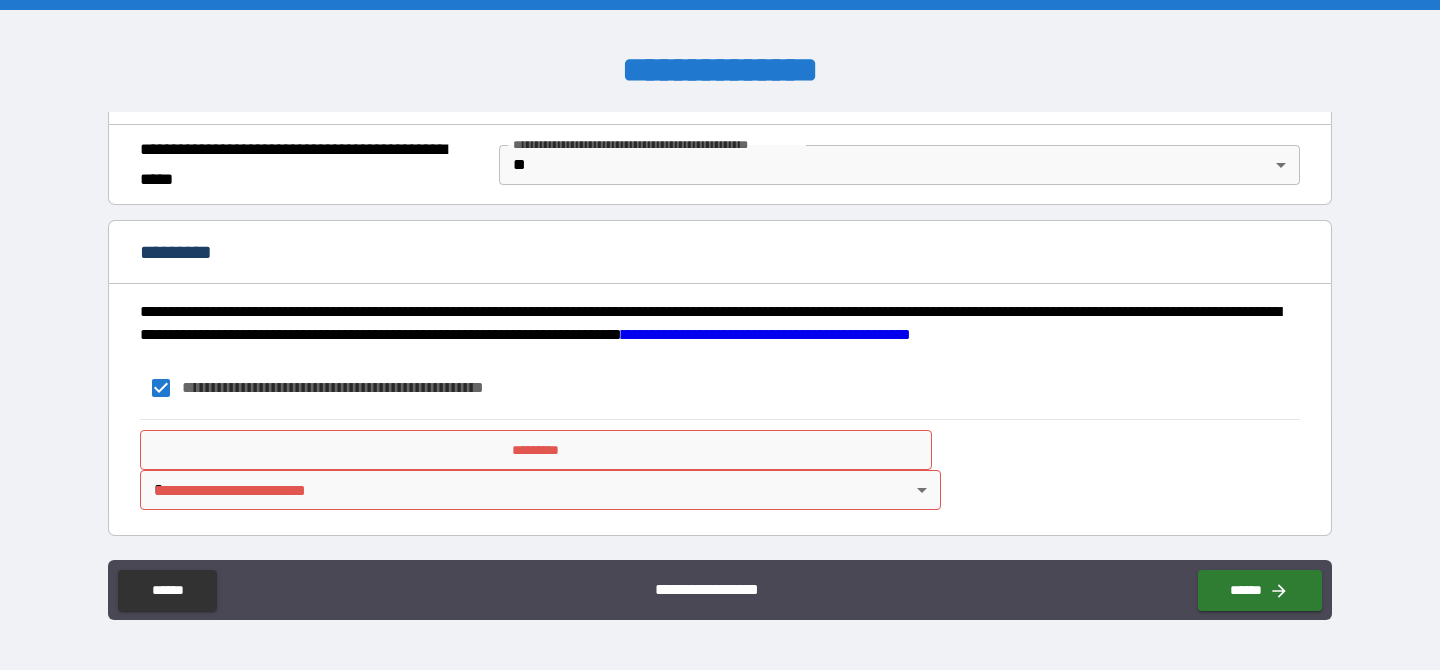 click on "*********" at bounding box center (536, 450) 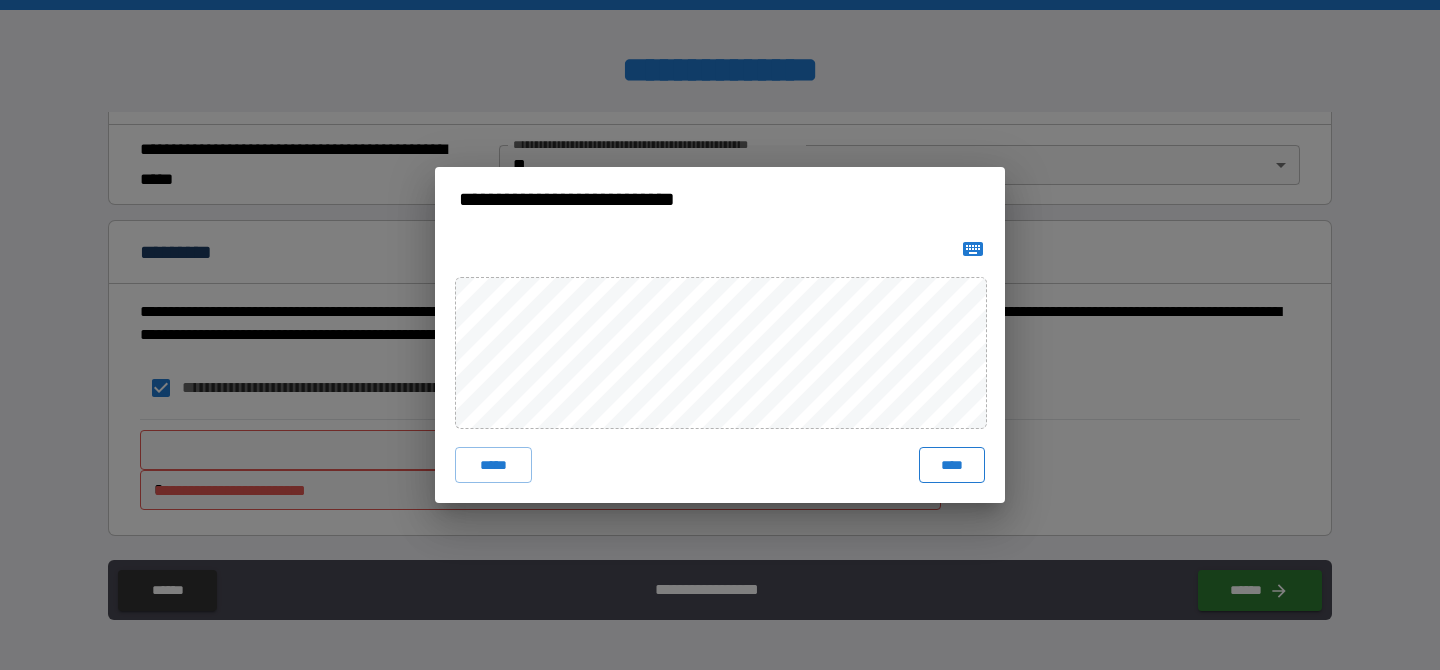 click on "****" at bounding box center (952, 465) 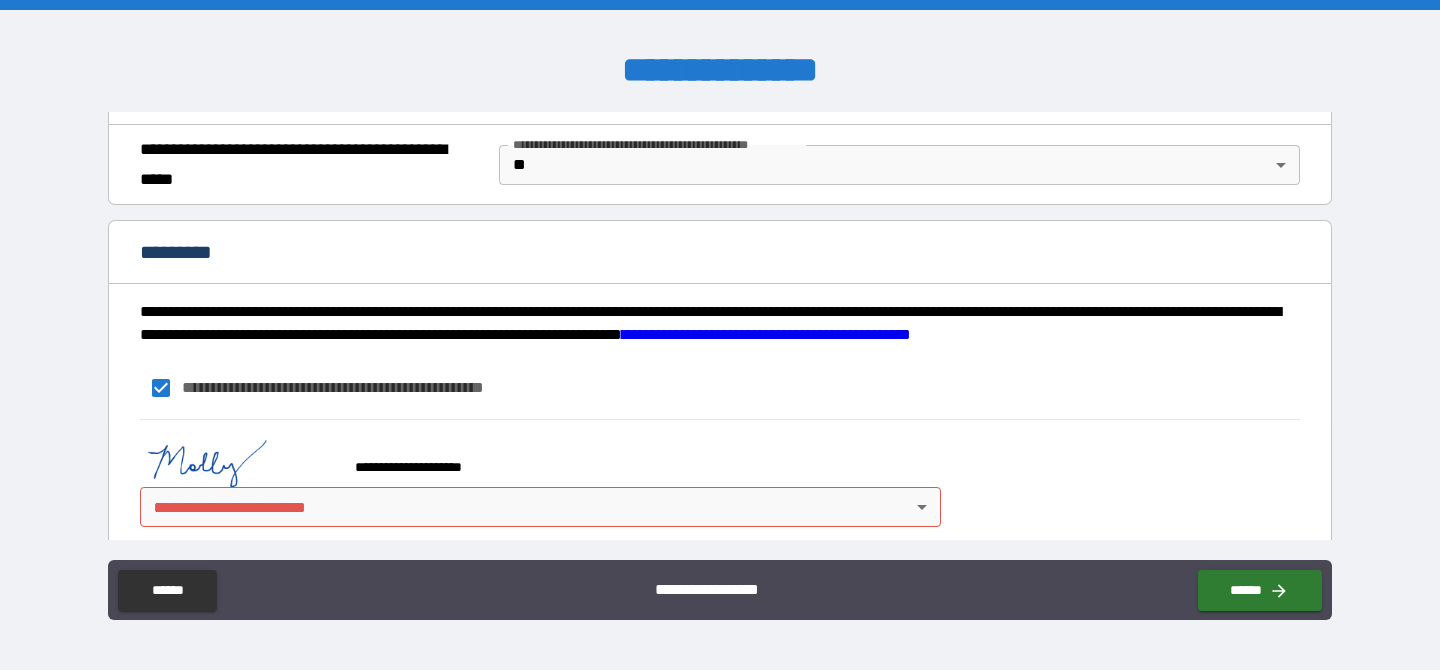 click on "**********" at bounding box center [720, 335] 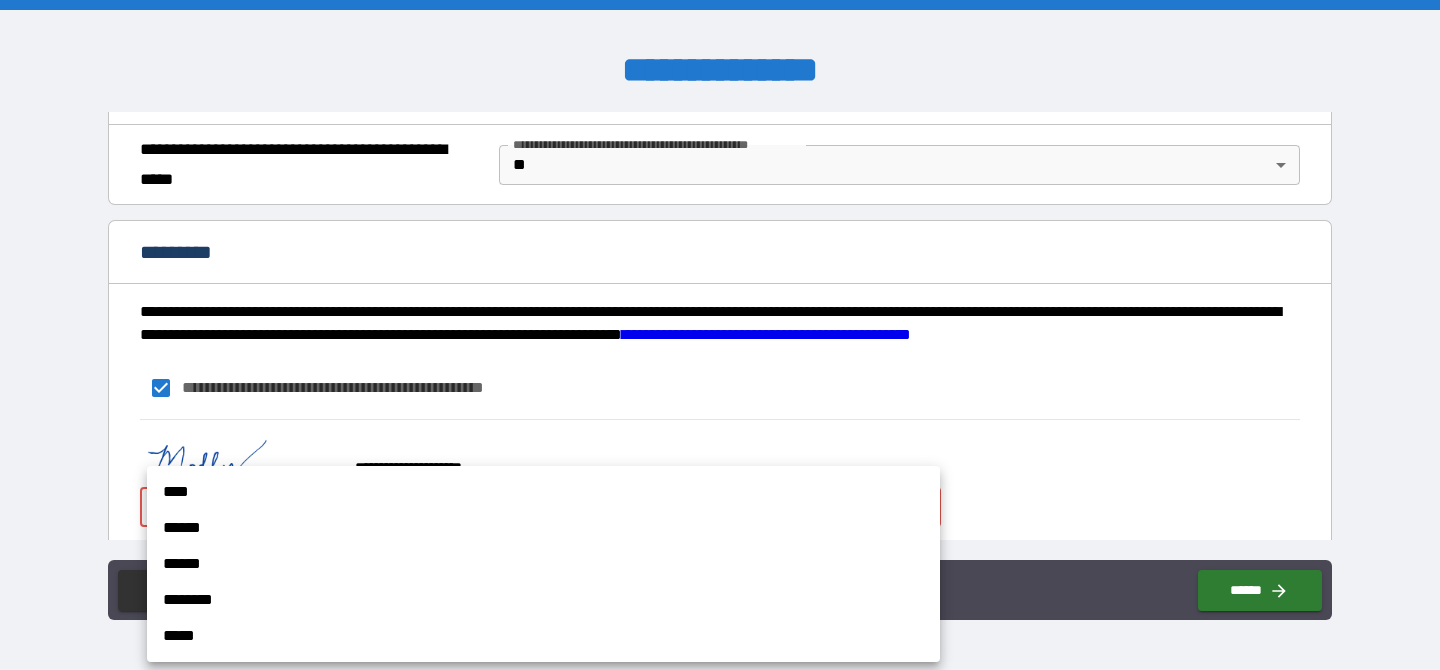 click on "****" at bounding box center [543, 492] 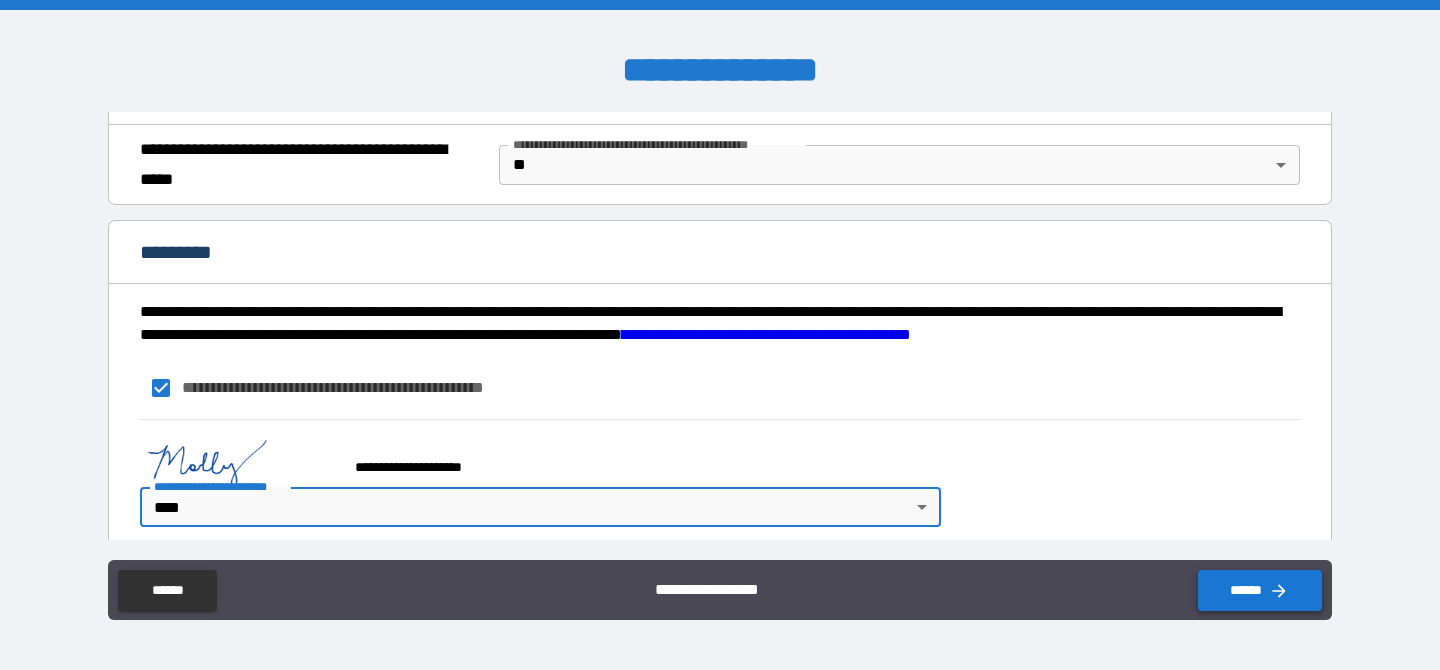 click on "******" at bounding box center (1260, 590) 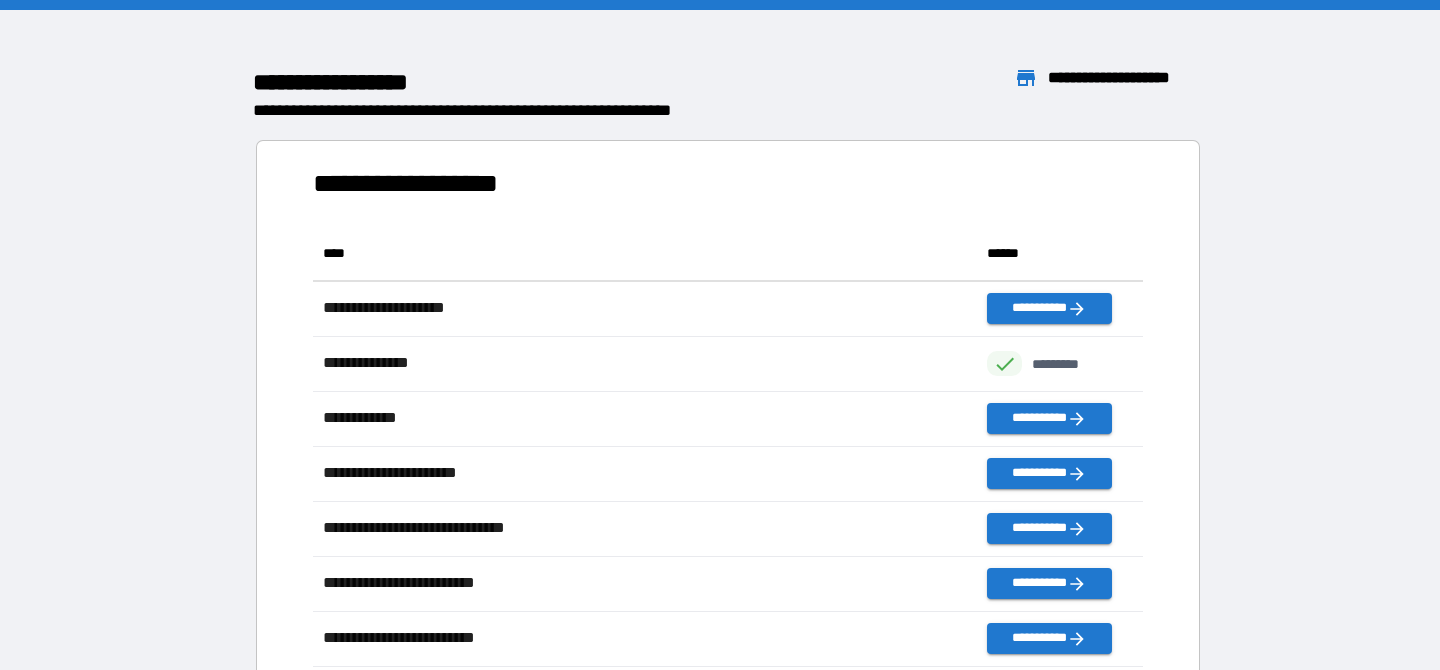 scroll, scrollTop: 1, scrollLeft: 1, axis: both 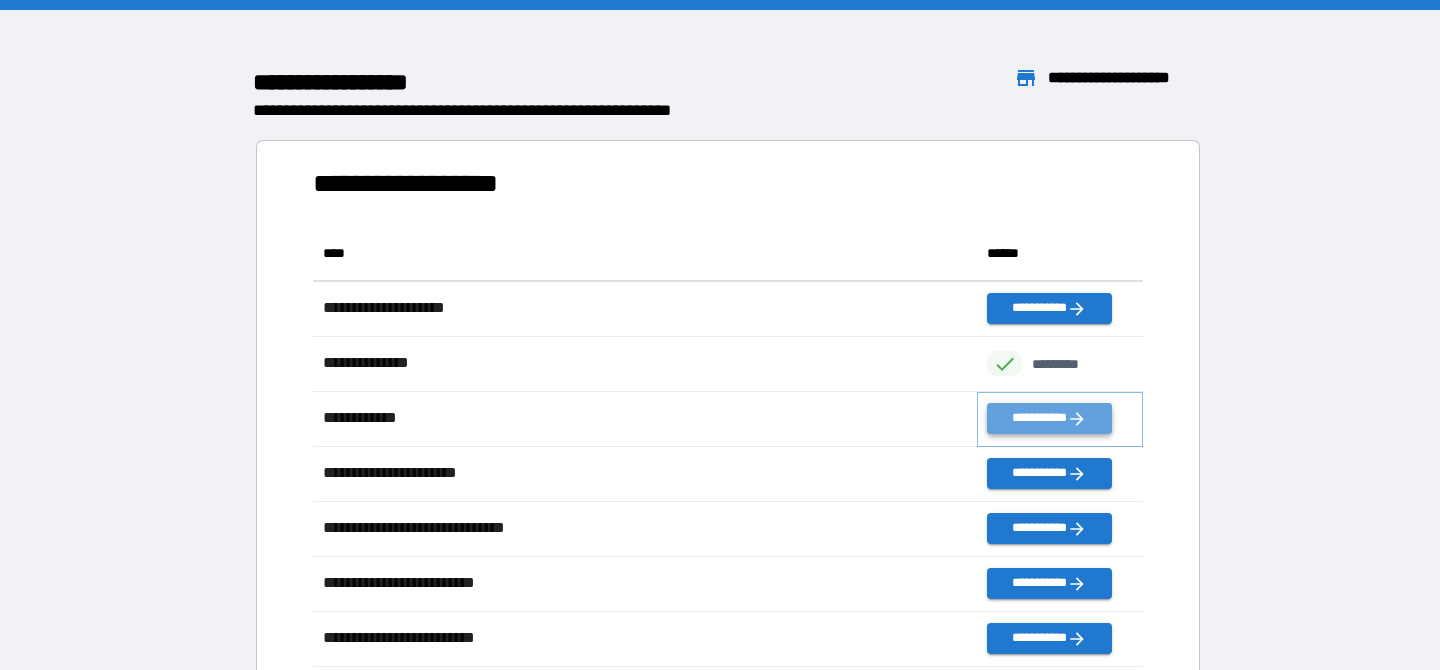 click on "**********" at bounding box center (1049, 418) 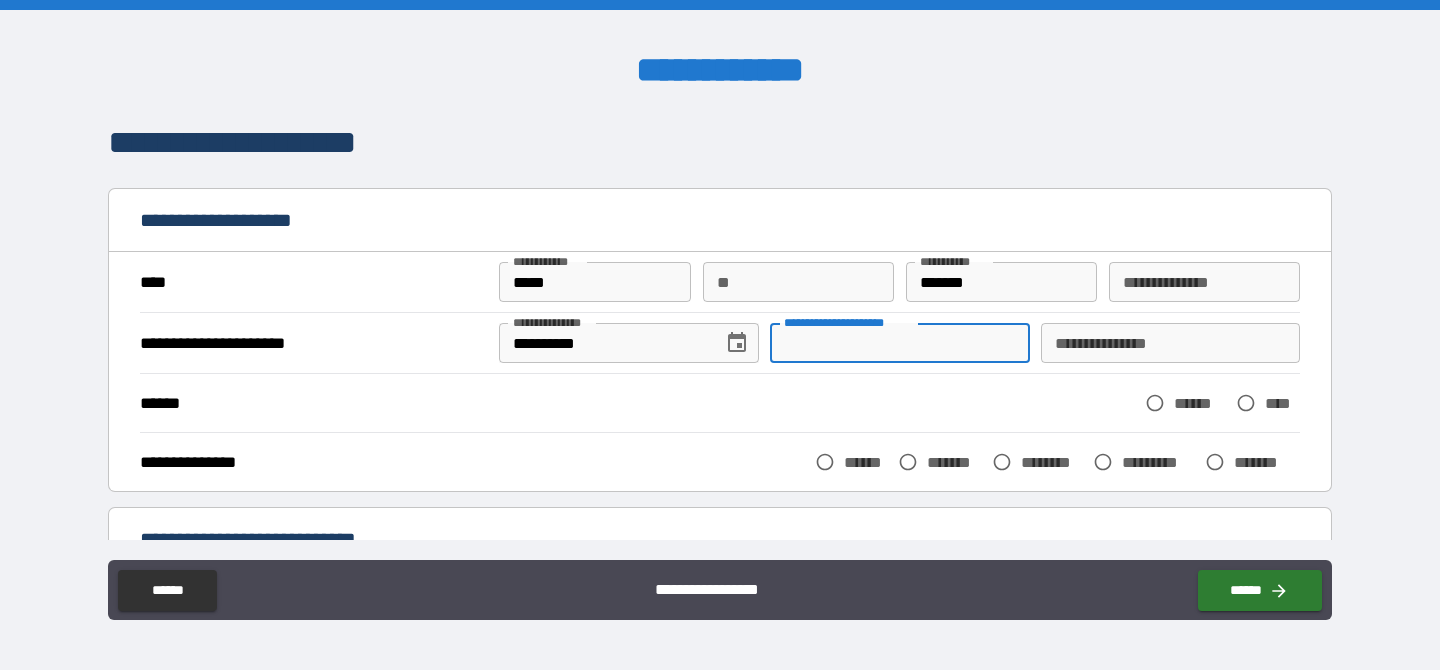 click on "**********" at bounding box center [899, 343] 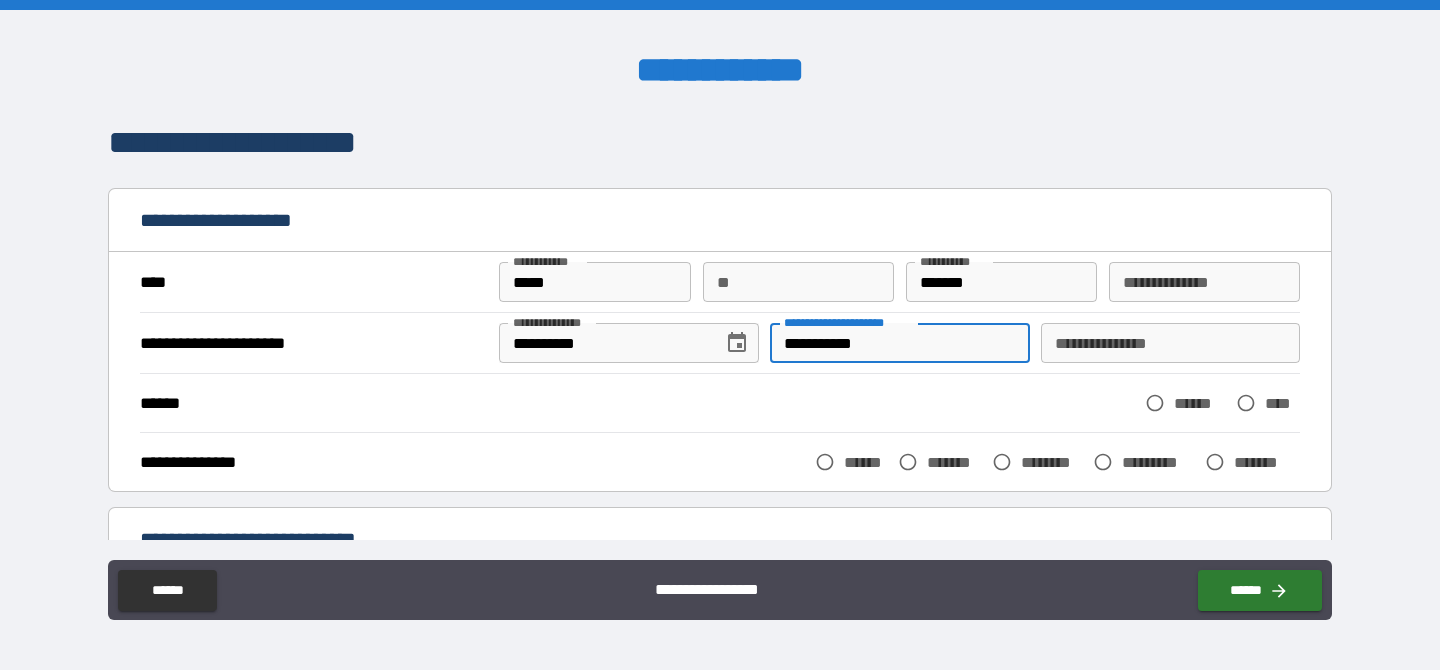 type on "**********" 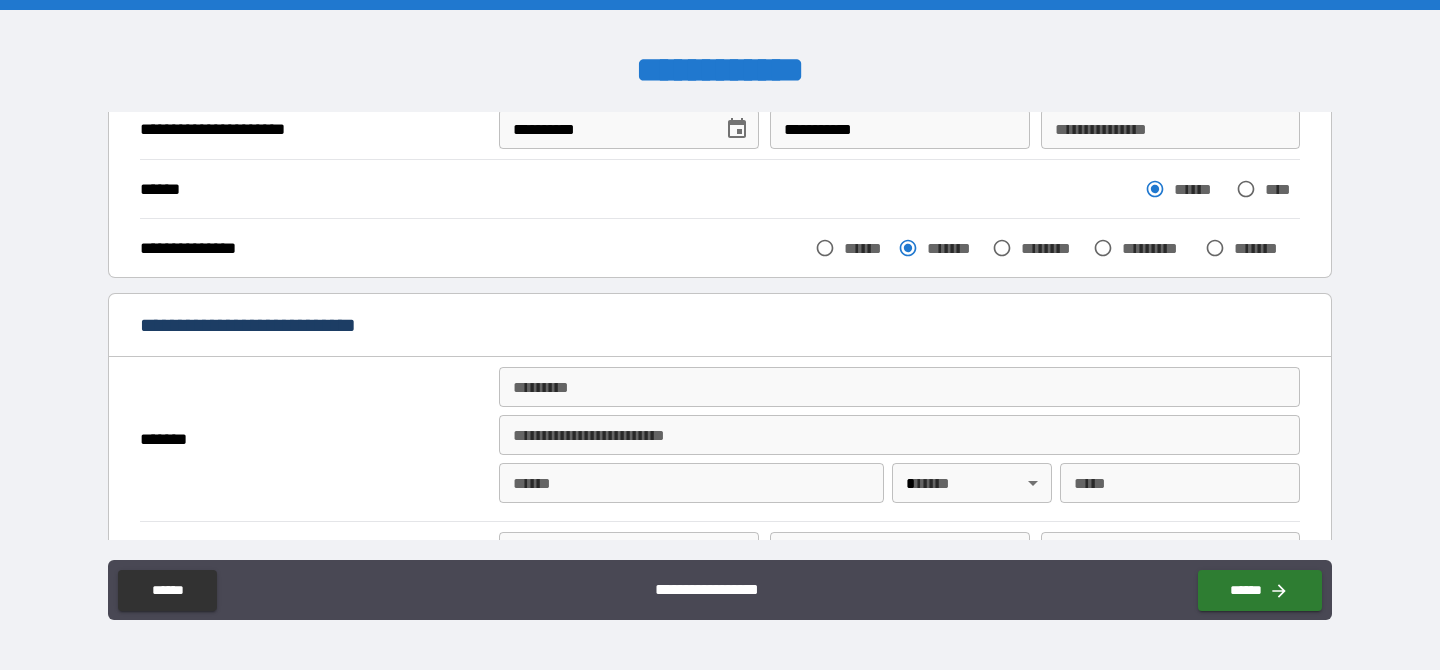 scroll, scrollTop: 258, scrollLeft: 0, axis: vertical 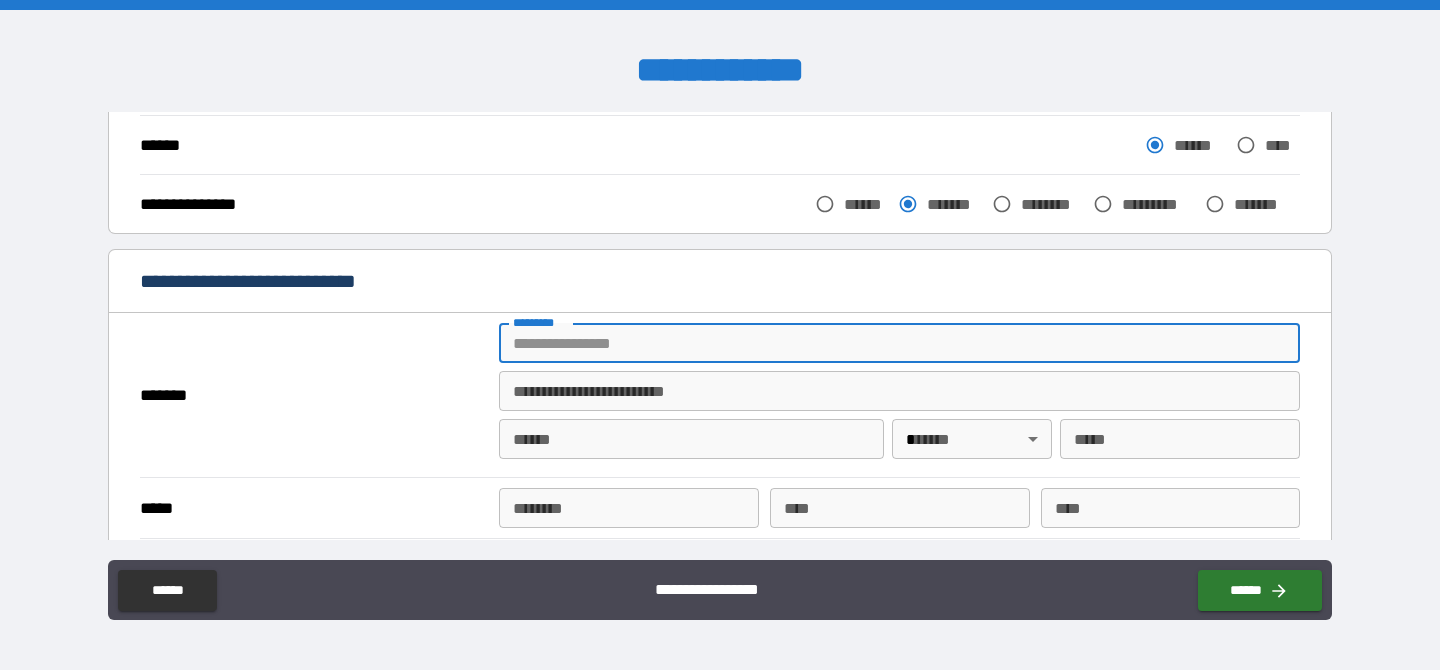 click on "*******   *" at bounding box center [899, 343] 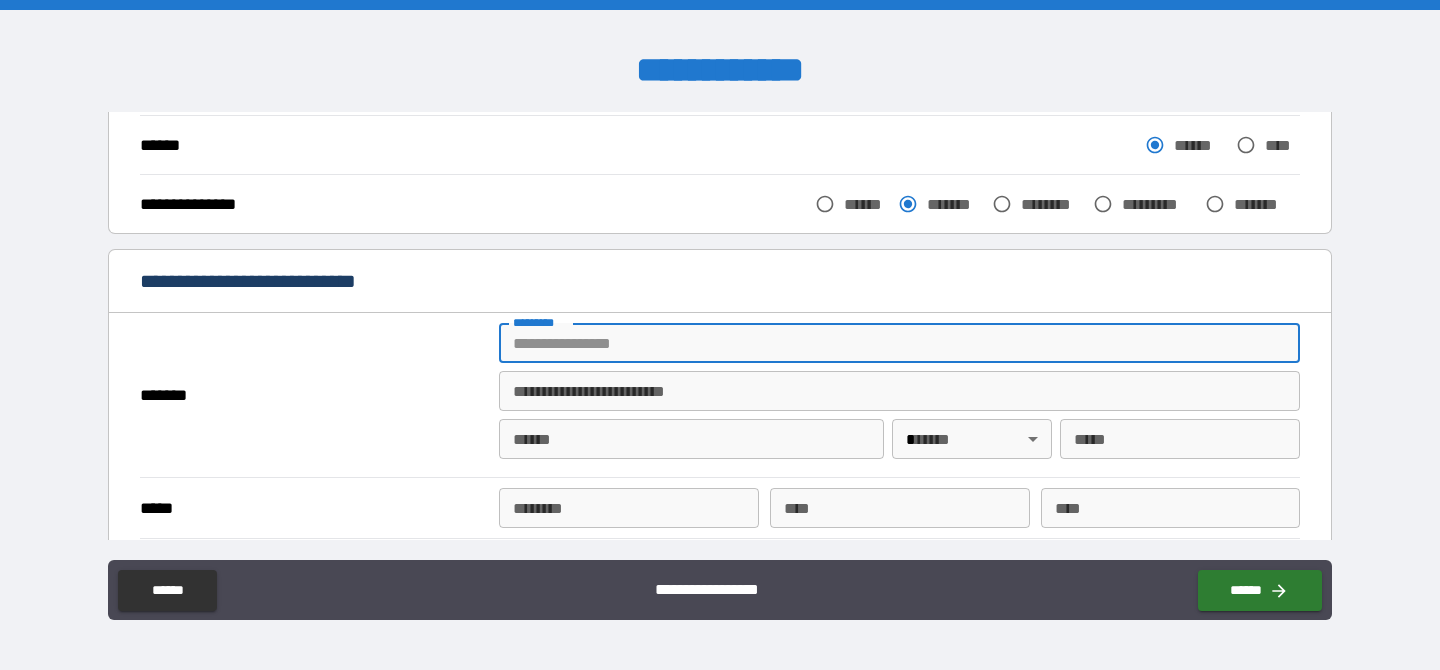 type on "**********" 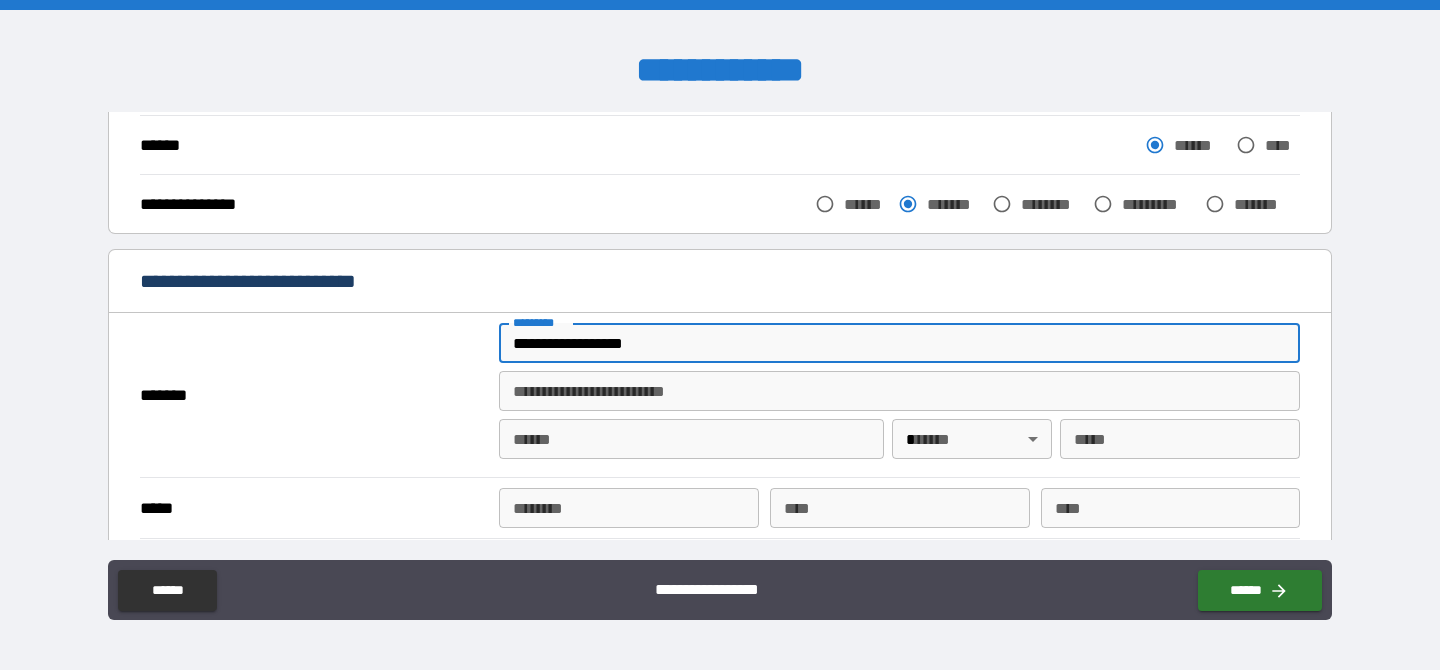 type on "*****" 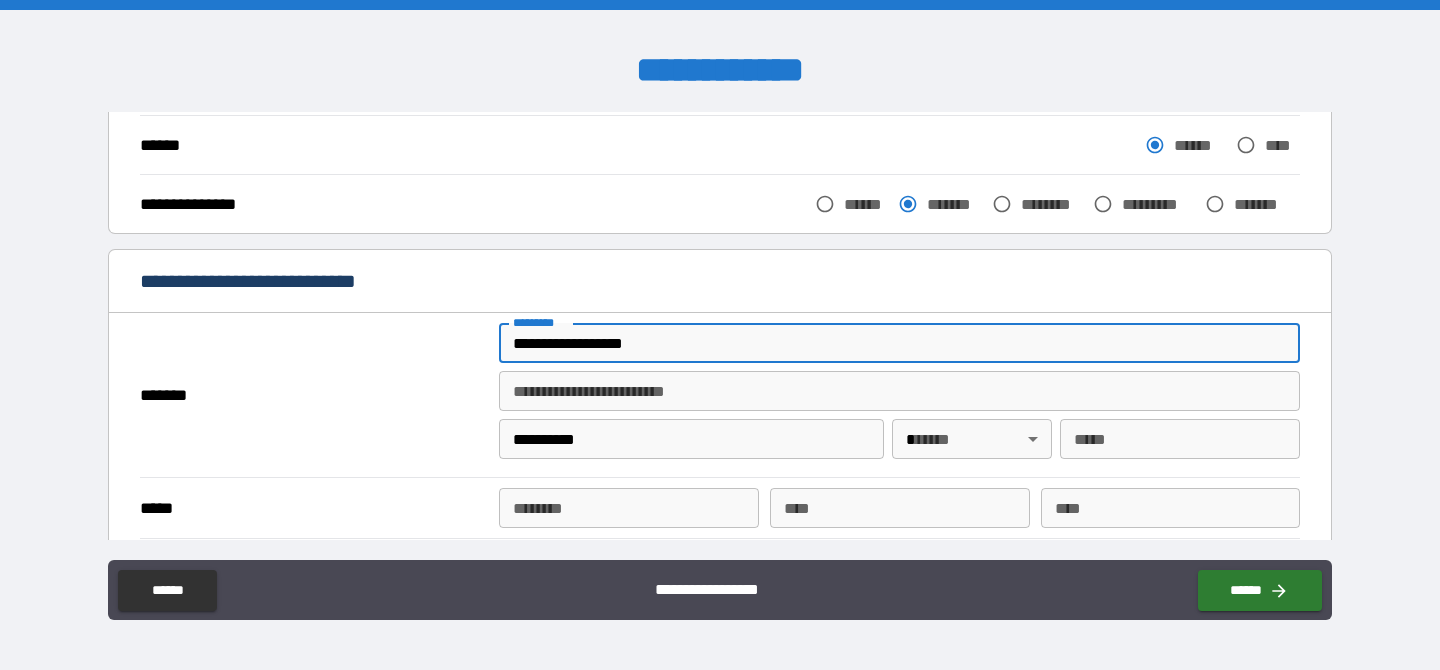 type on "**" 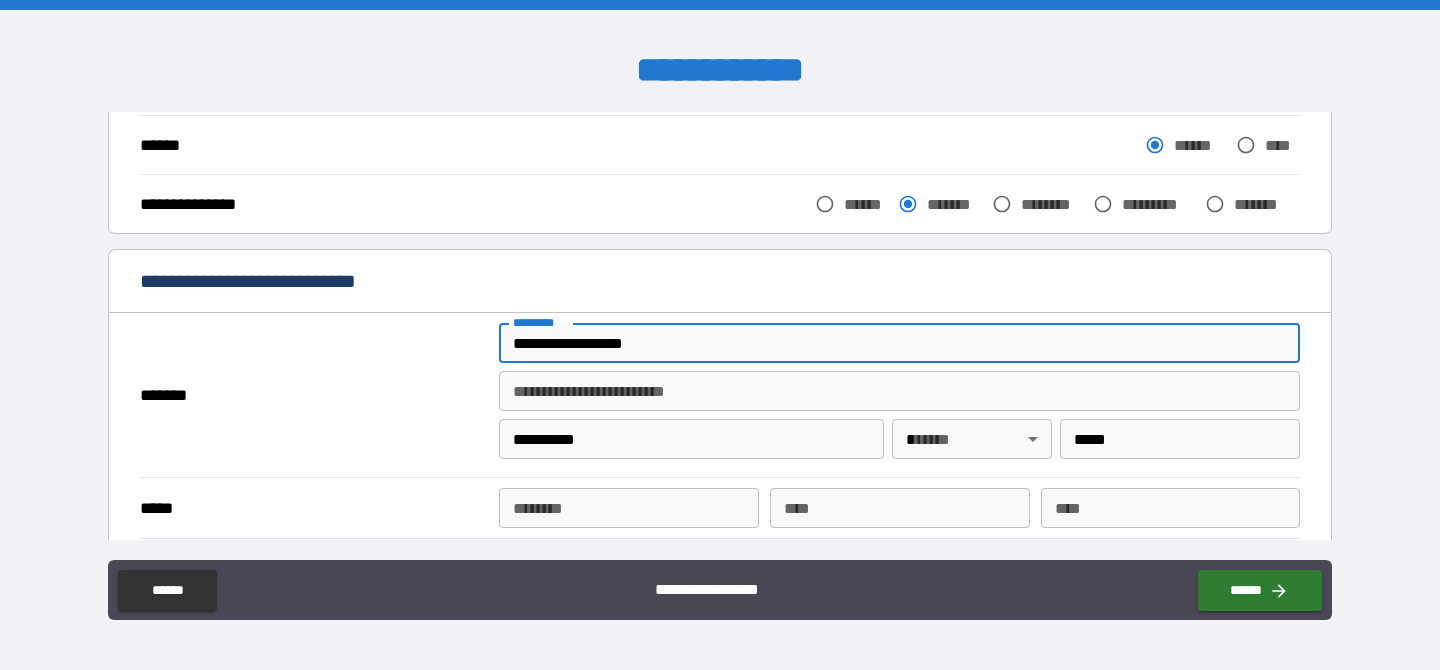 type on "**********" 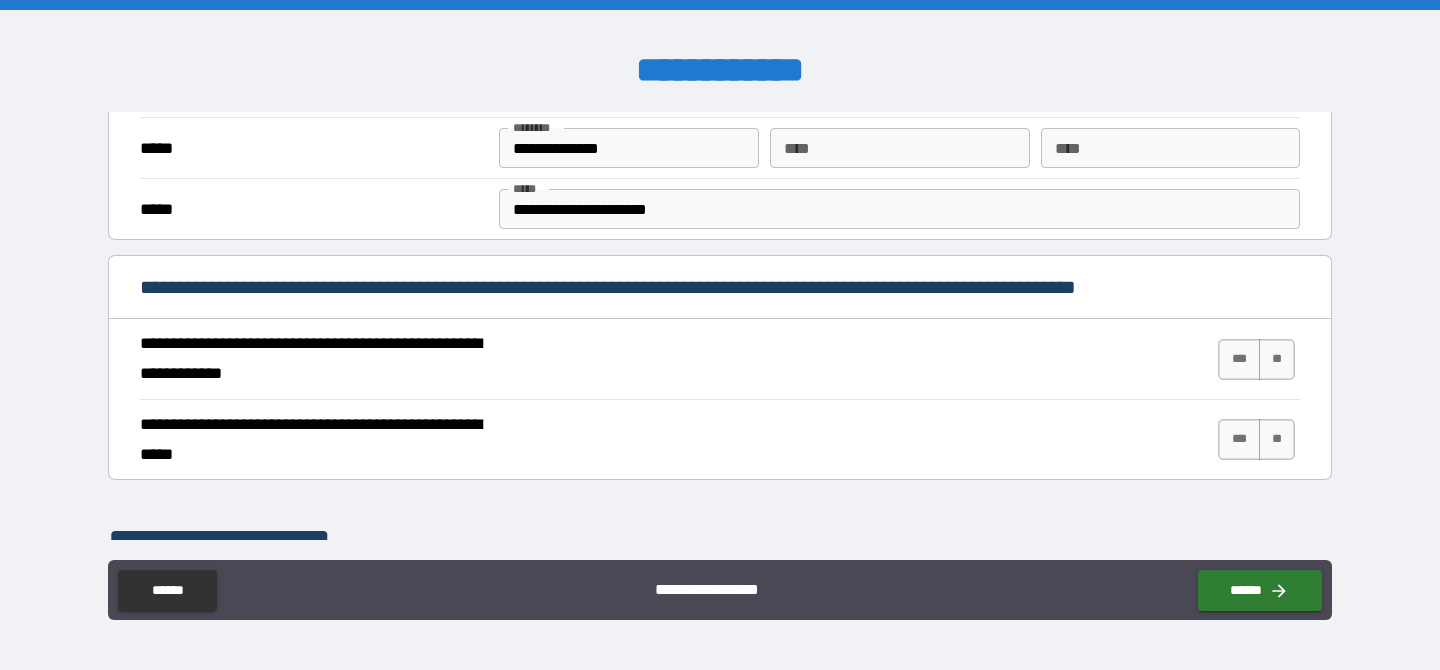 scroll, scrollTop: 652, scrollLeft: 0, axis: vertical 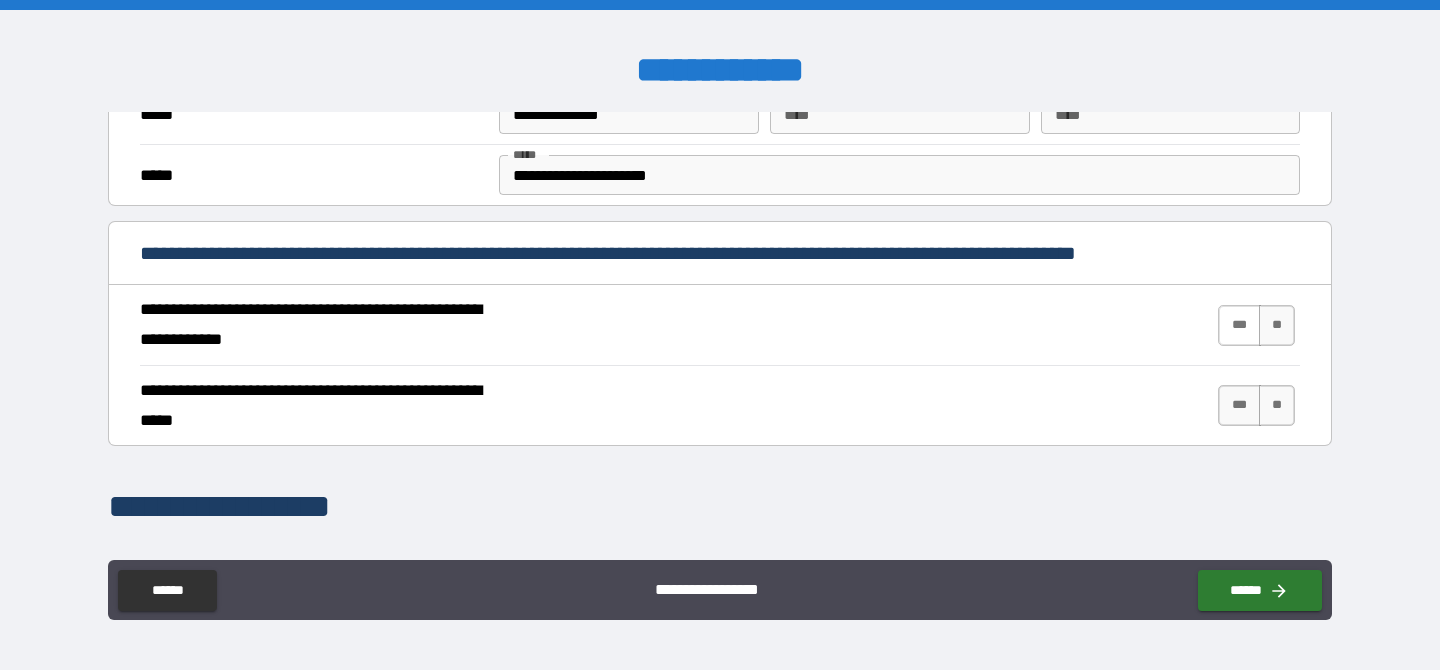 click on "***" at bounding box center (1239, 325) 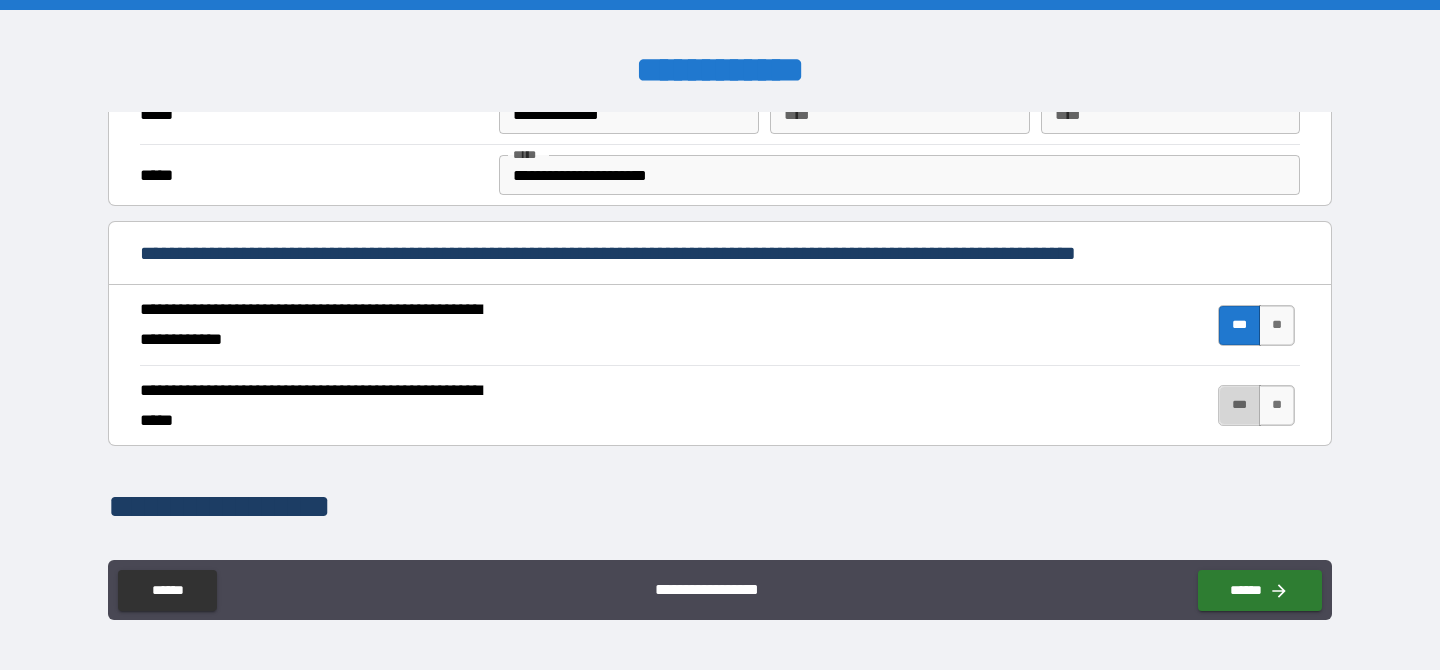 click on "***" at bounding box center (1239, 405) 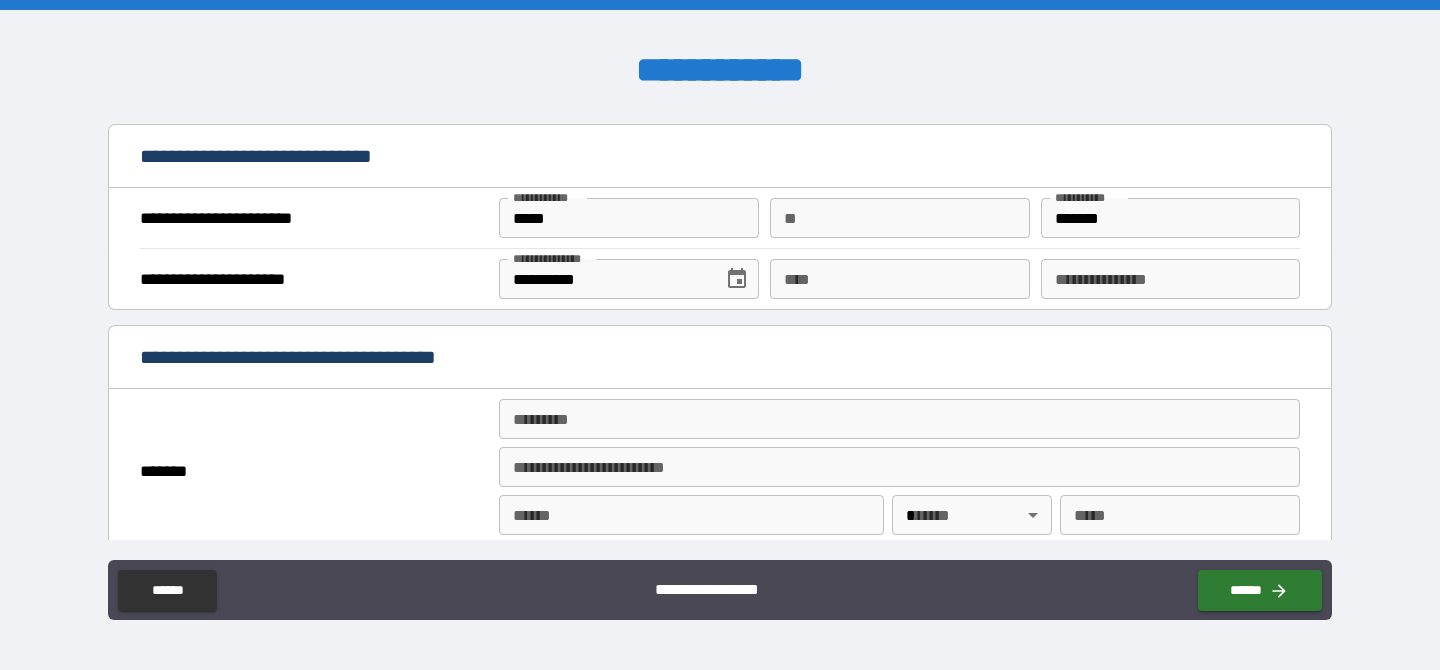 scroll, scrollTop: 1220, scrollLeft: 0, axis: vertical 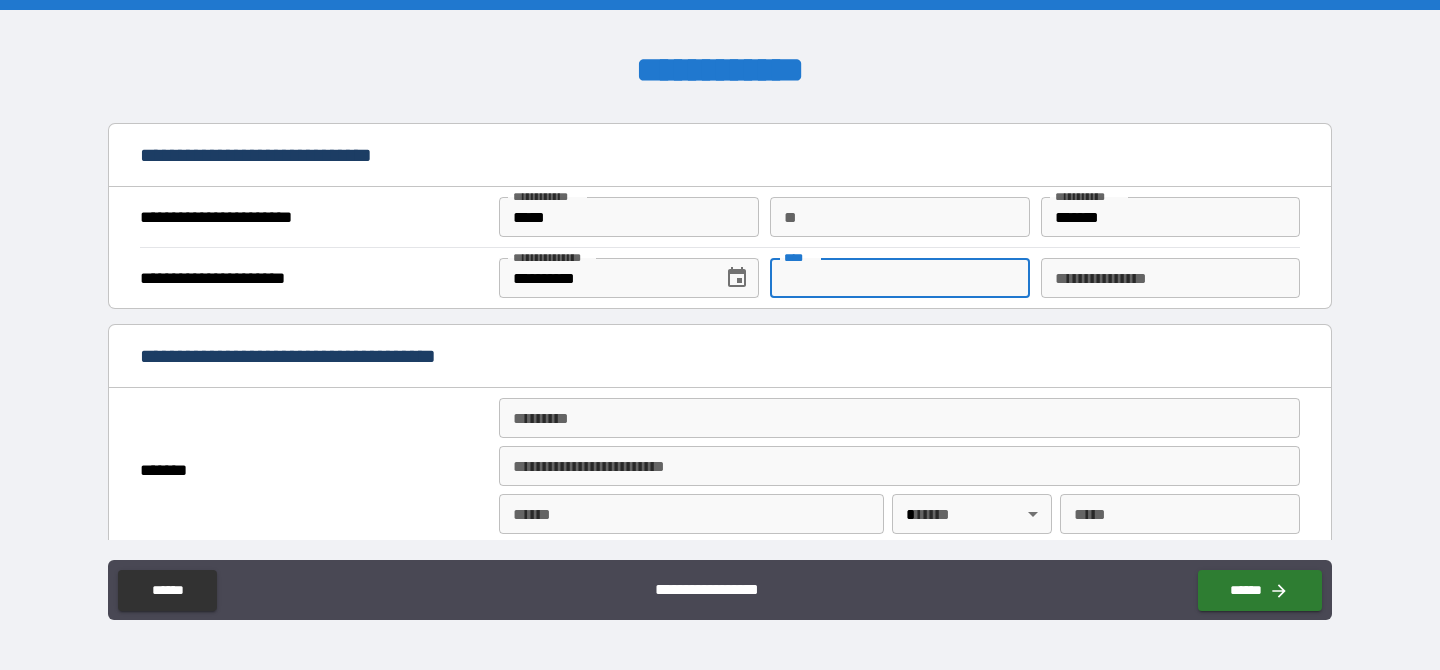 click on "****" at bounding box center [899, 278] 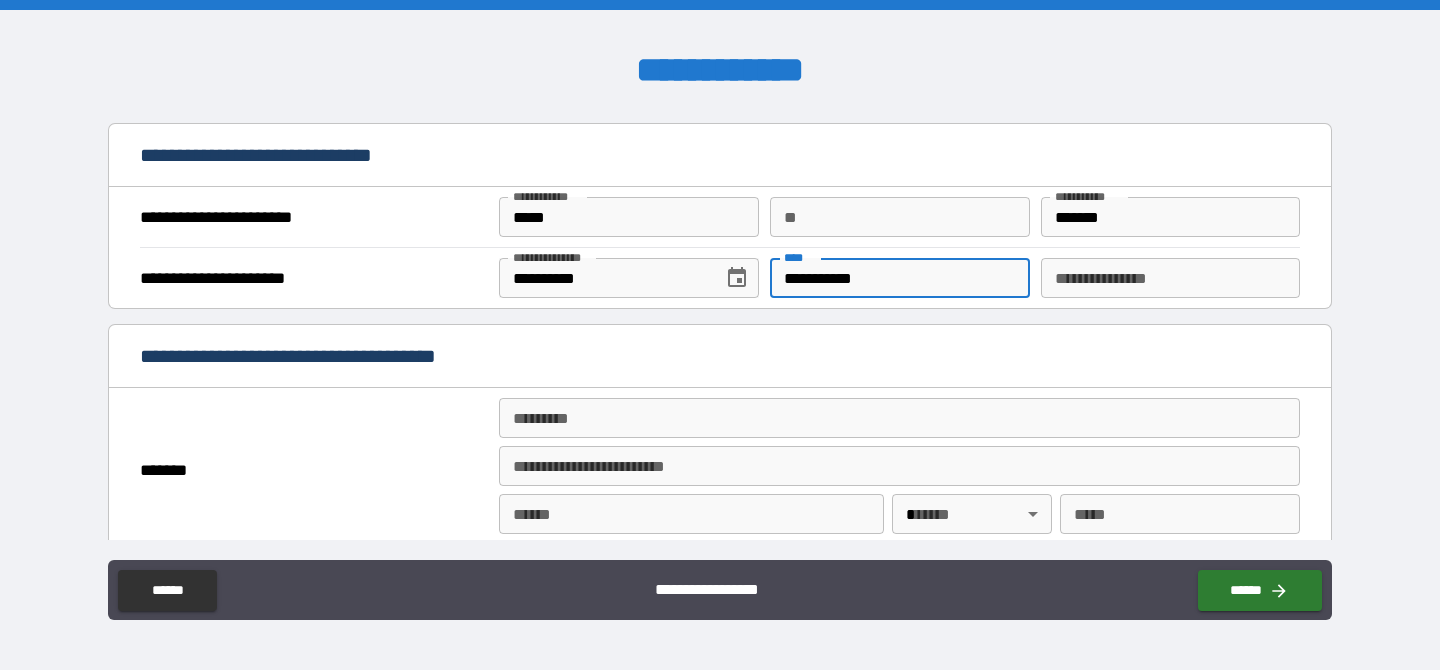 type on "**********" 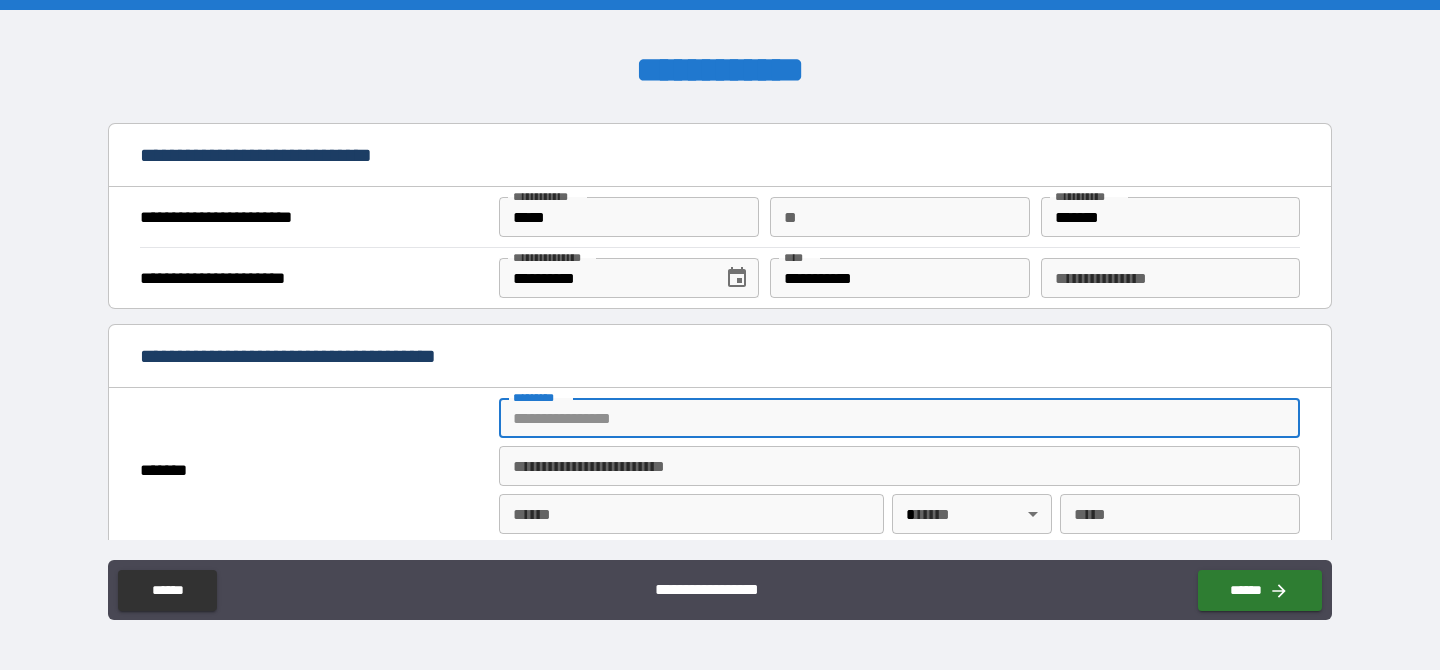 click on "*******   *" at bounding box center [899, 418] 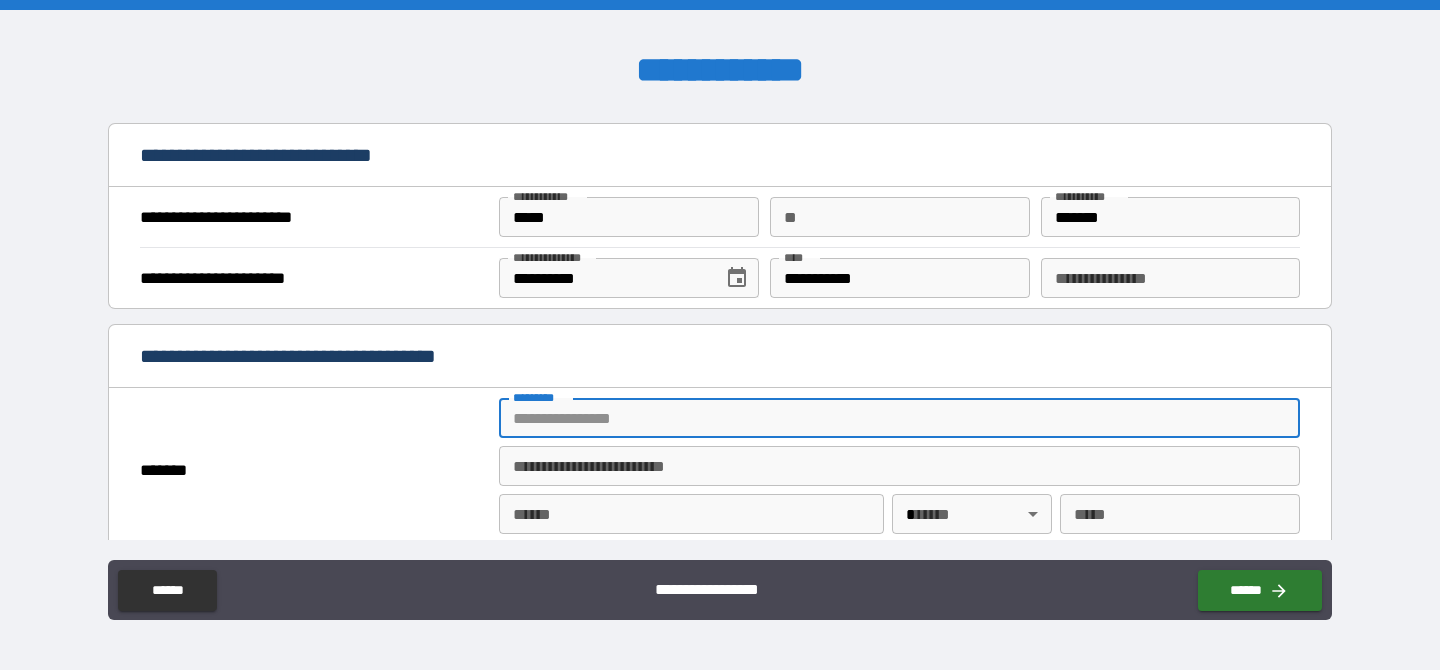 type on "**********" 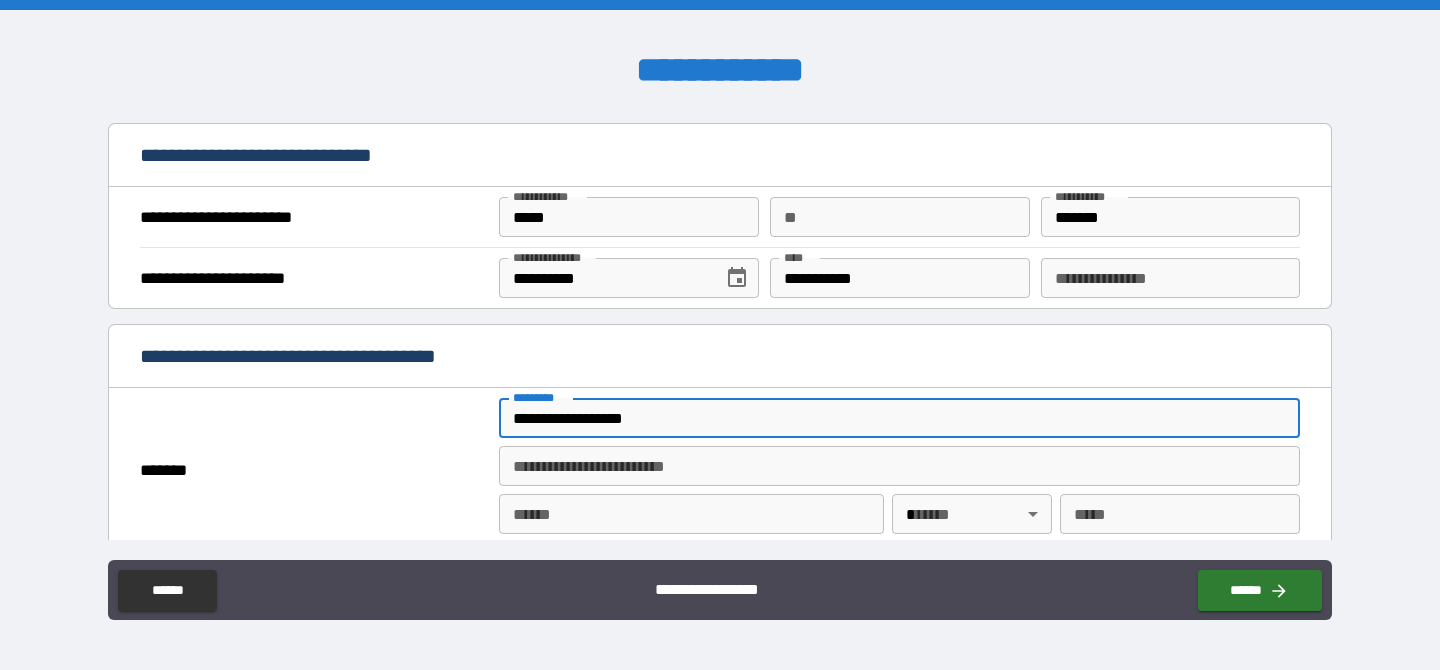type on "**********" 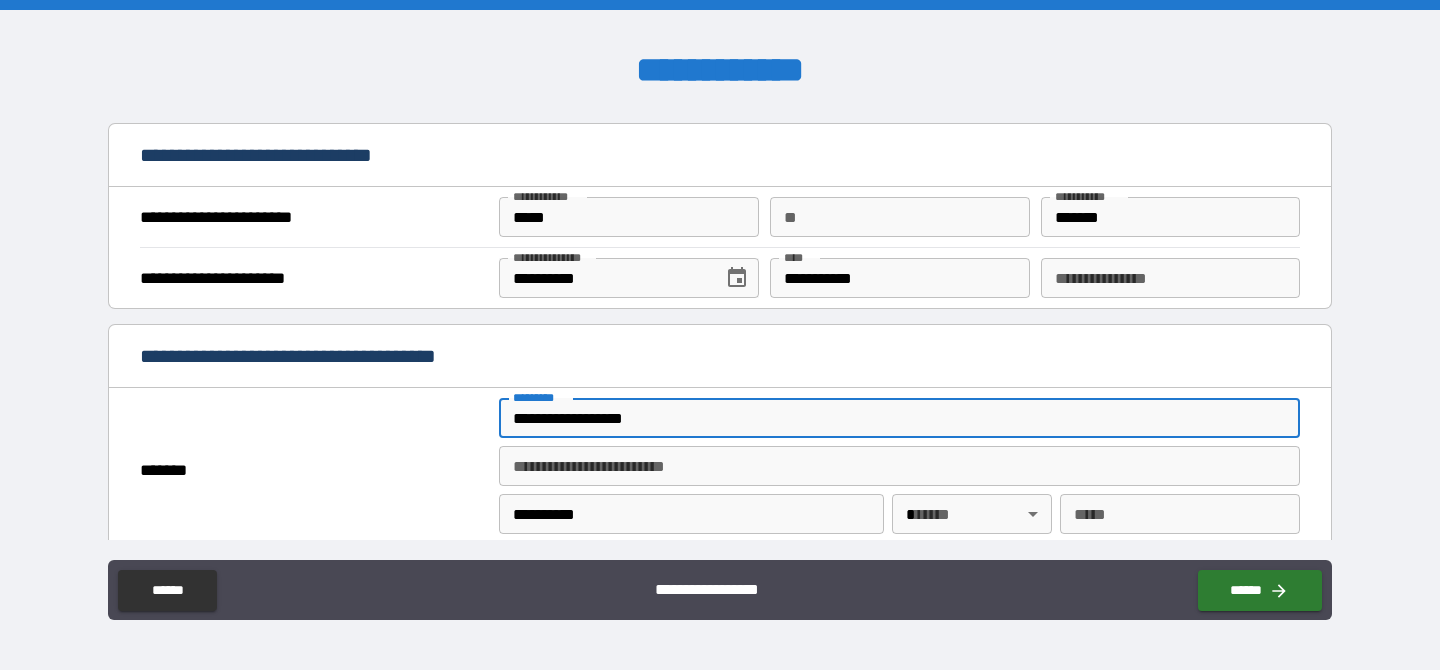 type on "**" 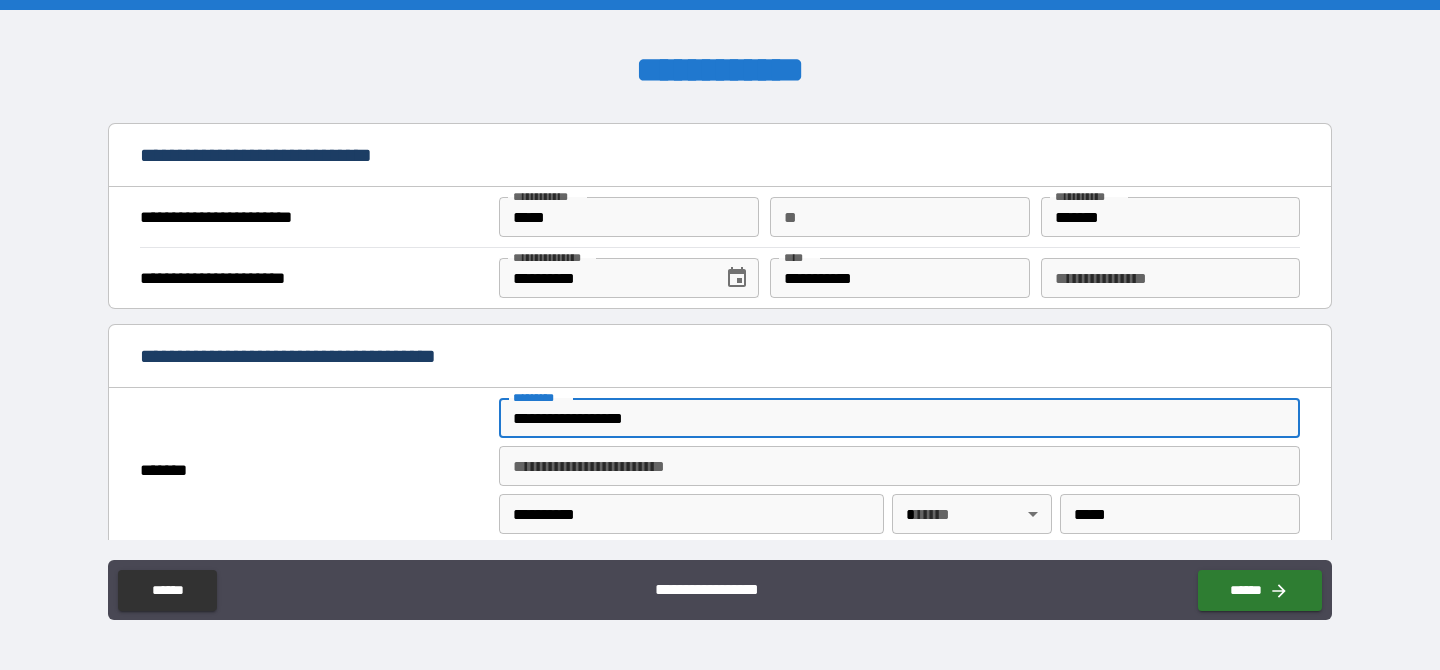 type on "**********" 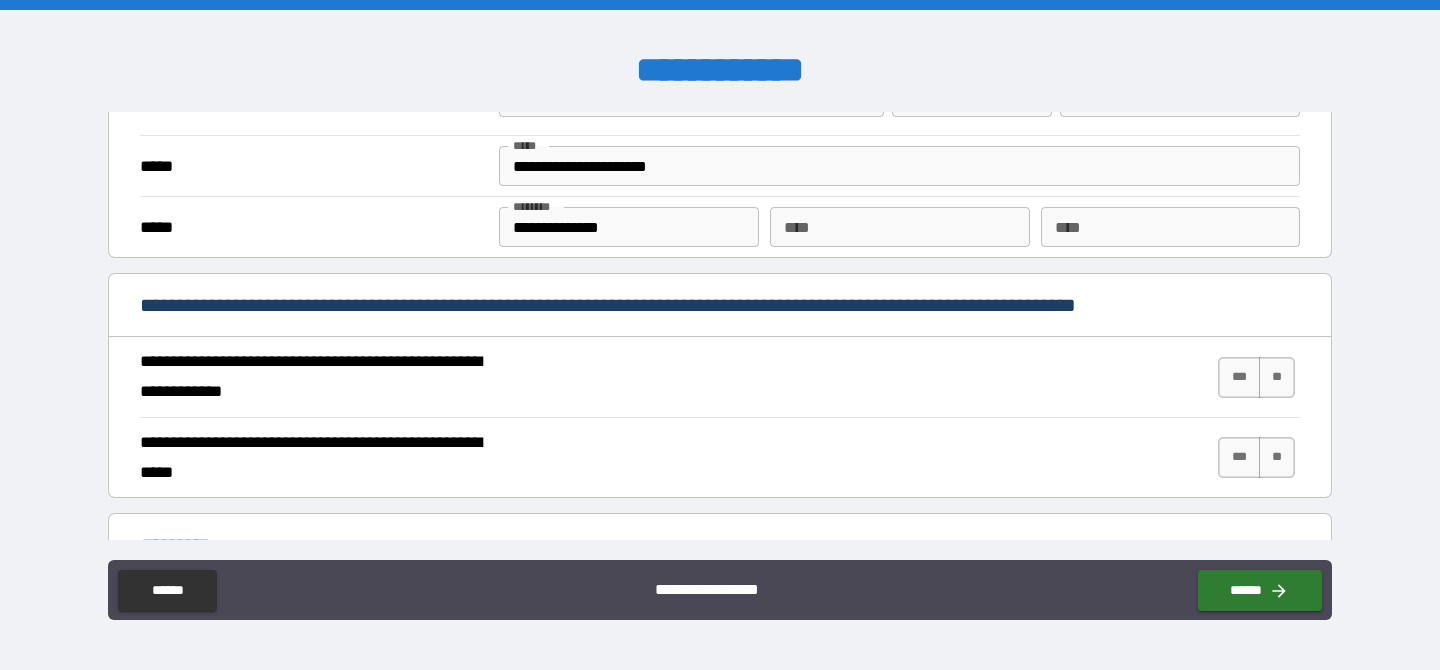 scroll, scrollTop: 1639, scrollLeft: 0, axis: vertical 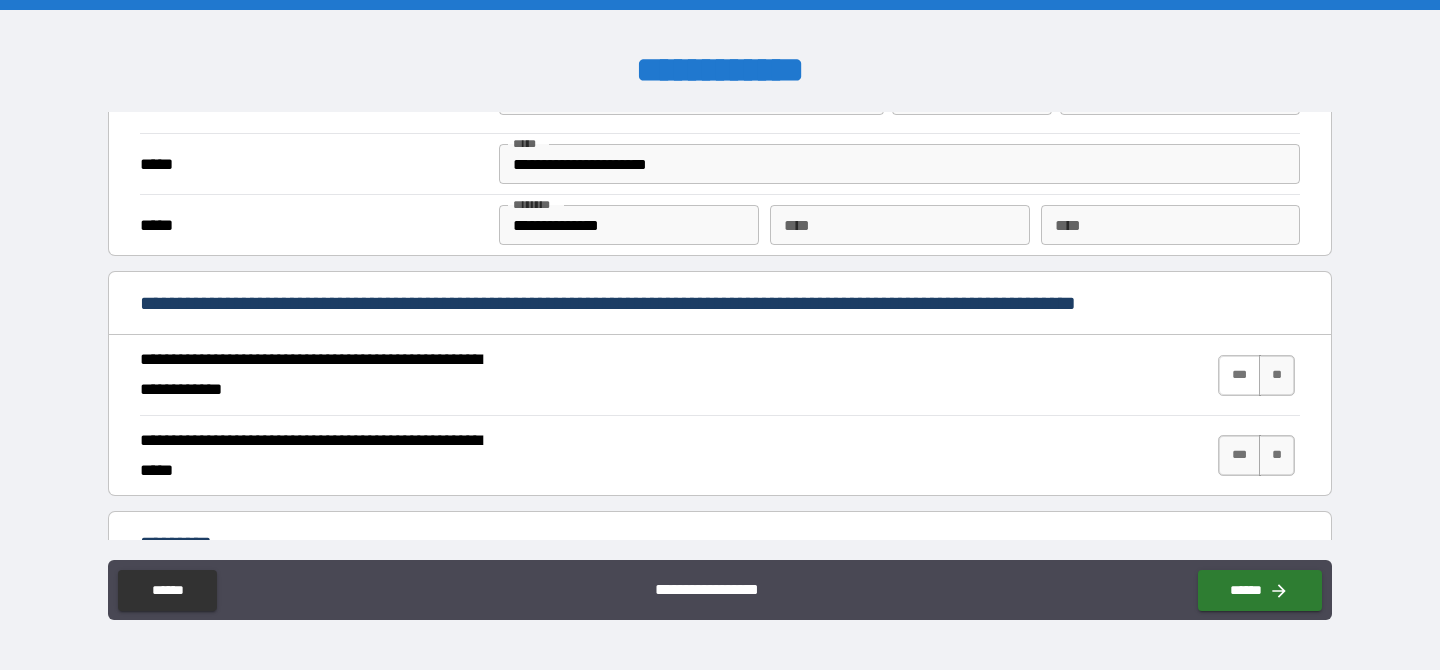 click on "***" at bounding box center (1239, 375) 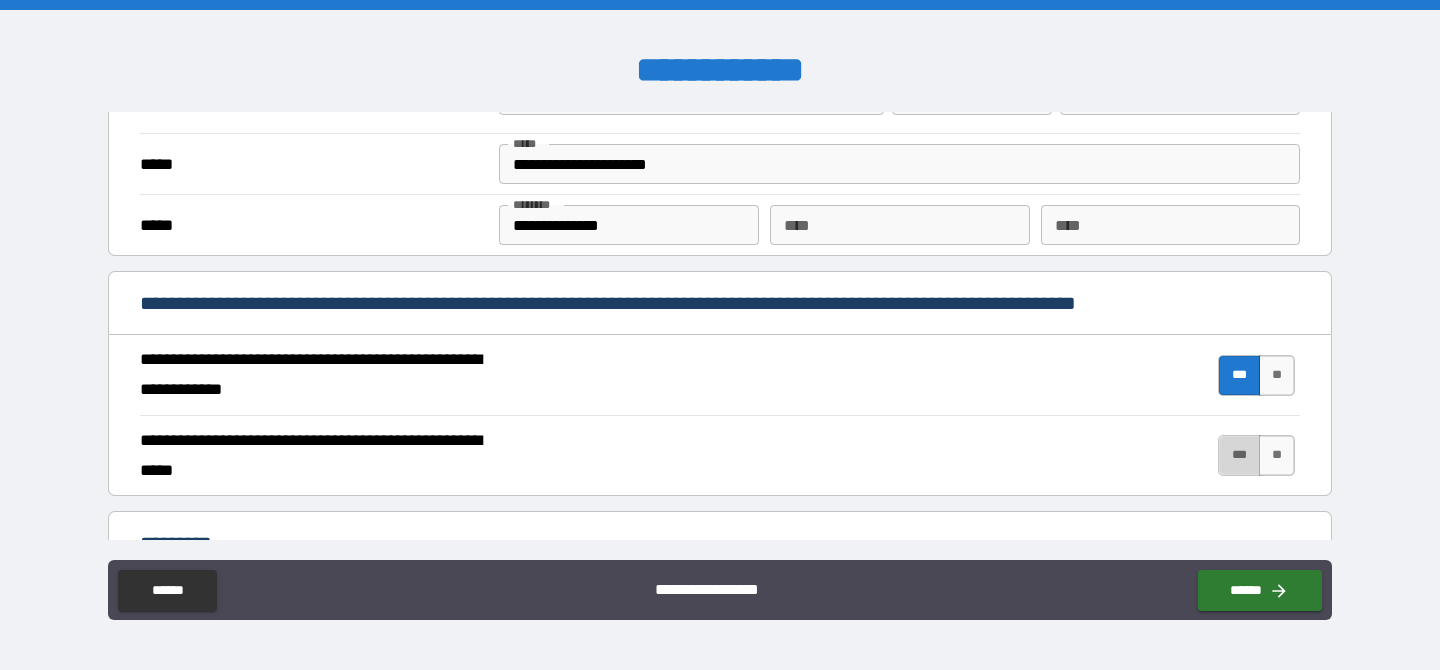 click on "***" at bounding box center [1239, 455] 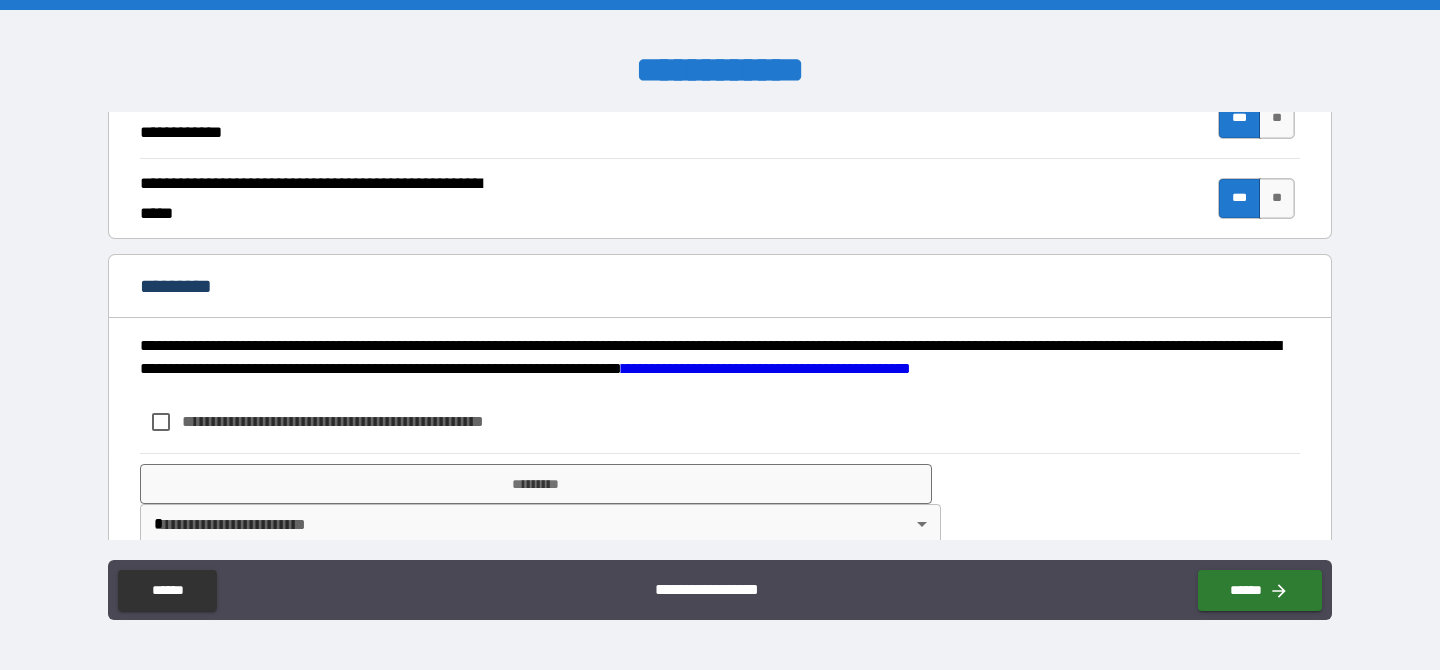 scroll, scrollTop: 1930, scrollLeft: 0, axis: vertical 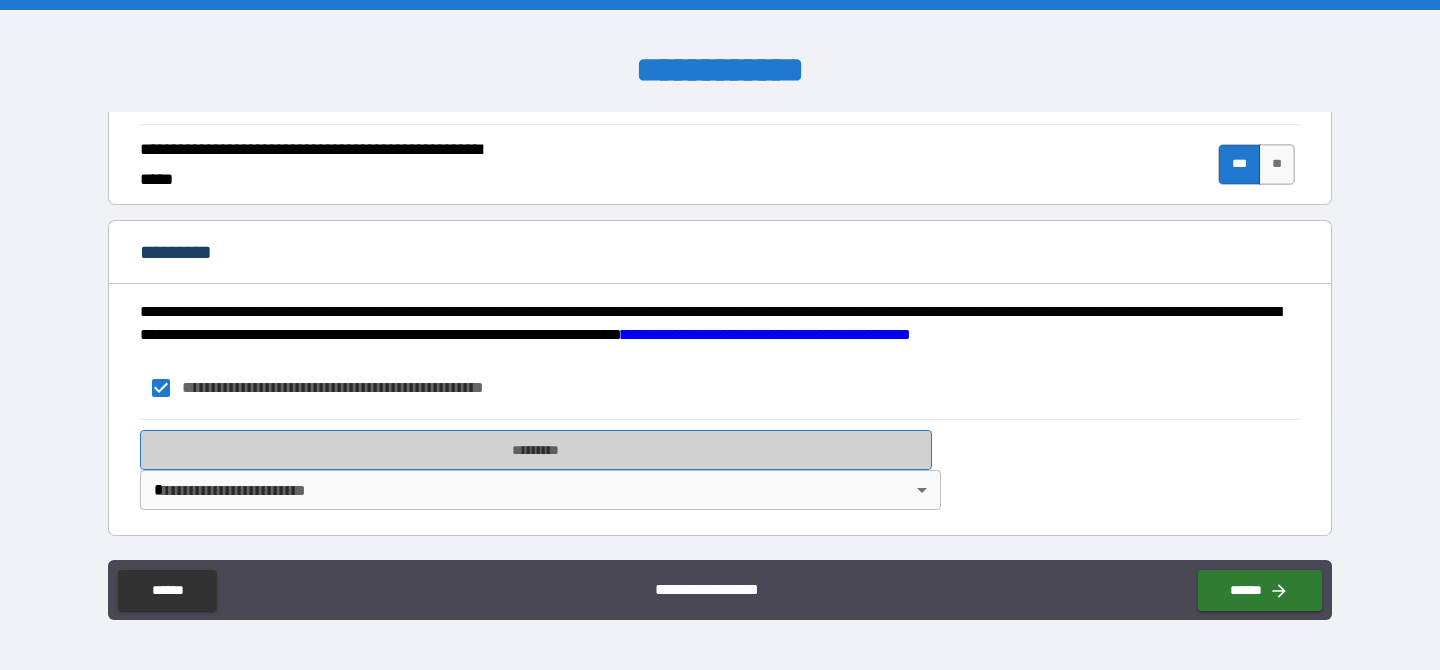 click on "*********" at bounding box center [536, 450] 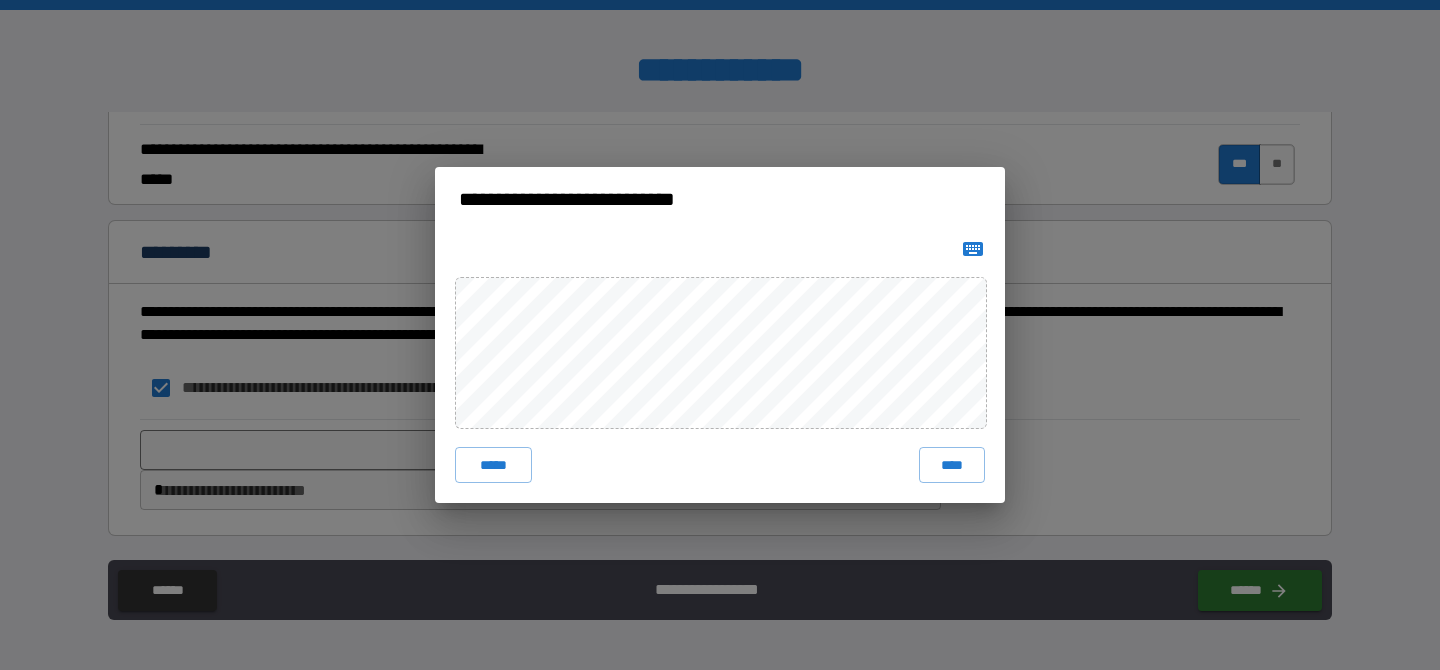 click on "**********" at bounding box center (720, 335) 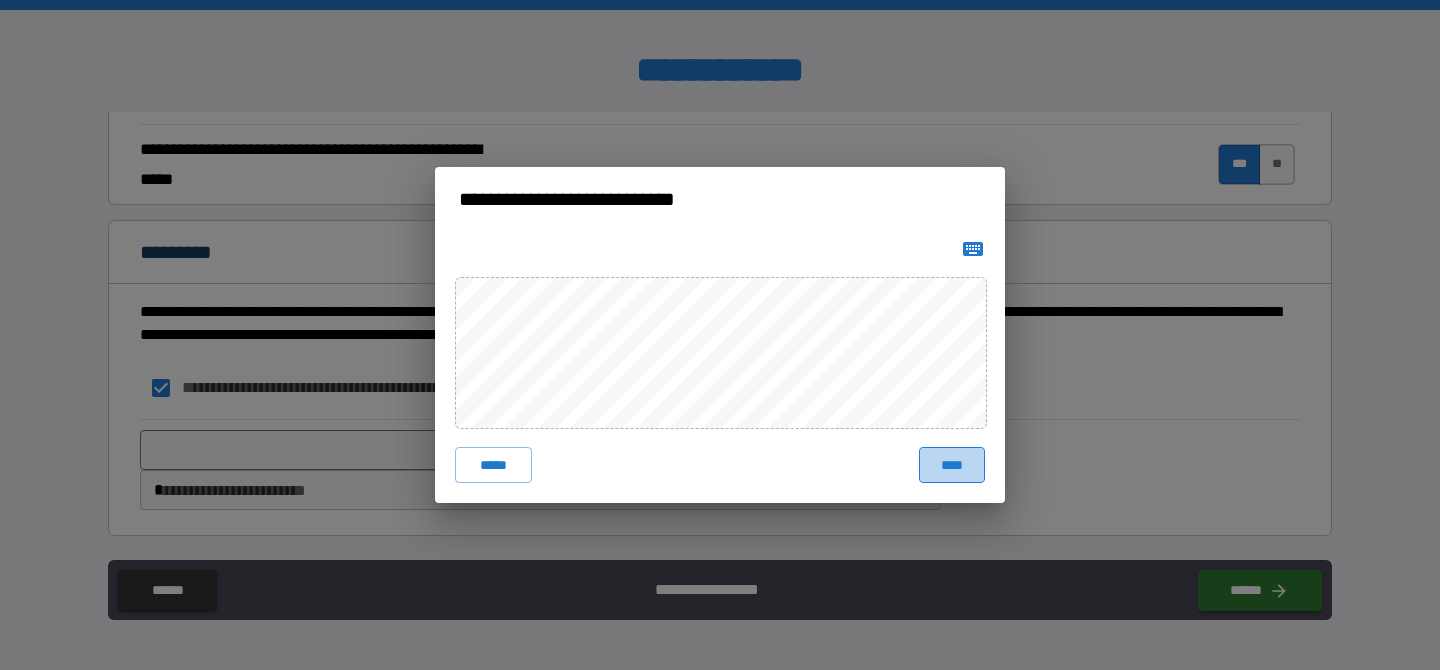 click on "****" at bounding box center [952, 465] 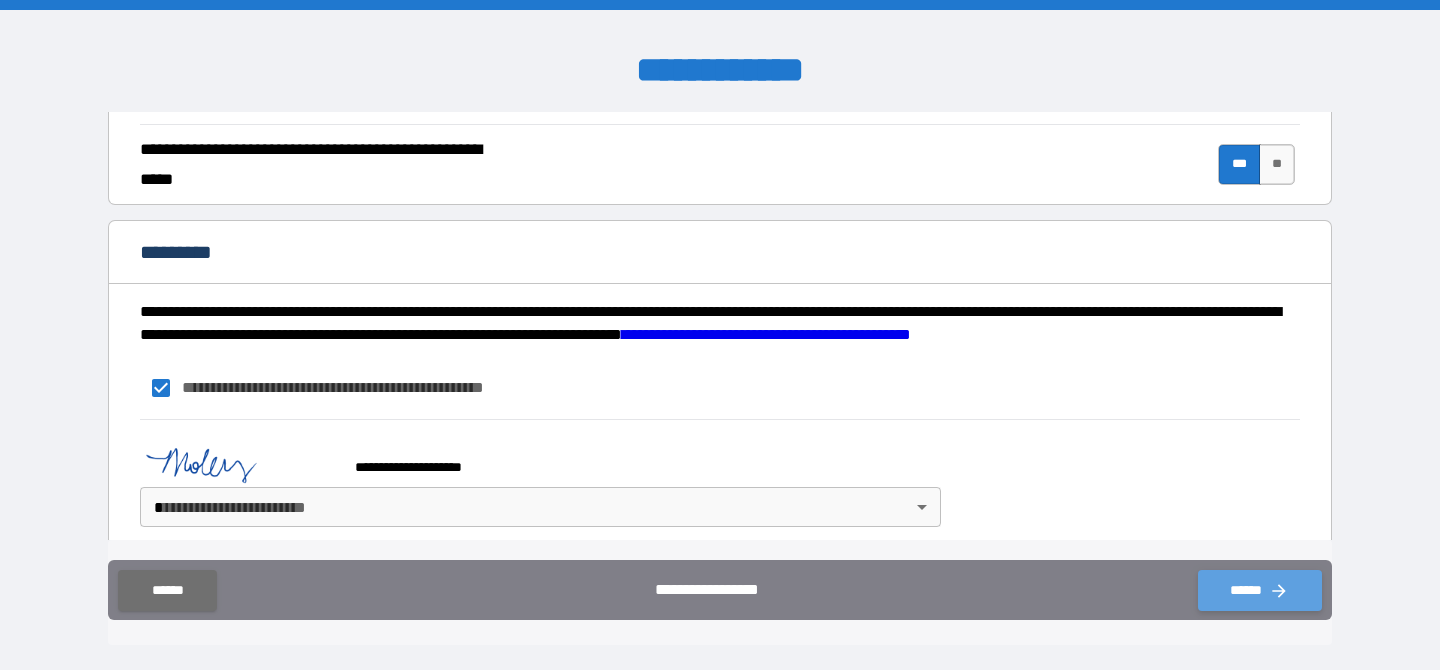 click on "******" at bounding box center [1260, 590] 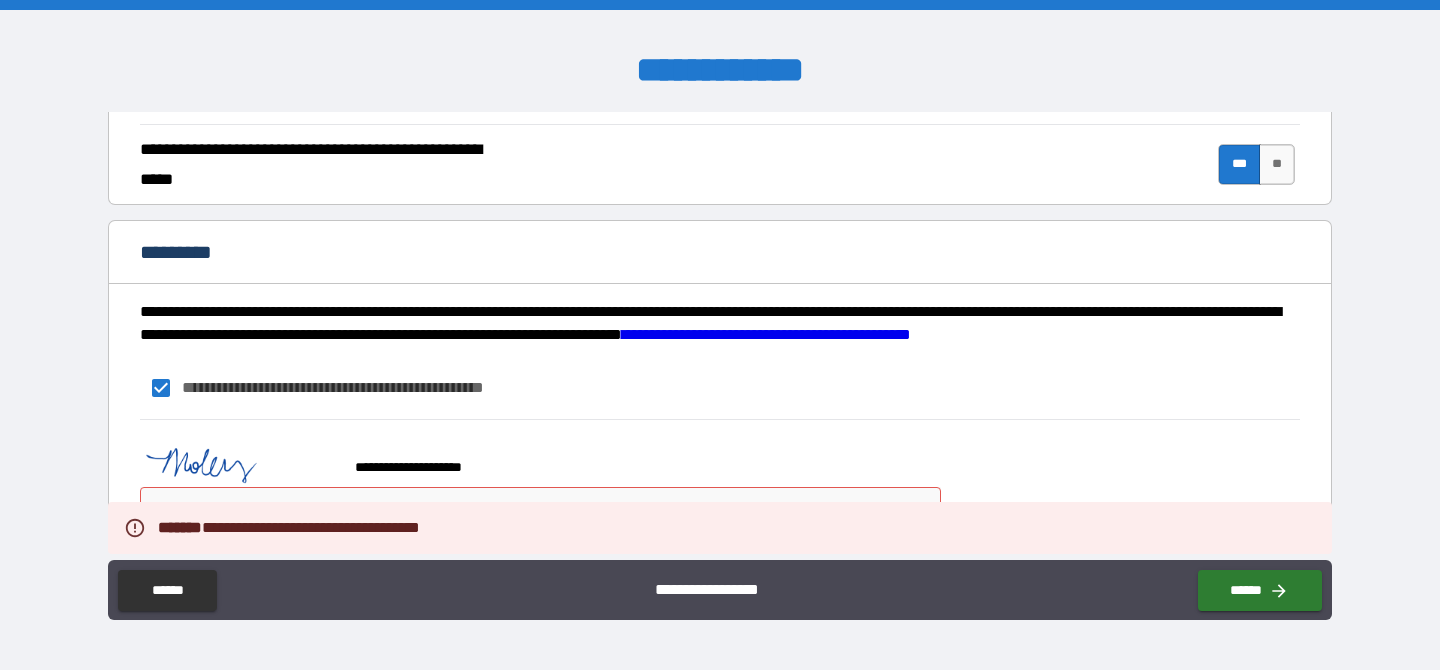 scroll, scrollTop: 1947, scrollLeft: 0, axis: vertical 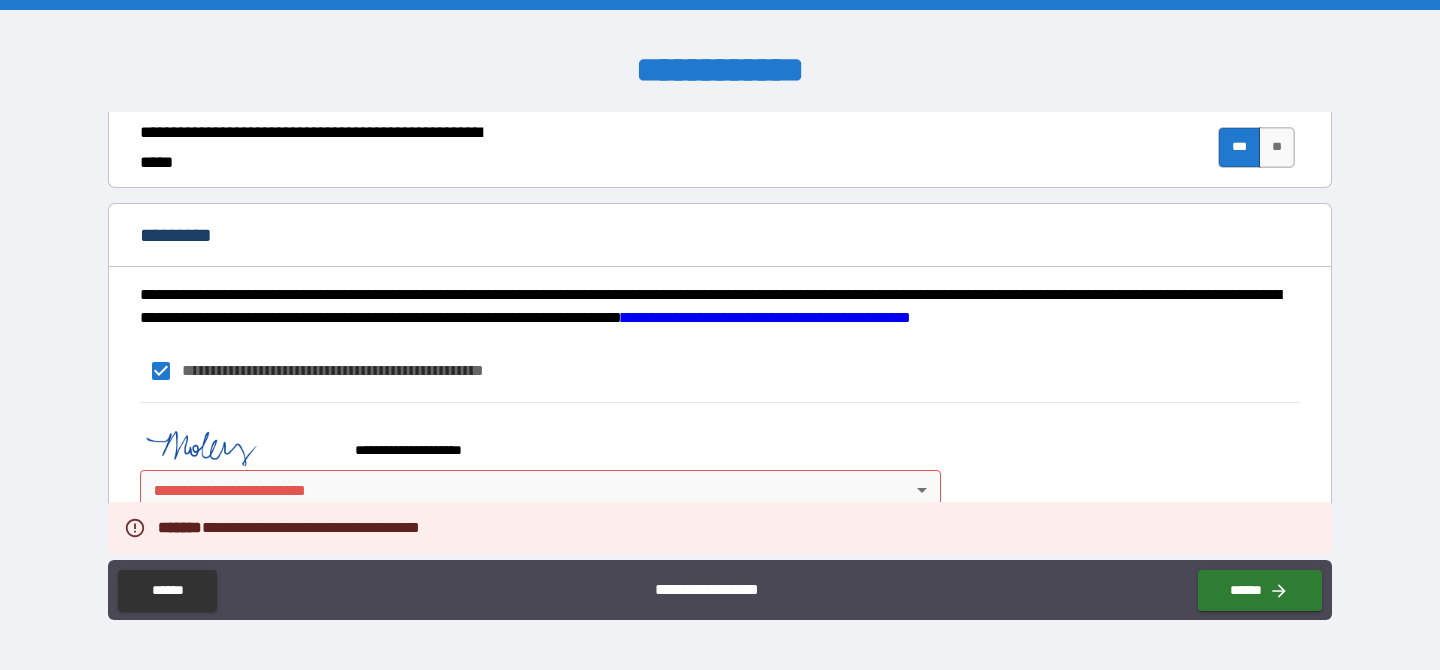 click on "**********" at bounding box center (536, 441) 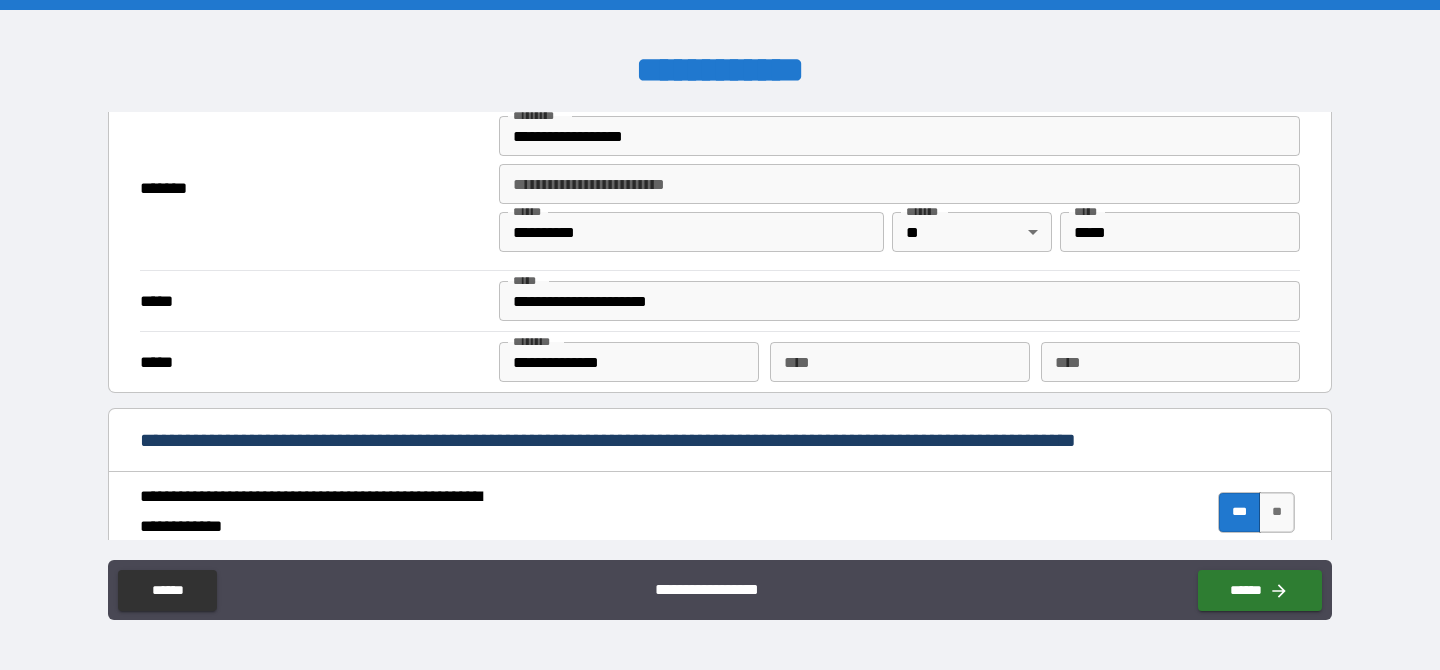 scroll, scrollTop: 1947, scrollLeft: 0, axis: vertical 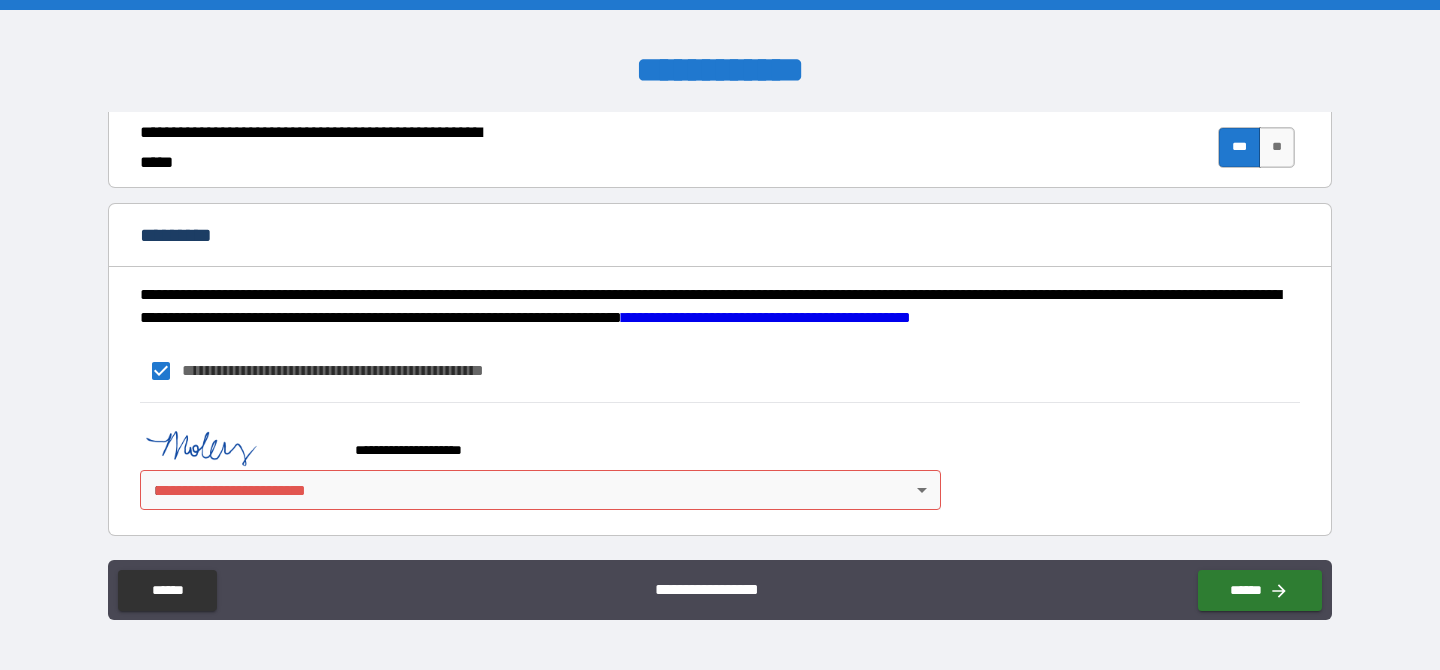 click on "**********" at bounding box center [720, 461] 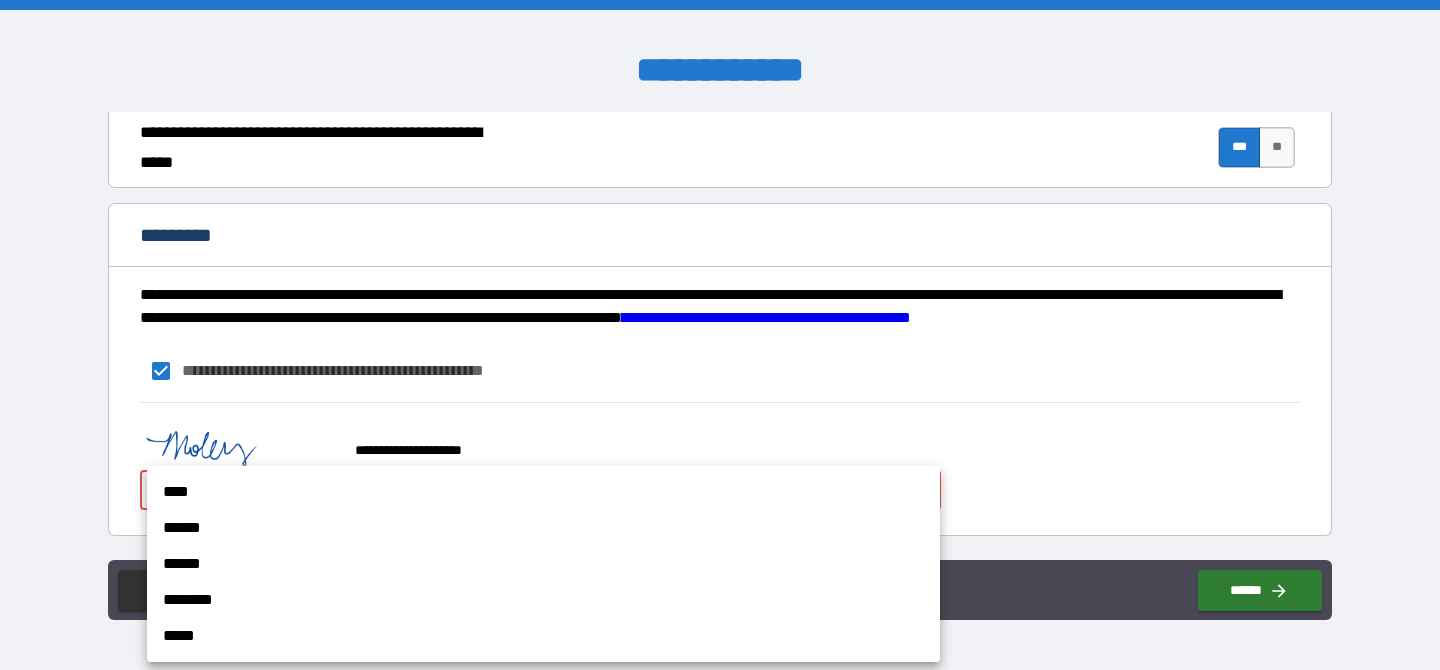 click on "******" at bounding box center [543, 528] 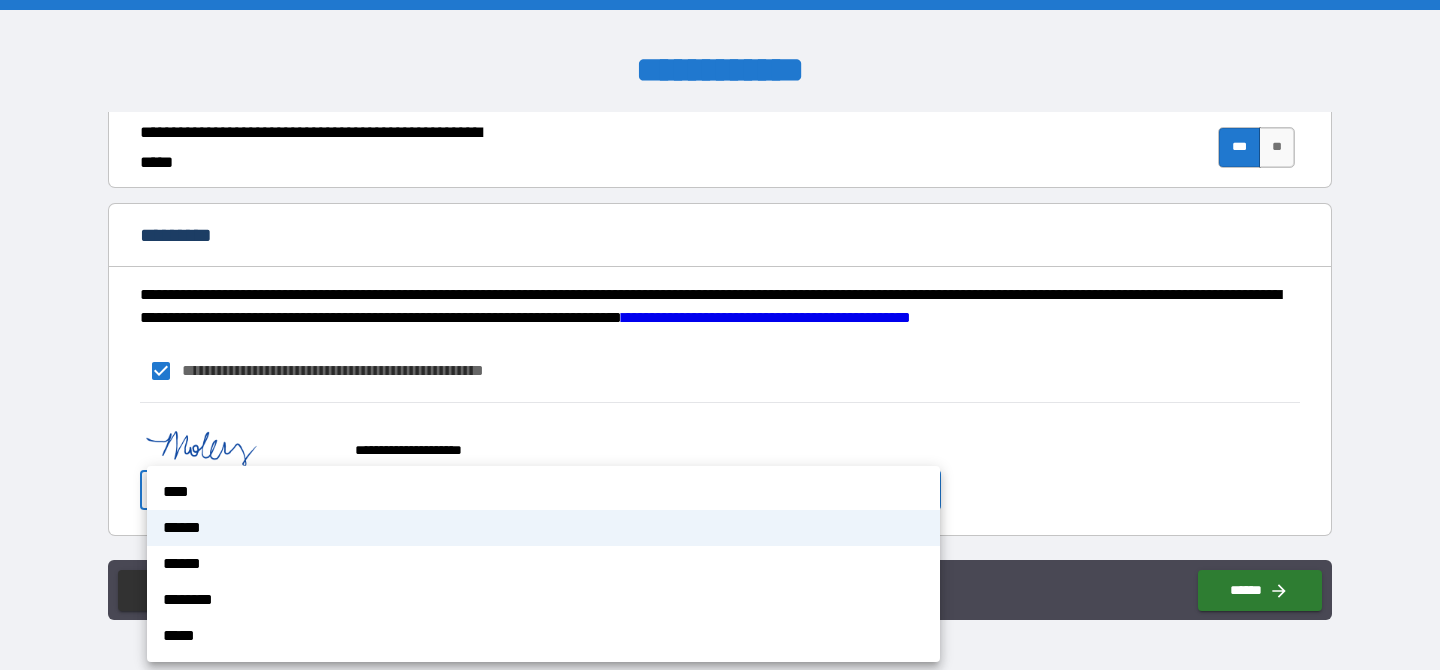 click on "**********" at bounding box center [720, 335] 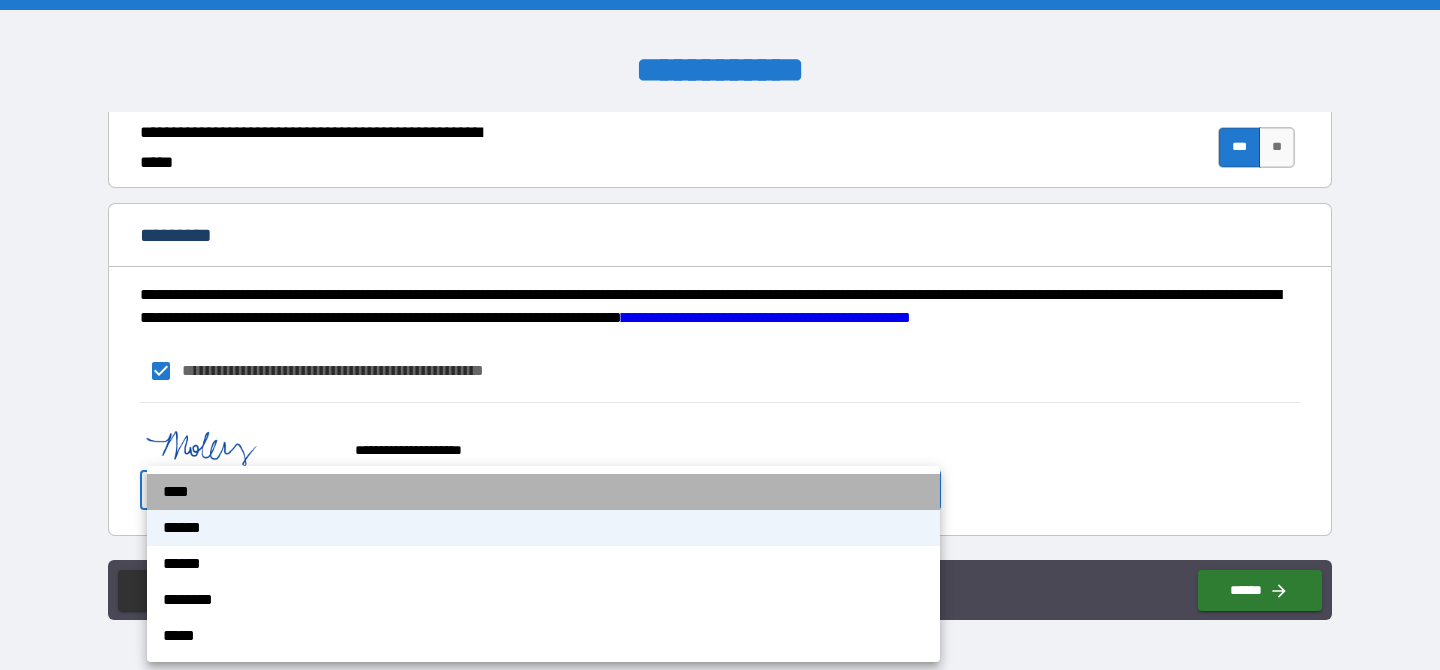 click on "****" at bounding box center [543, 492] 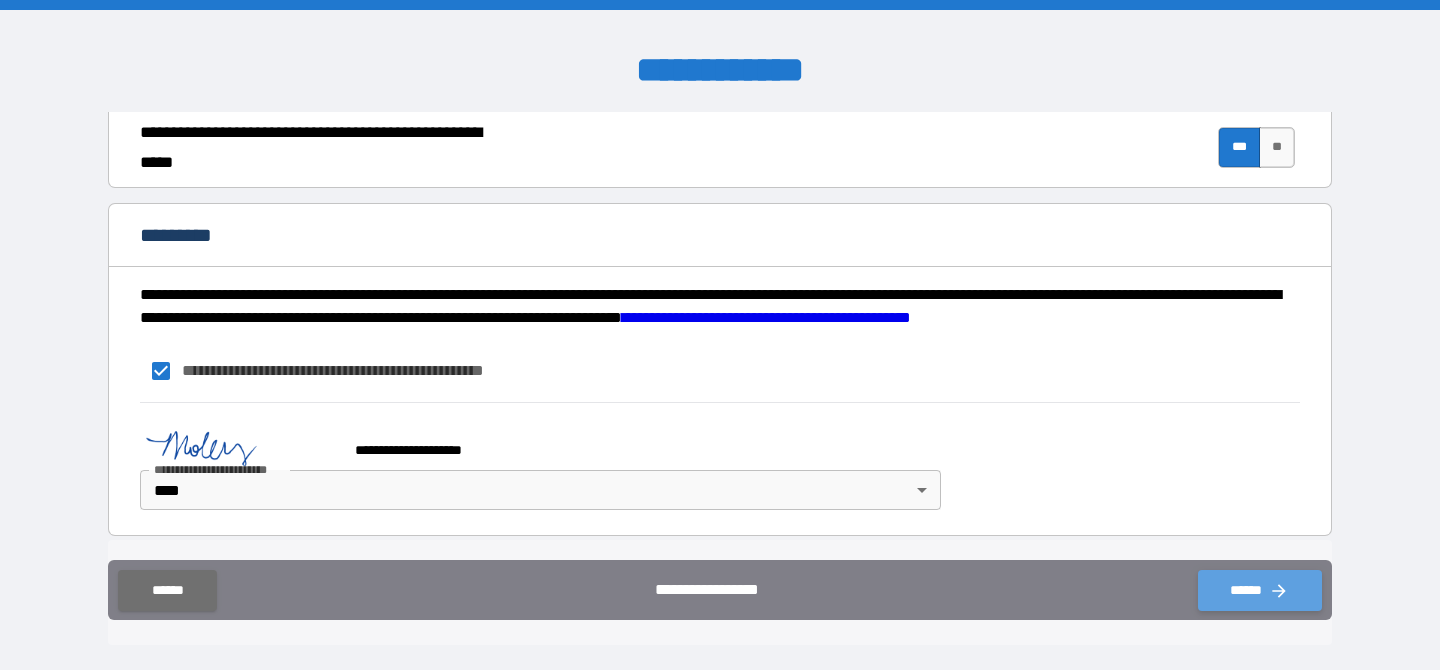 click on "******" at bounding box center (1260, 590) 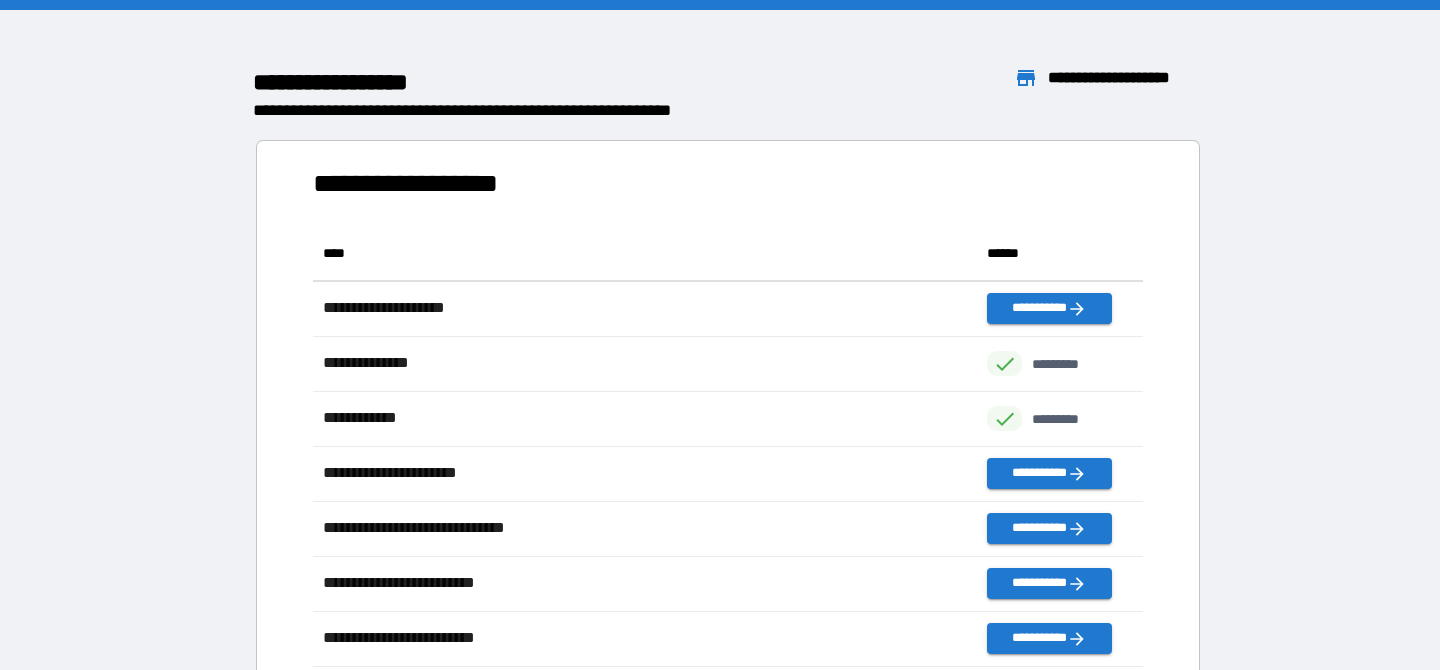 scroll, scrollTop: 1, scrollLeft: 1, axis: both 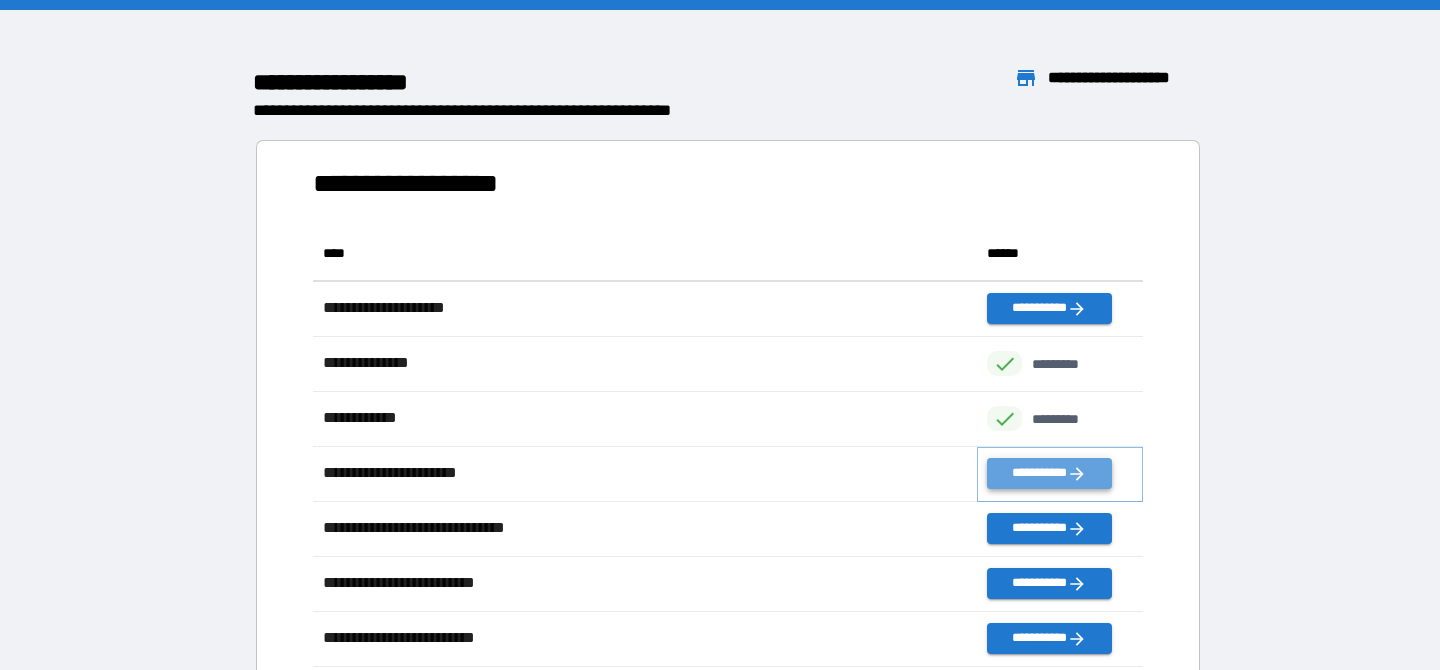 click on "**********" at bounding box center [1049, 473] 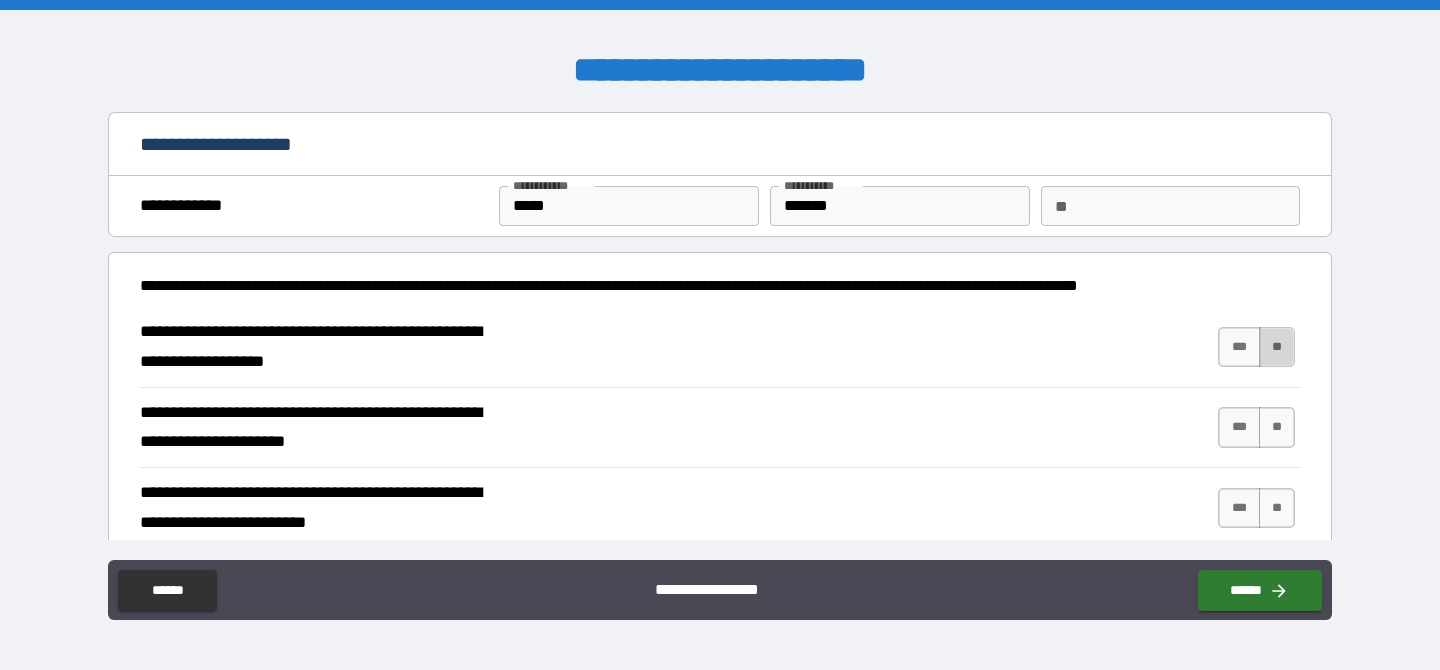 click on "**" at bounding box center [1277, 347] 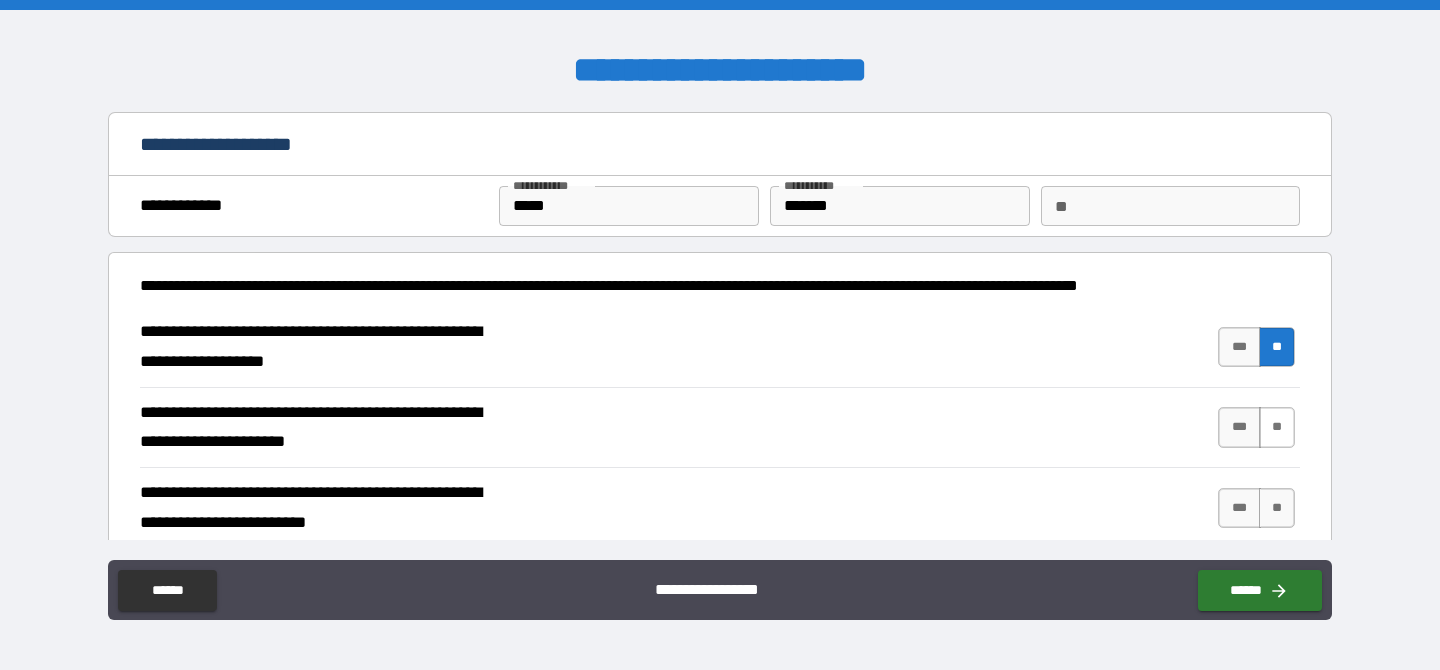 click on "**" at bounding box center [1277, 427] 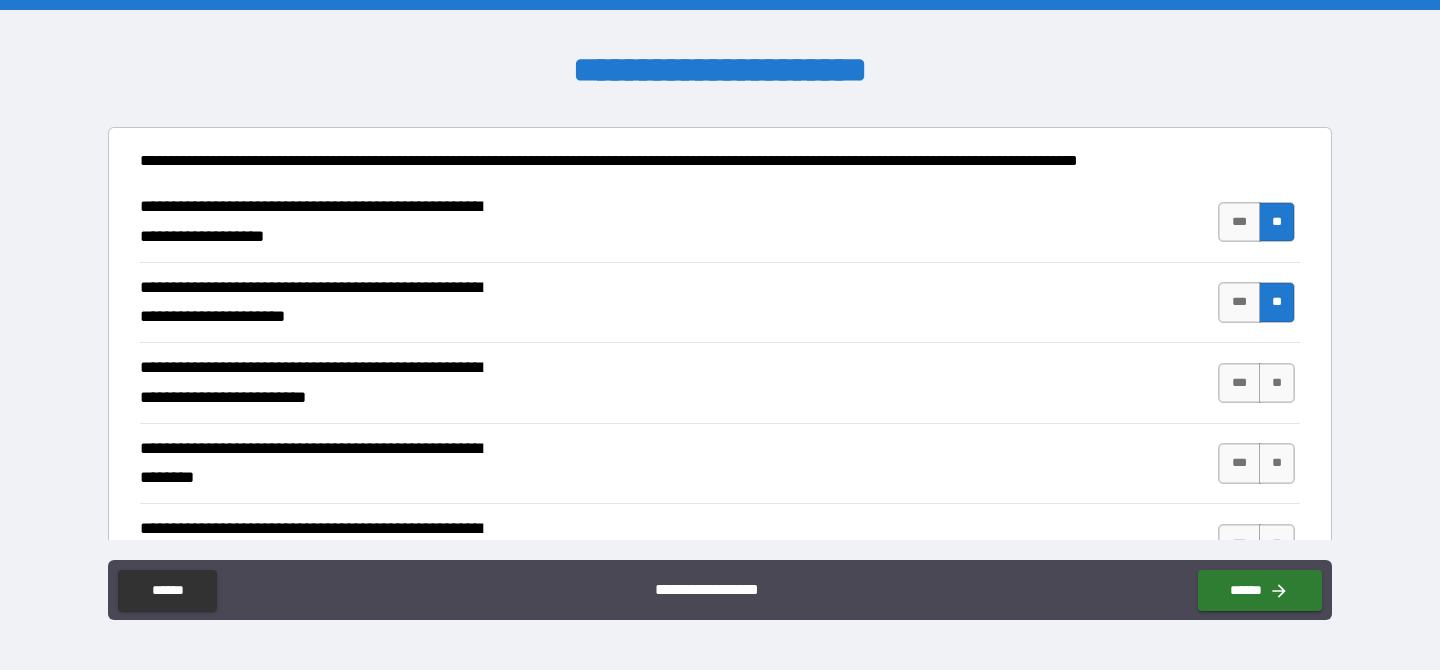 scroll, scrollTop: 139, scrollLeft: 0, axis: vertical 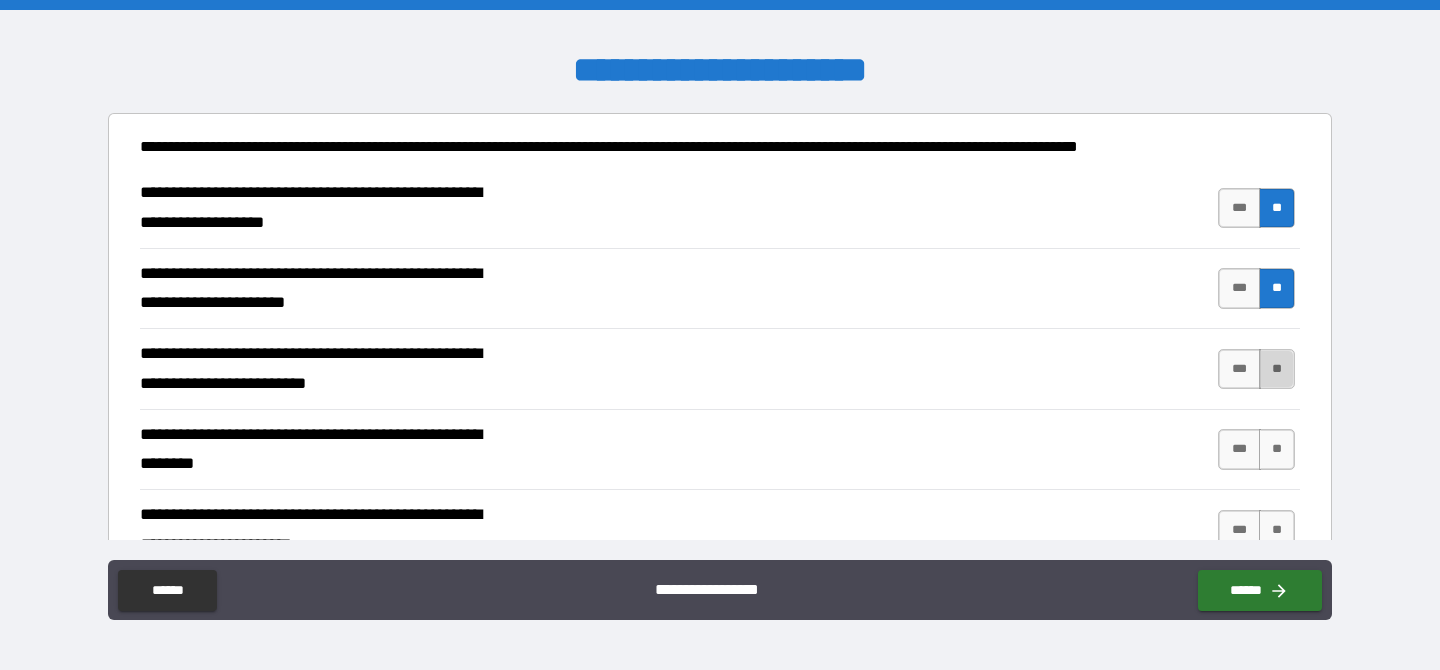 click on "**" at bounding box center [1277, 369] 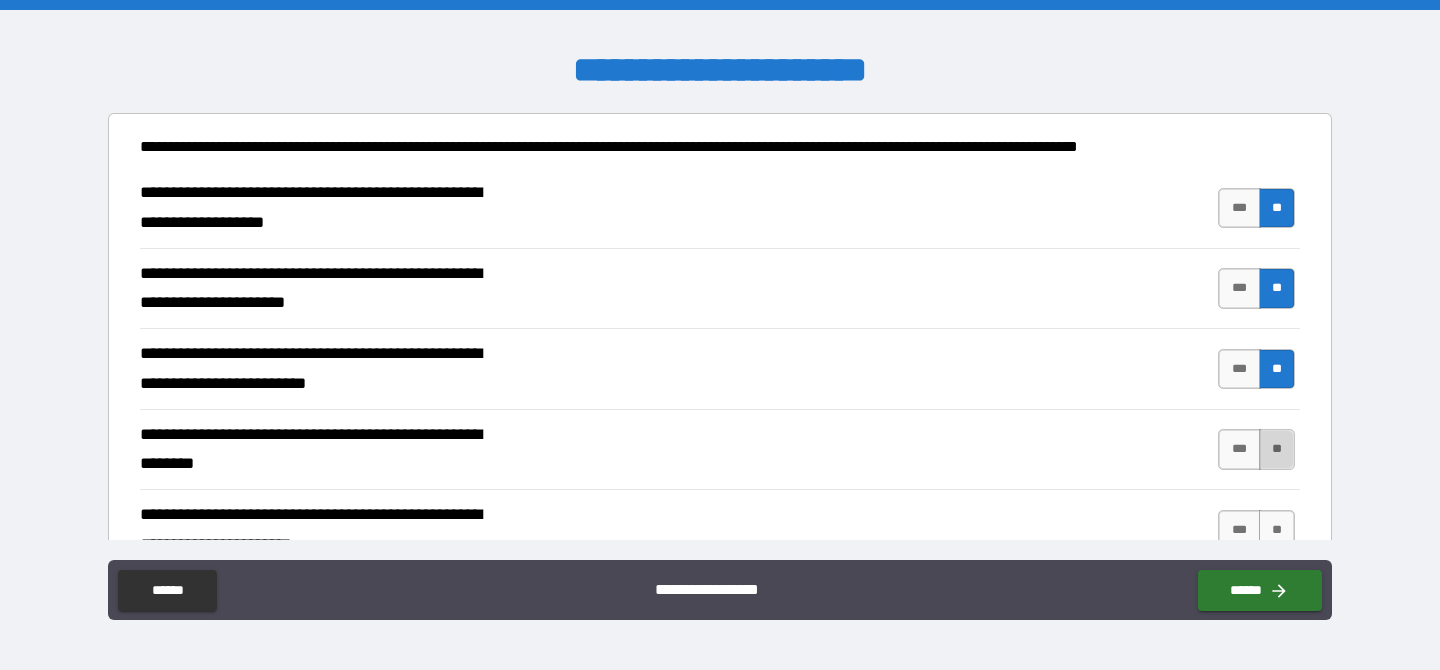 click on "**" at bounding box center (1277, 449) 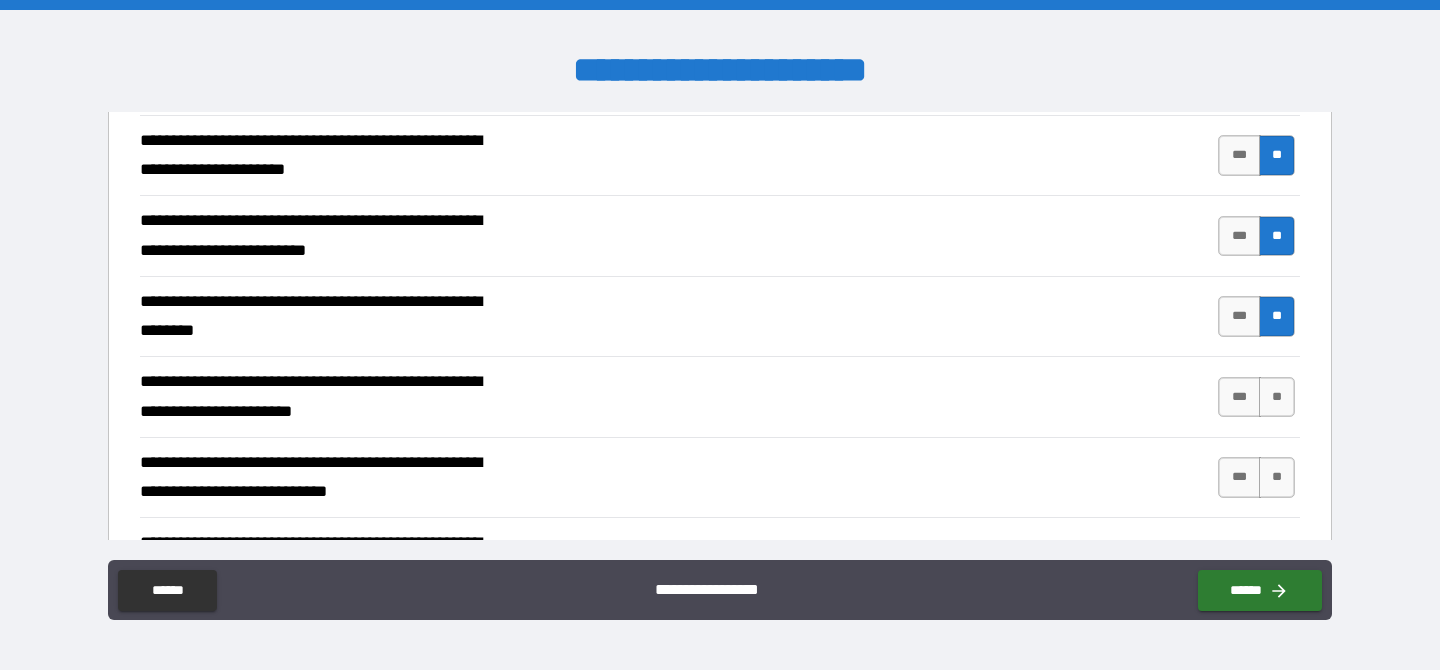 scroll, scrollTop: 304, scrollLeft: 0, axis: vertical 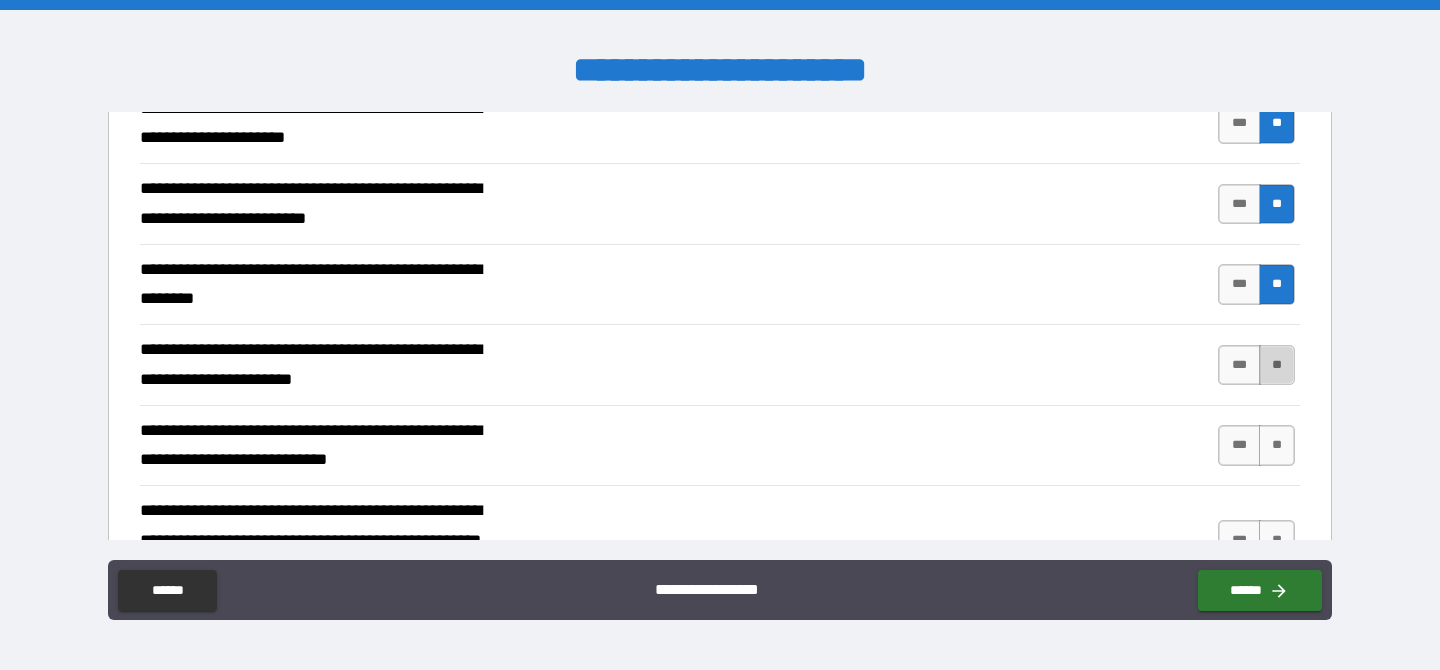 click on "**" at bounding box center [1277, 365] 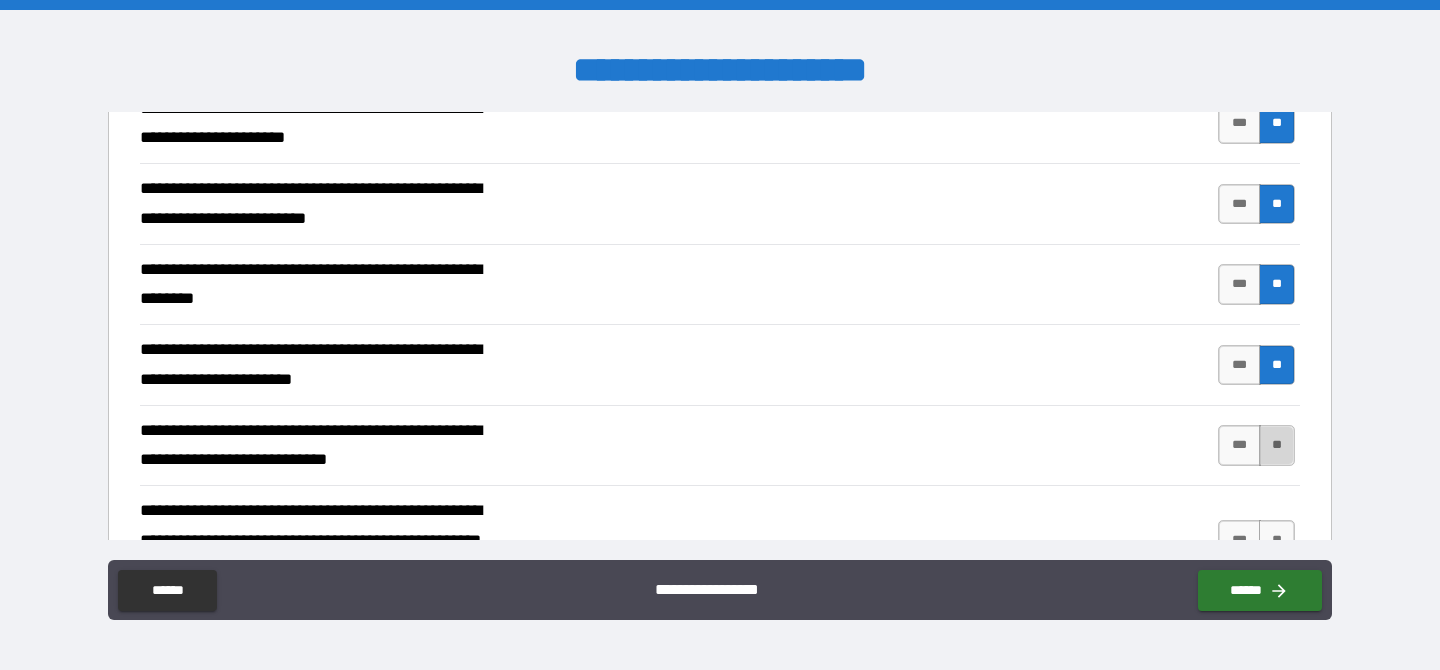 click on "**" at bounding box center [1277, 445] 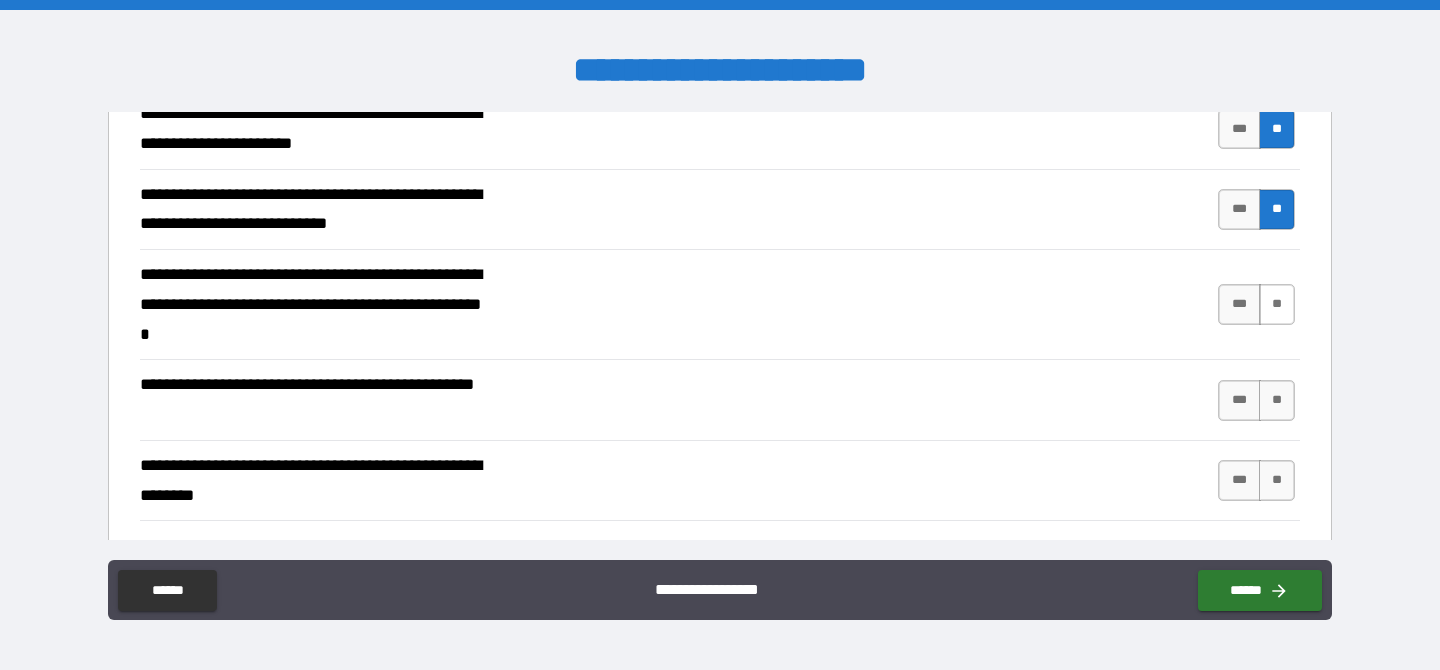 scroll, scrollTop: 544, scrollLeft: 0, axis: vertical 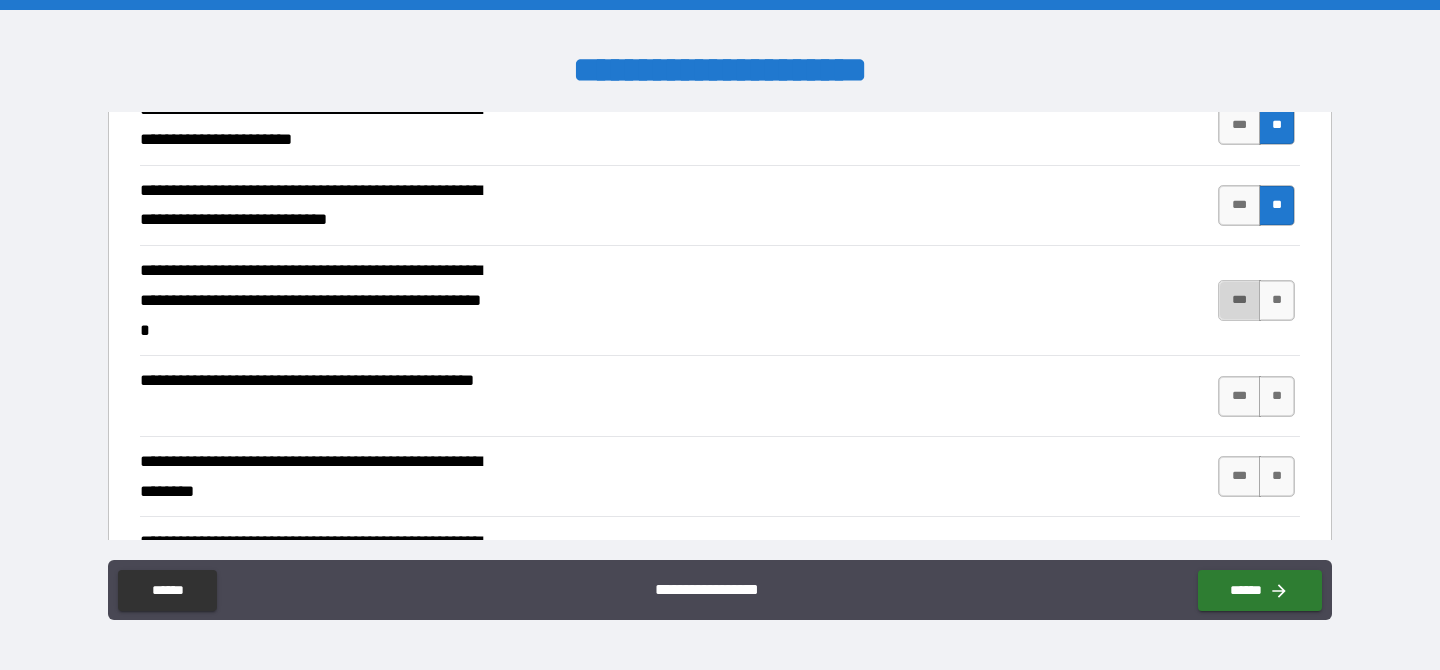 click on "***" at bounding box center [1239, 300] 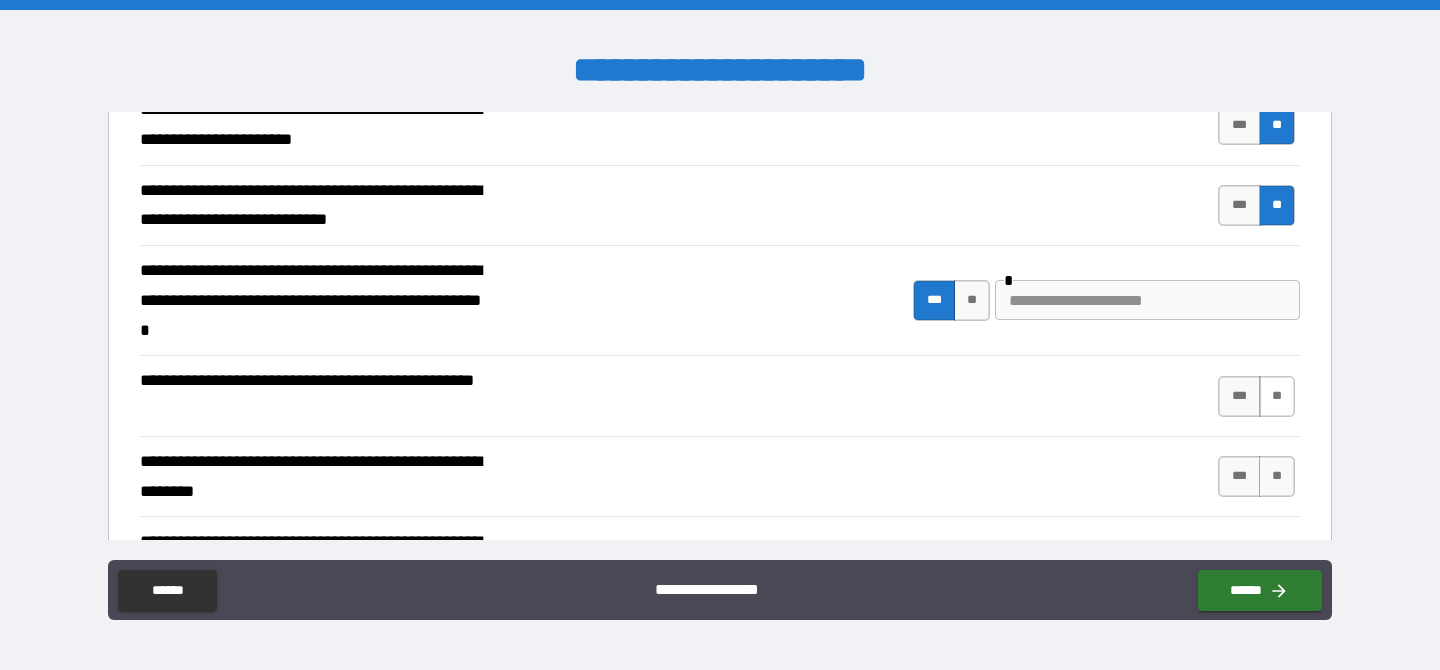 type on "*" 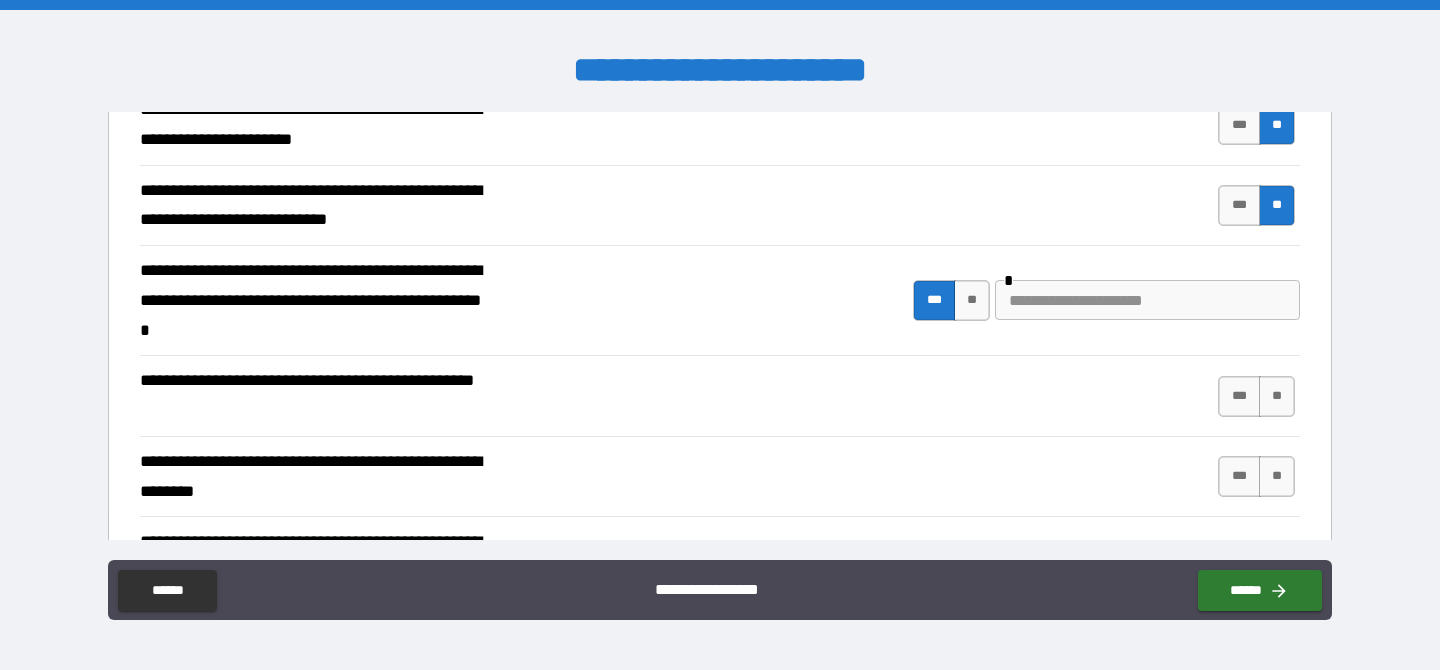 click at bounding box center (1147, 300) 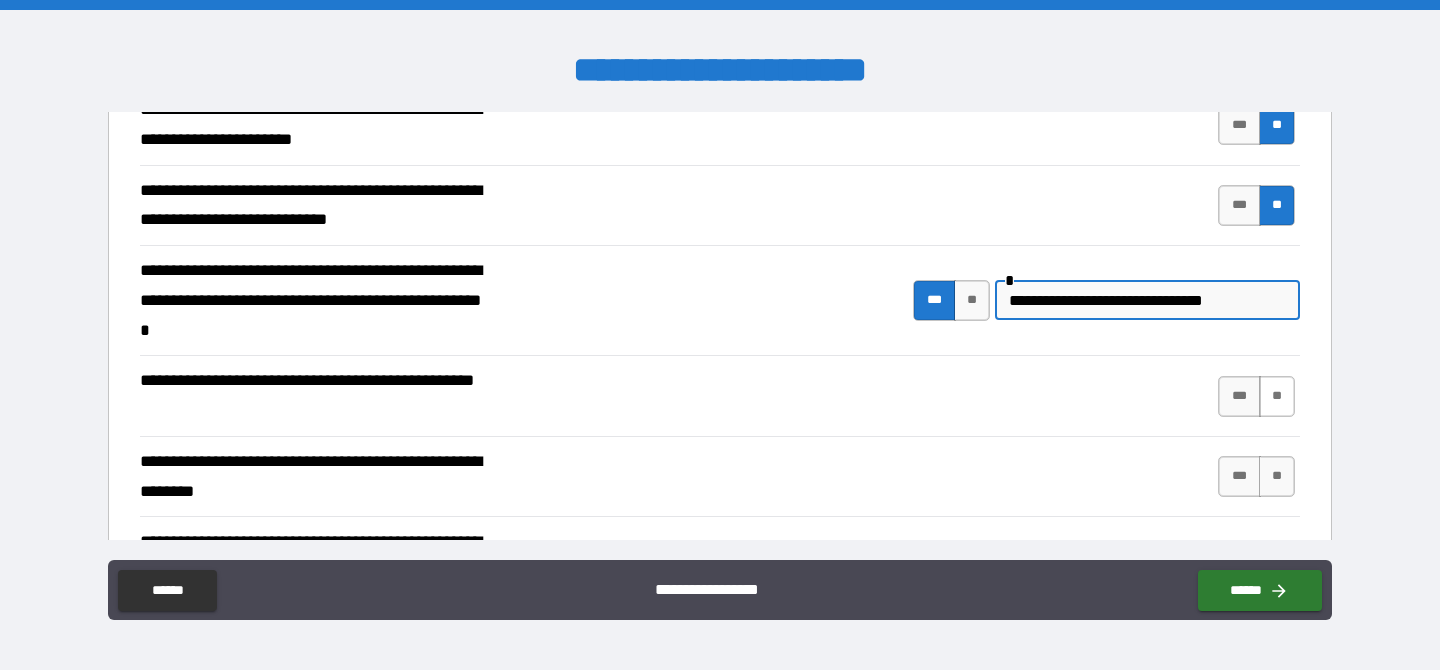 type on "**********" 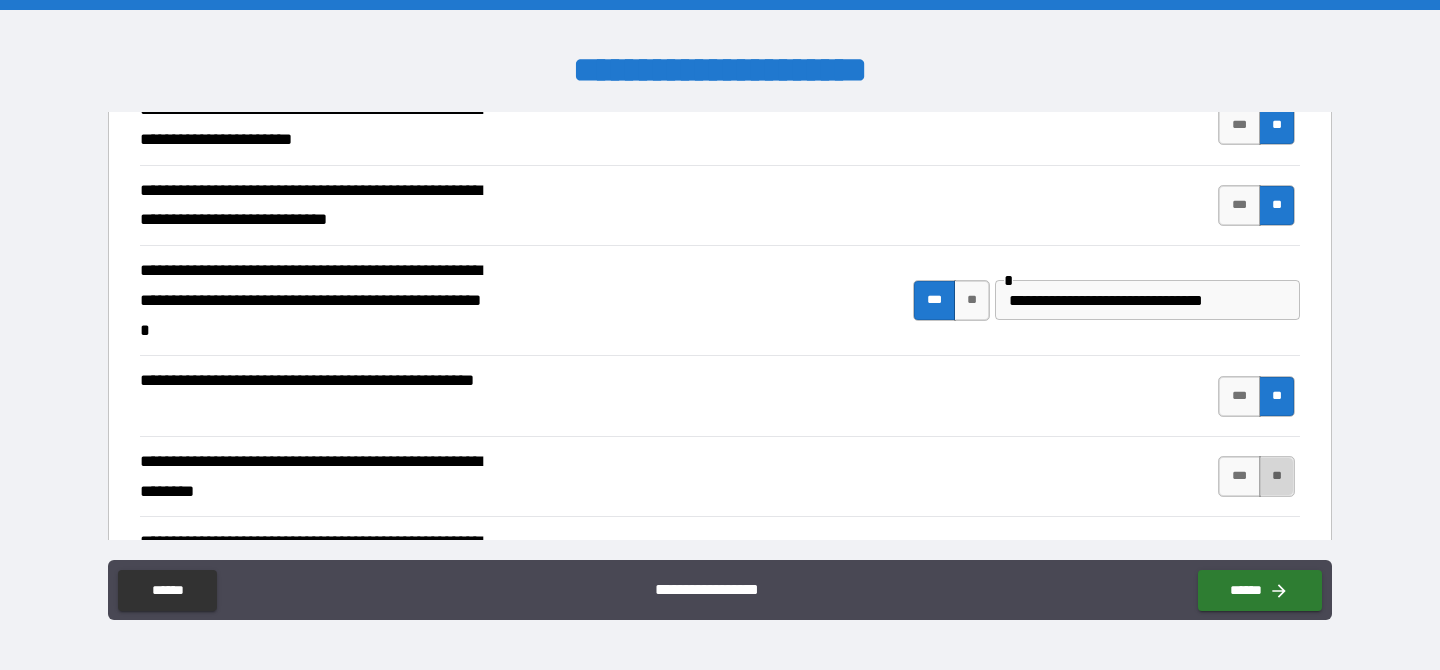 click on "**" at bounding box center (1277, 476) 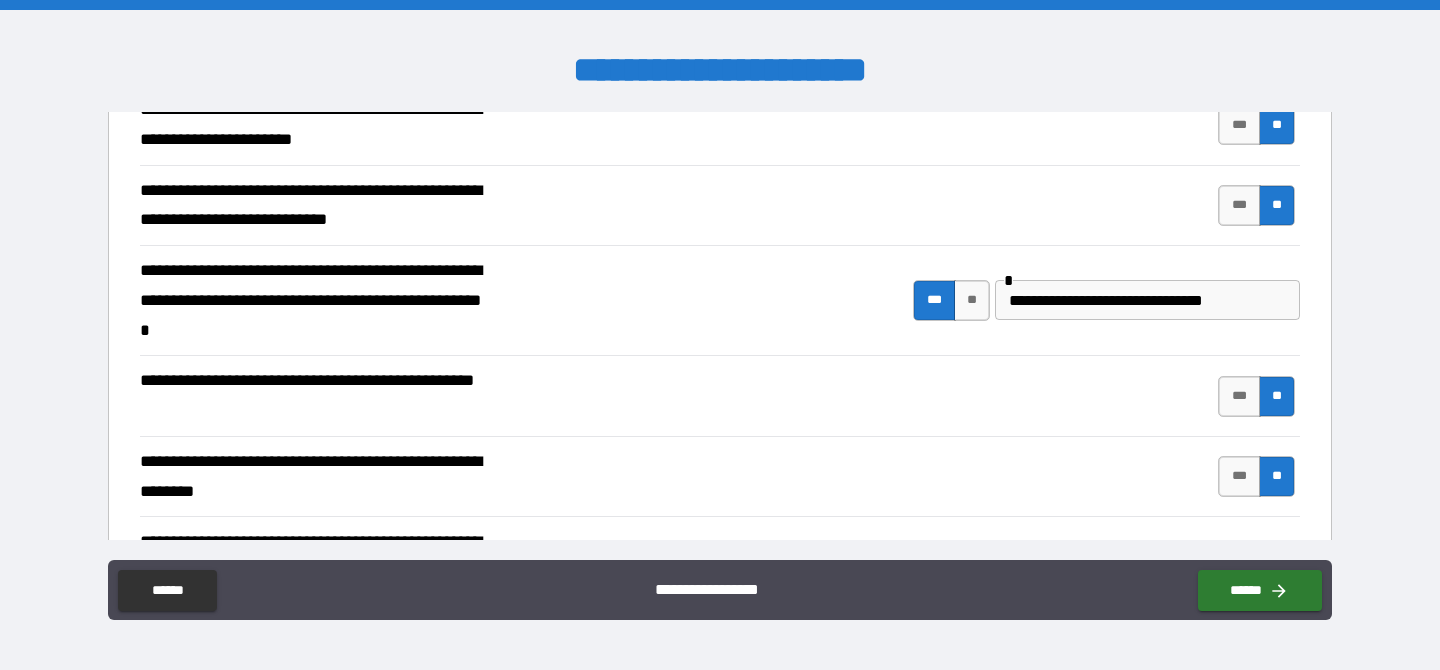 type on "*" 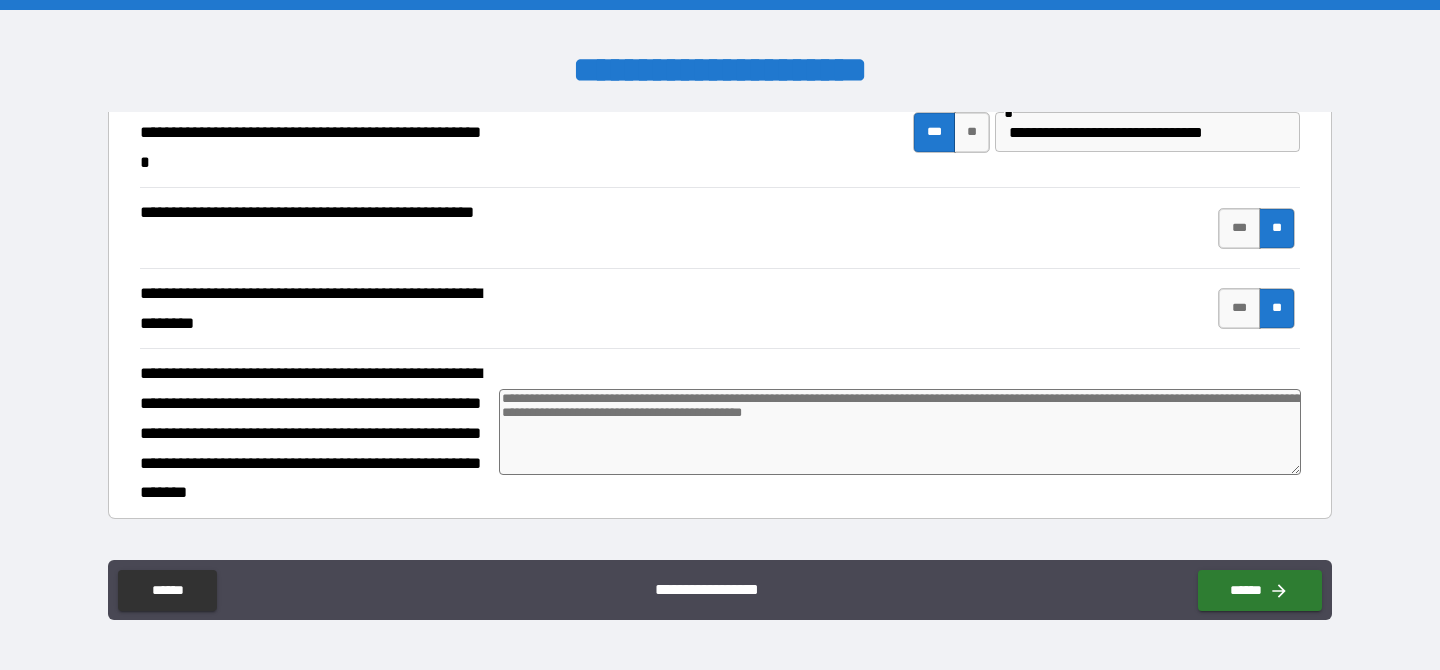 scroll, scrollTop: 764, scrollLeft: 0, axis: vertical 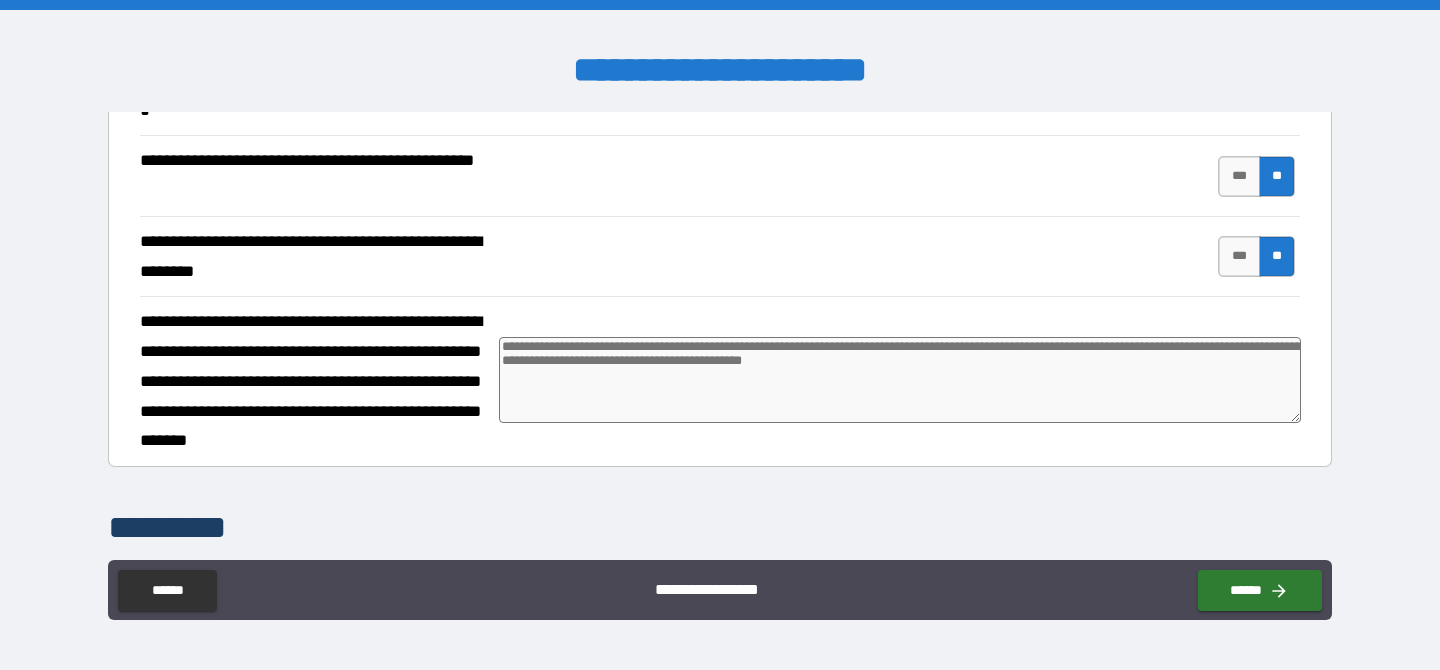 click at bounding box center (900, 380) 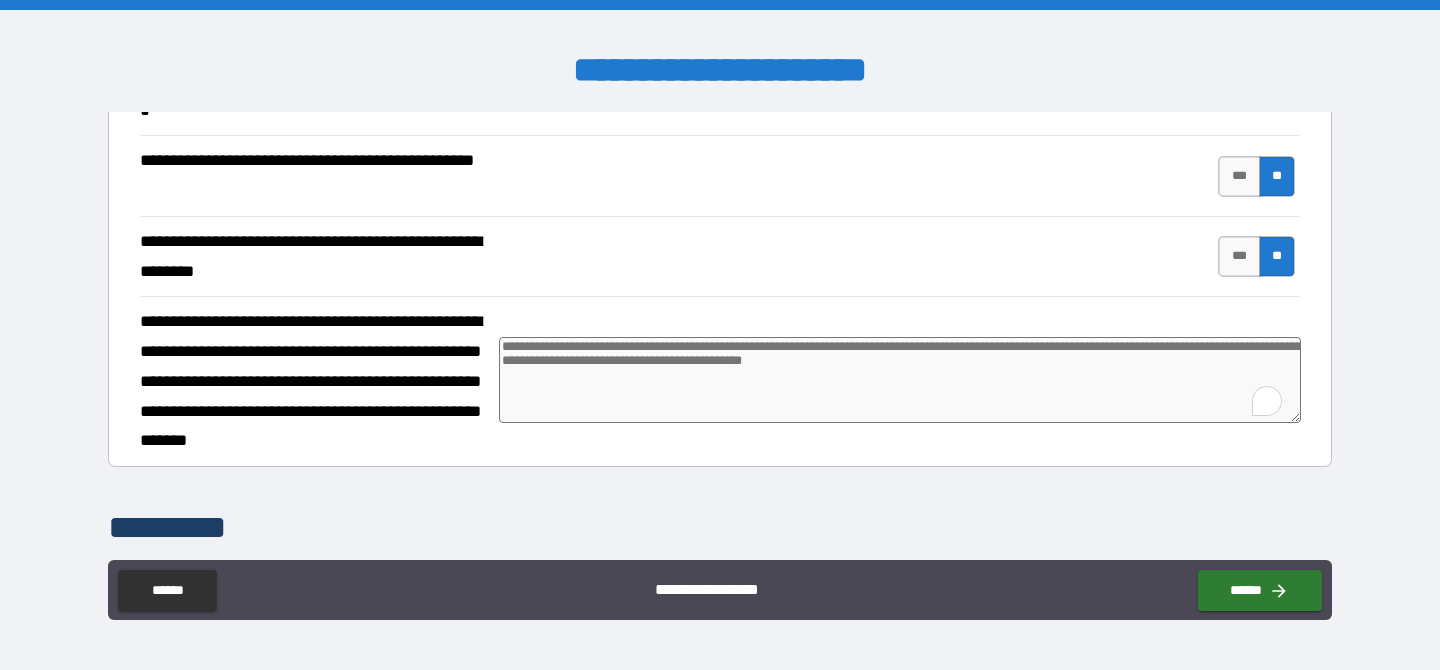 type on "*" 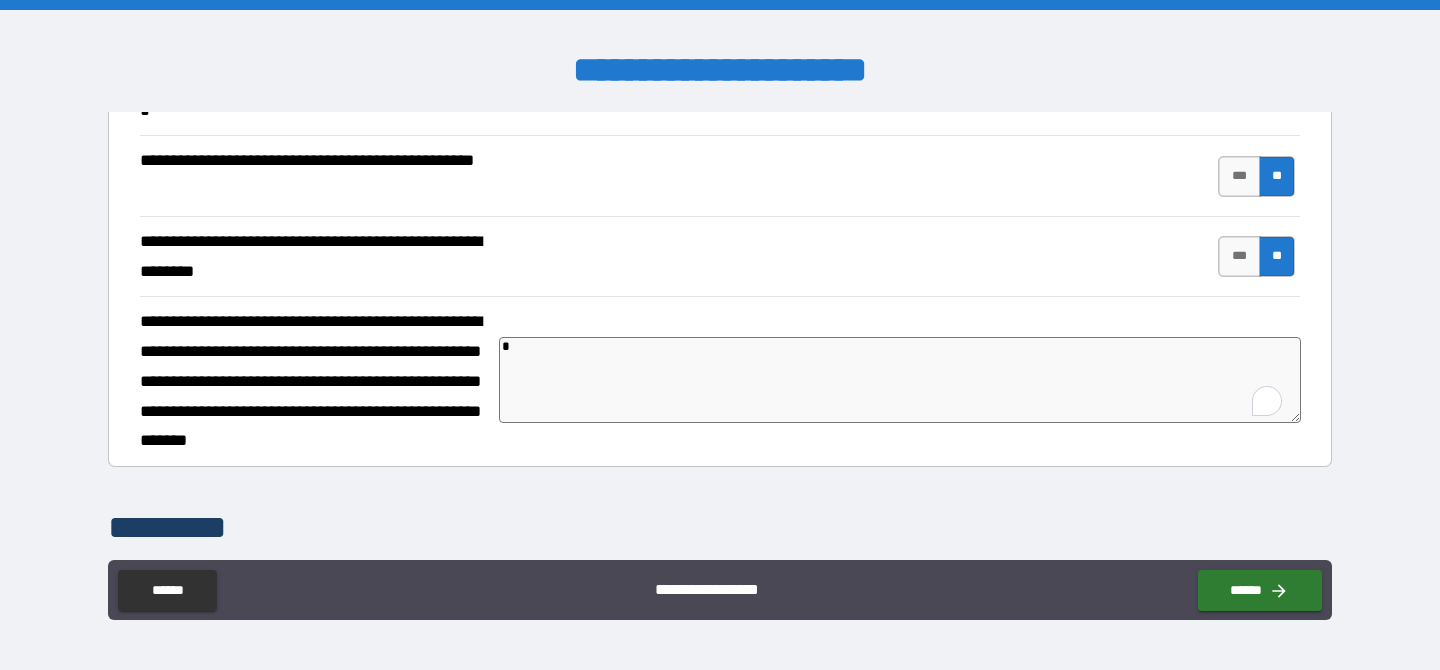 type on "*" 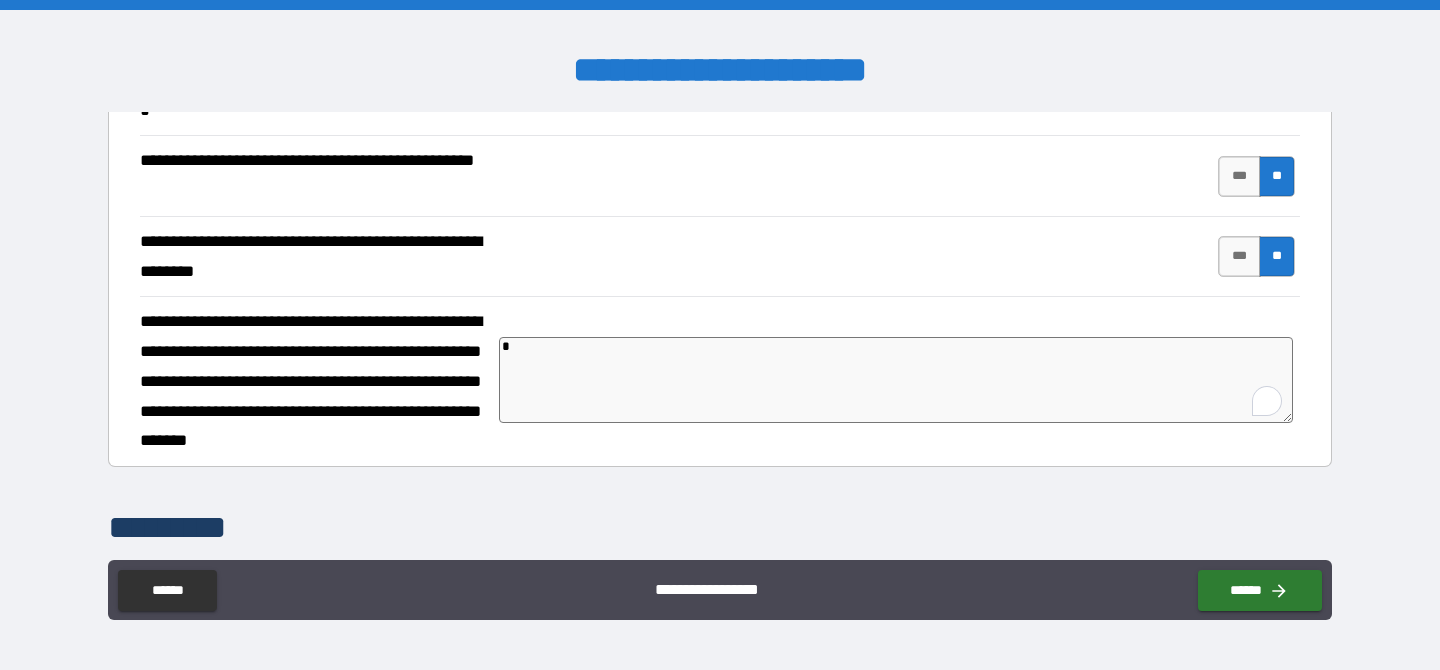 type on "*" 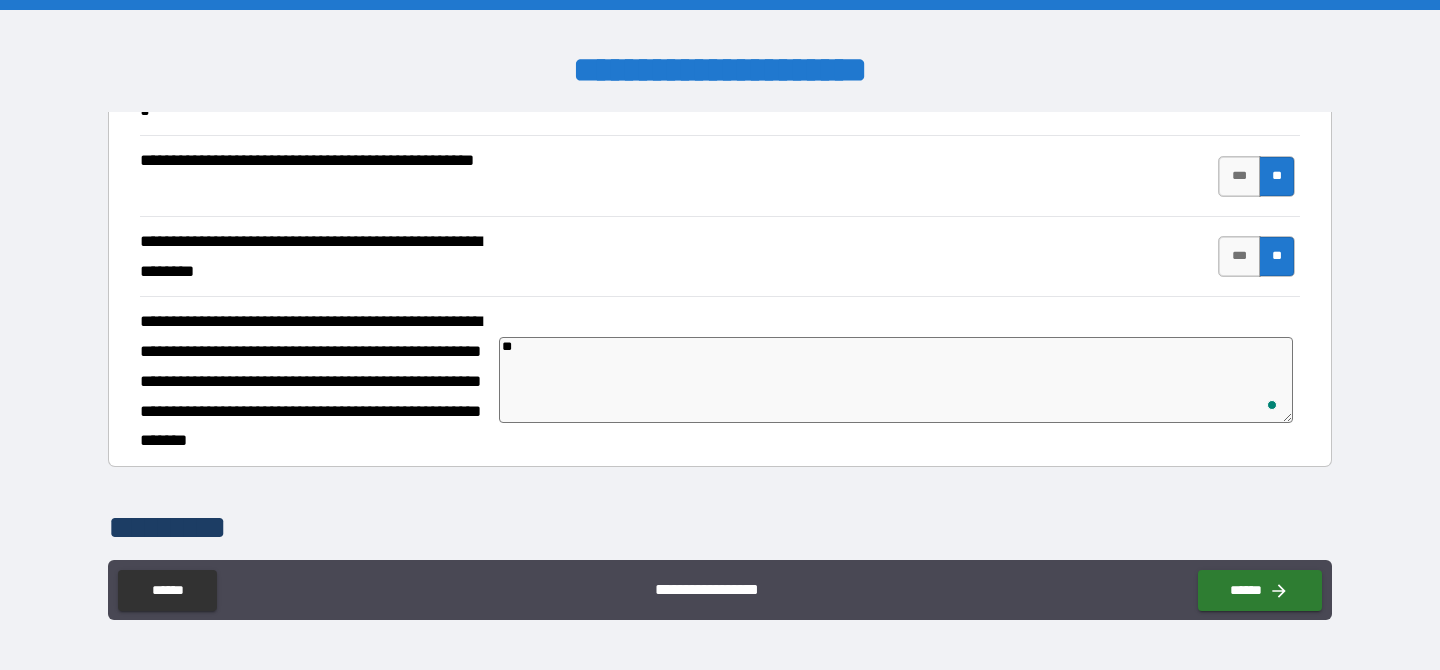 type on "*" 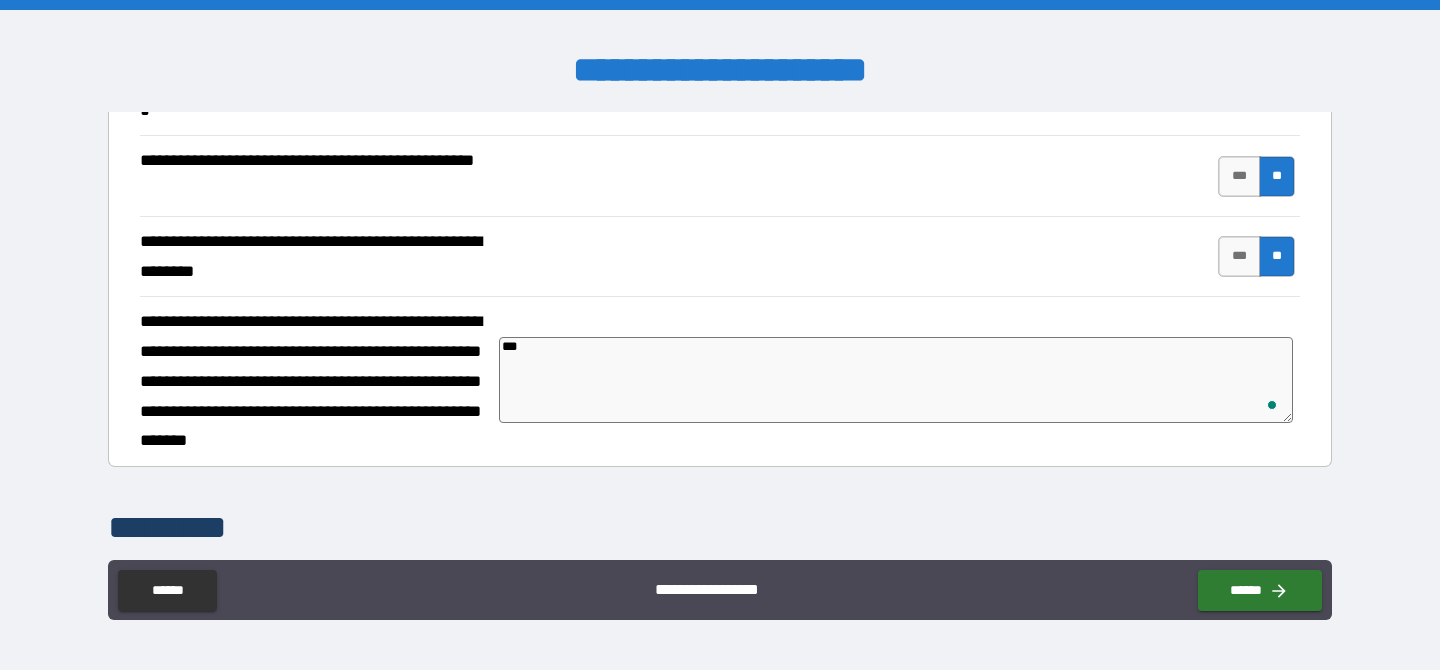 type on "*" 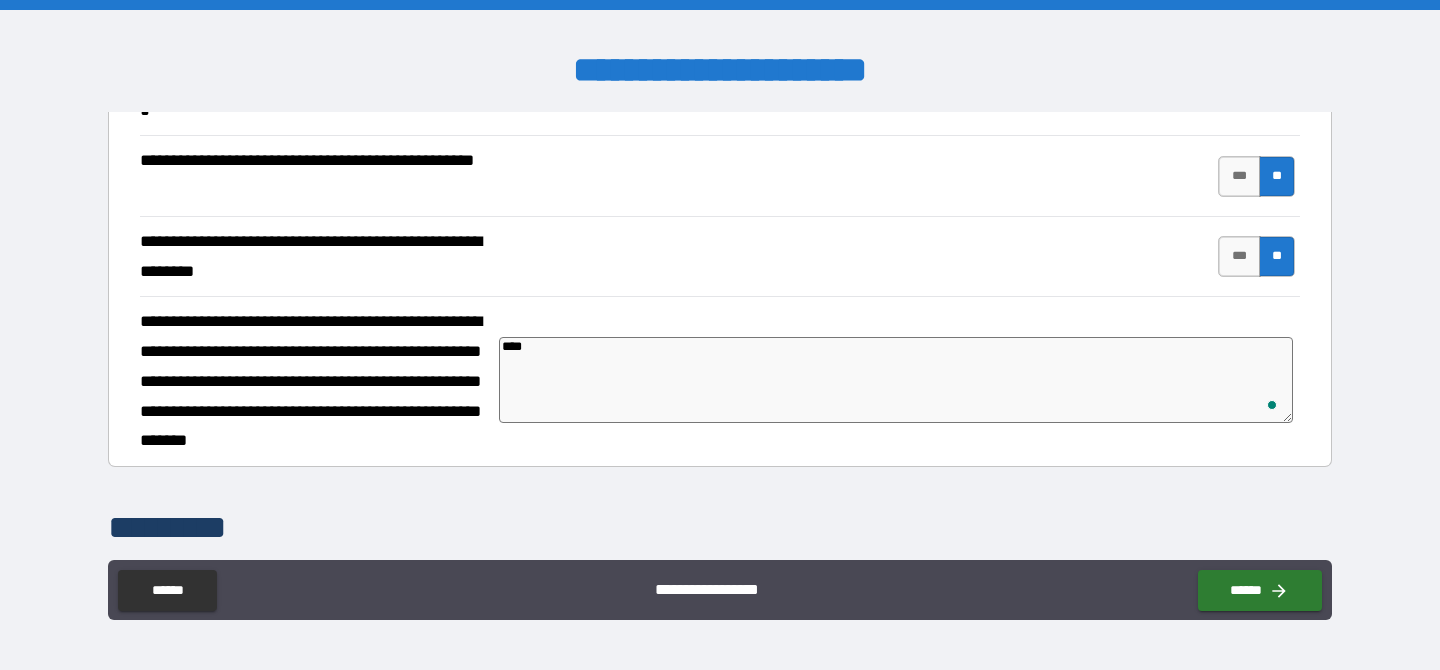 type on "*****" 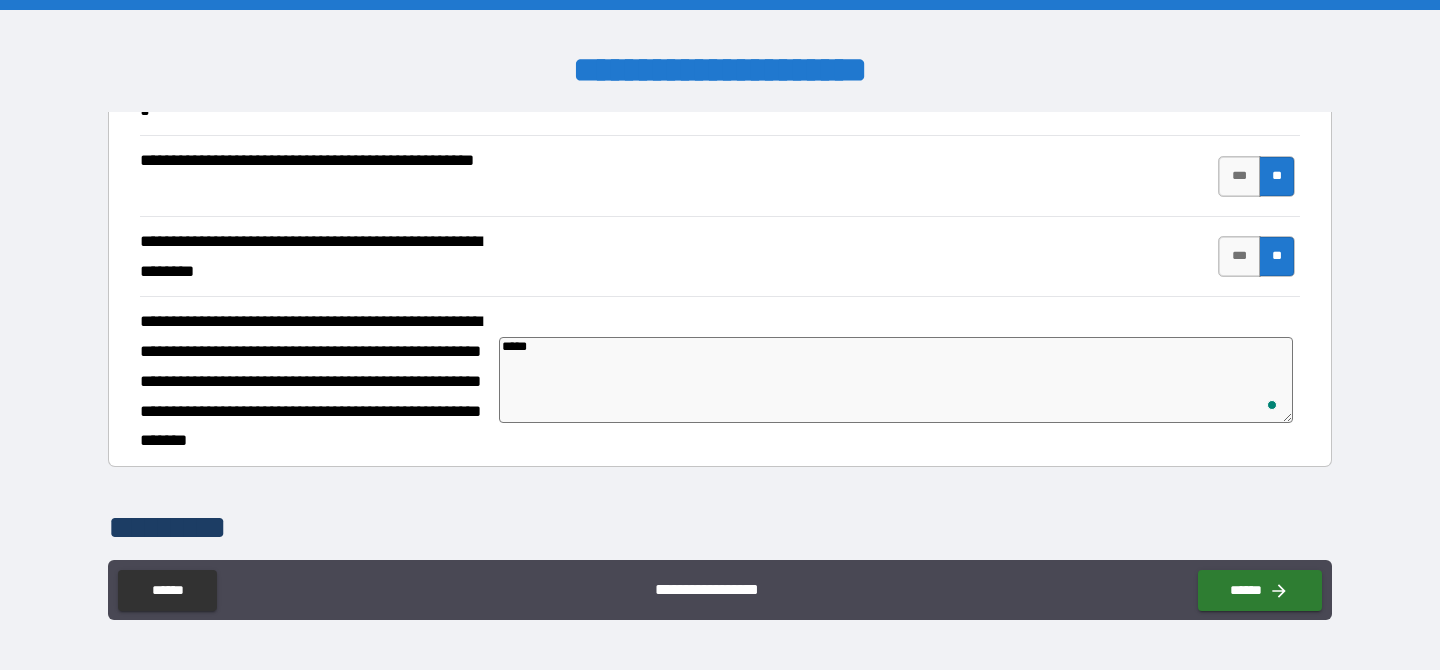 type on "*****" 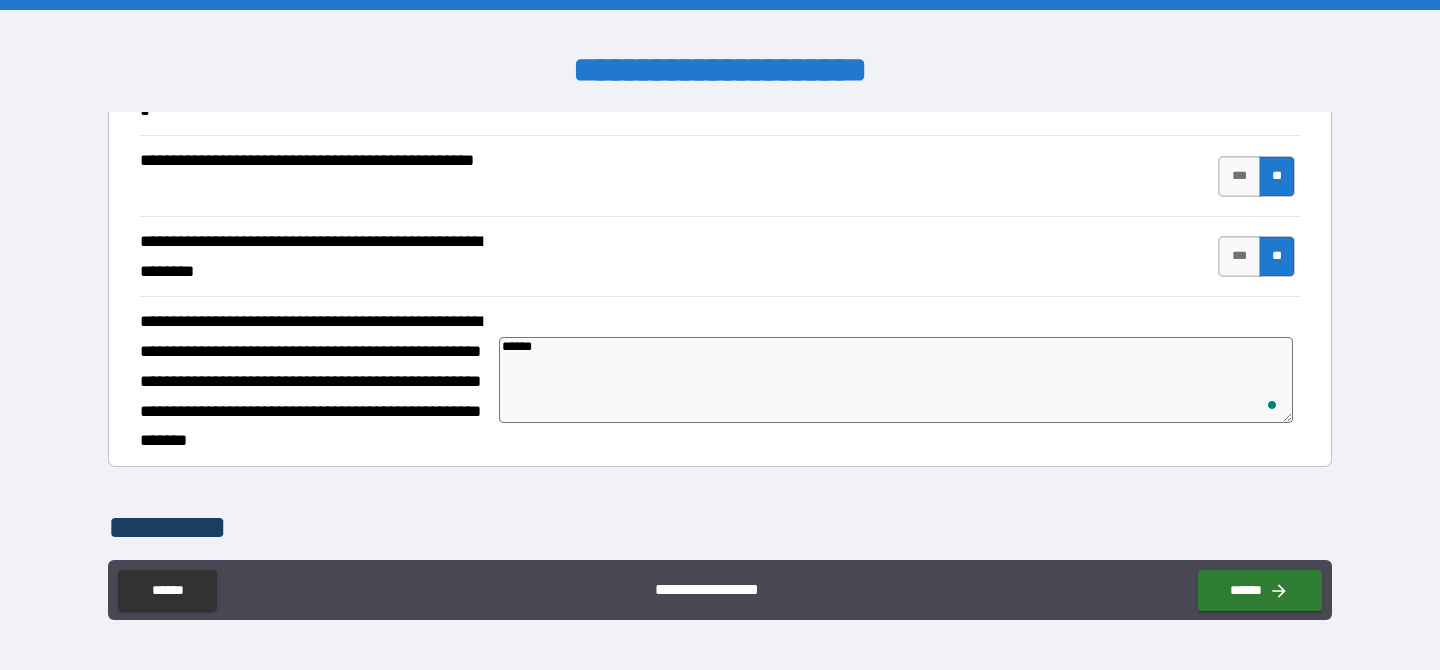 type on "*" 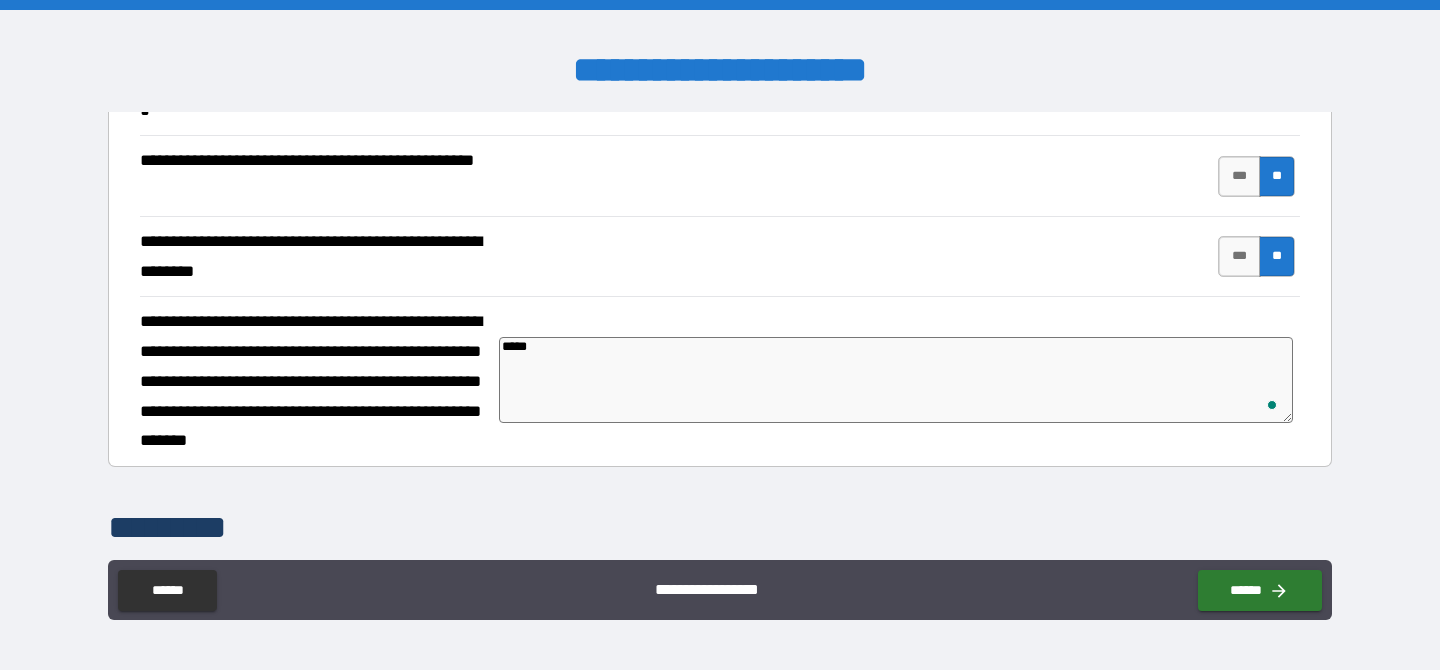 type on "****" 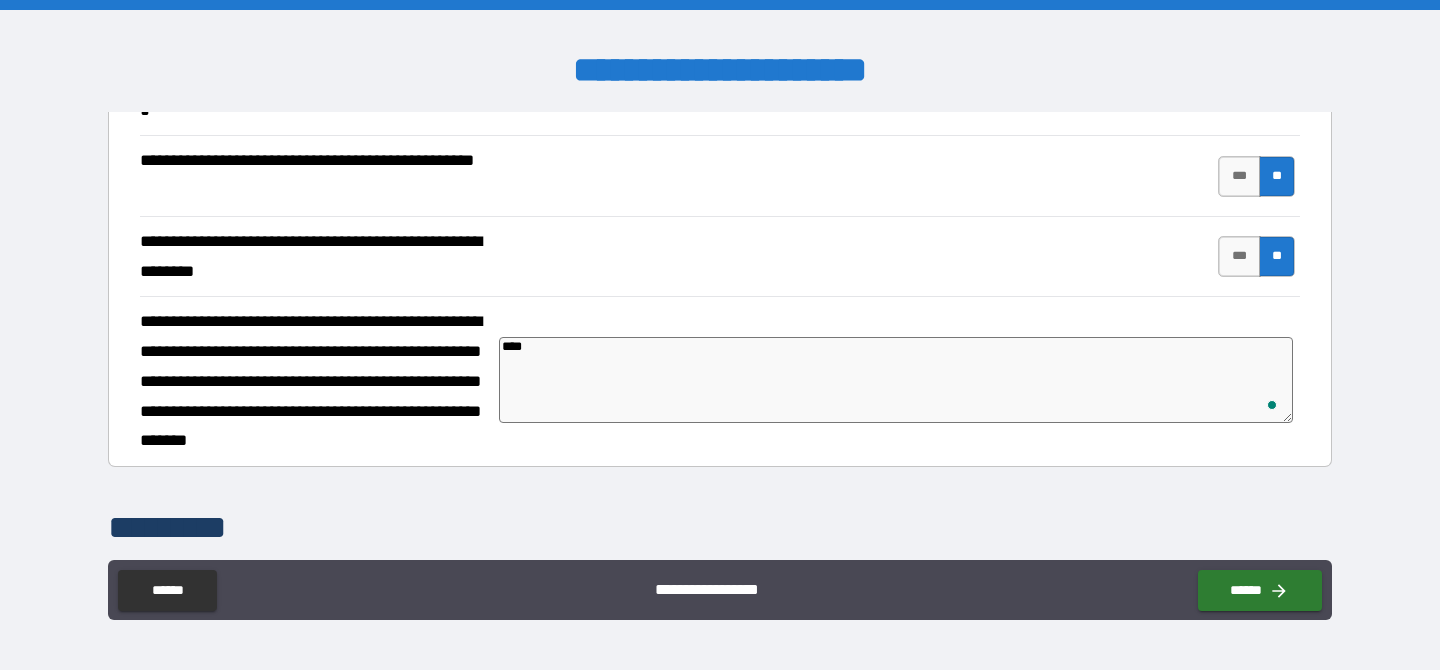 type on "***" 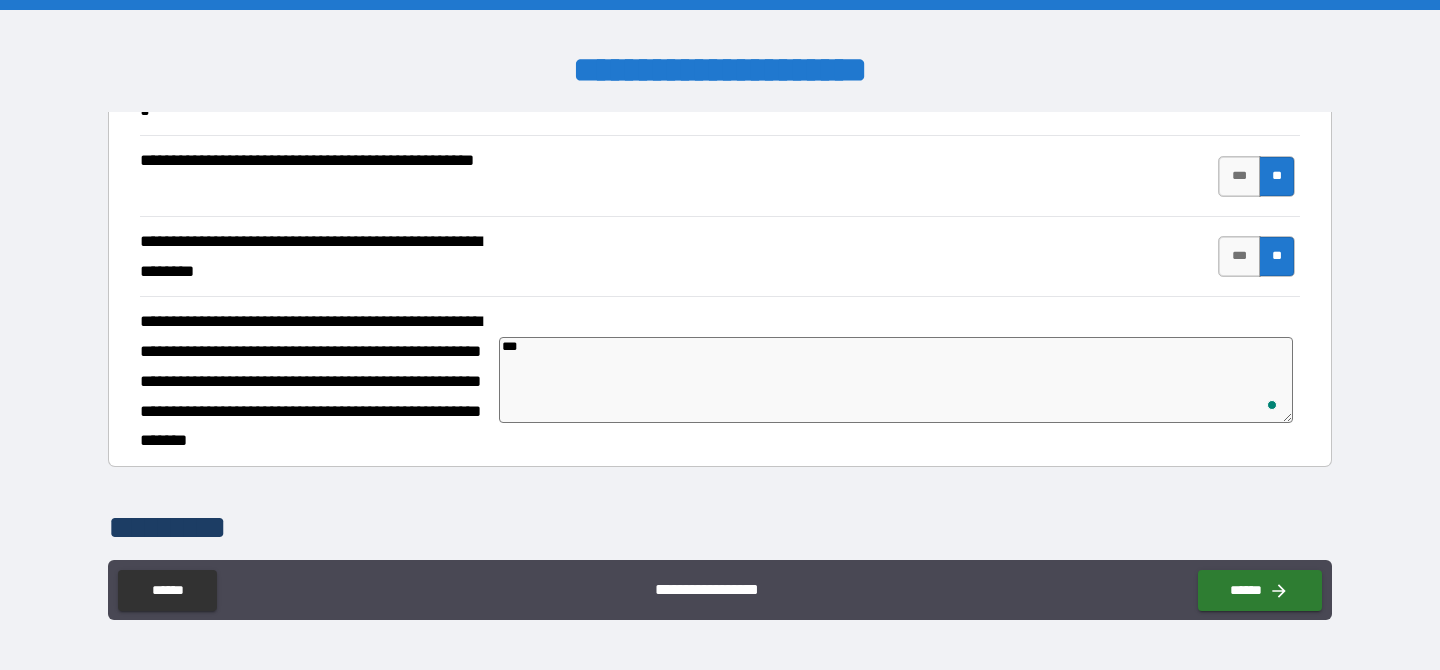 type on "*" 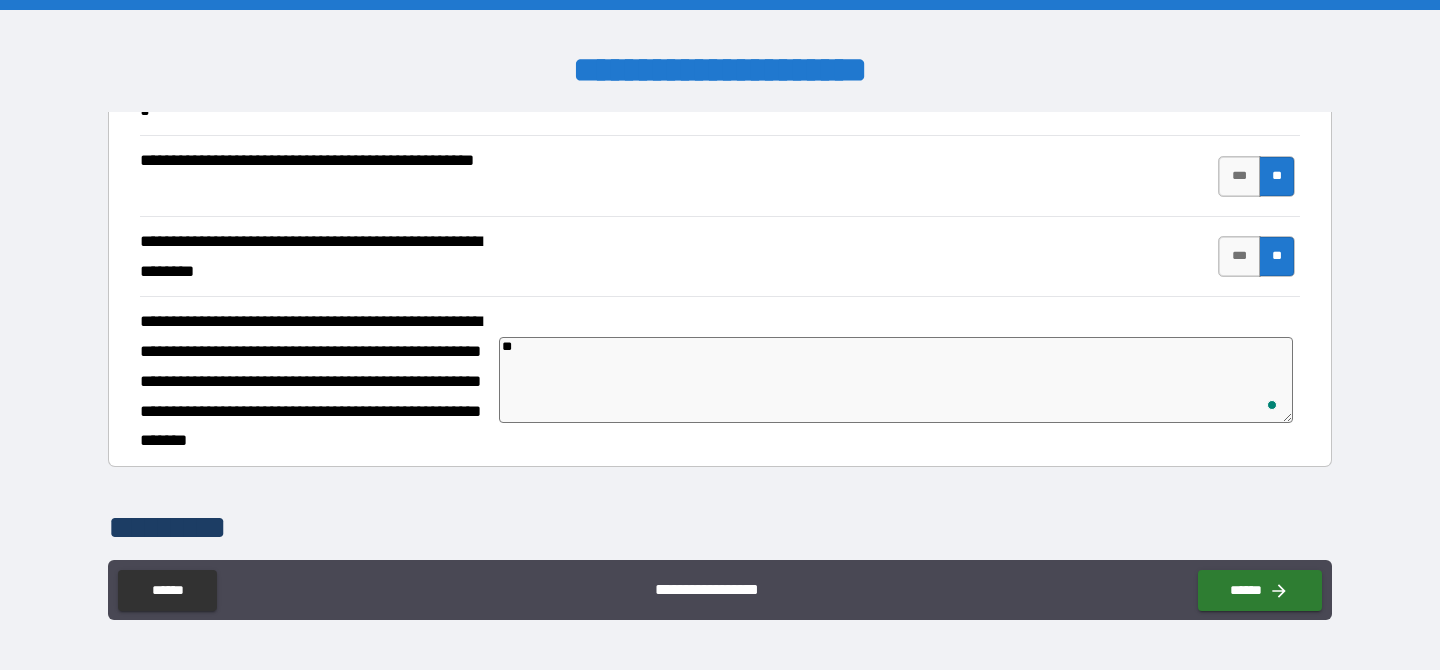 type on "*" 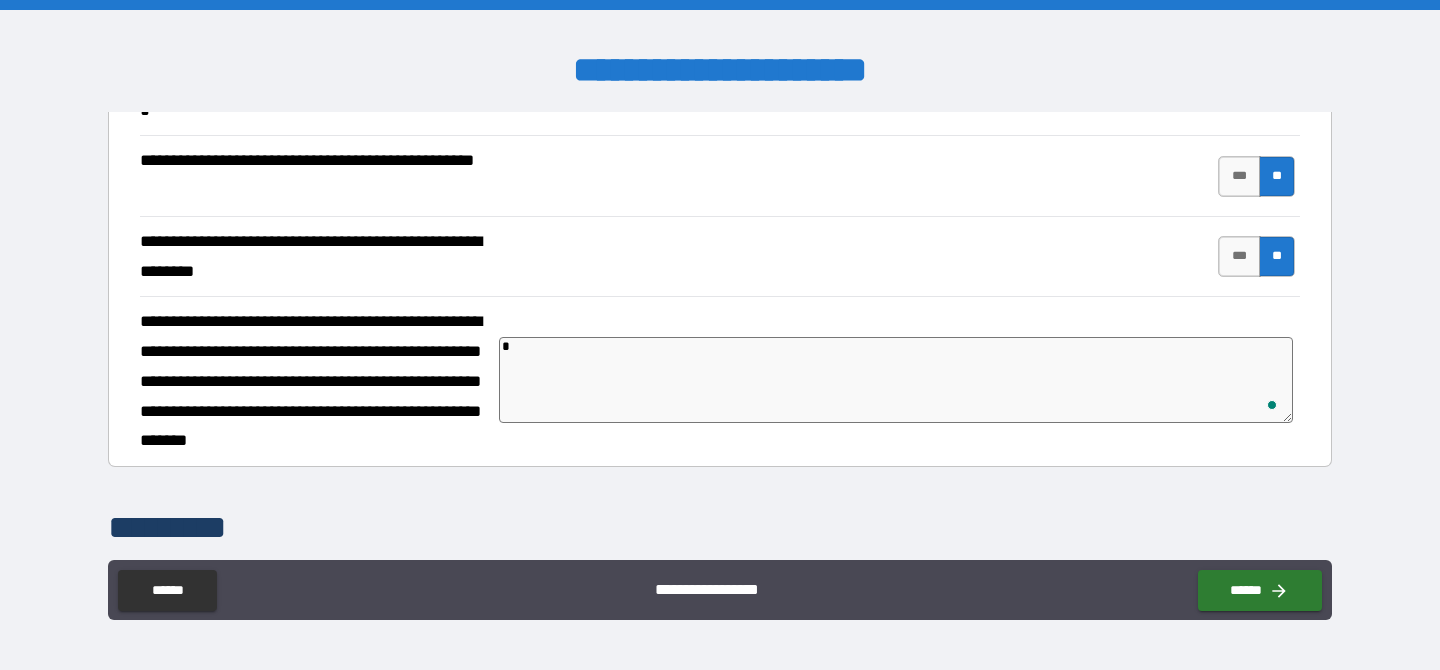 type on "*" 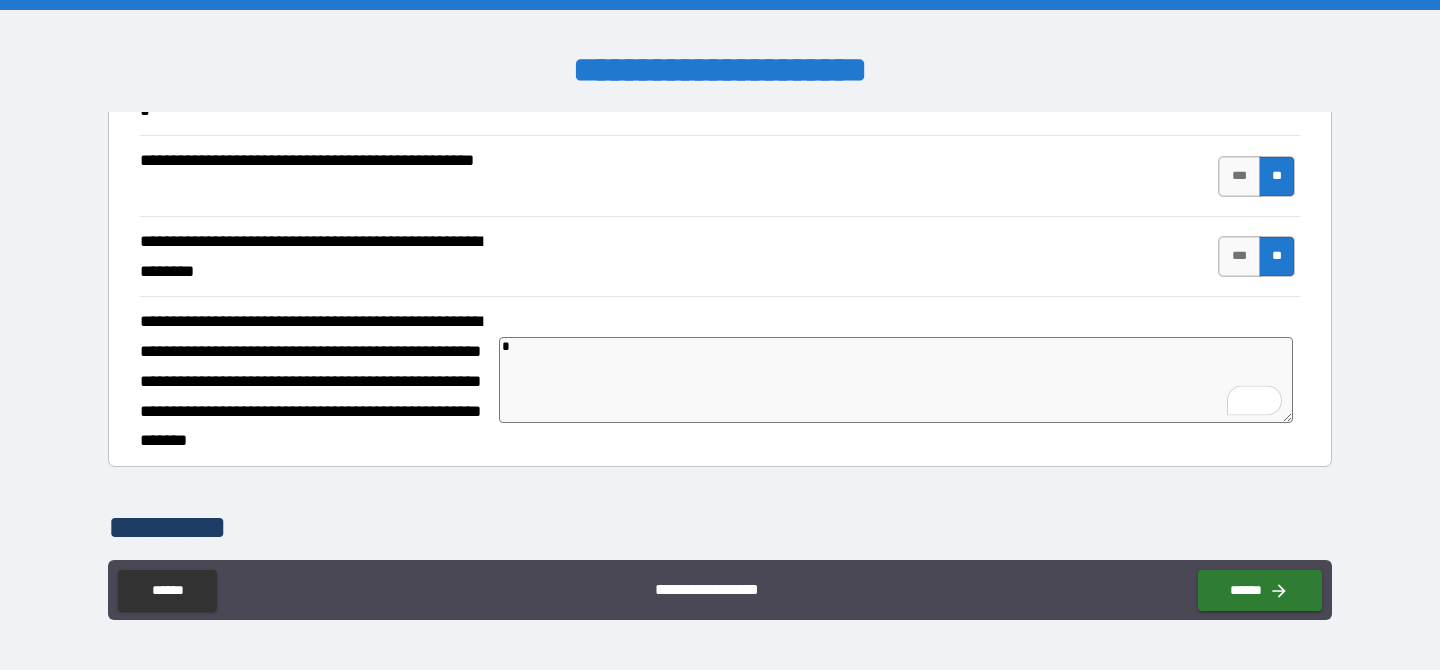 type on "*" 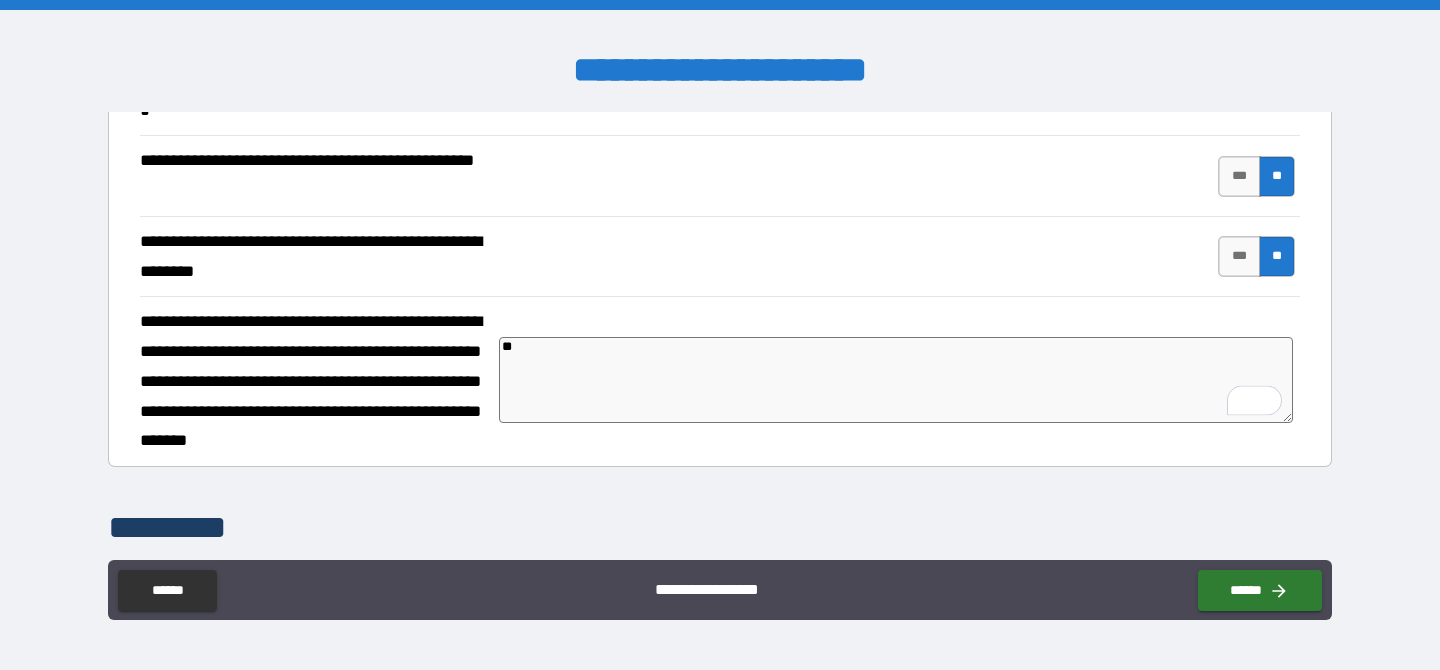 type on "***" 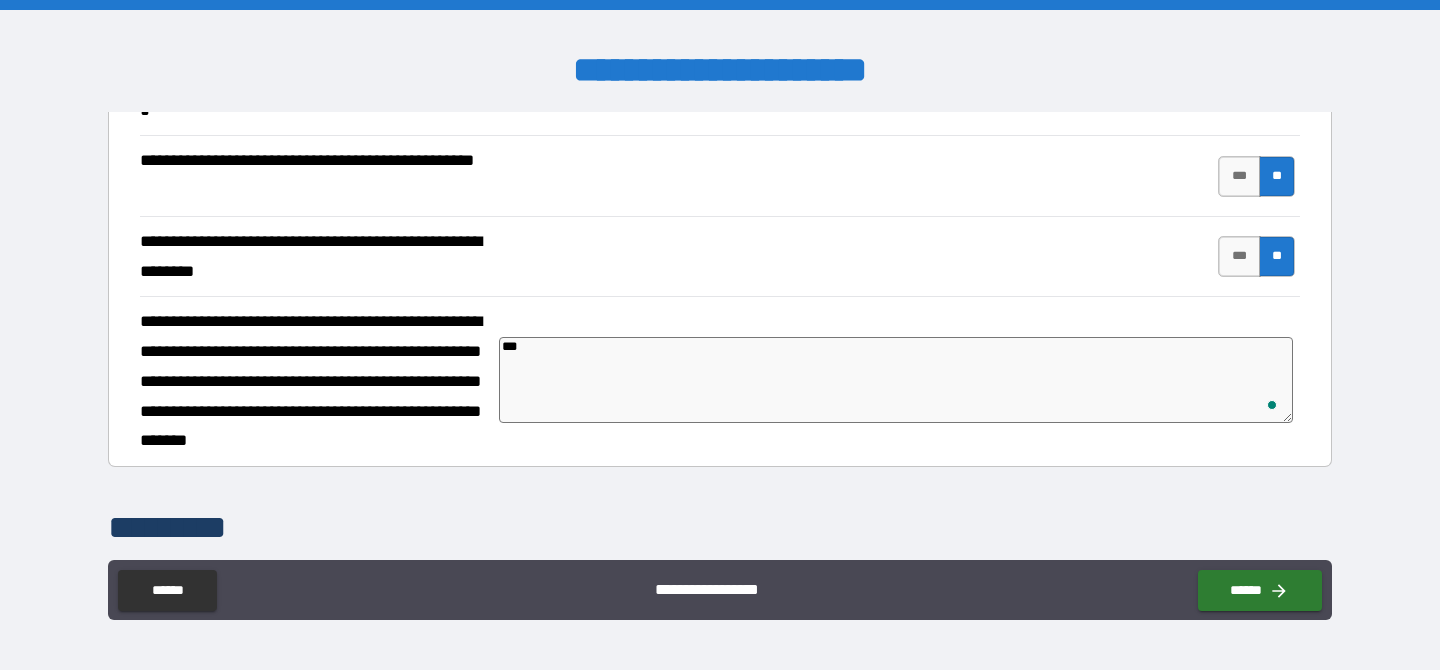 type on "****" 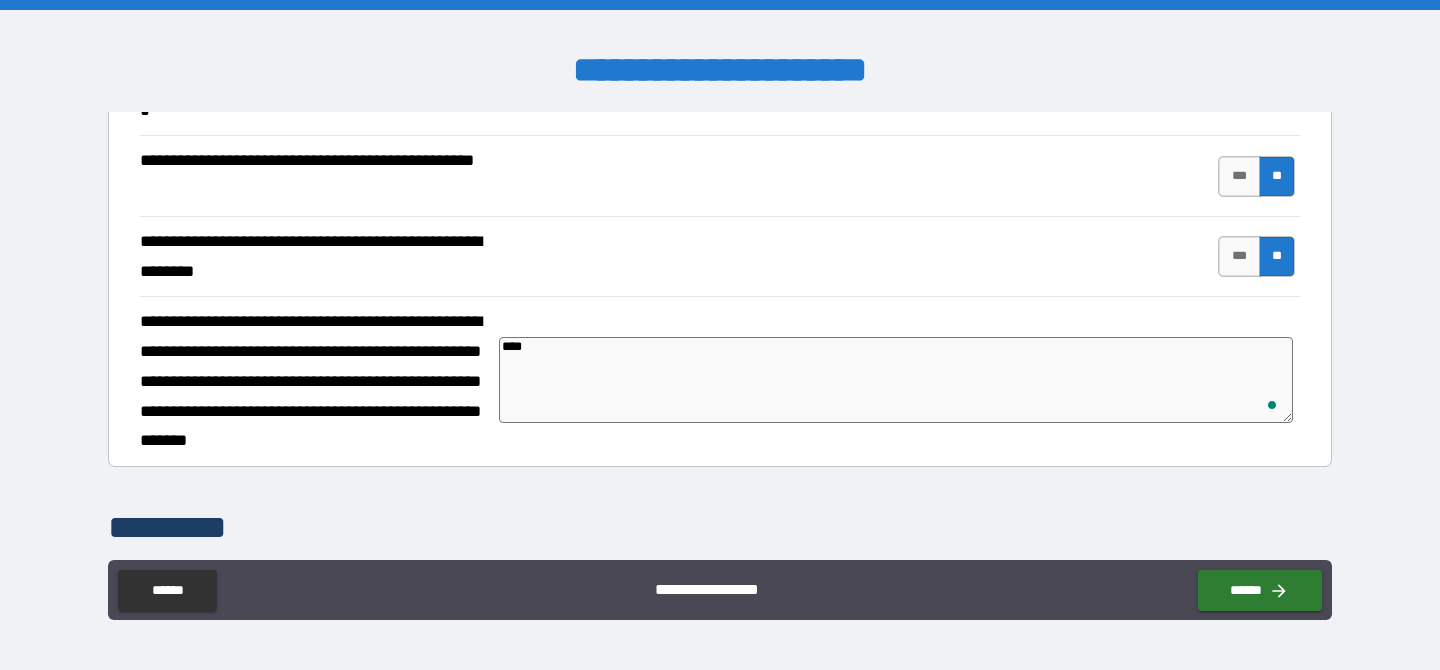 type on "*****" 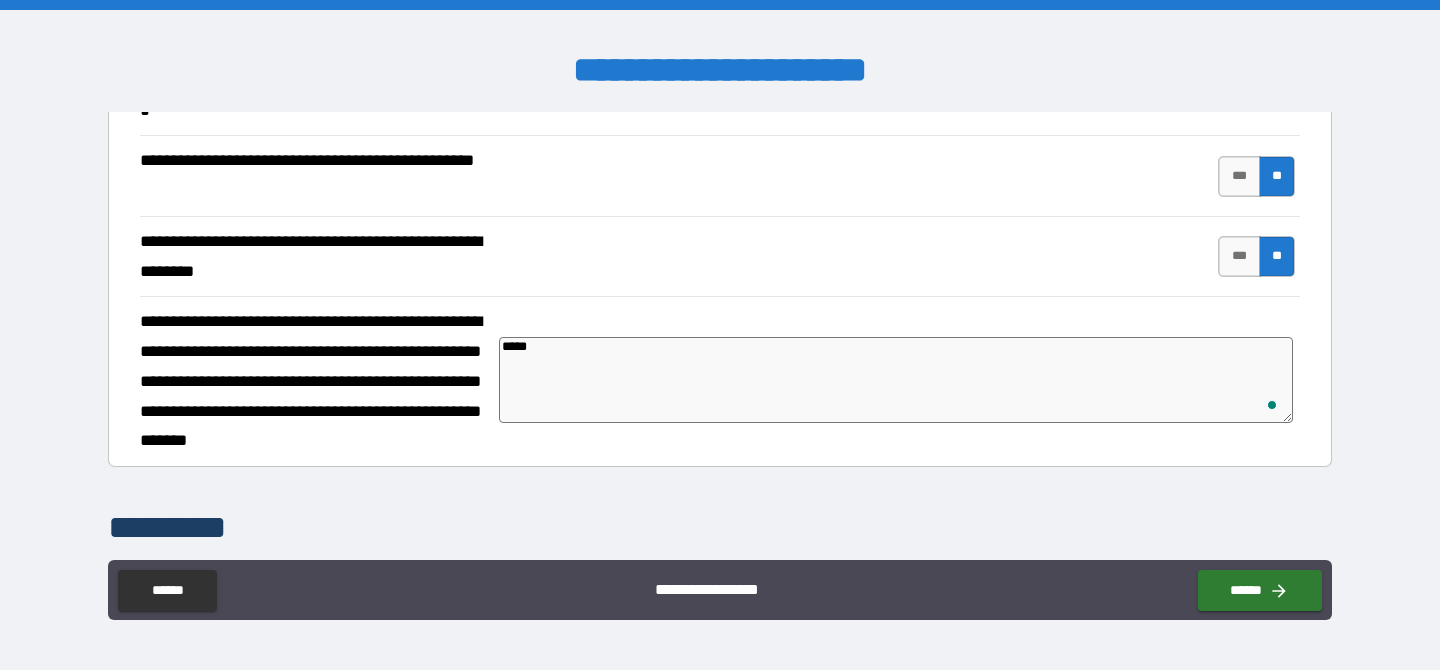 type on "******" 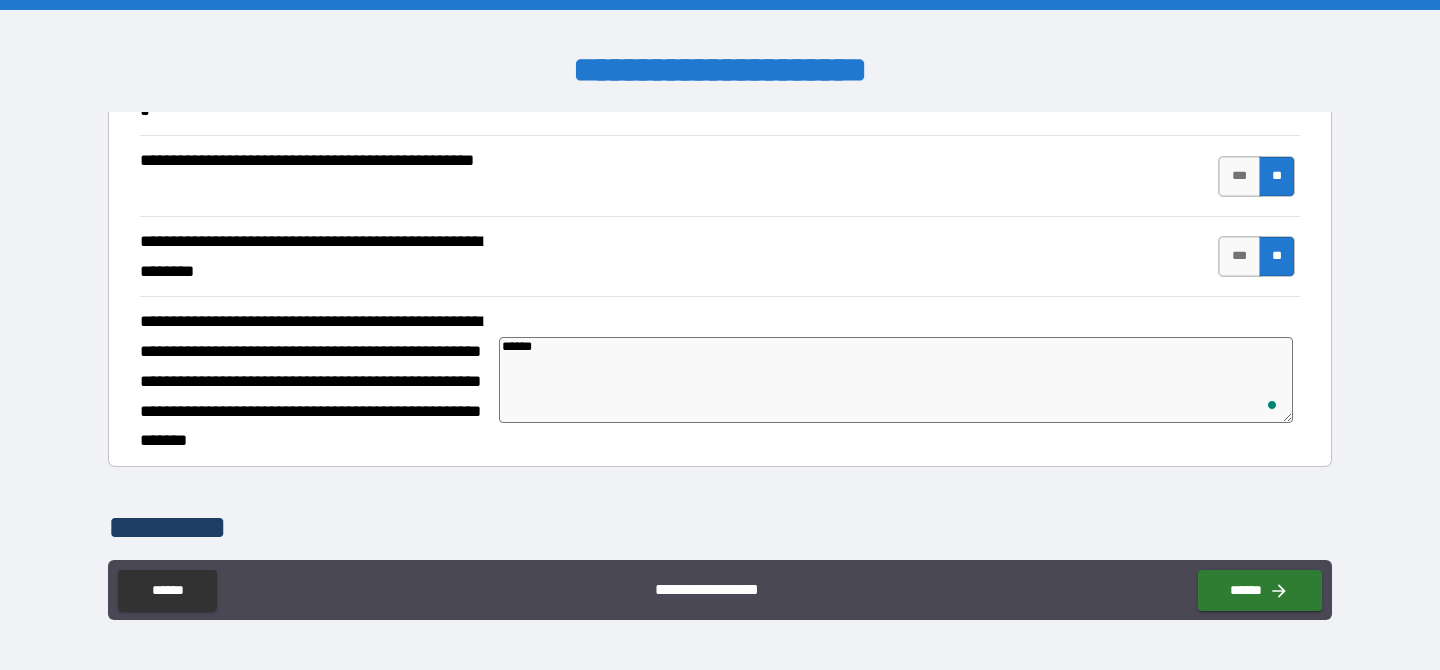 type on "******" 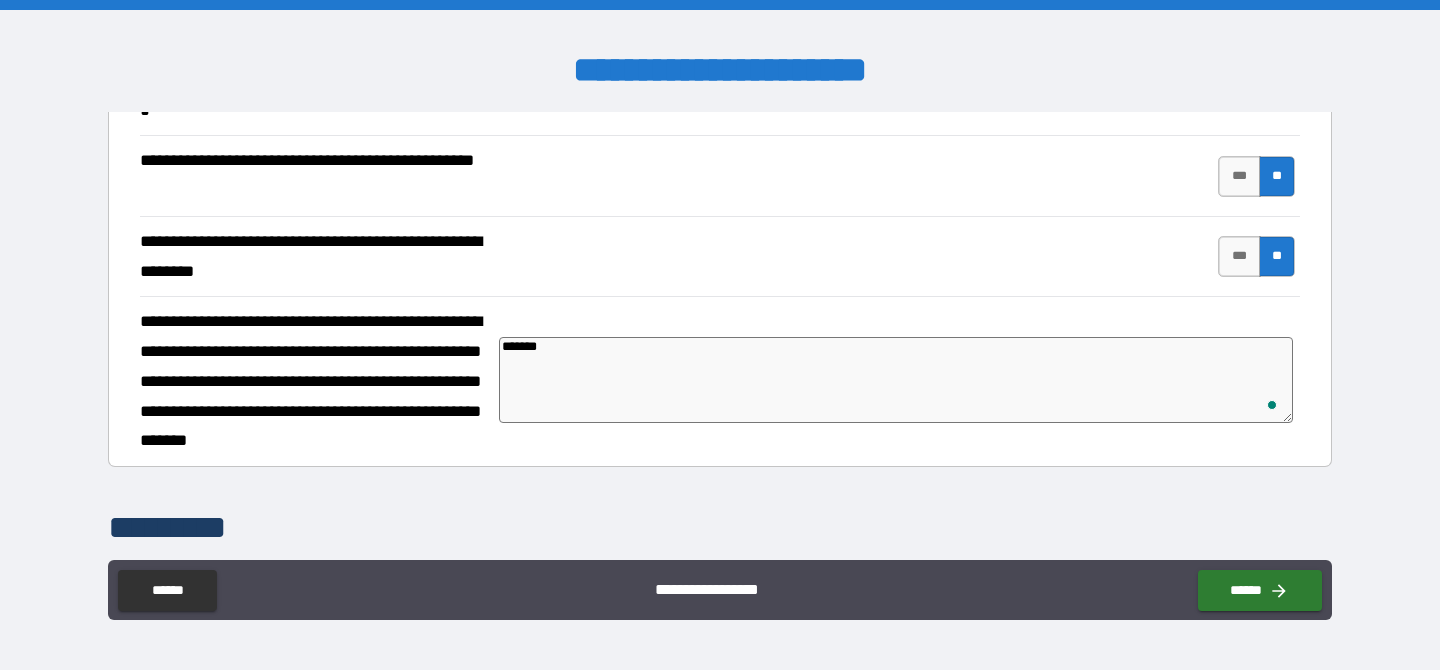 type on "********" 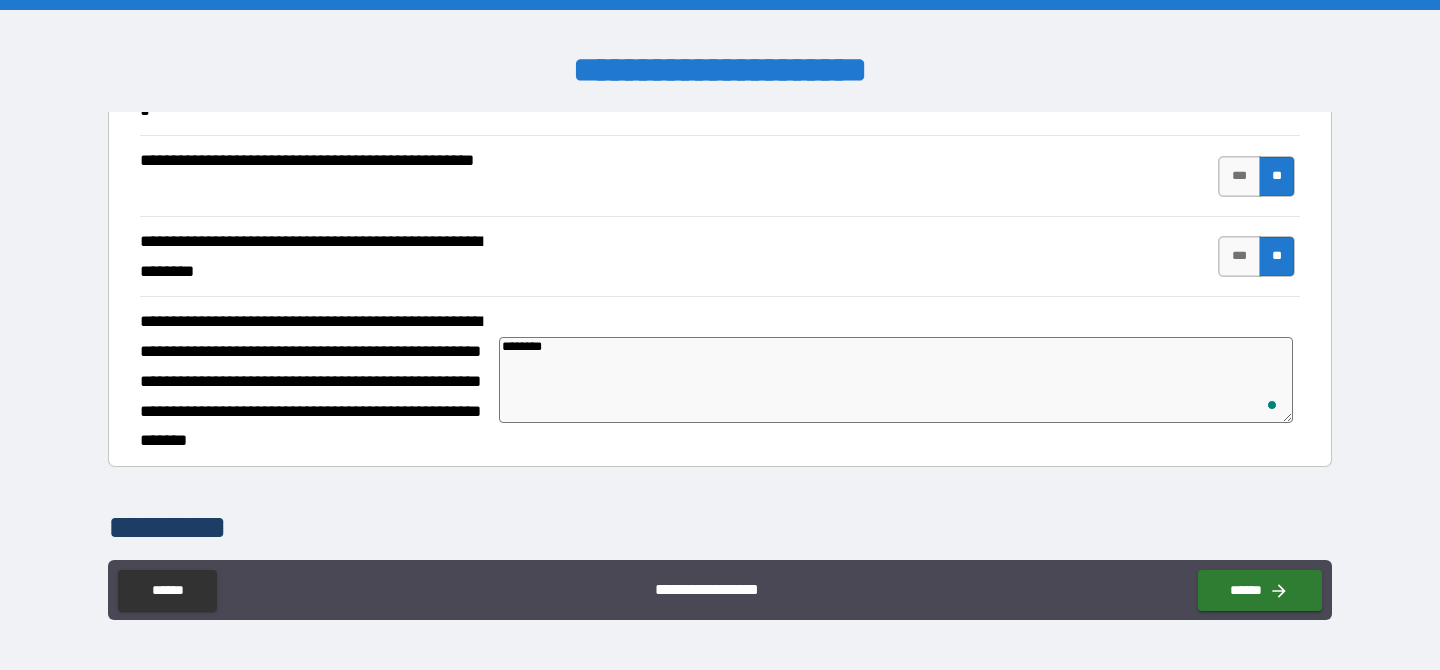 type on "*********" 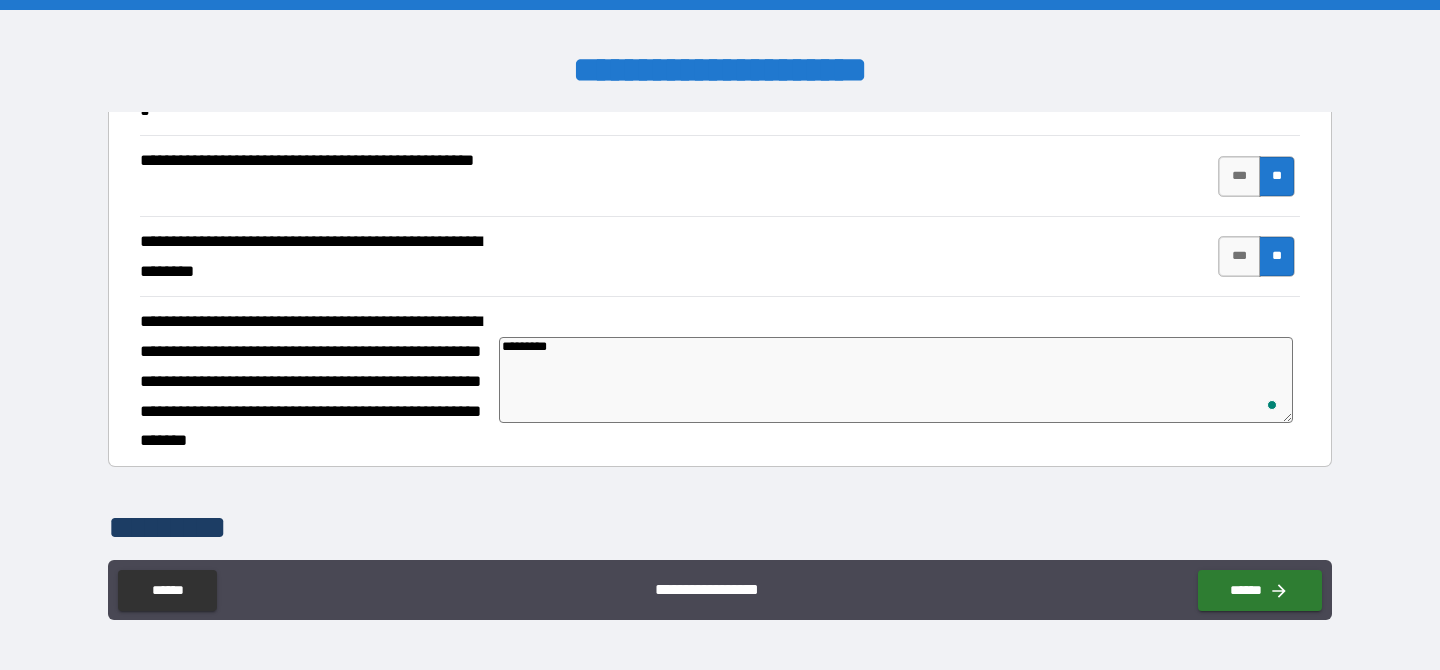 type on "**********" 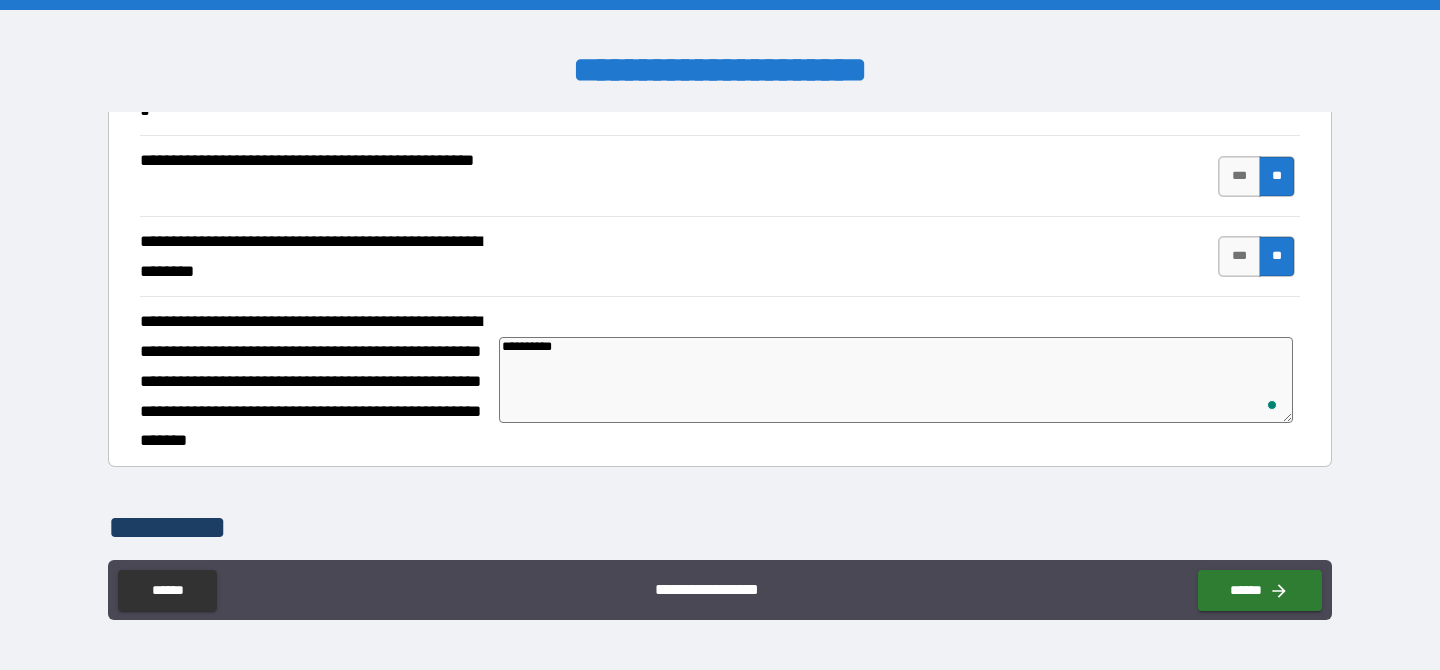type on "**********" 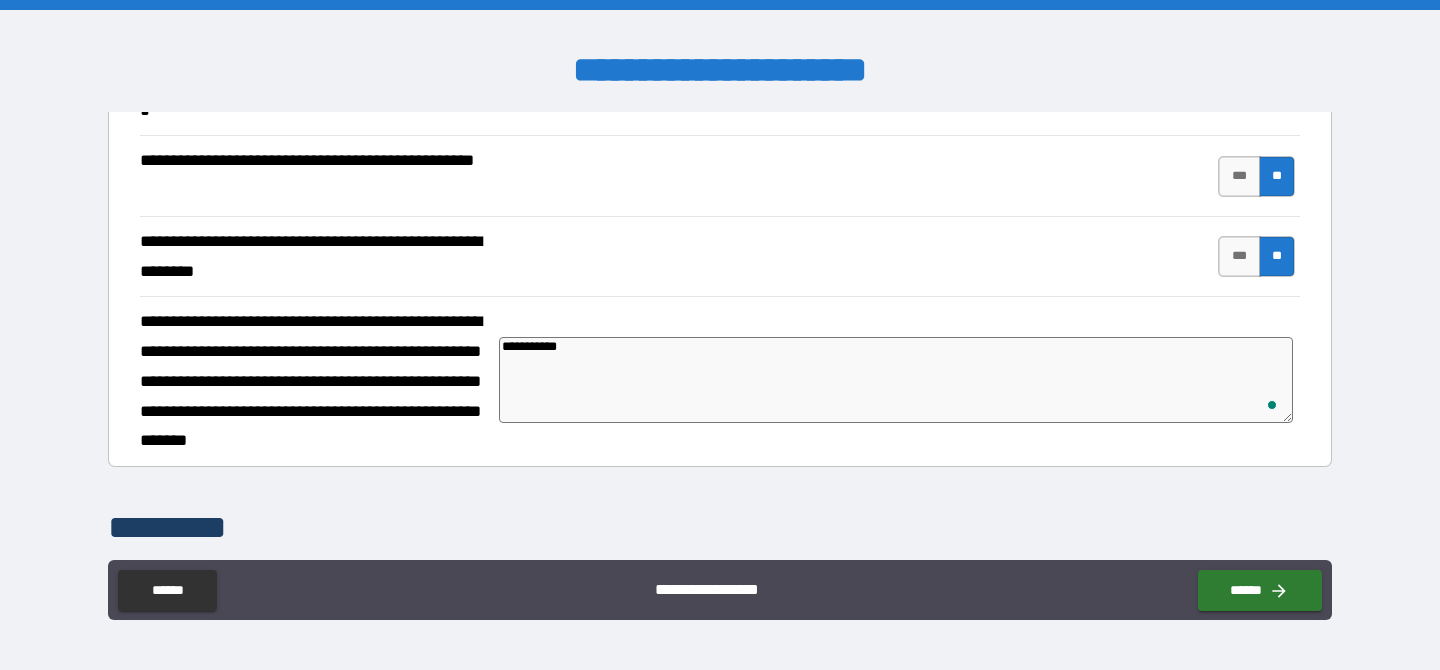 type on "**********" 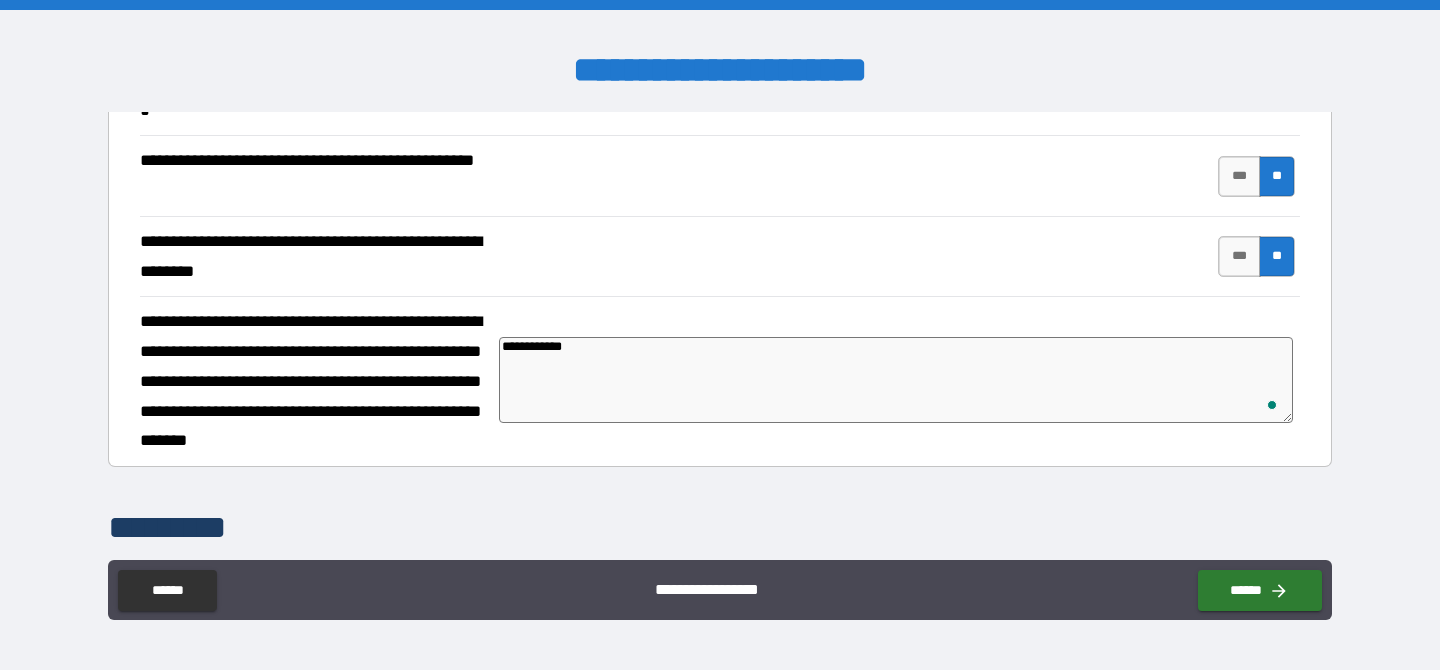 type on "*" 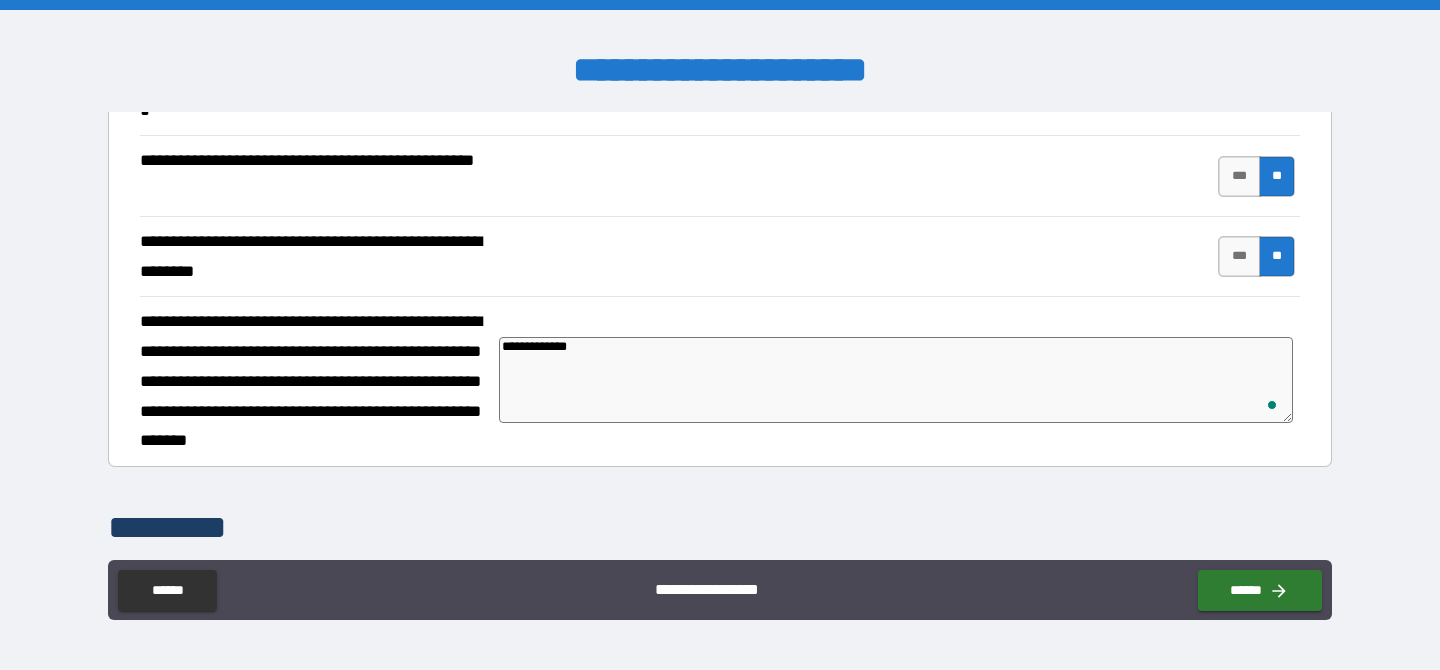 type on "**********" 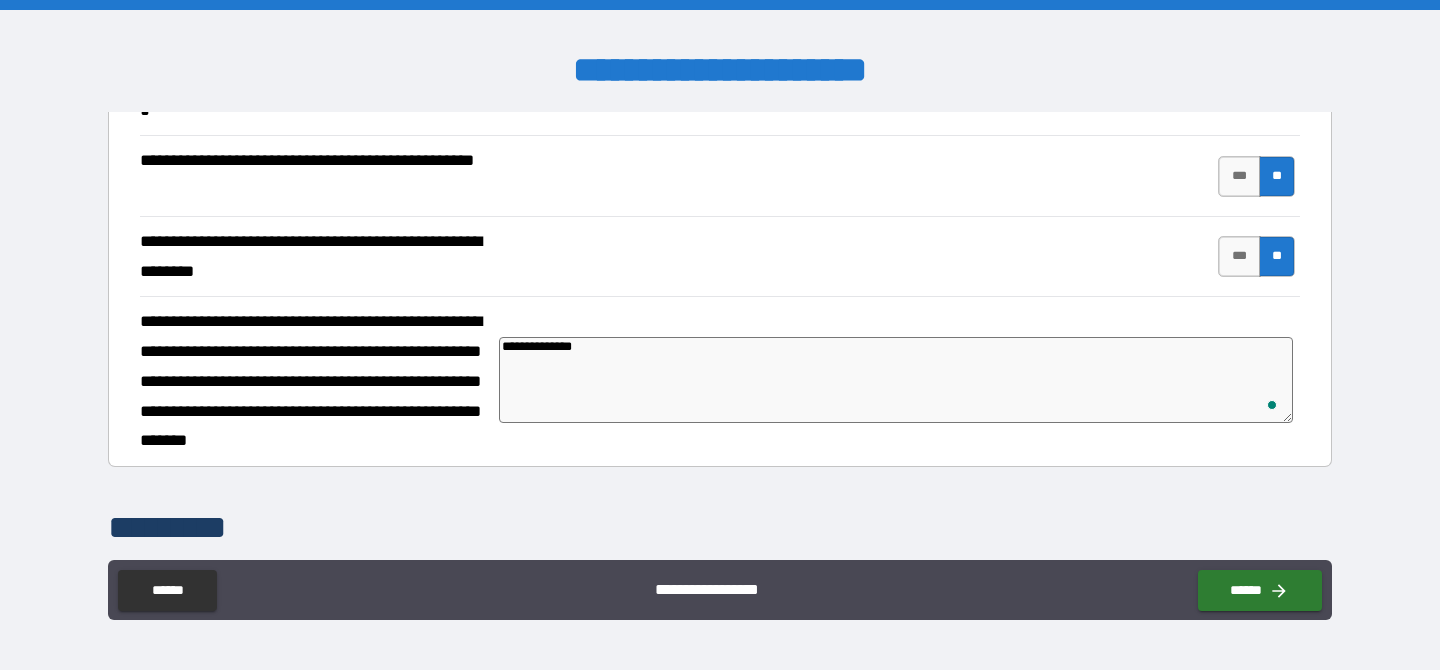 type on "*" 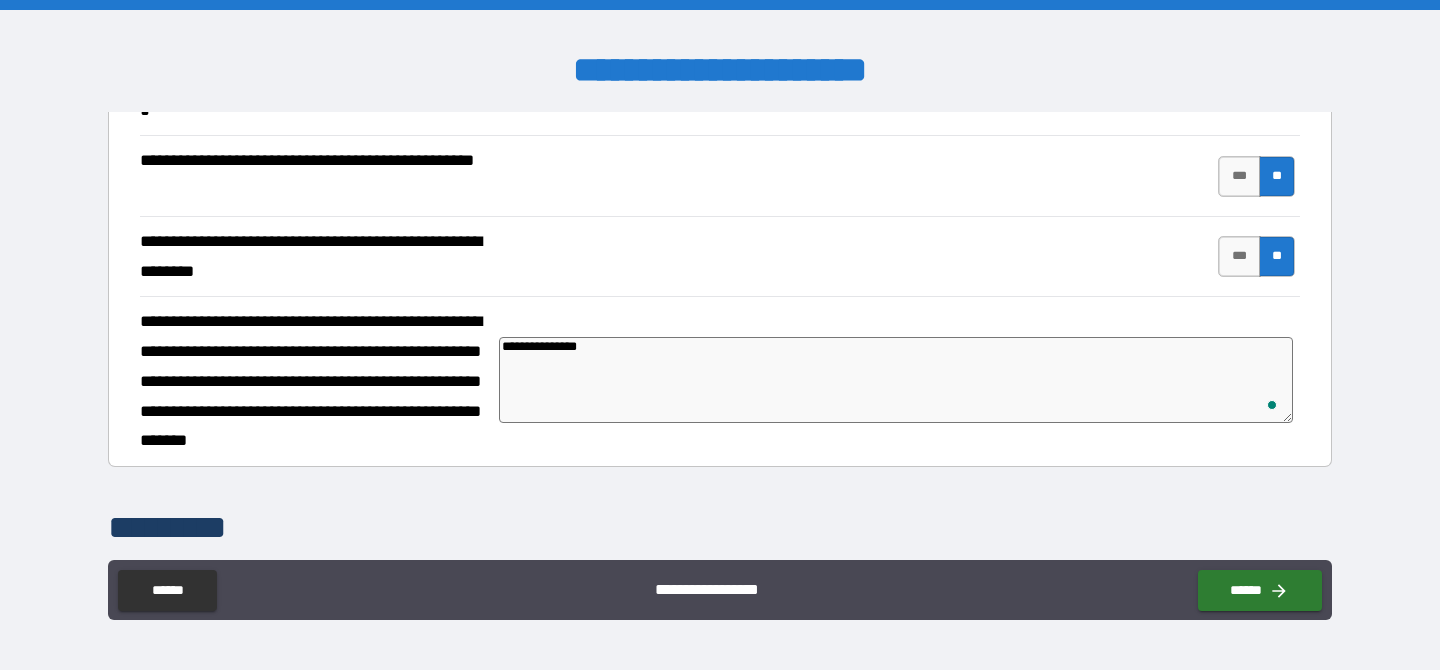 type on "**********" 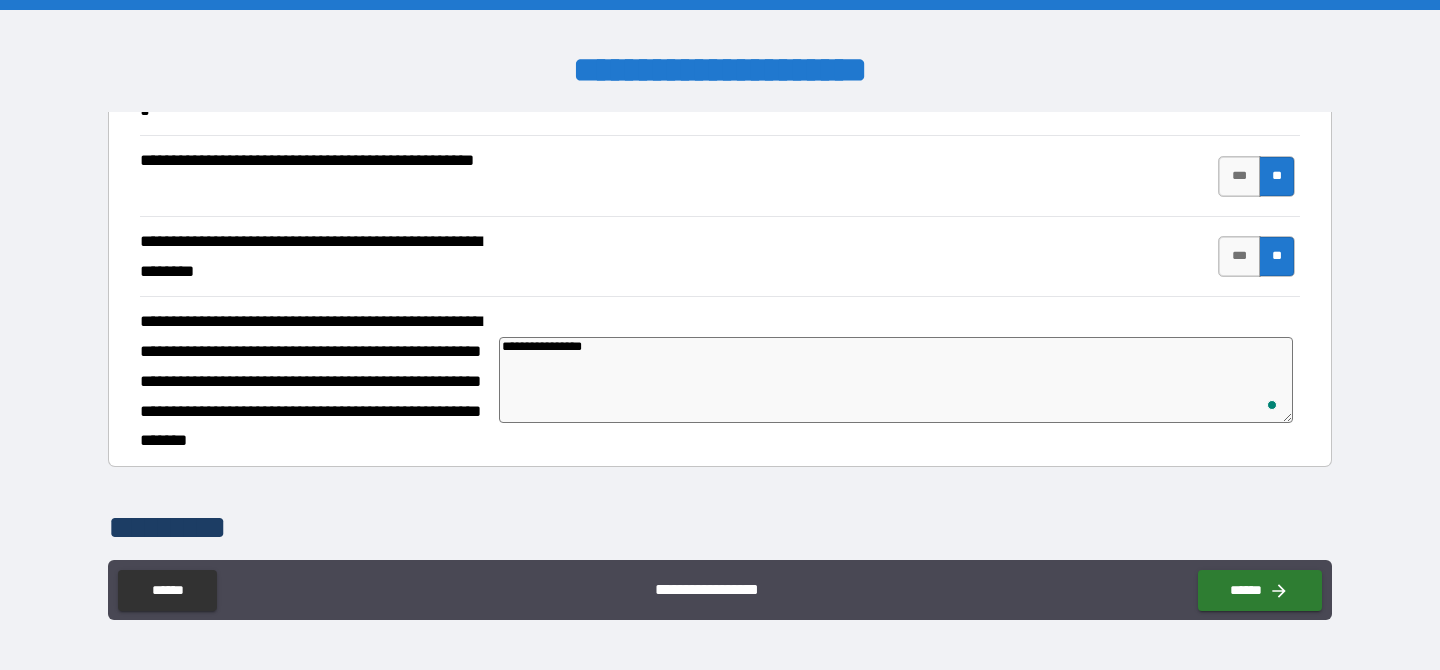 type on "**********" 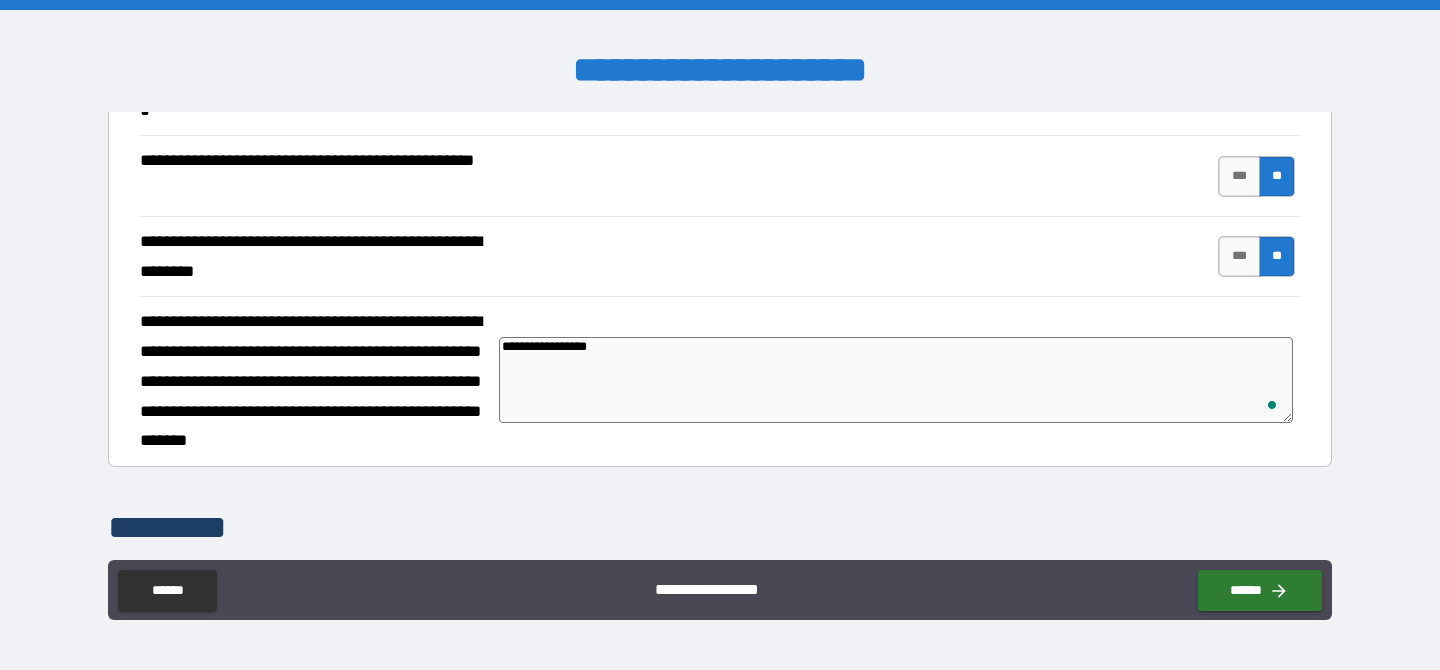 type on "**********" 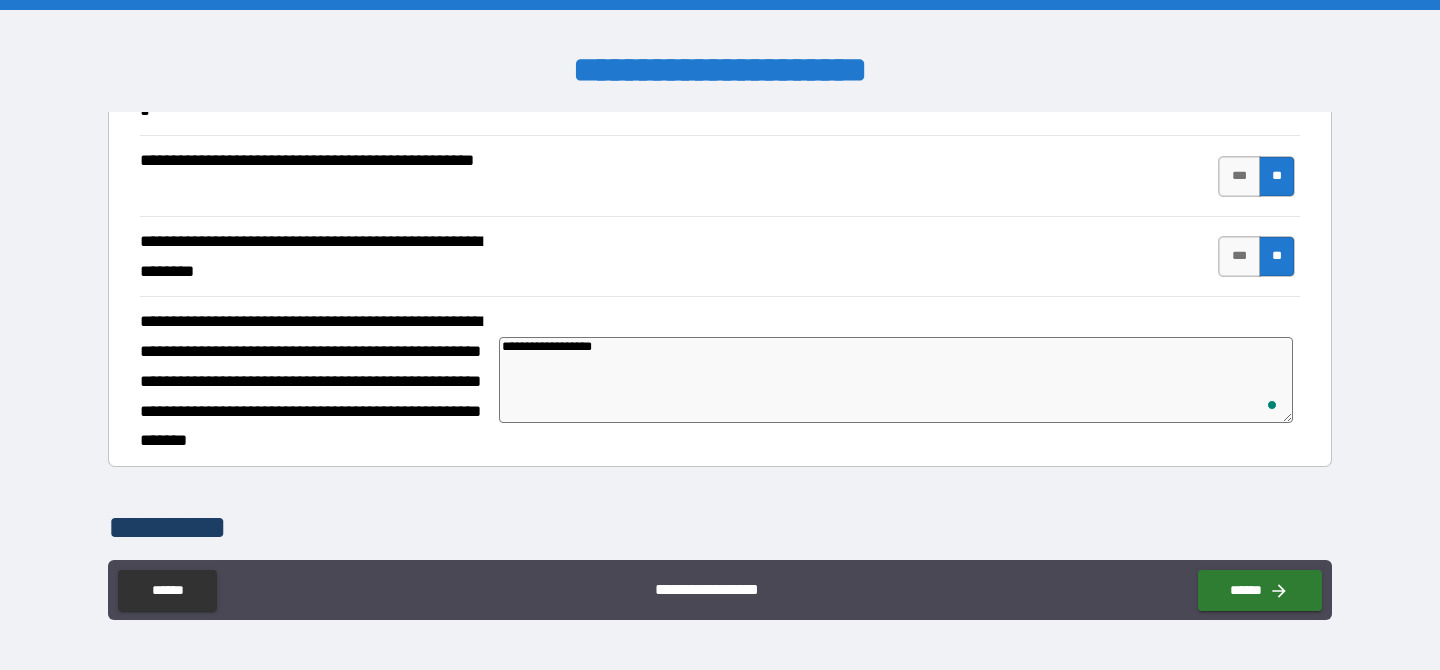 type on "**********" 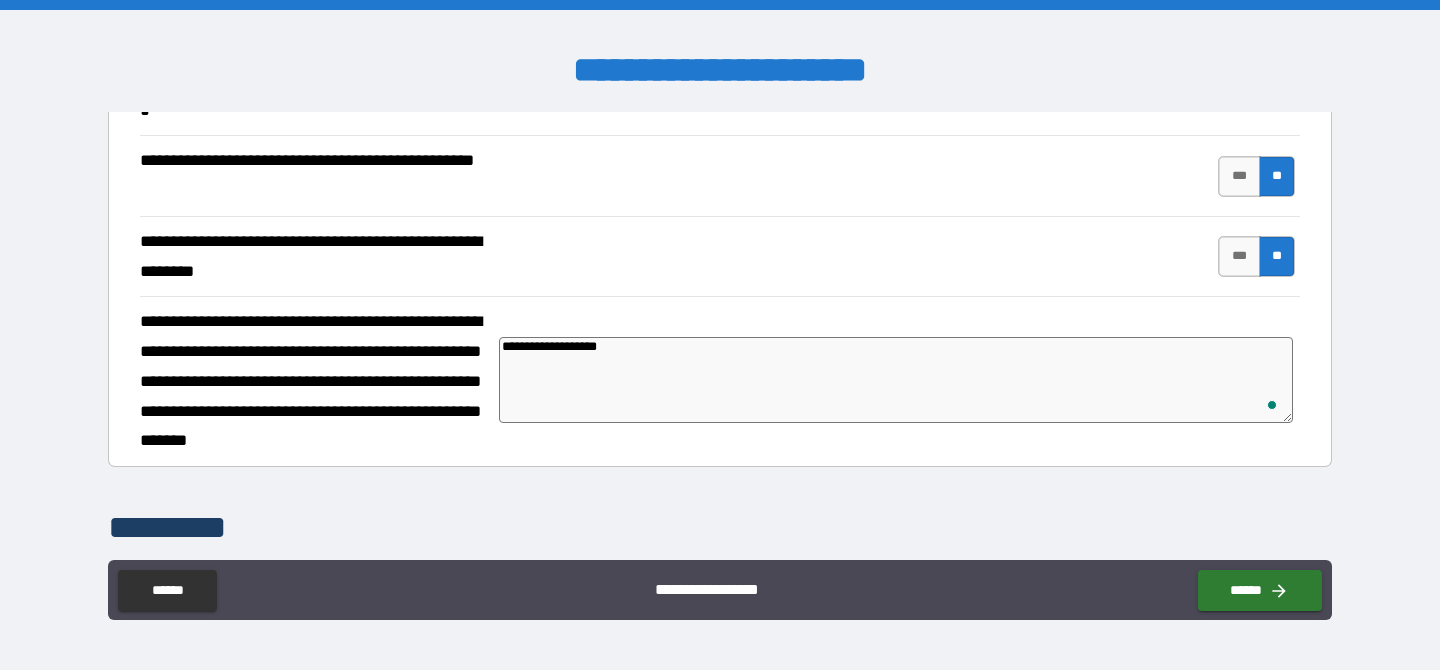 type on "**********" 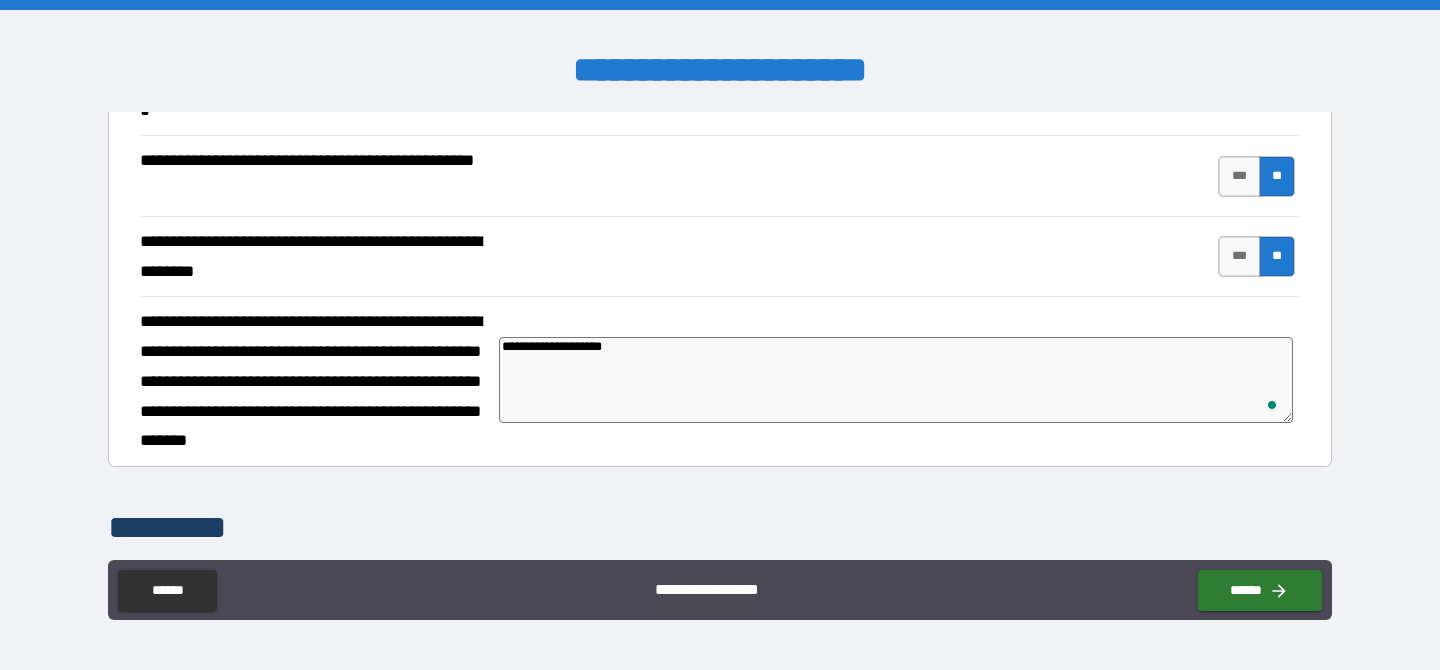 type on "**********" 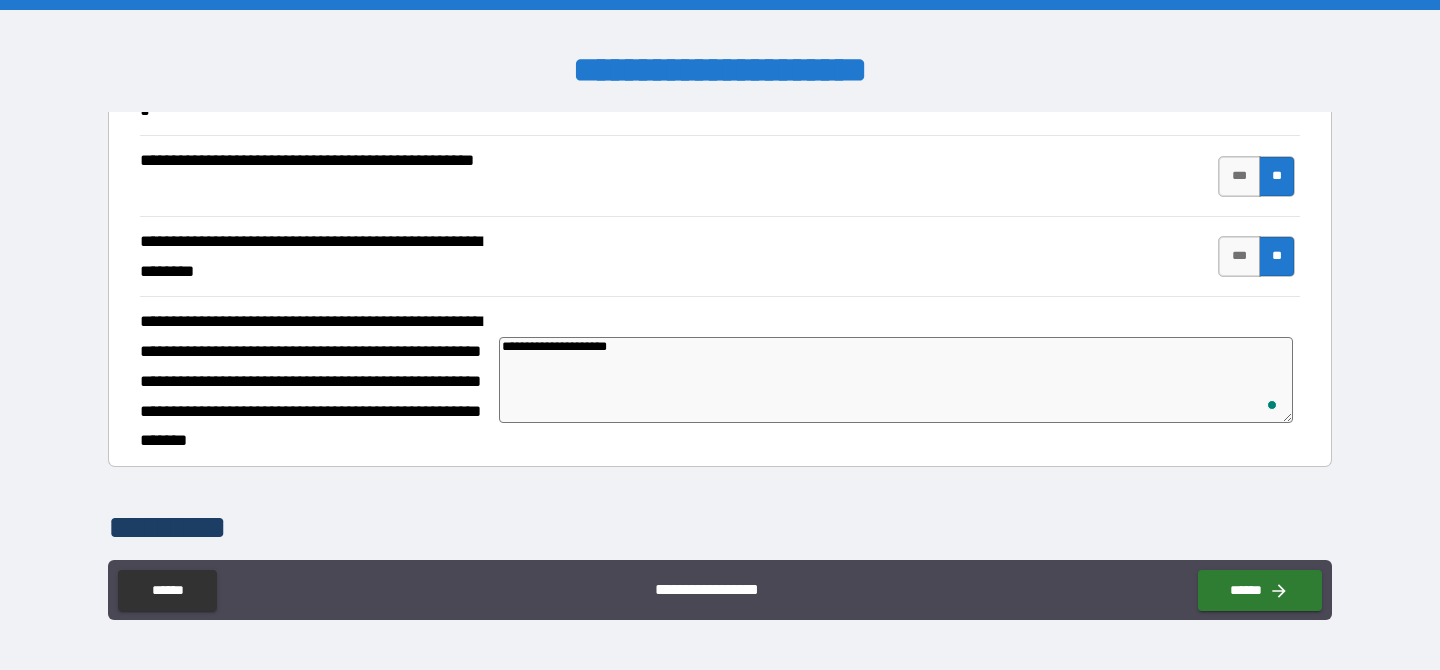 type on "**********" 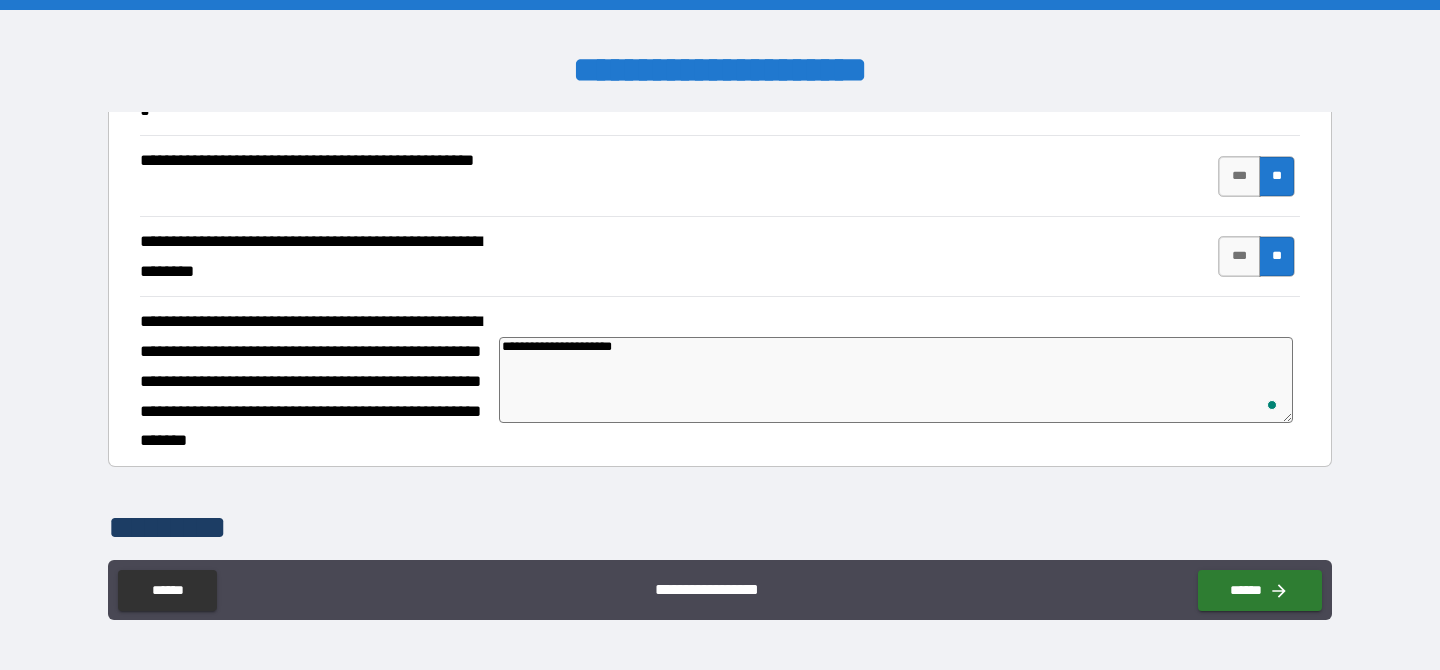 type on "*" 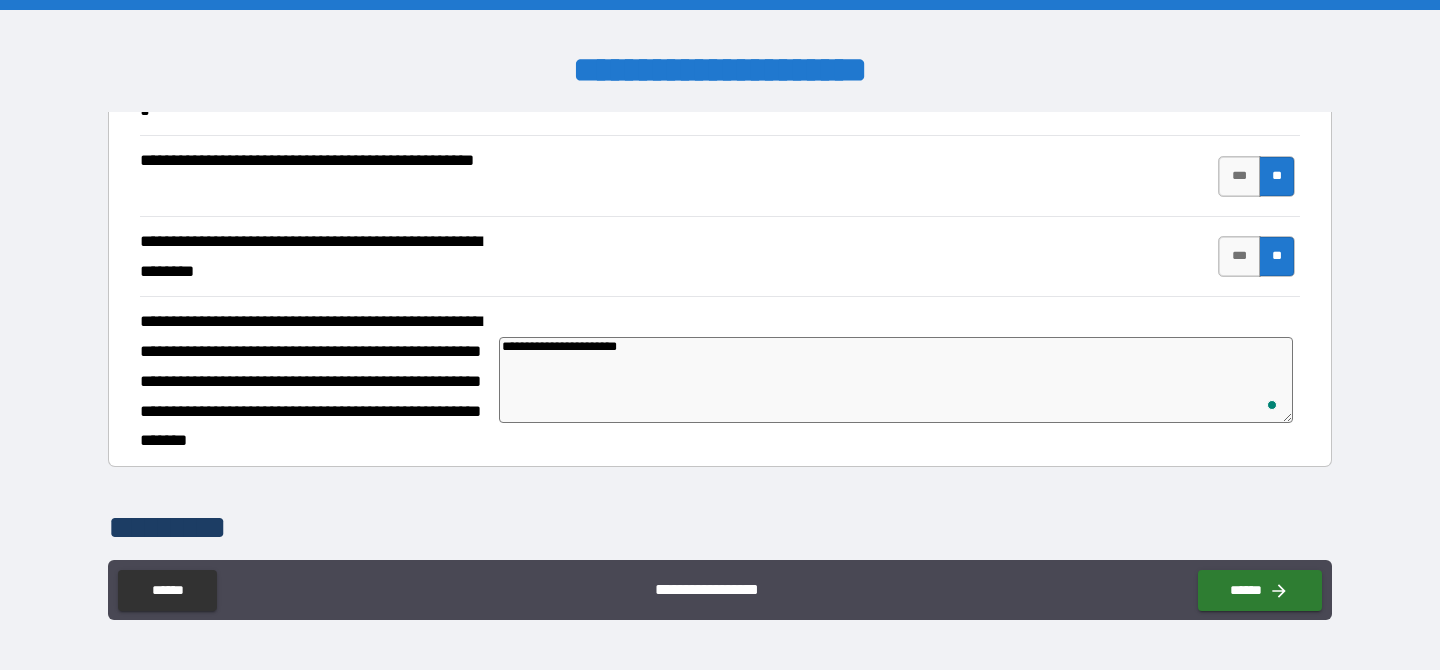 type on "**********" 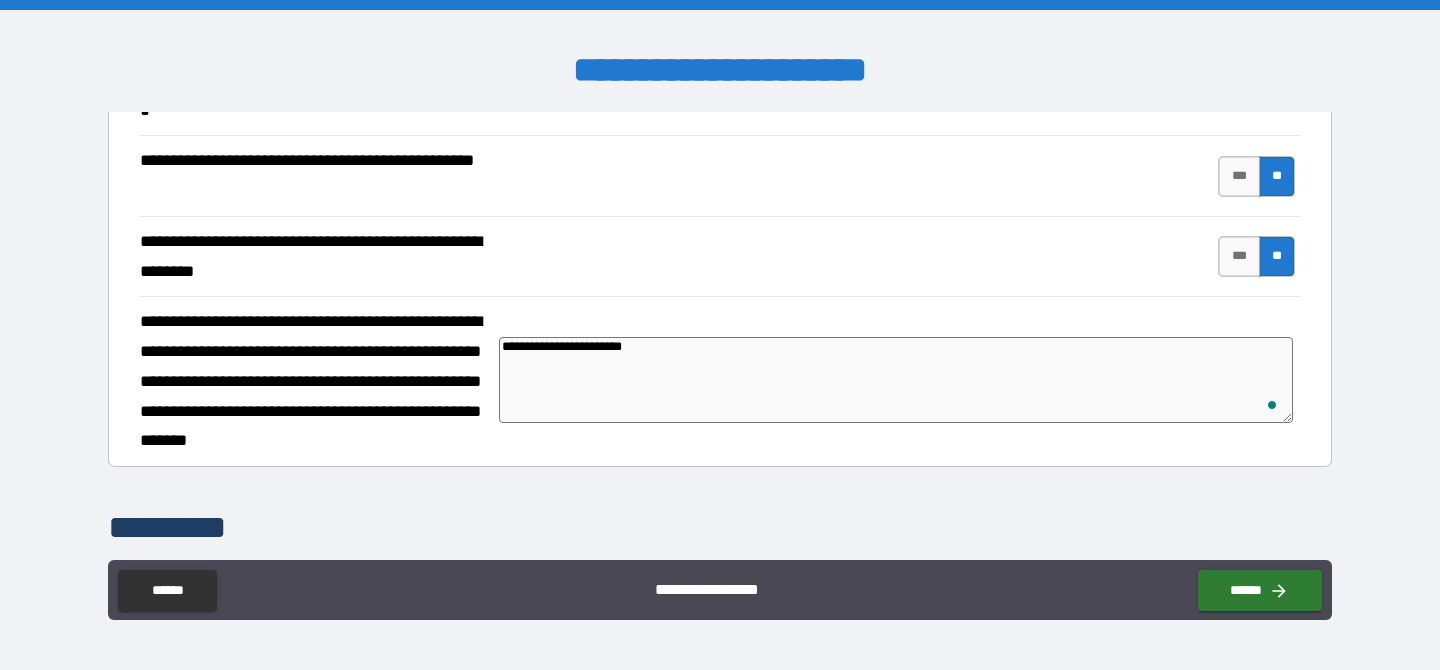 type on "*" 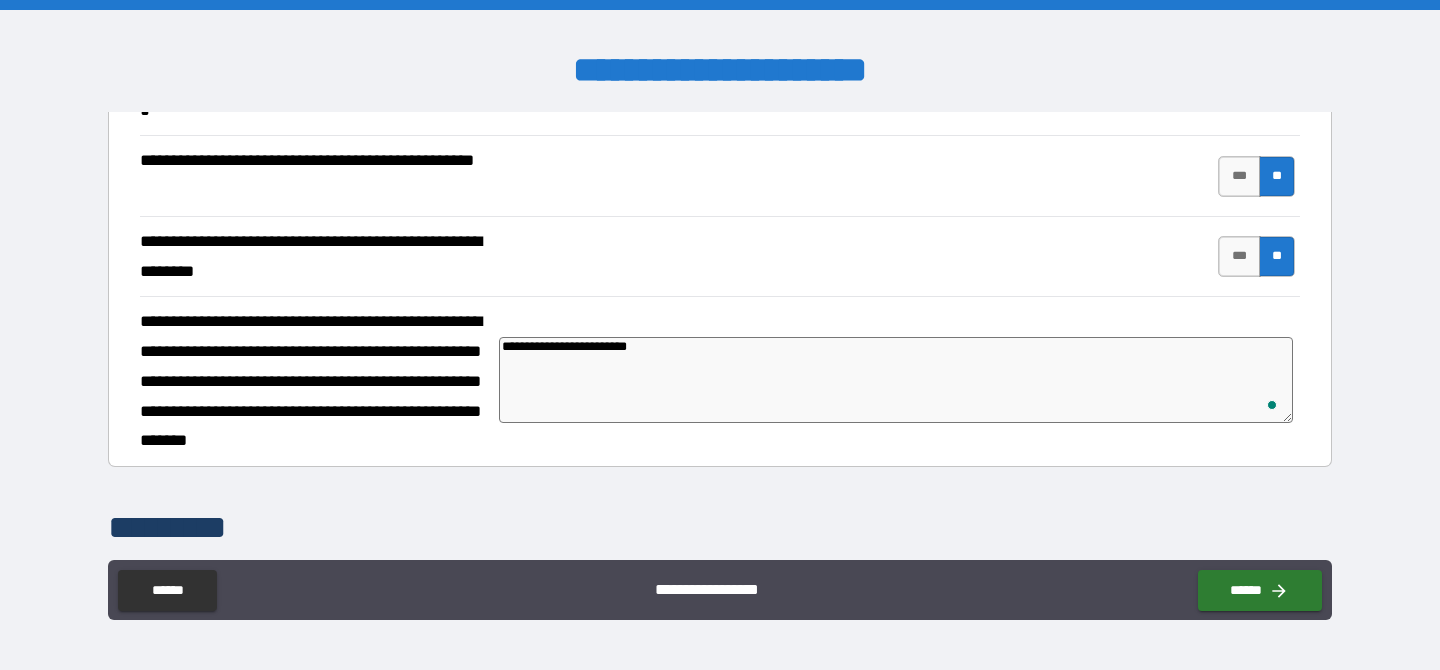 type on "**********" 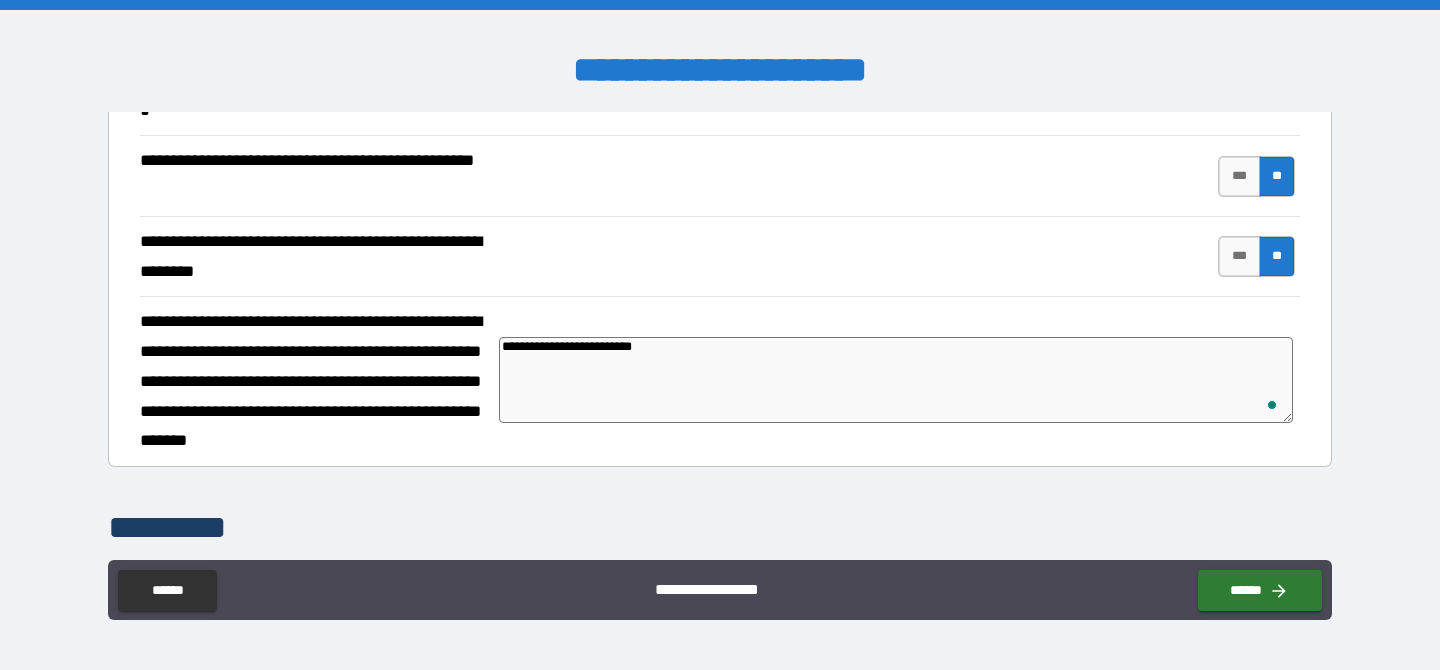 type on "**********" 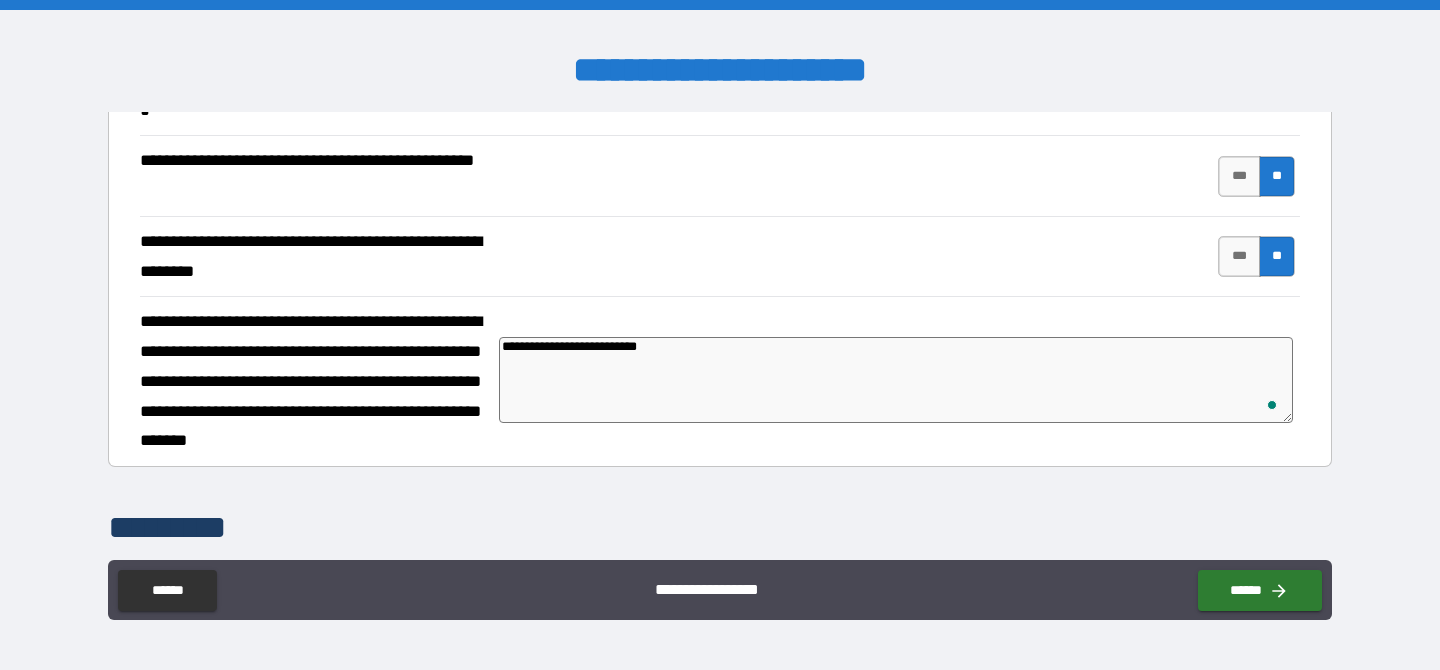 type on "*" 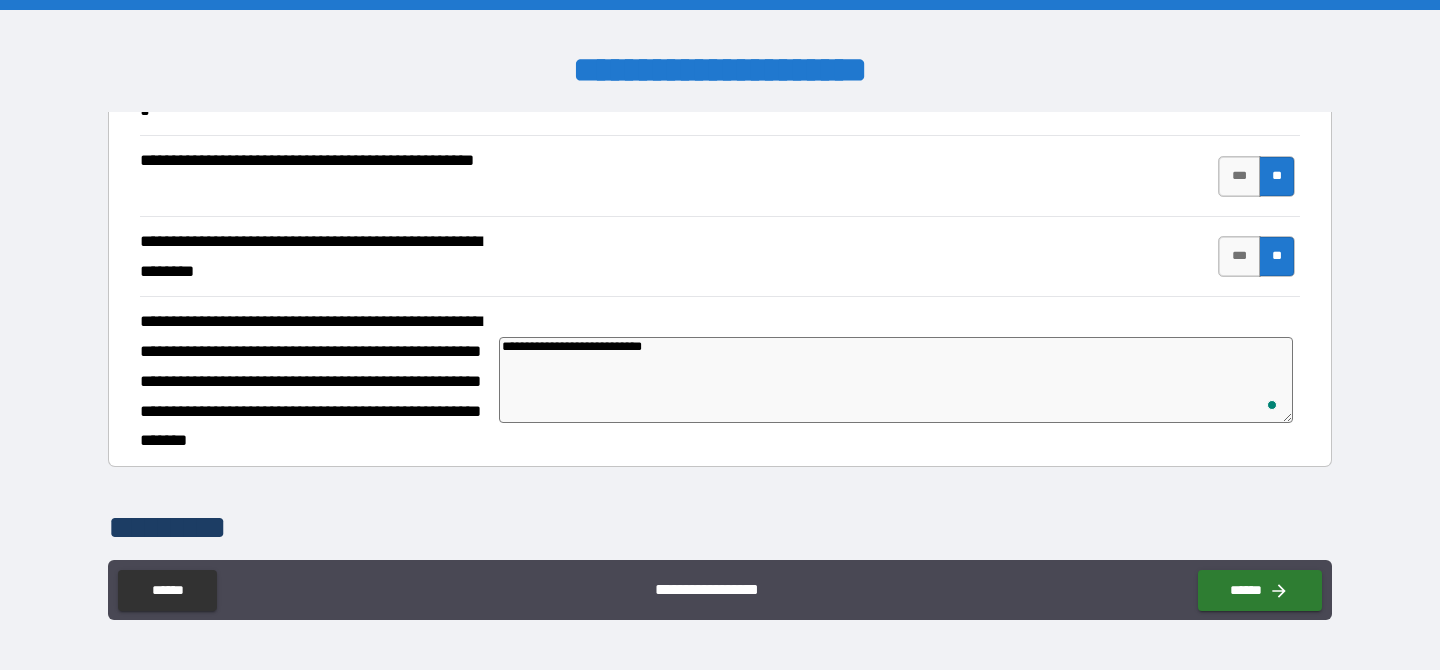 type on "**********" 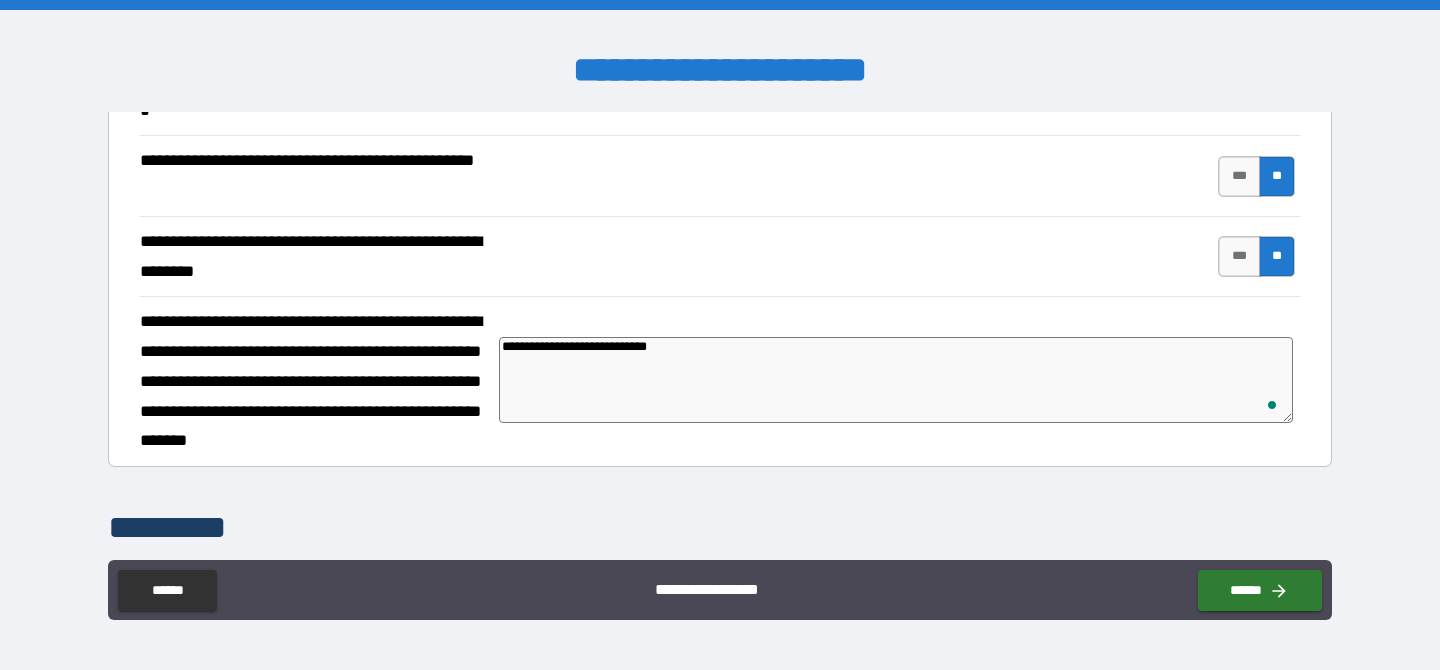 type on "**********" 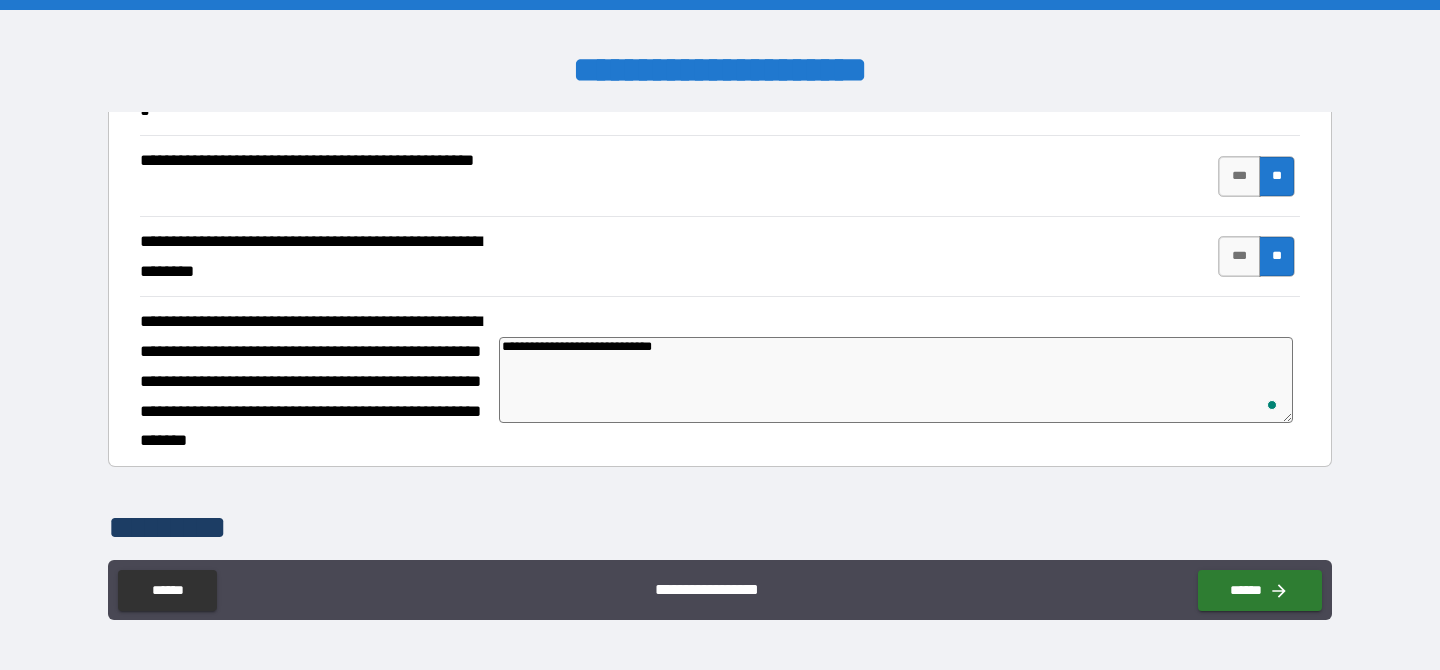 type on "**********" 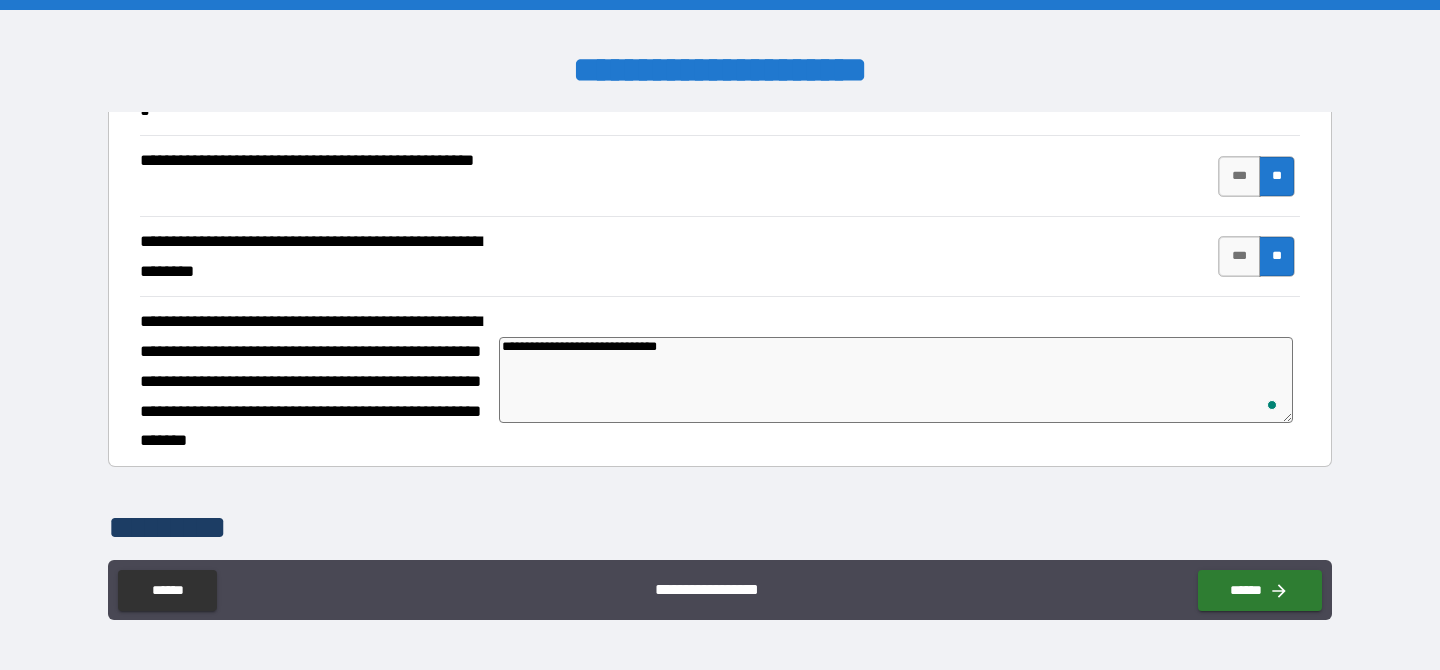 type on "*" 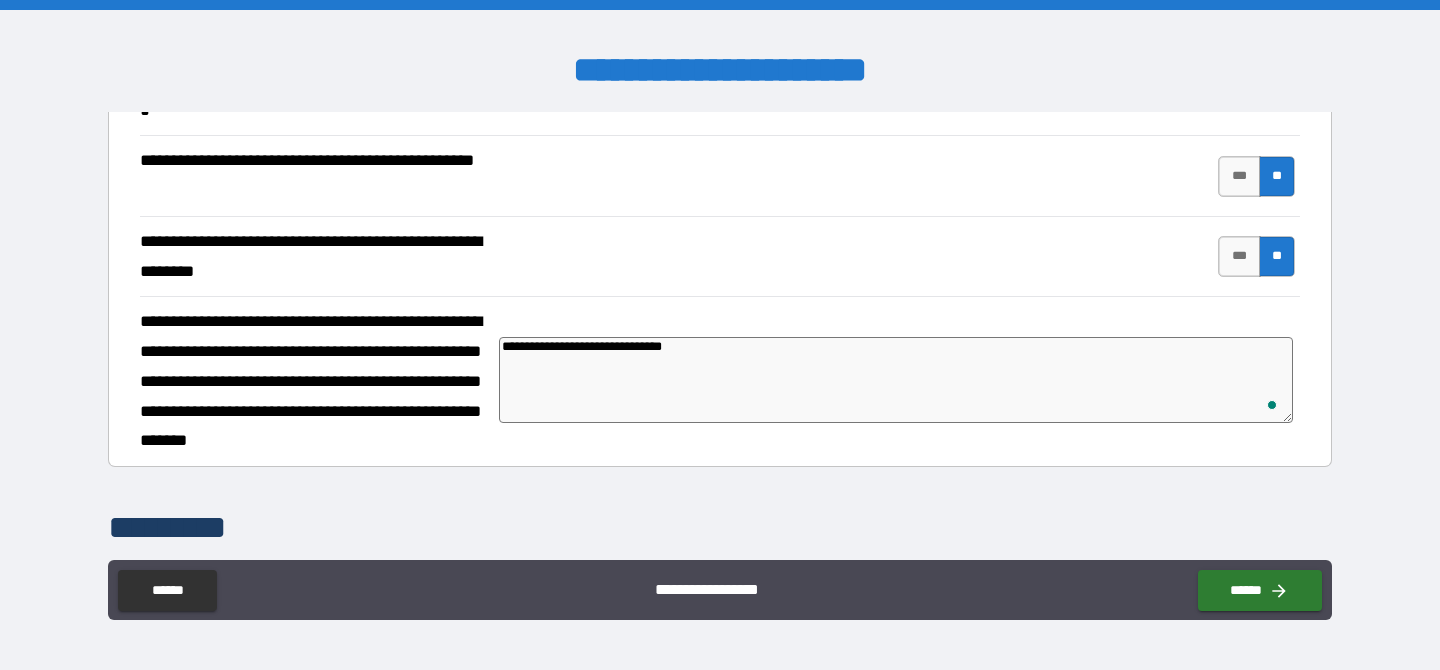type on "**********" 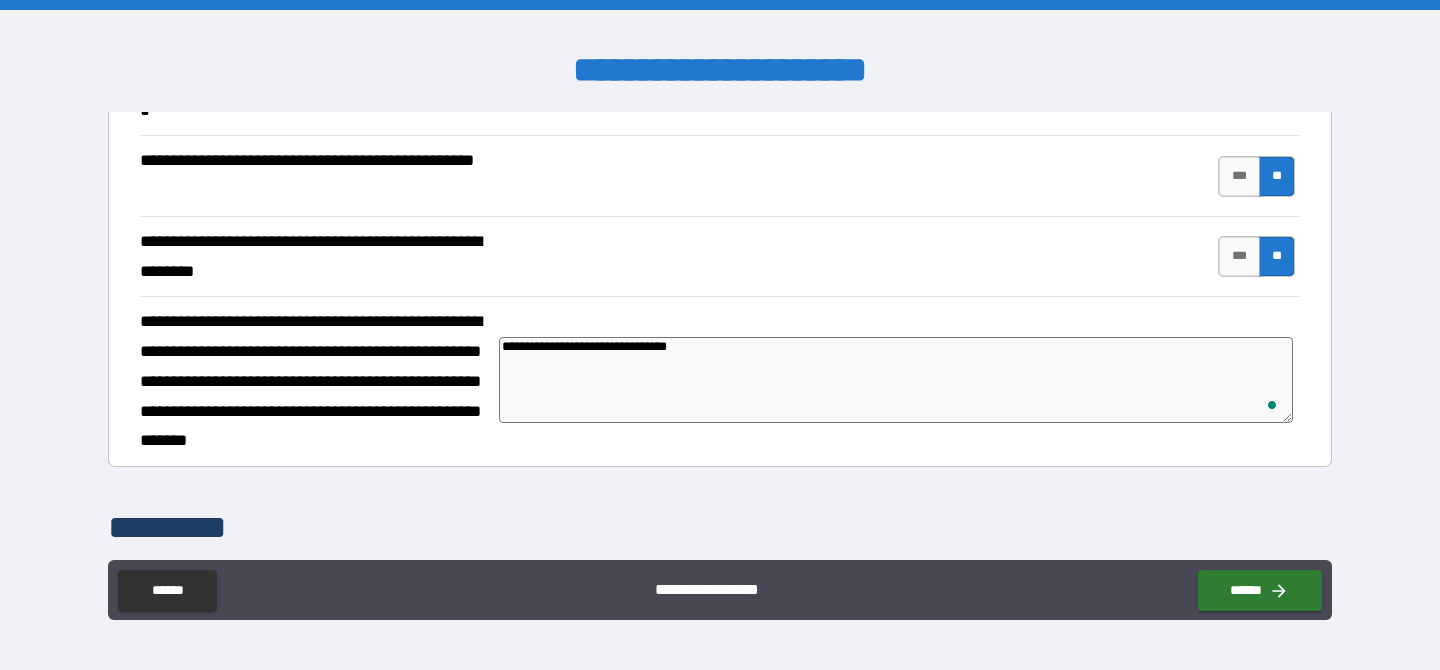 type on "**********" 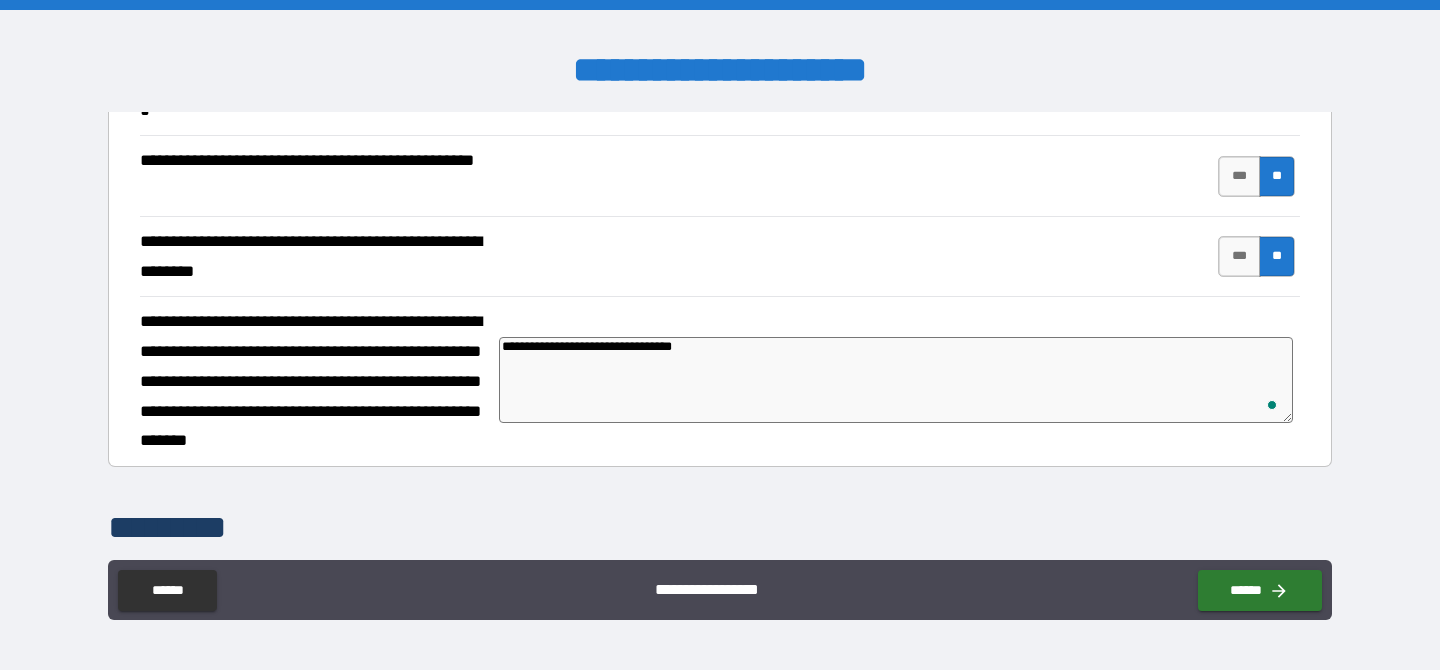 type on "**********" 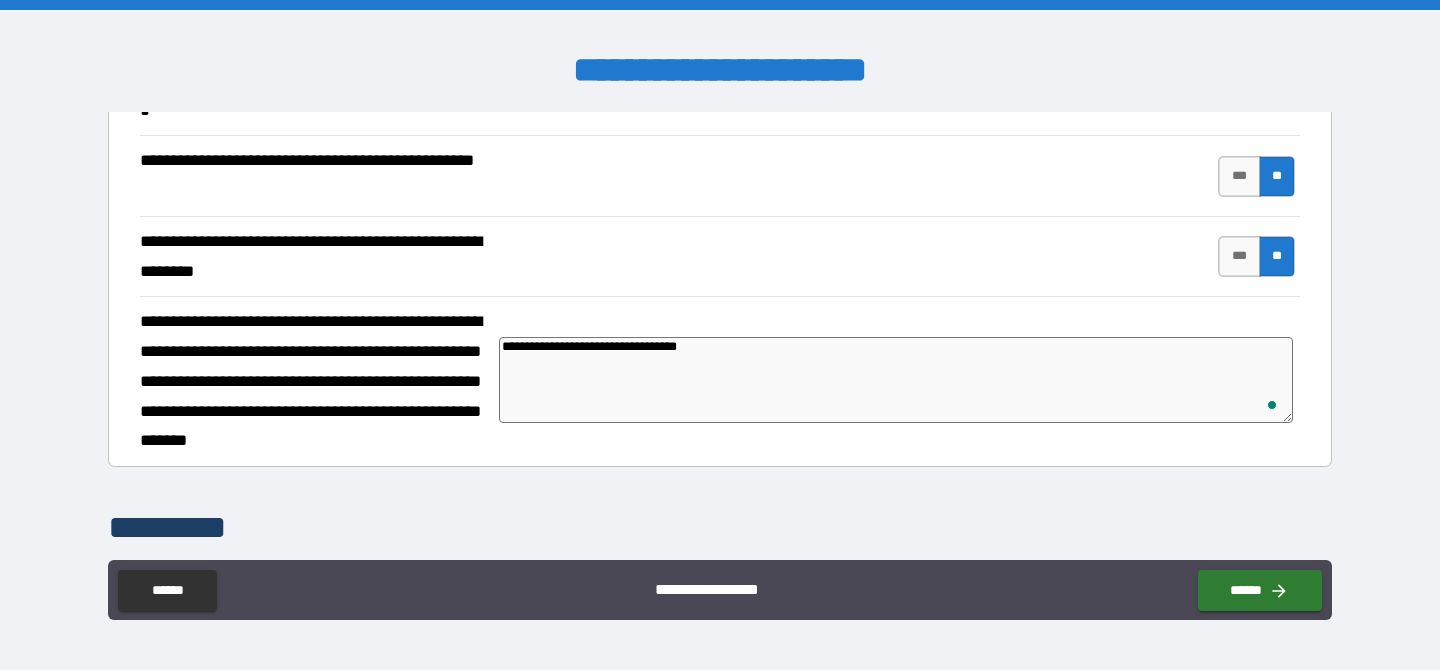 type on "**********" 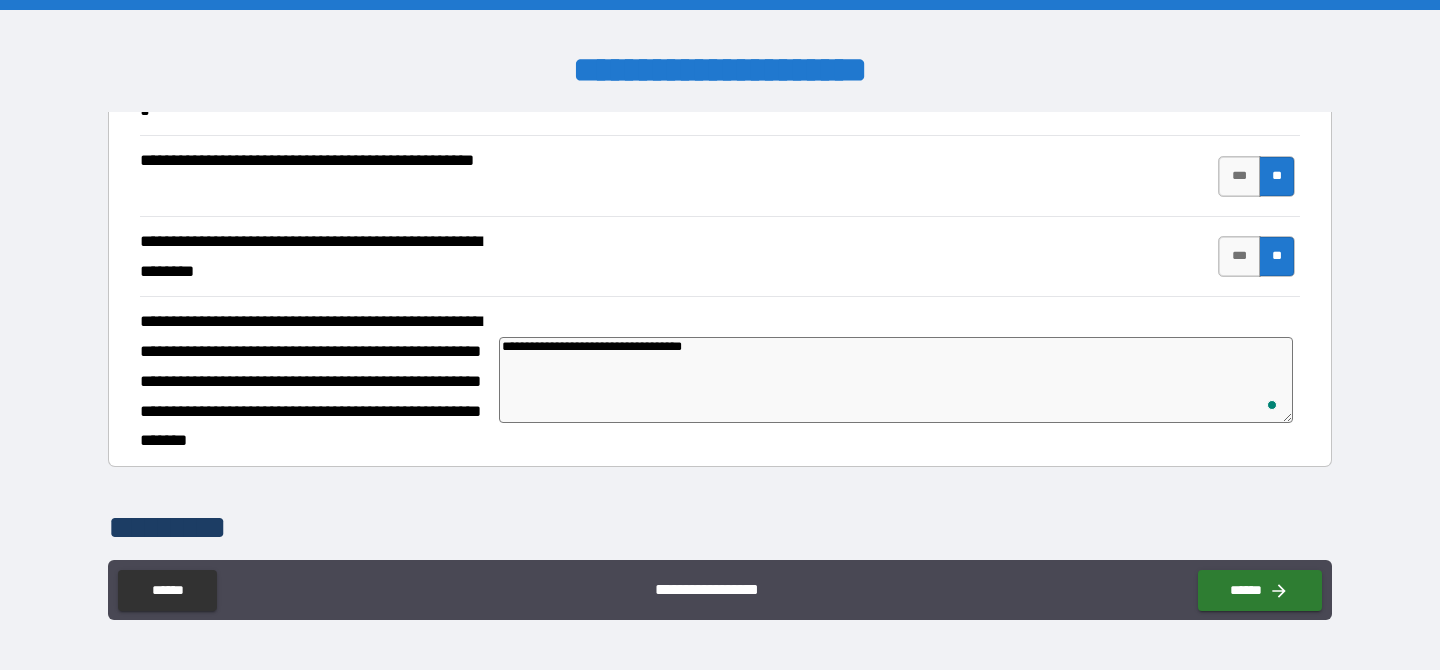 type on "*" 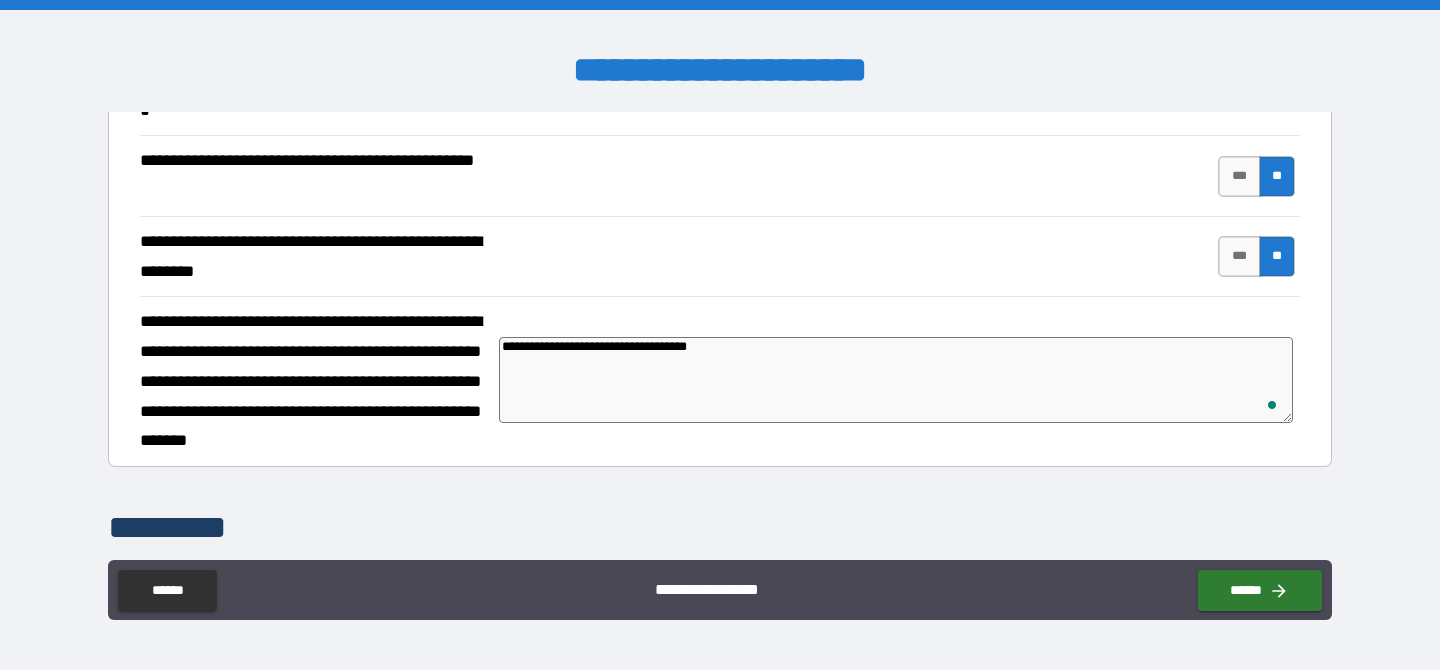 type on "*" 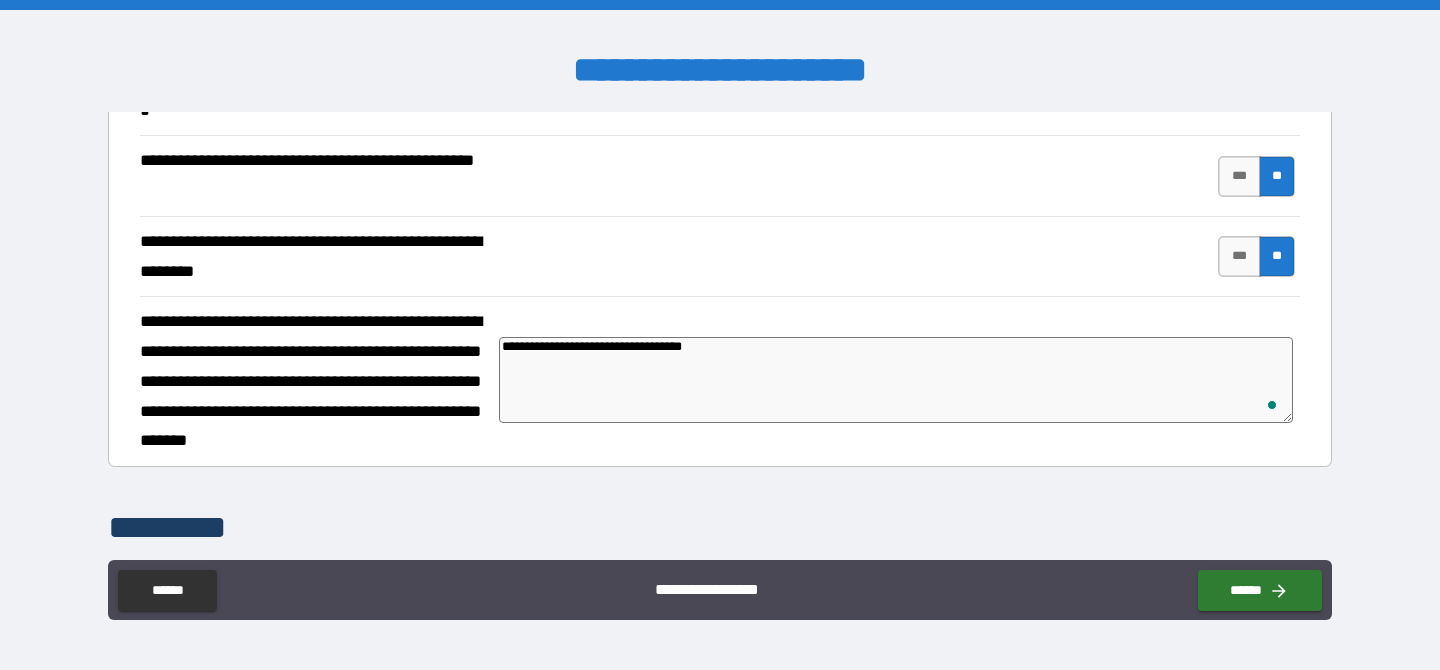 type on "**********" 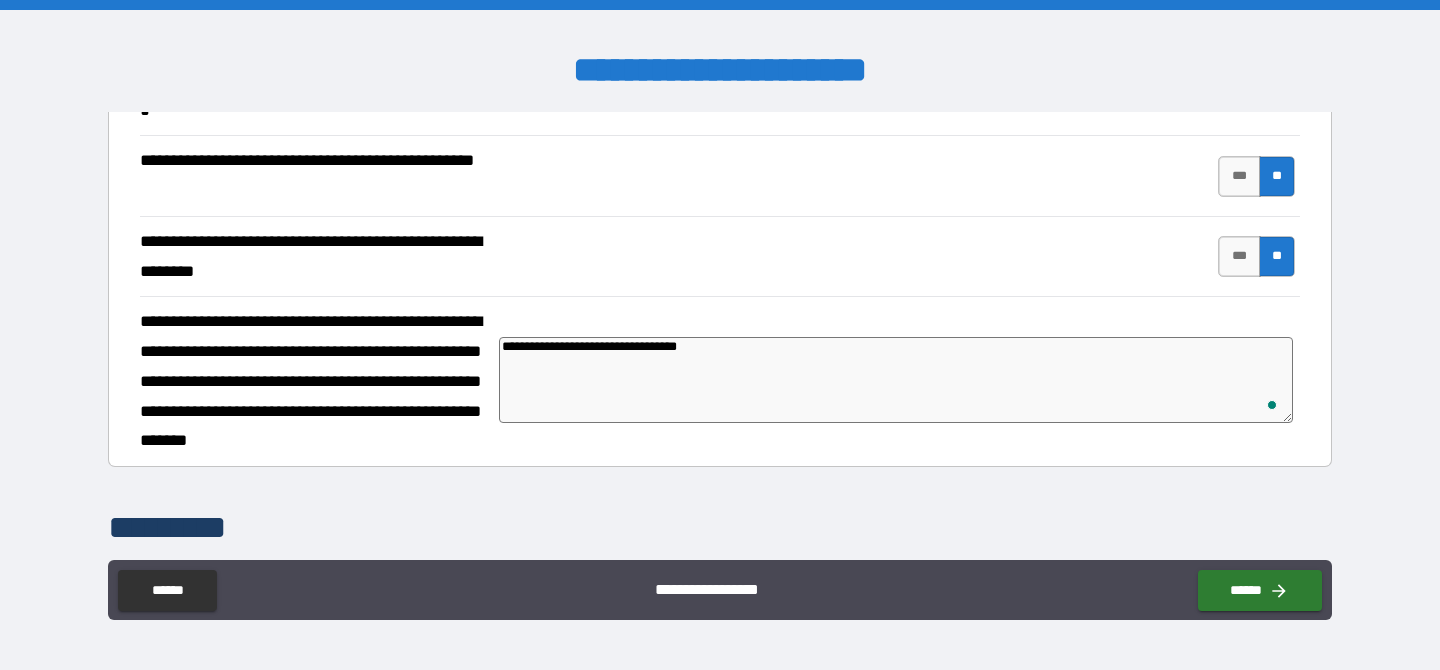 type on "*" 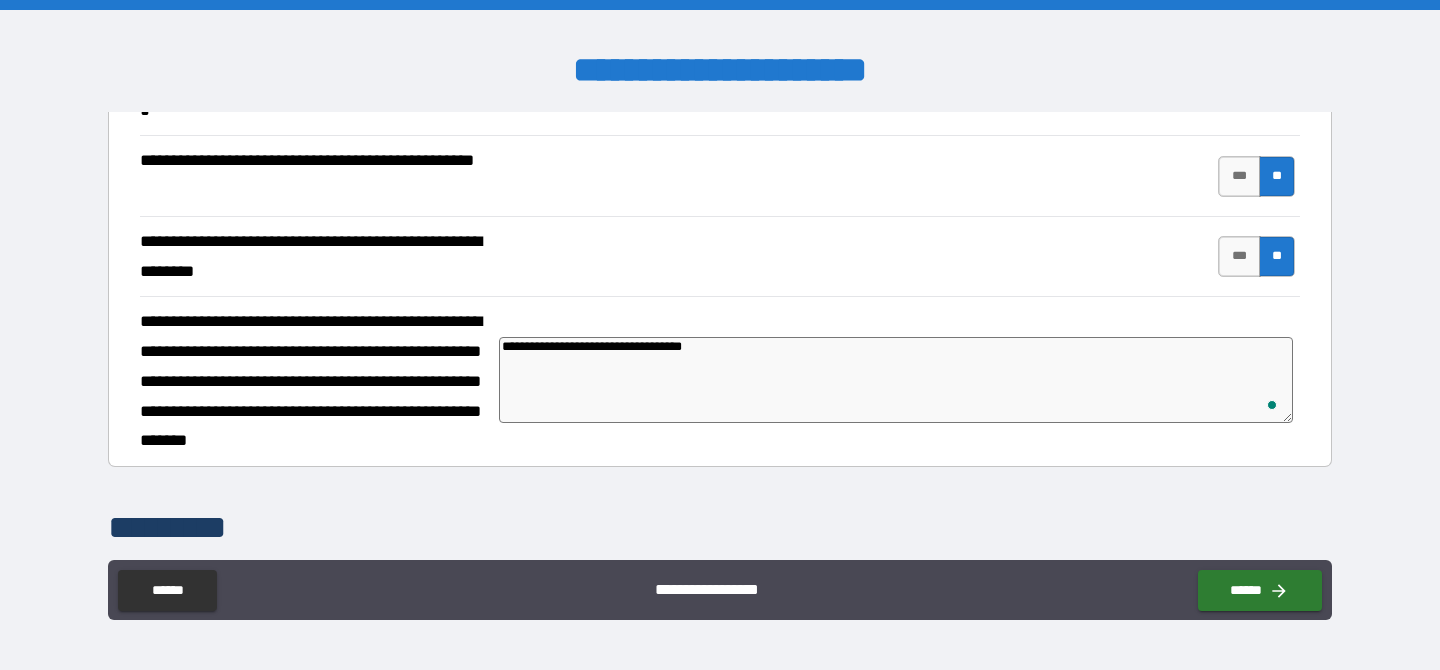 type on "**********" 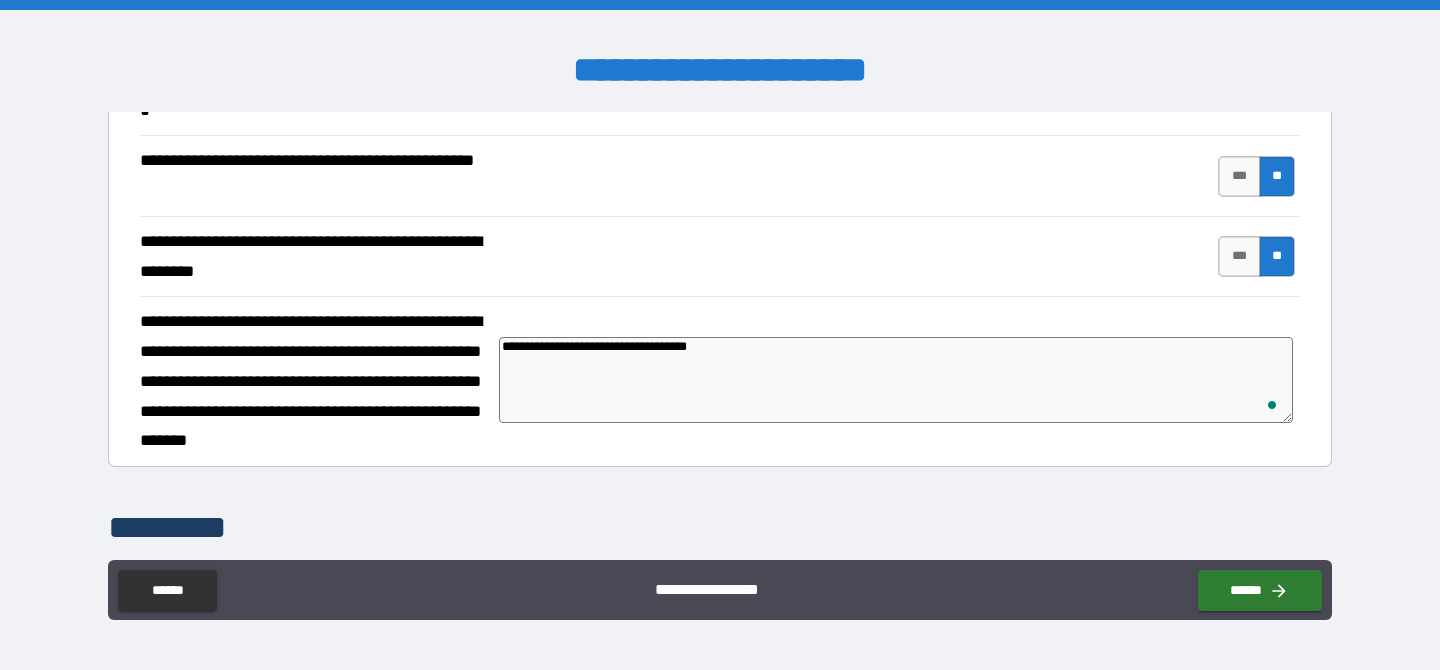 type on "**********" 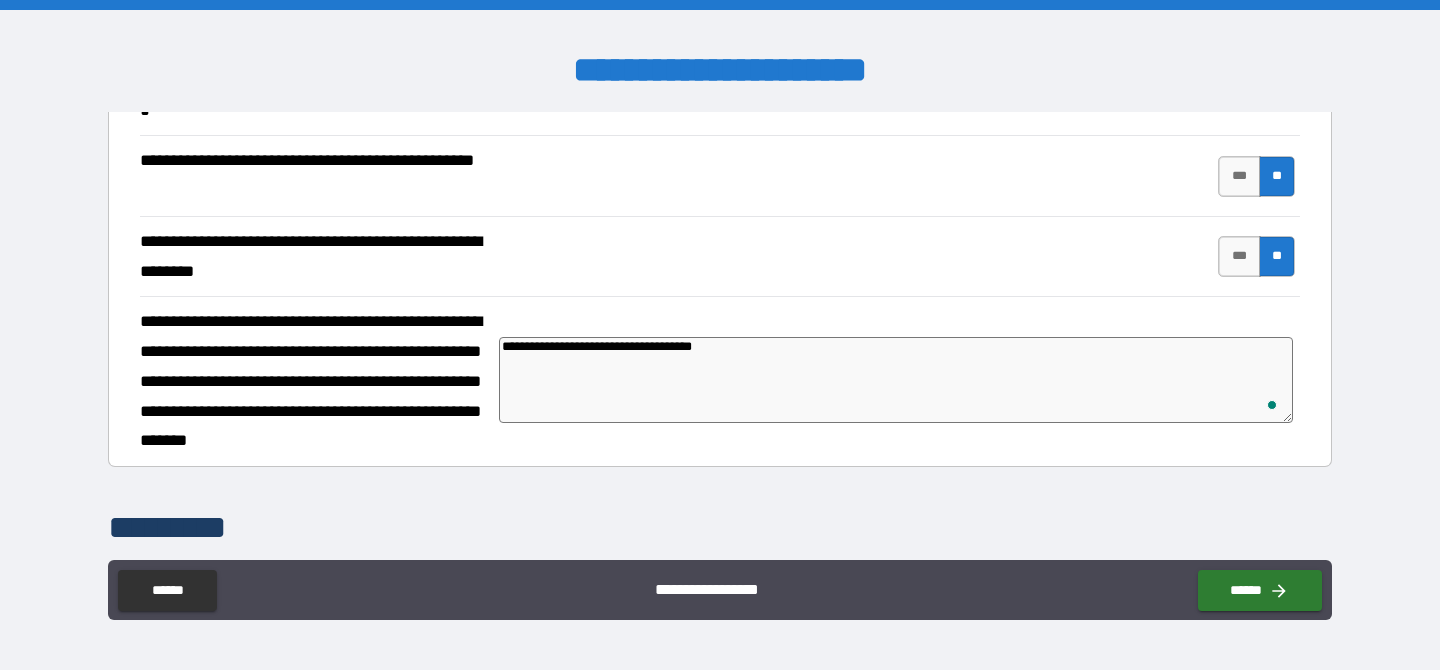 type on "*" 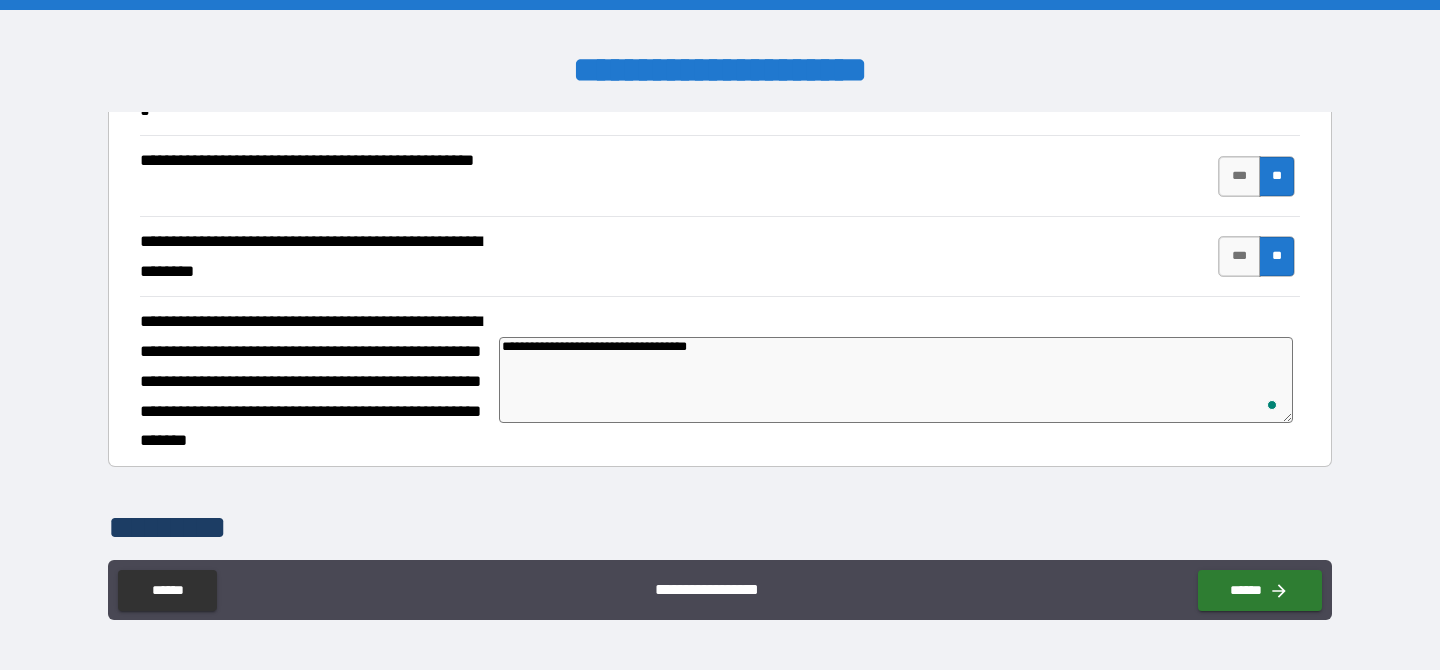 type on "**********" 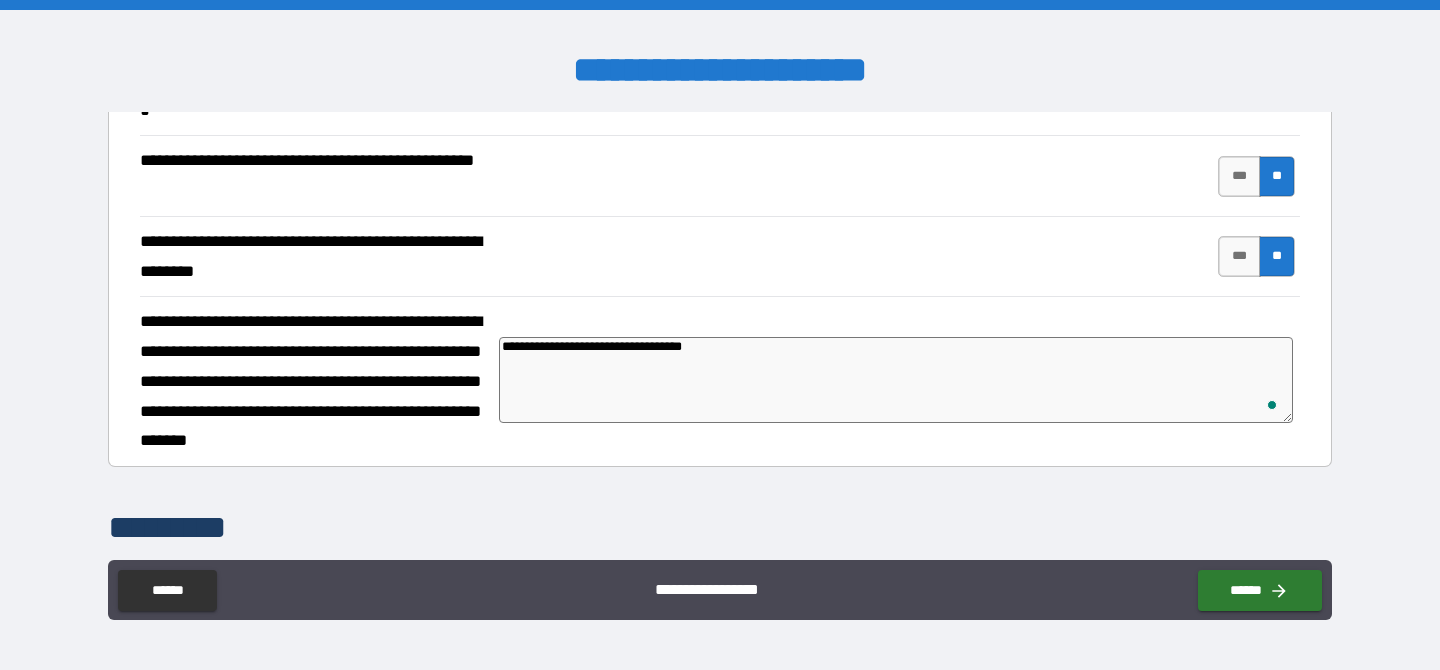 type on "*" 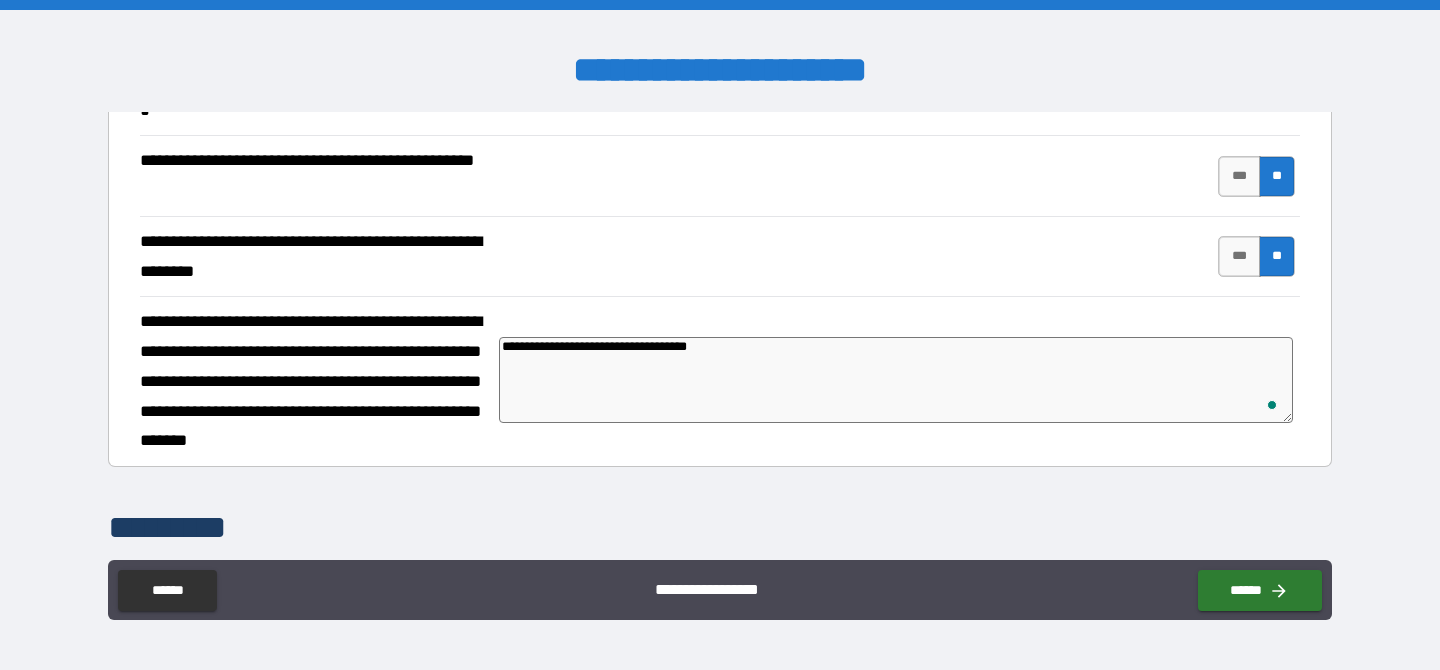 type on "**********" 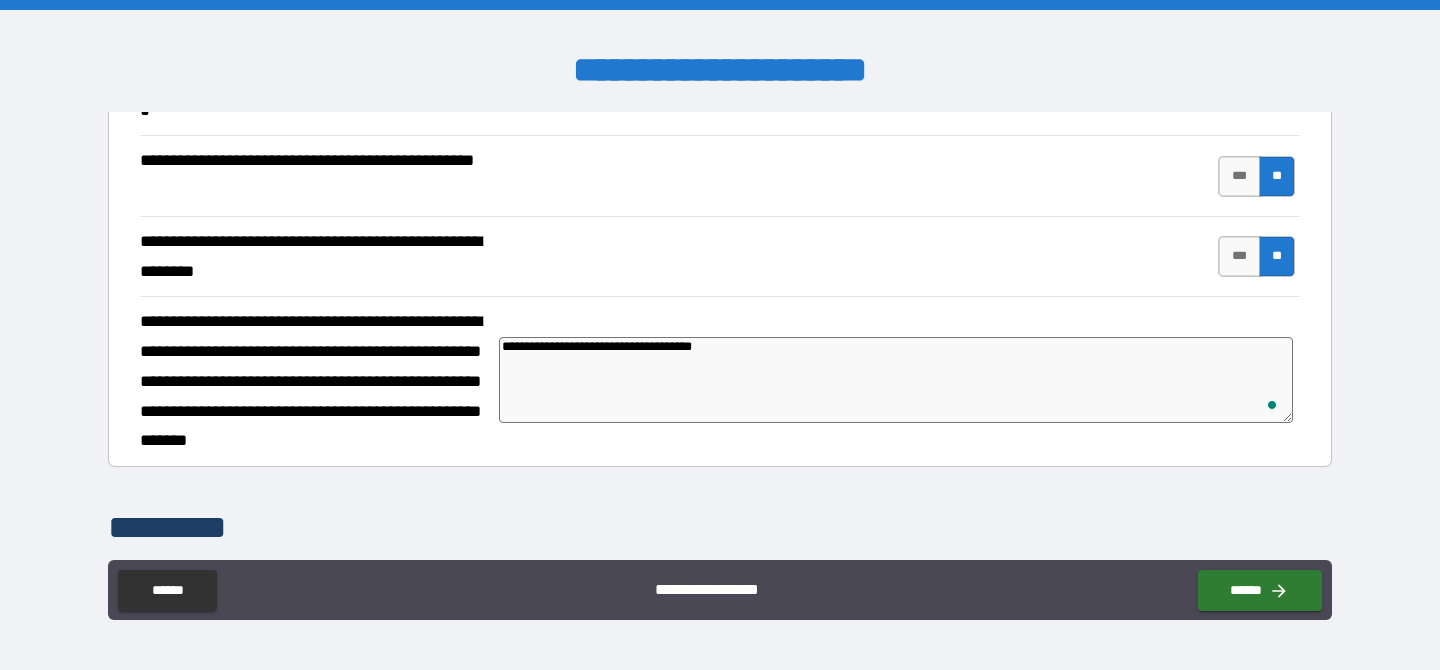 type on "*" 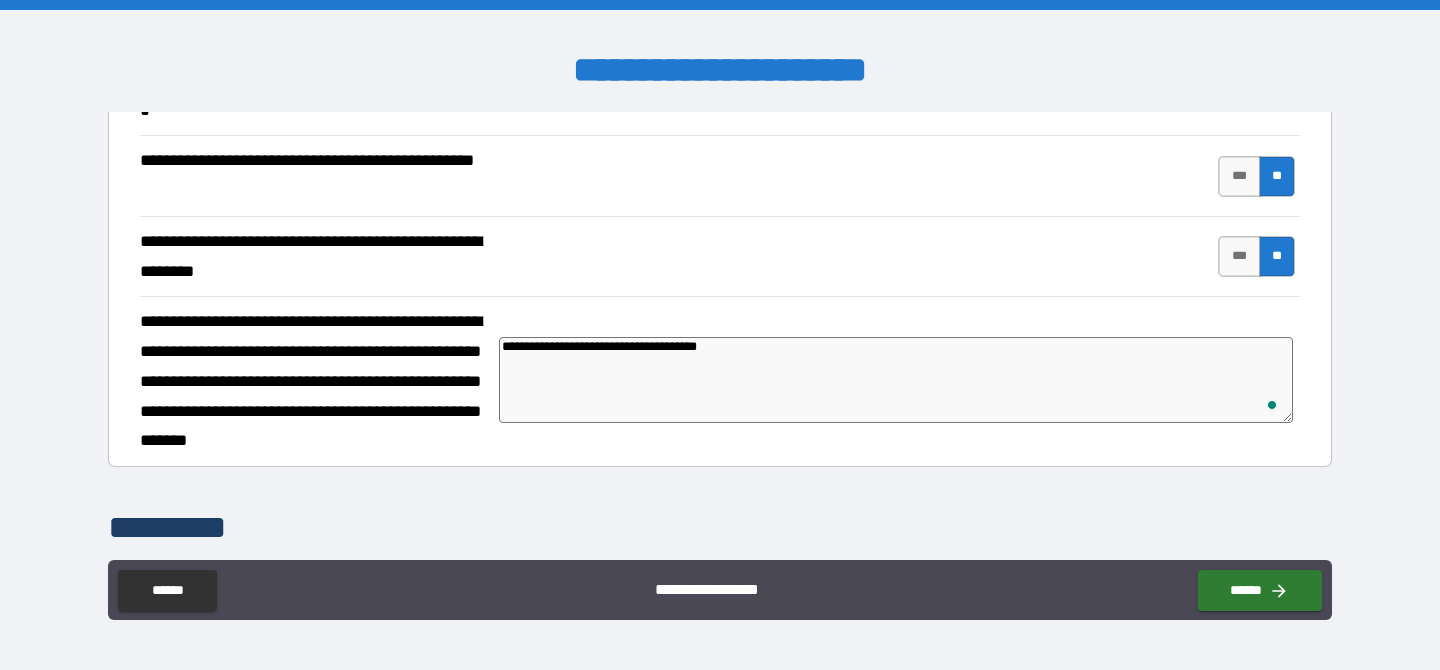 type on "**********" 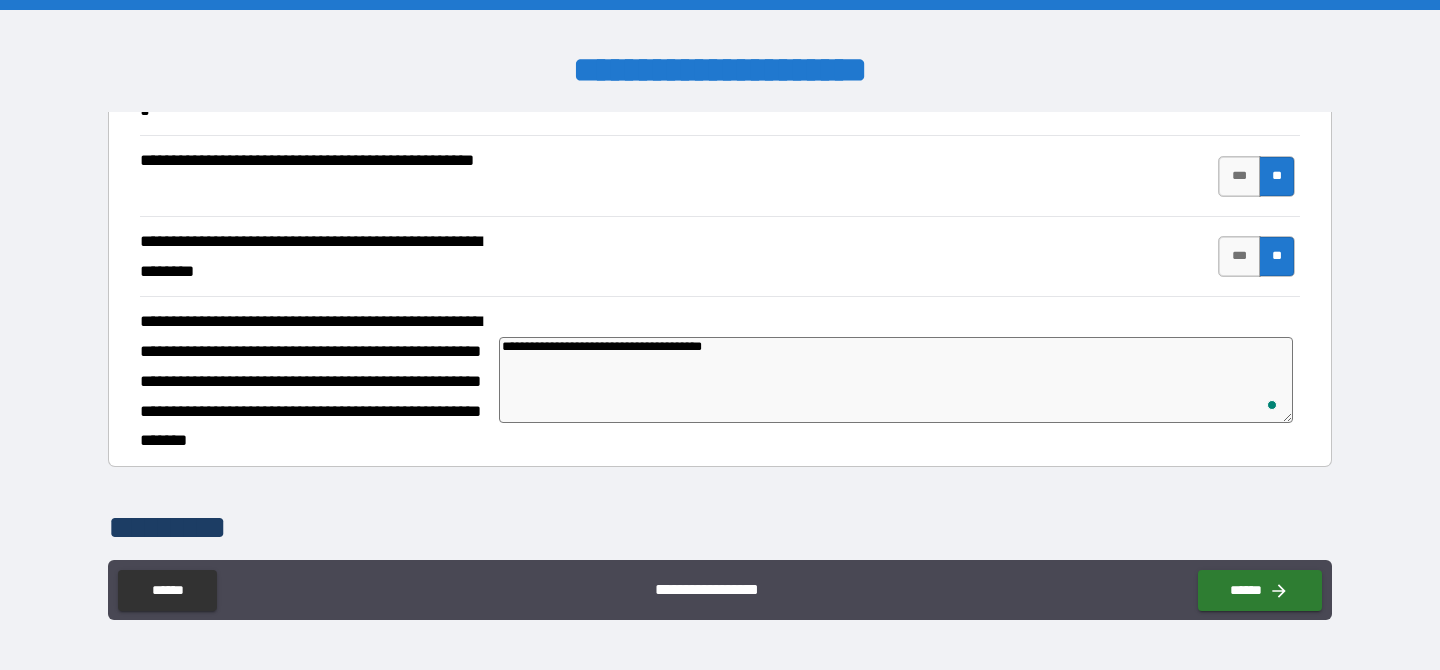 type on "**********" 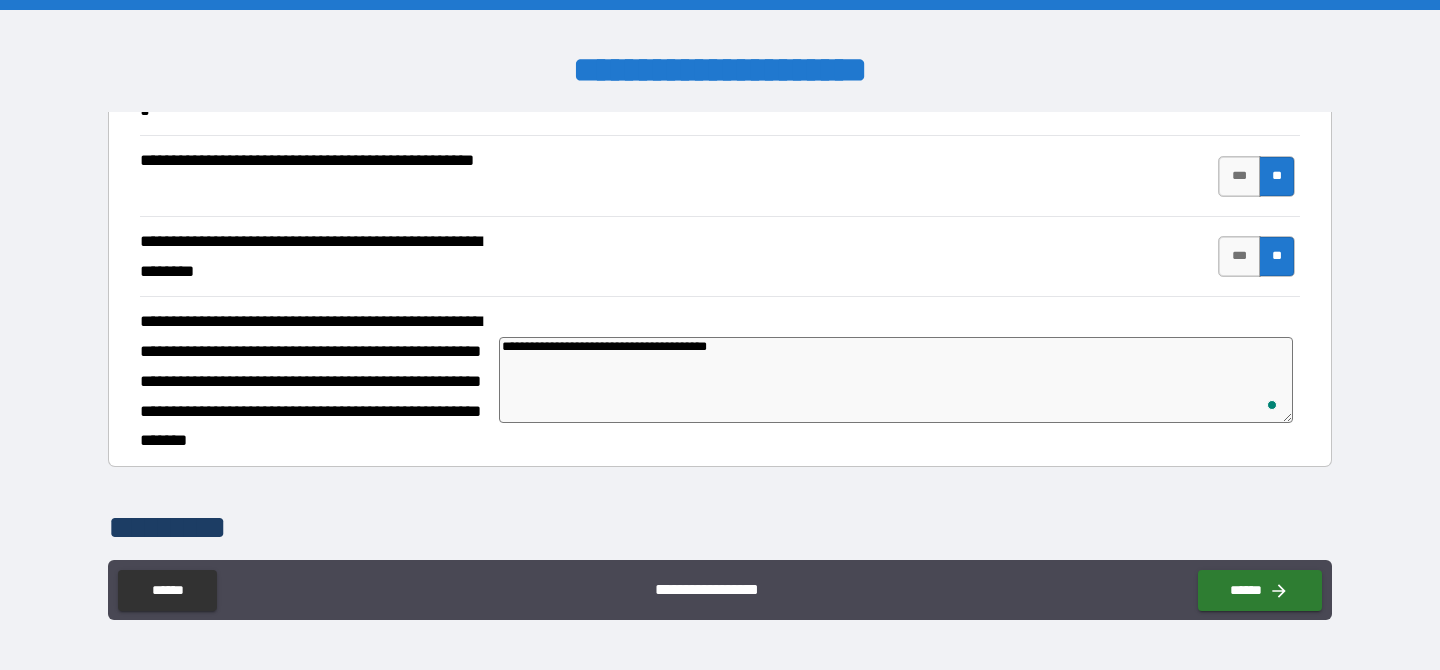 type on "*" 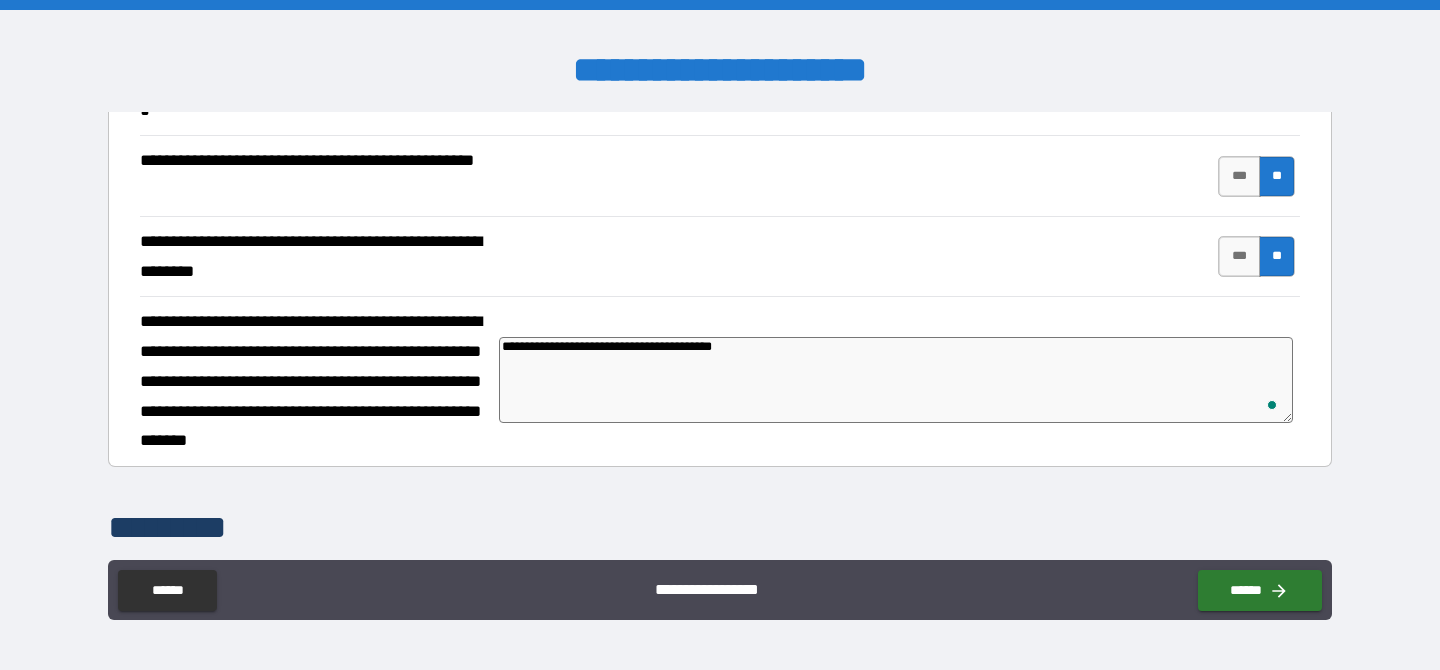 type on "**********" 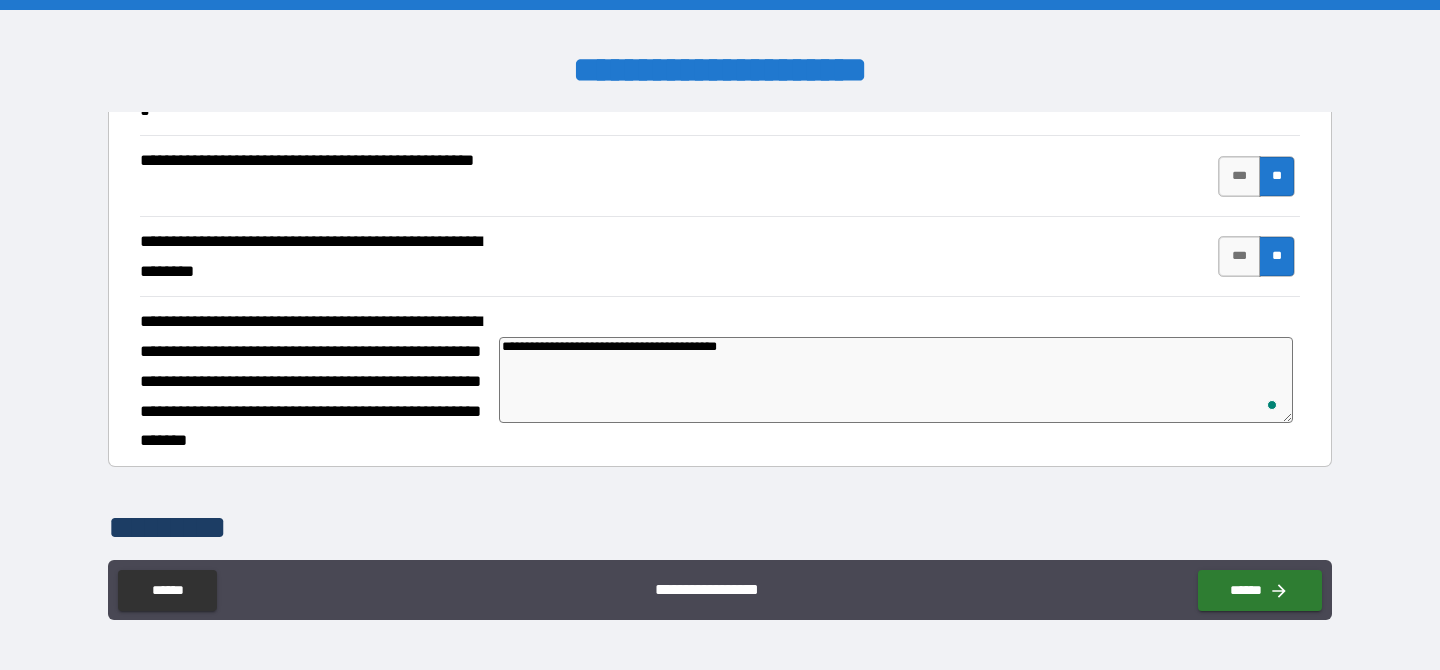 type 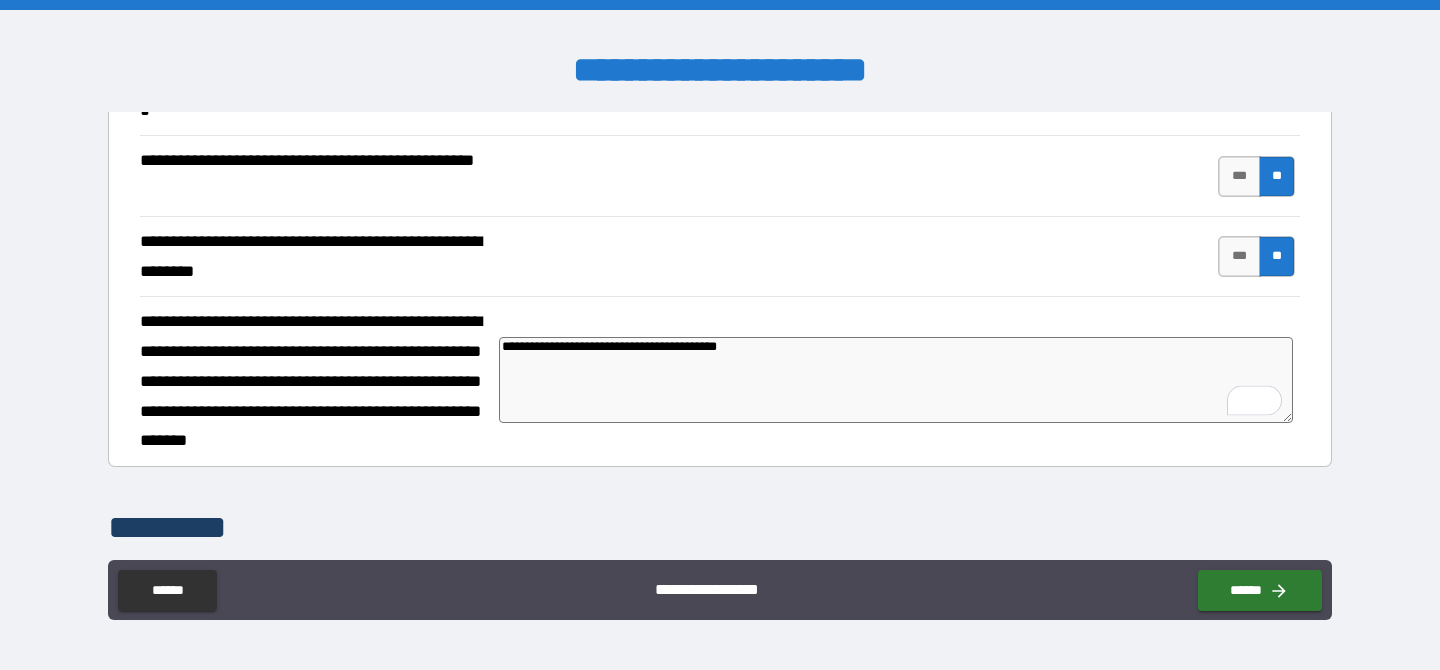 click on "**********" at bounding box center [896, 380] 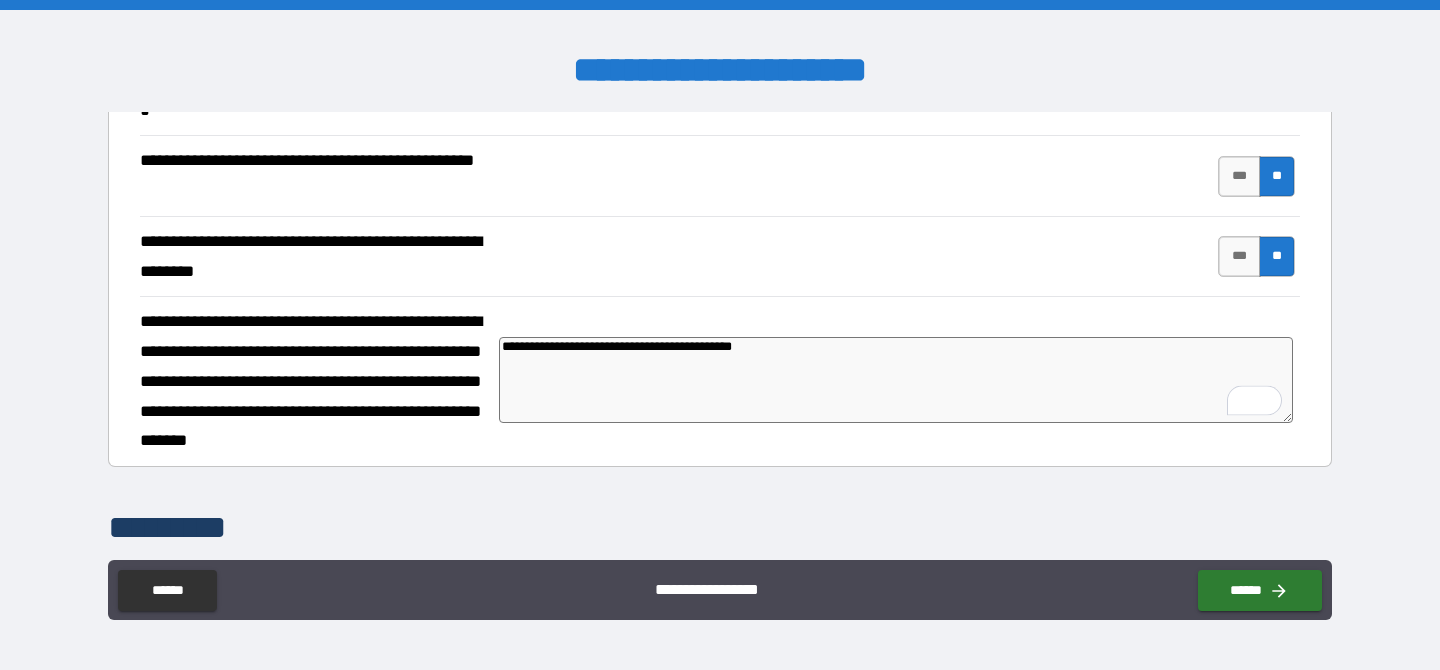 click on "**********" at bounding box center (896, 380) 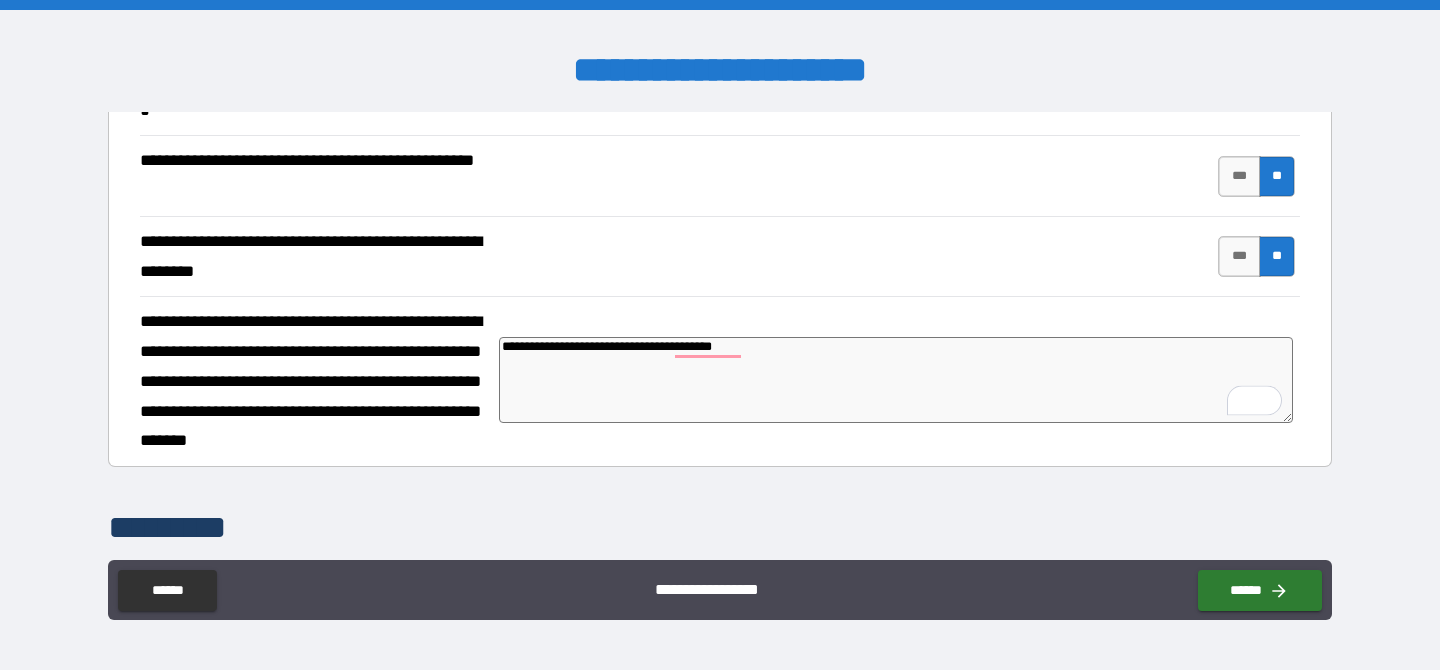 click on "**********" at bounding box center [896, 380] 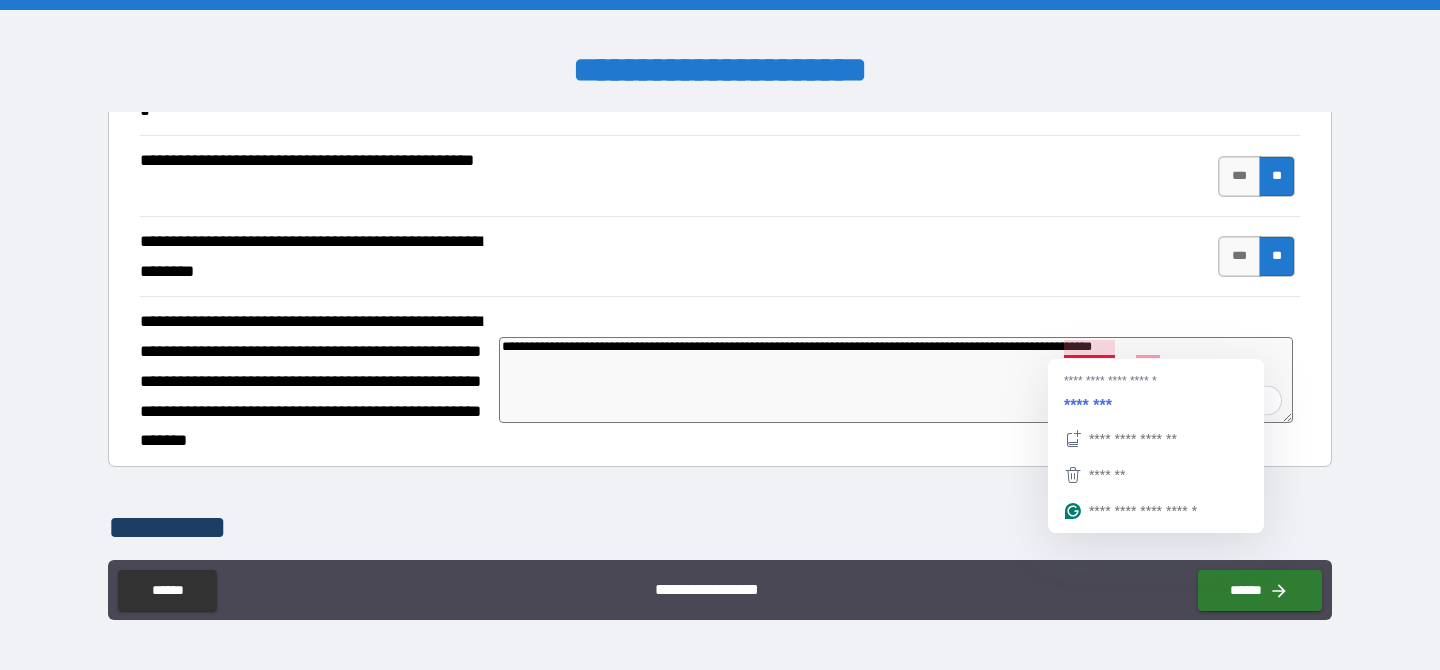 click on "**********" at bounding box center (896, 380) 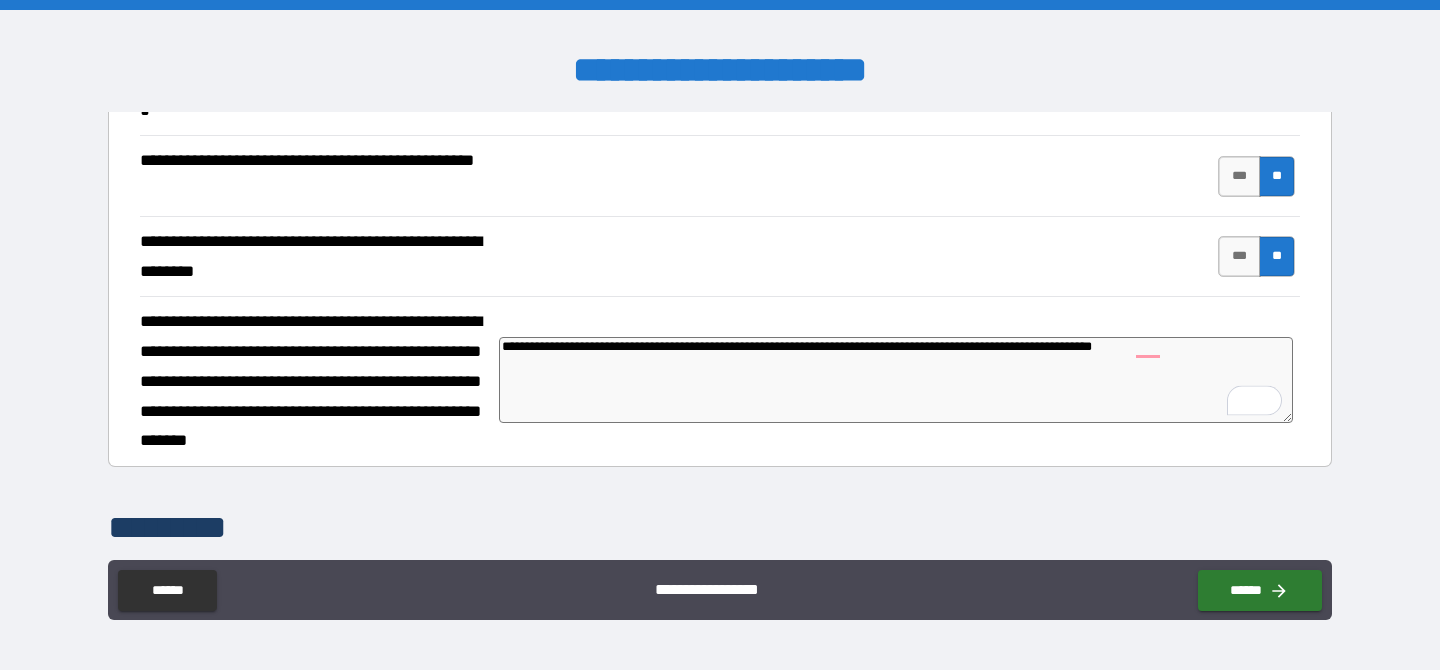 click on "**********" at bounding box center [896, 380] 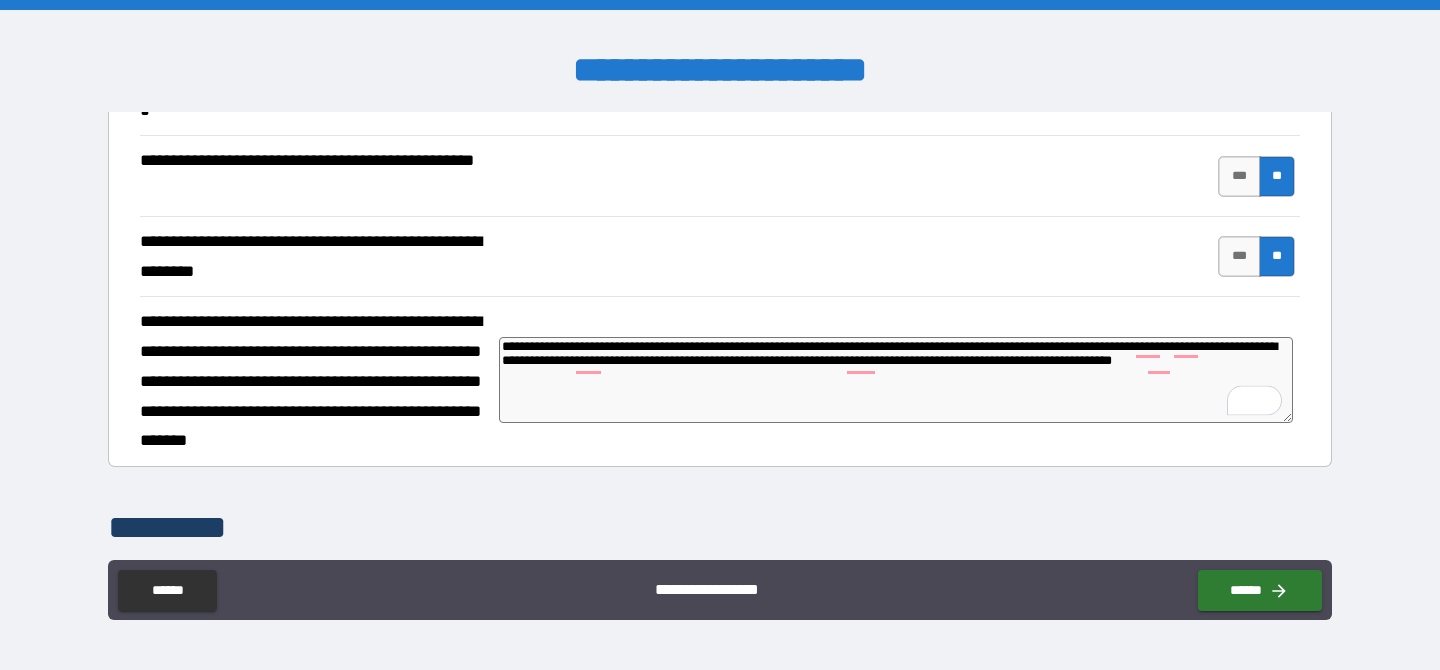 click on "**********" at bounding box center (896, 380) 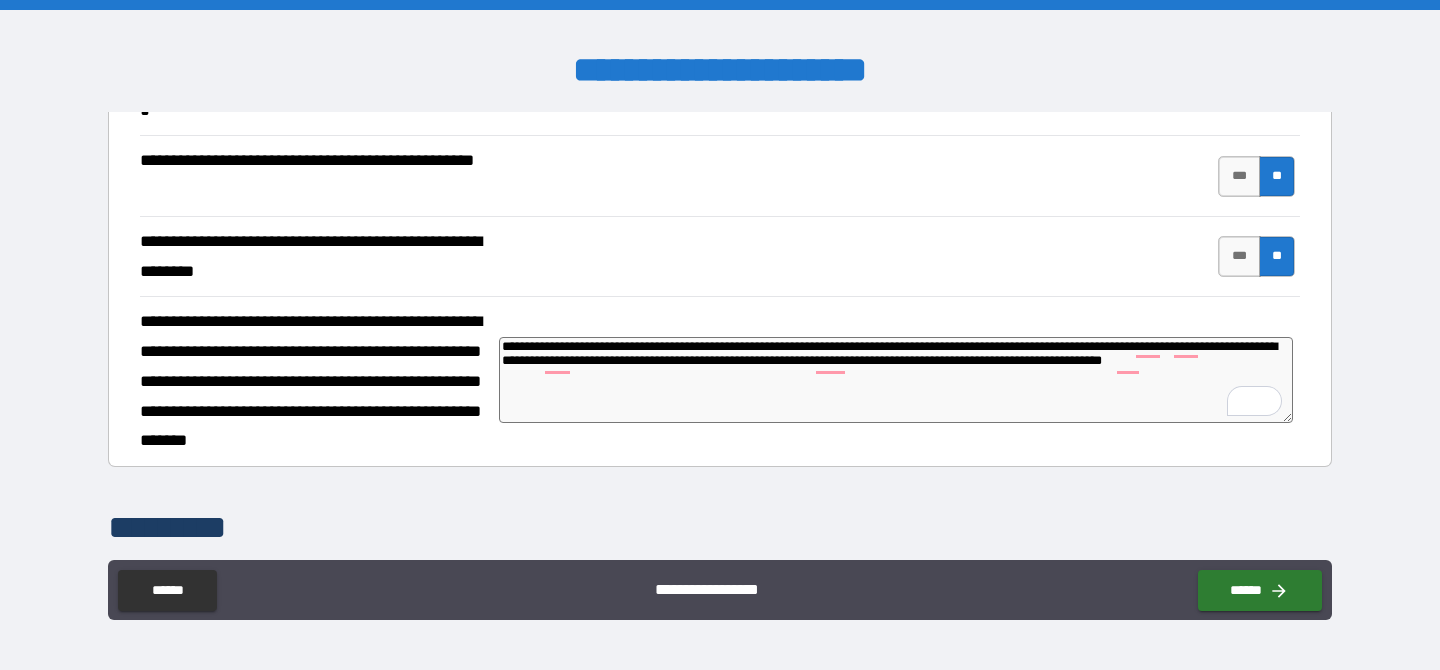 scroll, scrollTop: 836, scrollLeft: 0, axis: vertical 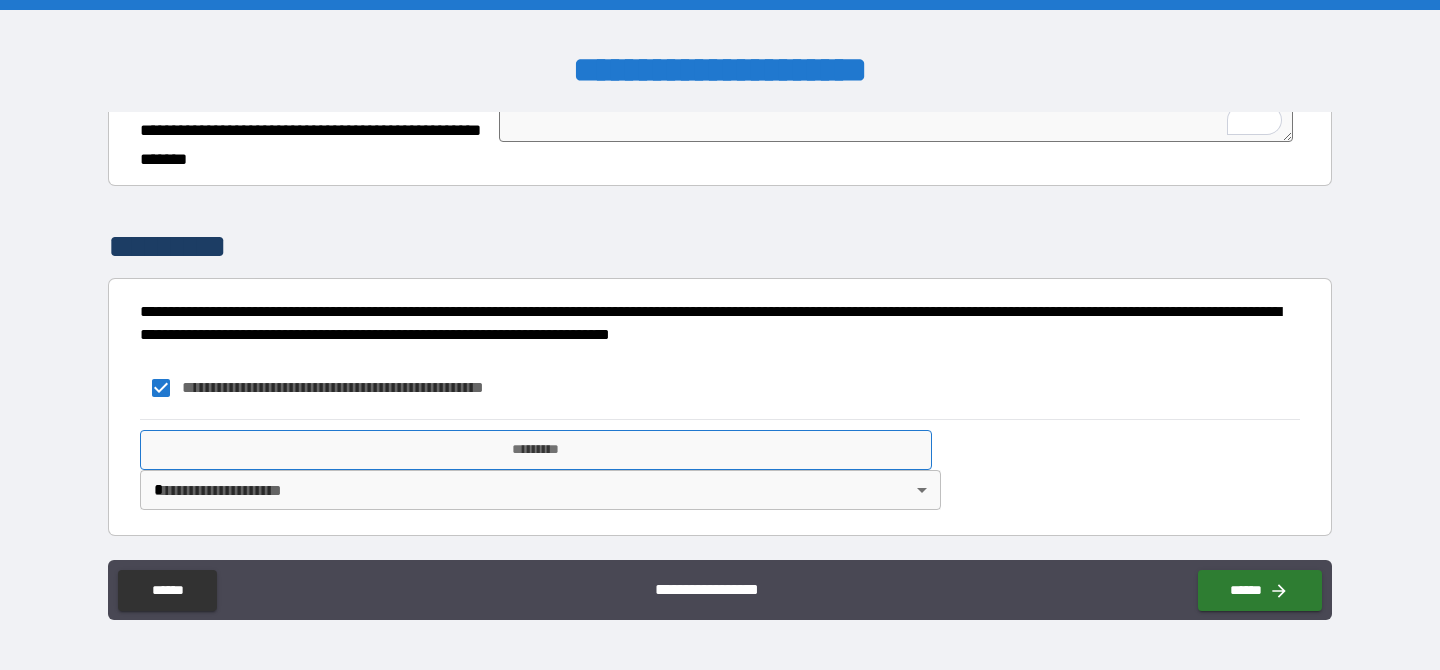 click on "*********" at bounding box center (536, 450) 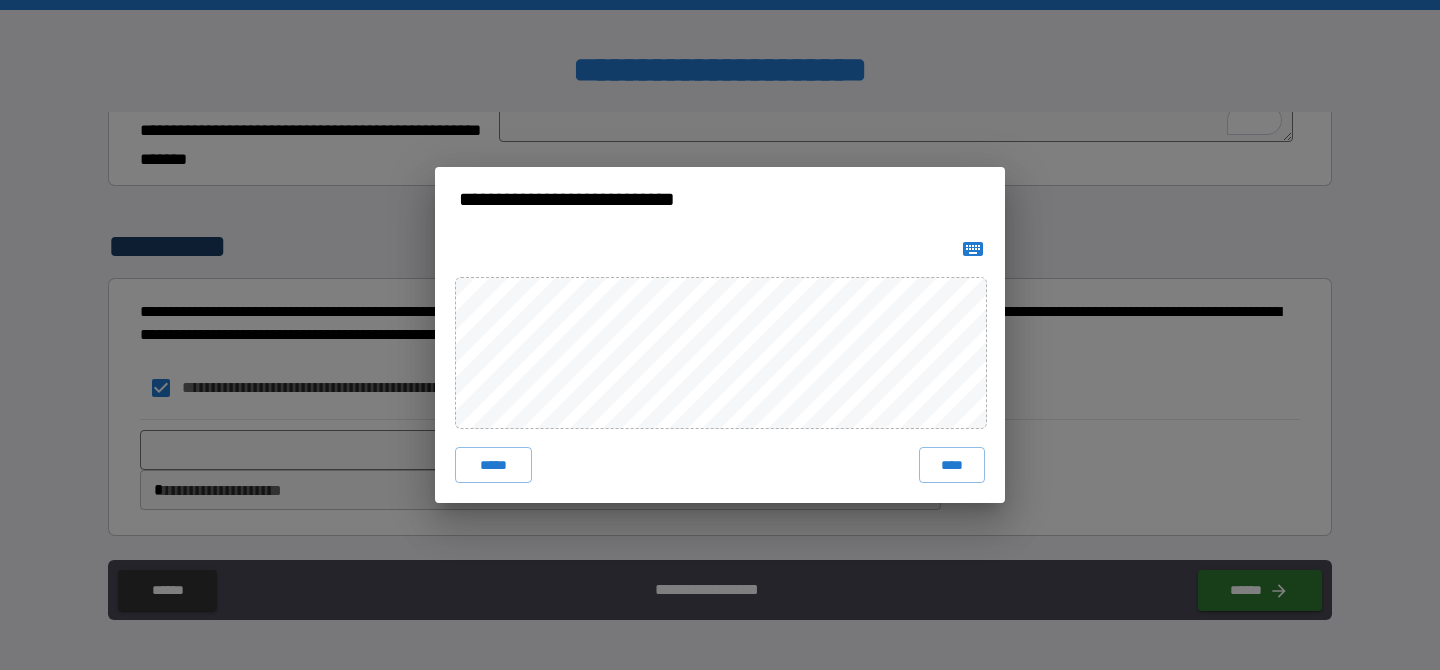 click on "**********" at bounding box center [720, 335] 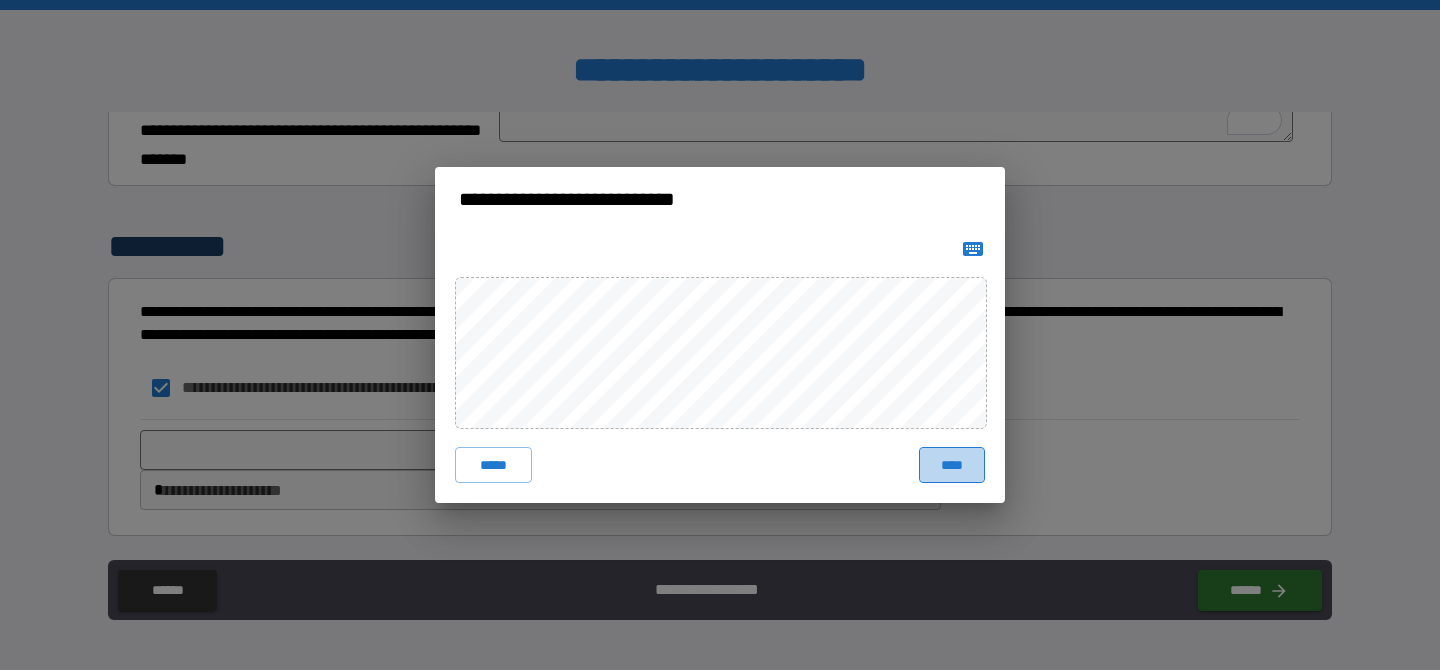 click on "****" at bounding box center [952, 465] 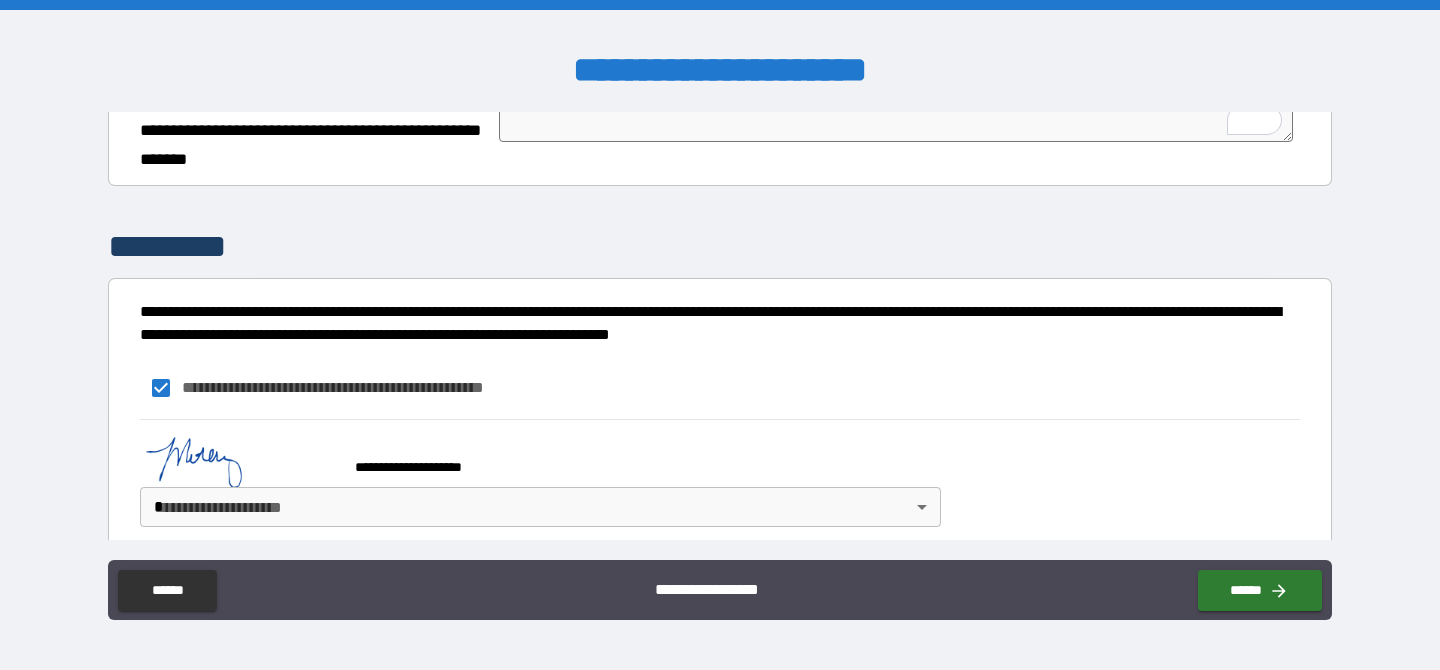 click on "**********" at bounding box center [720, 335] 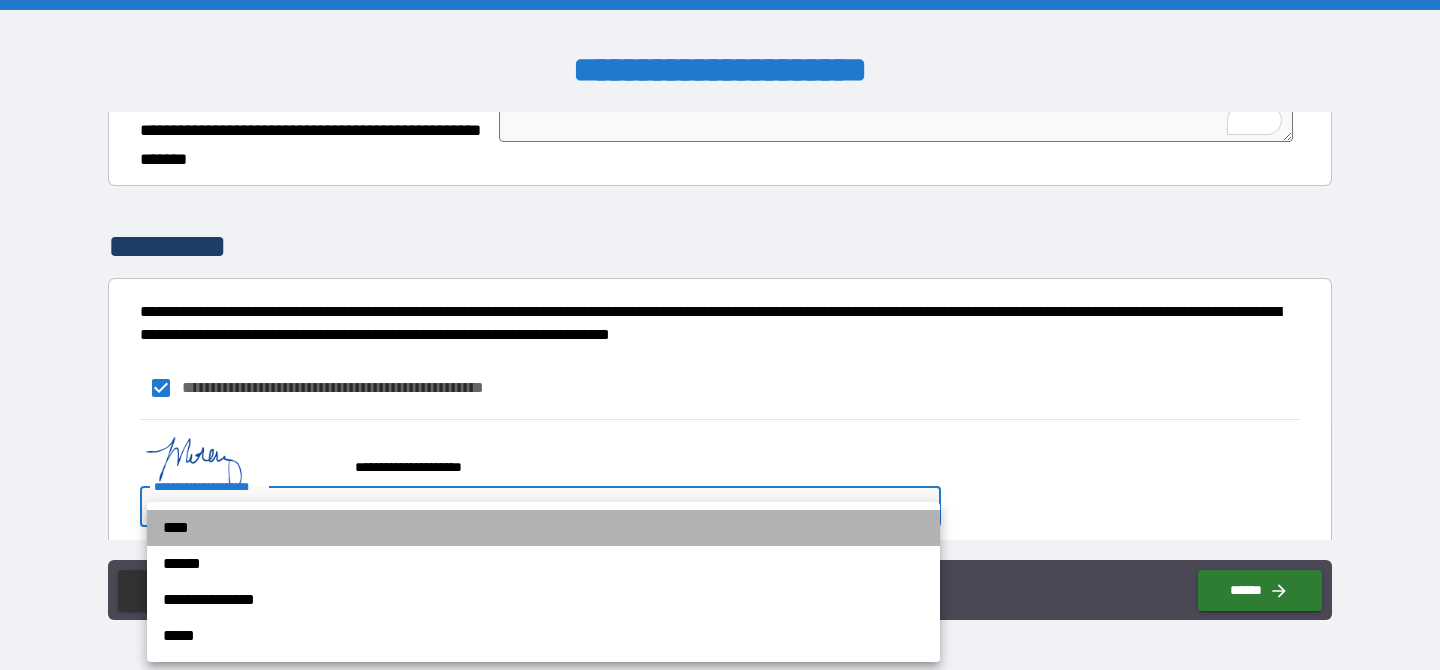 click on "****" at bounding box center (543, 528) 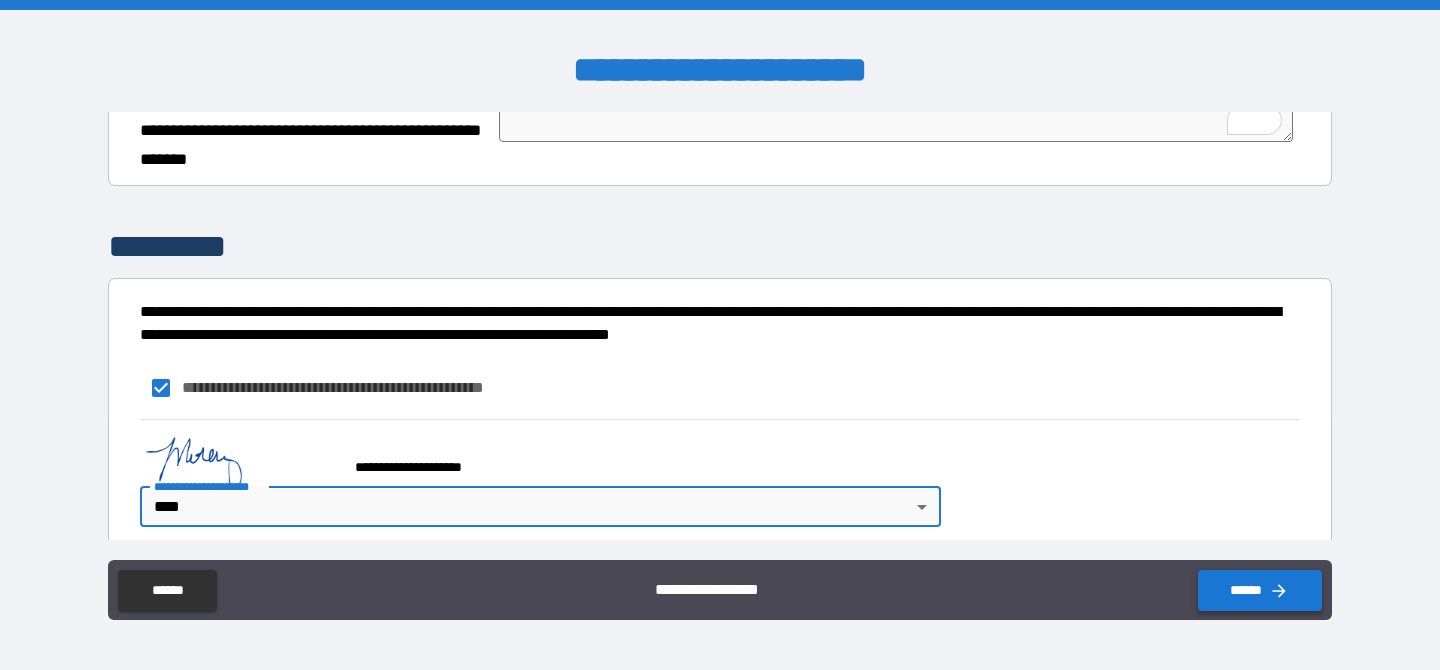 click on "******" at bounding box center (1260, 590) 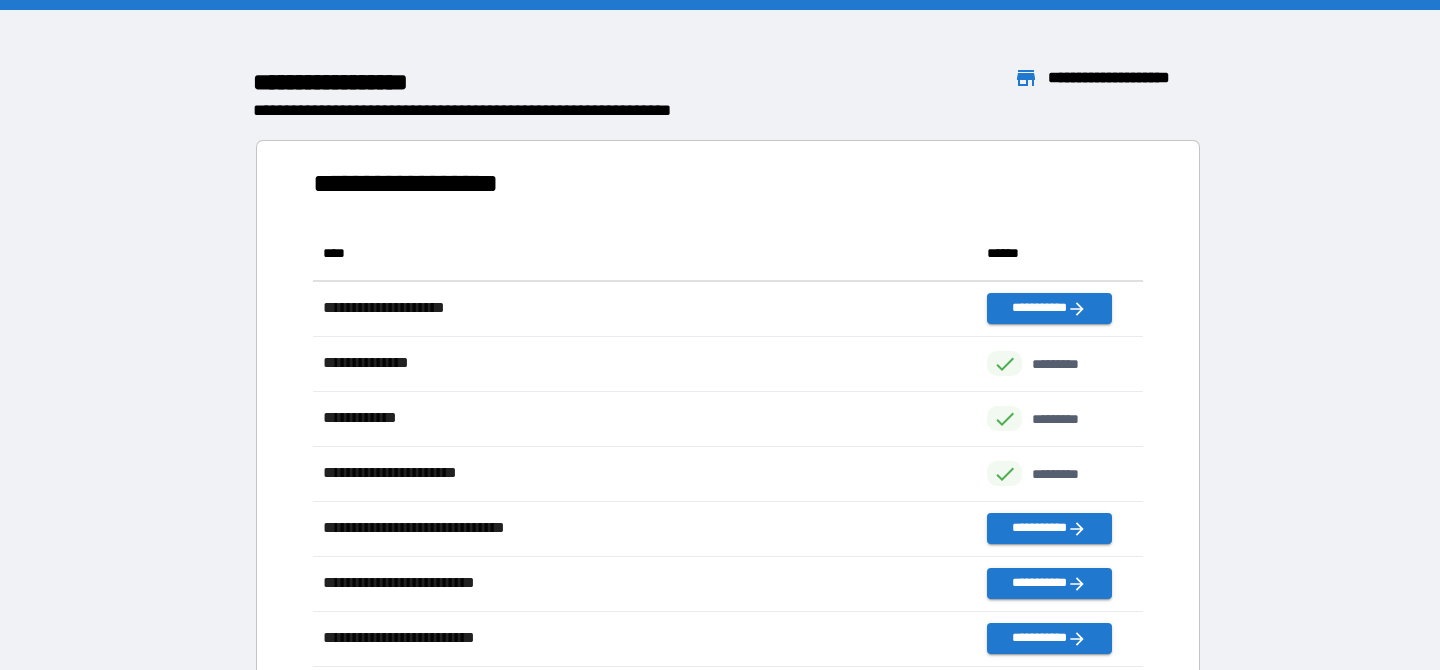scroll, scrollTop: 1, scrollLeft: 1, axis: both 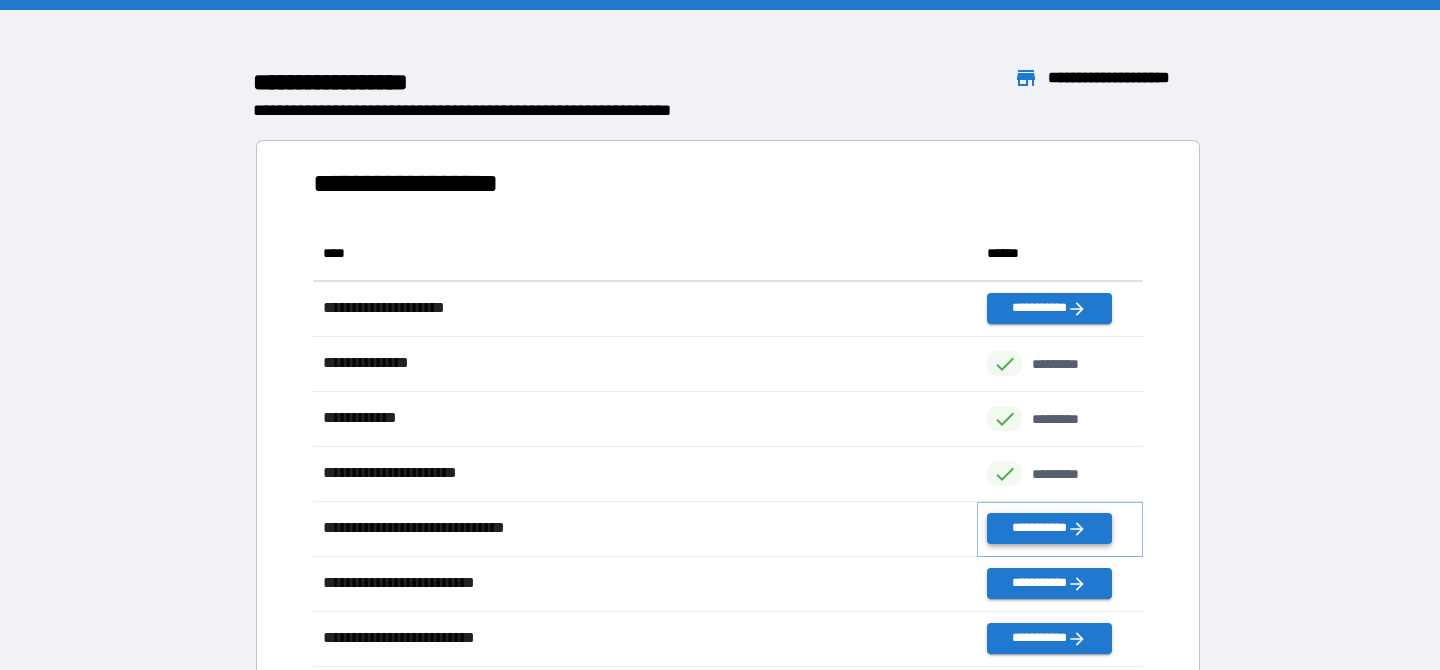 click on "**********" at bounding box center [1049, 528] 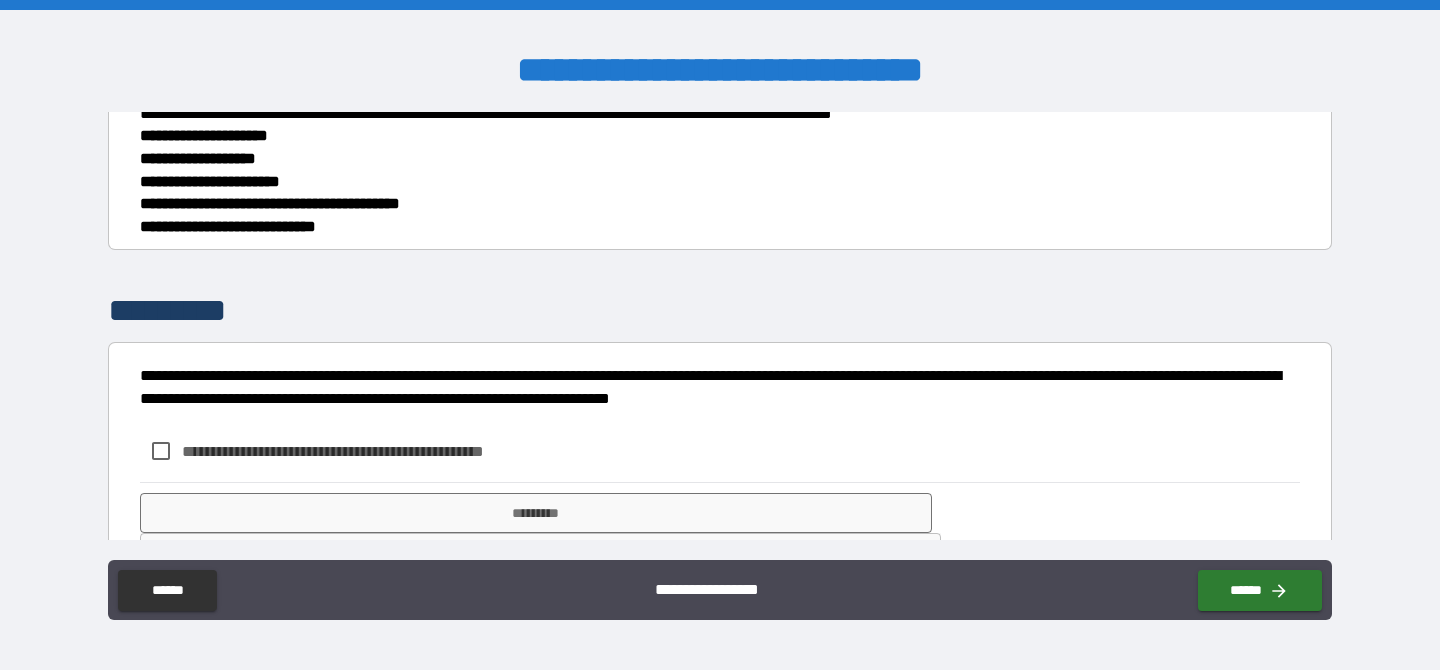 scroll, scrollTop: 375, scrollLeft: 0, axis: vertical 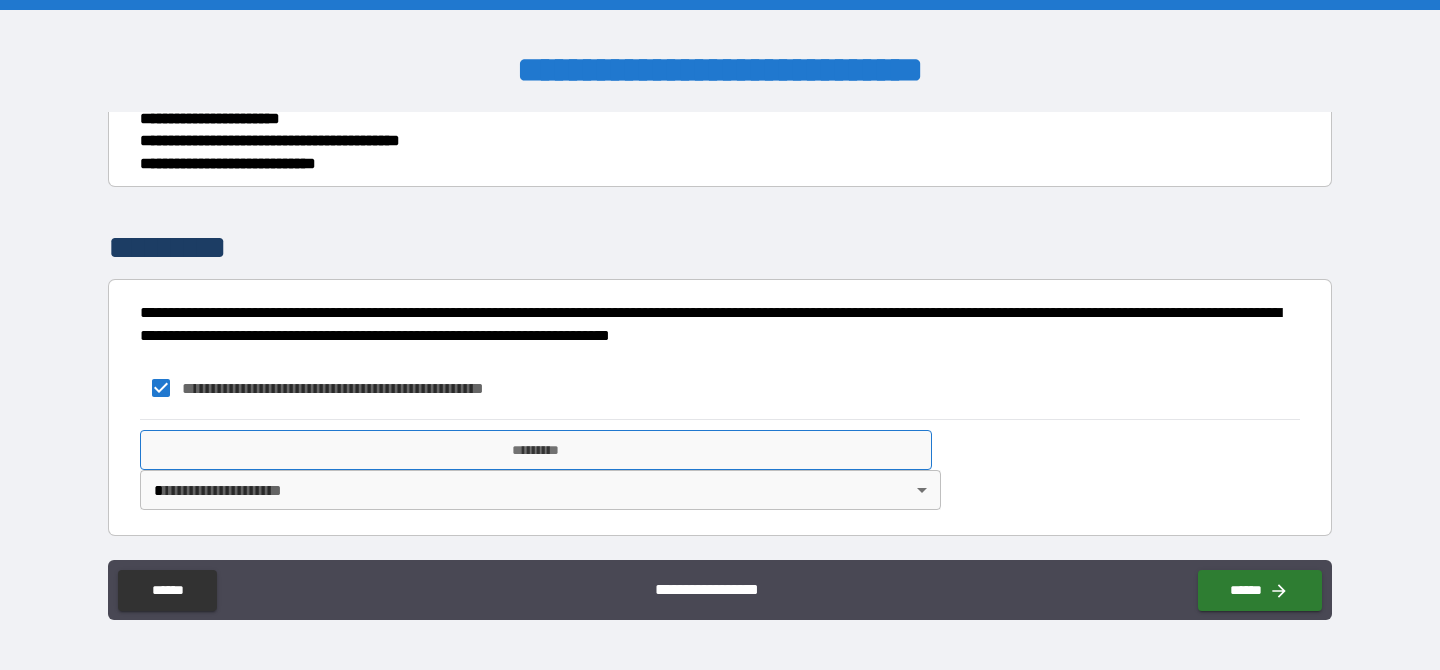 click on "*********" at bounding box center [536, 450] 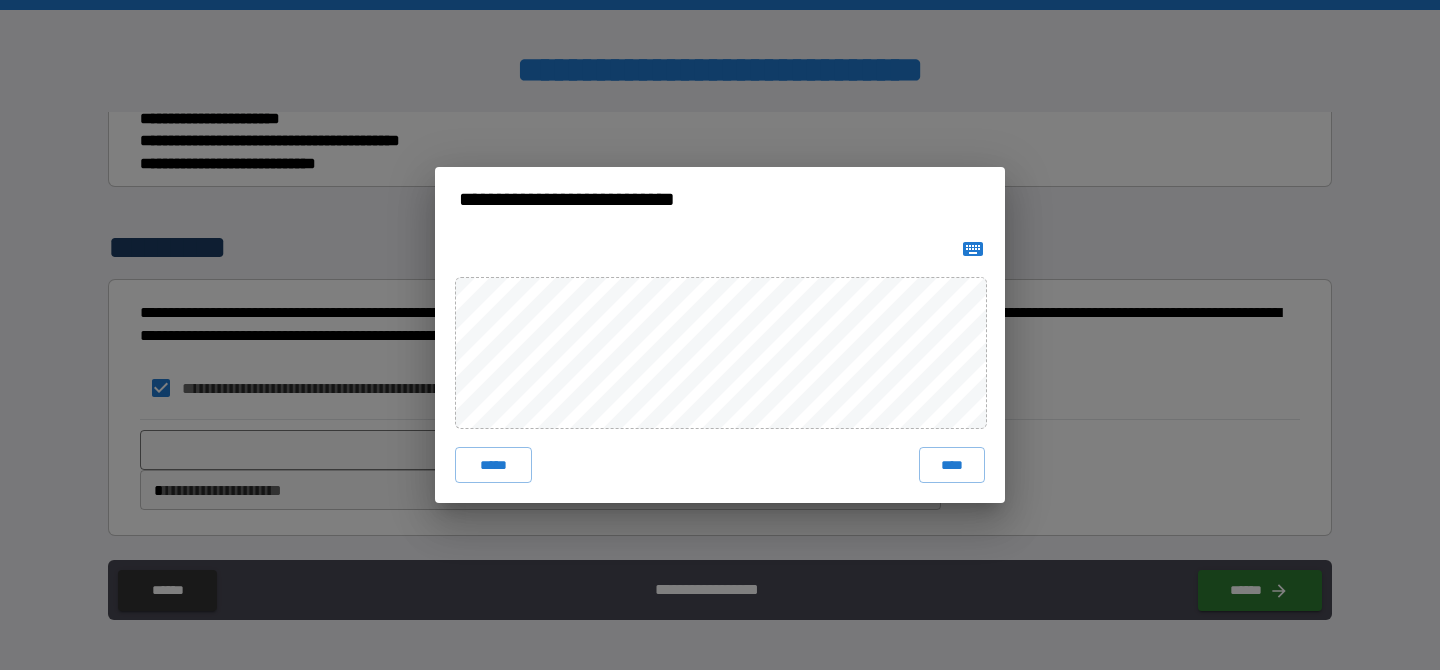 click on "**********" at bounding box center [720, 335] 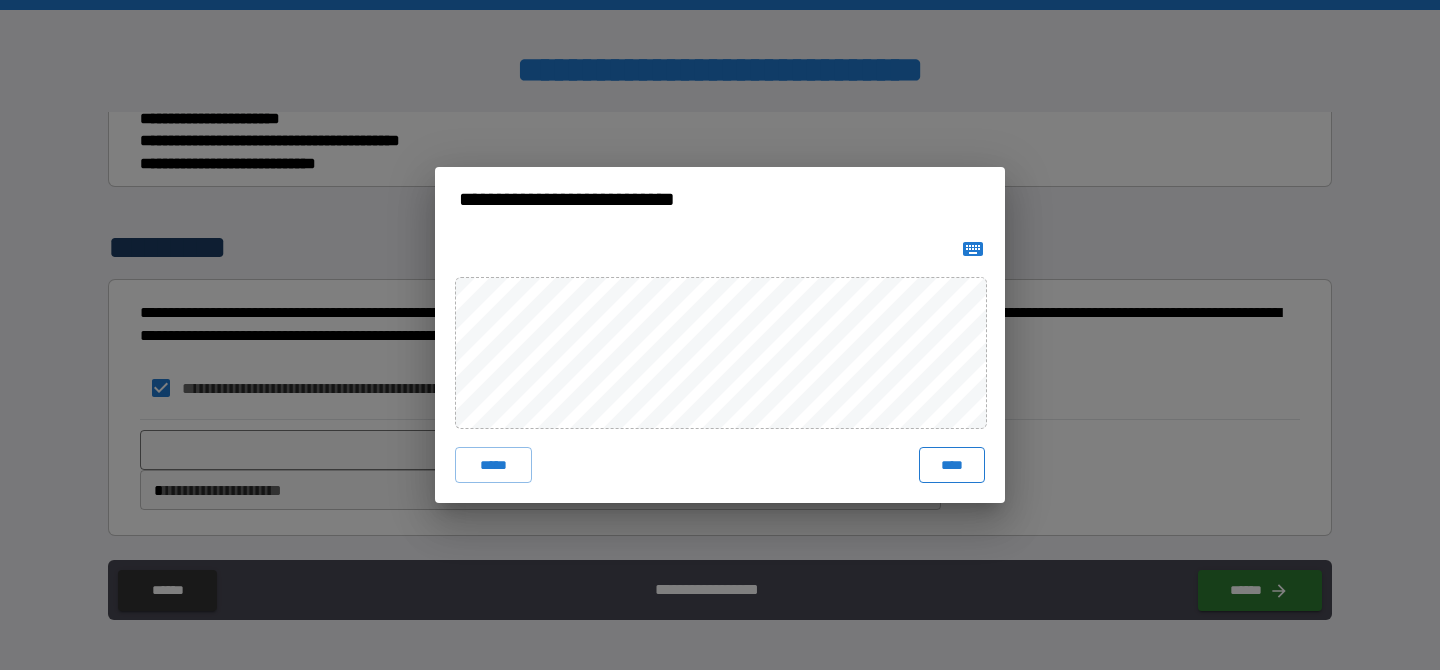 click on "****" at bounding box center [952, 465] 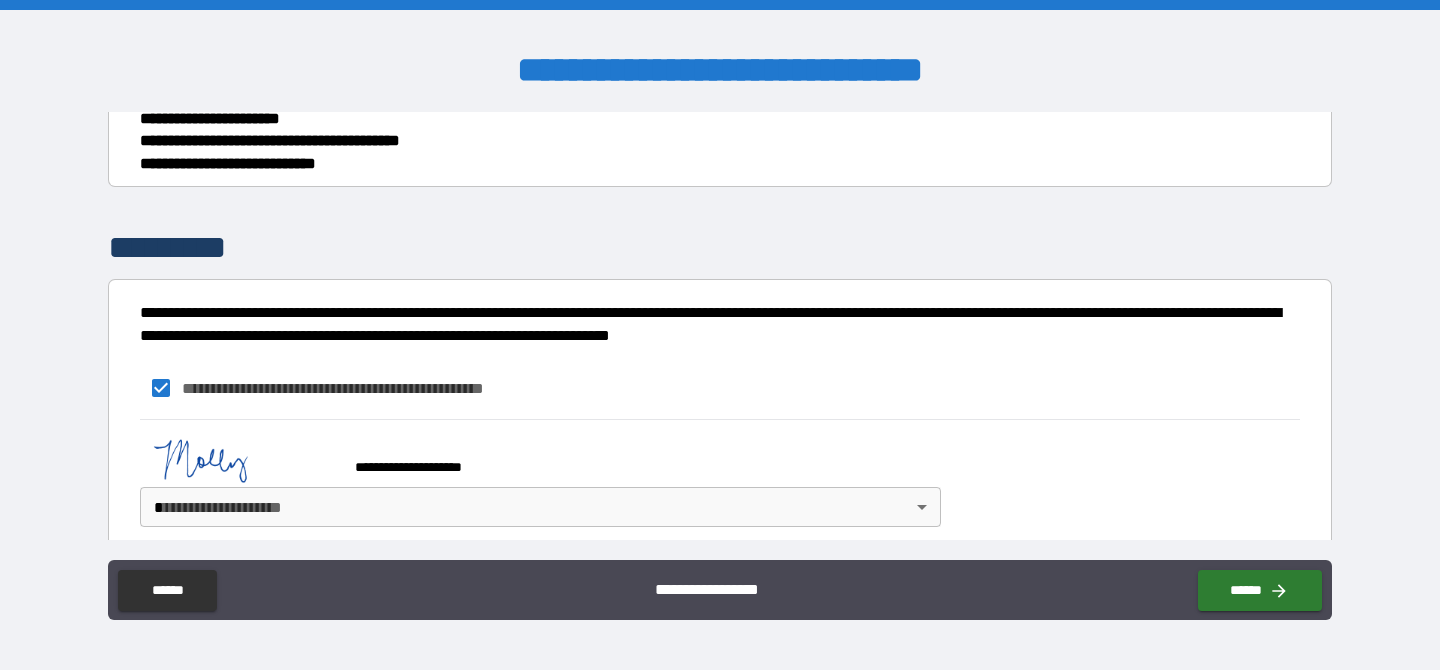 scroll, scrollTop: 393, scrollLeft: 0, axis: vertical 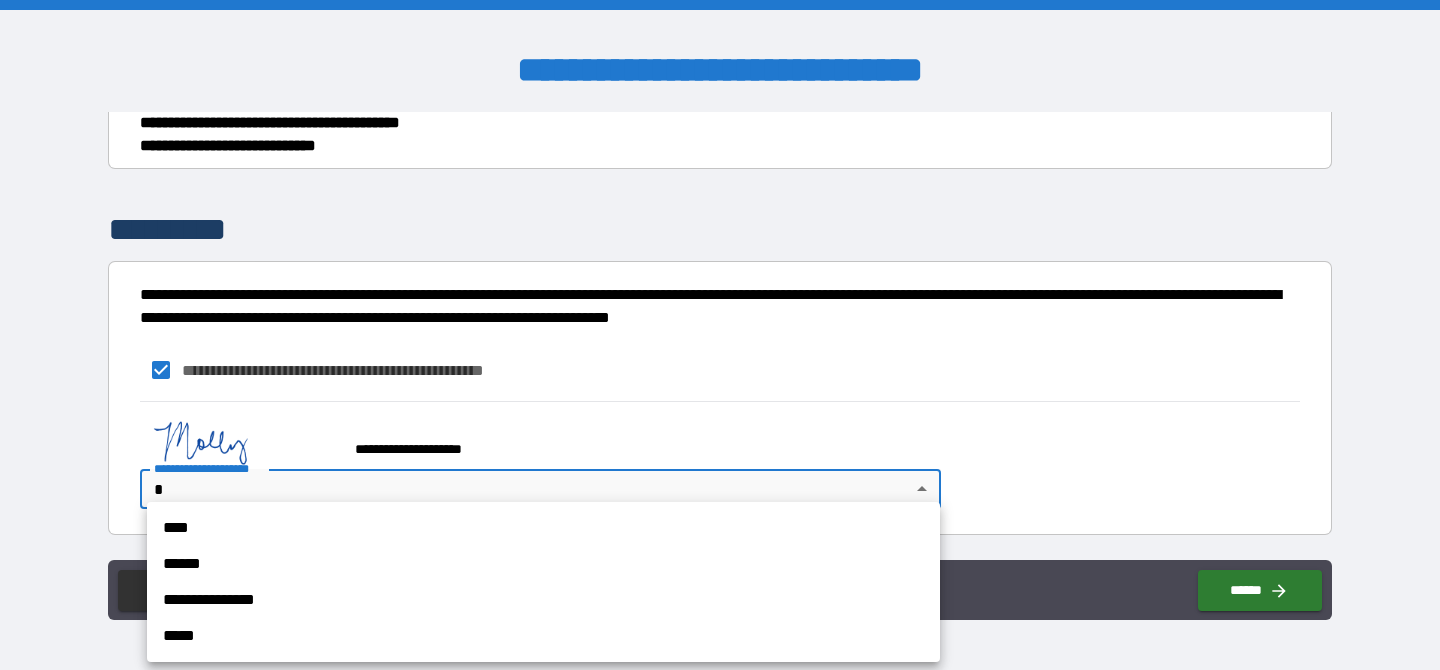 click on "**********" at bounding box center (720, 335) 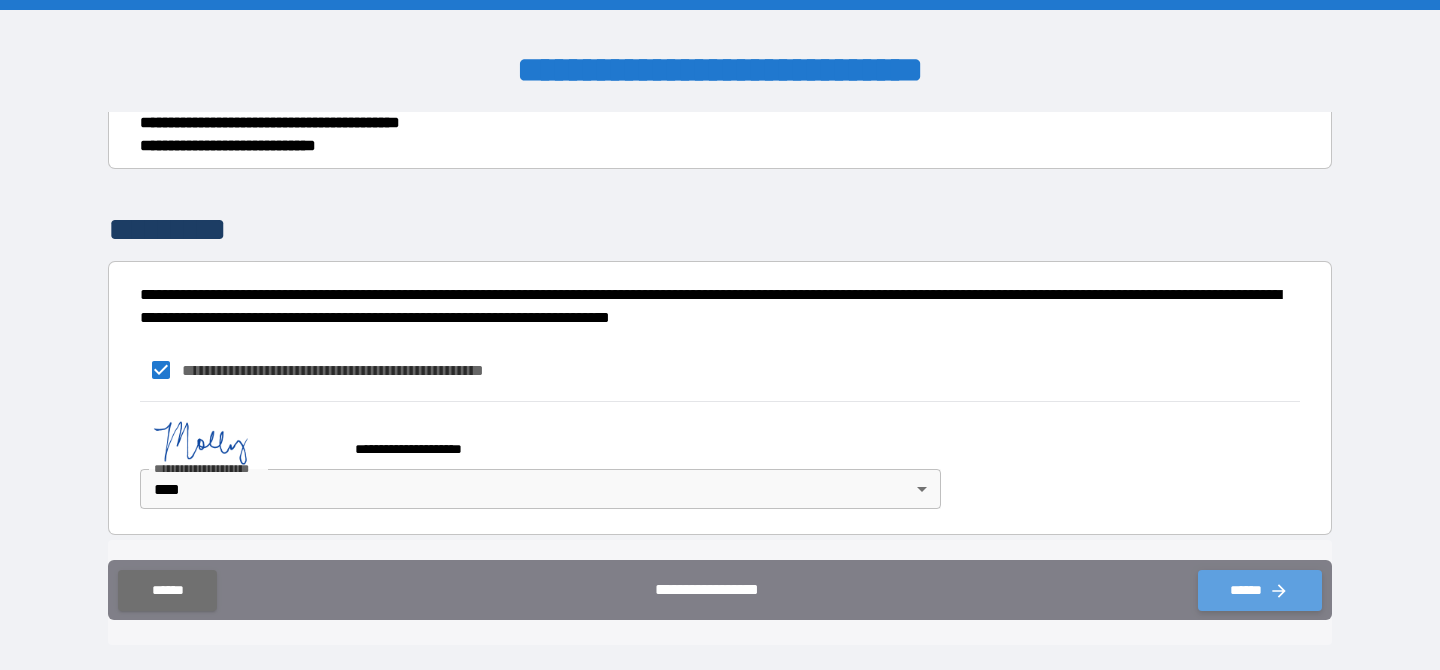 click on "******" at bounding box center (1260, 590) 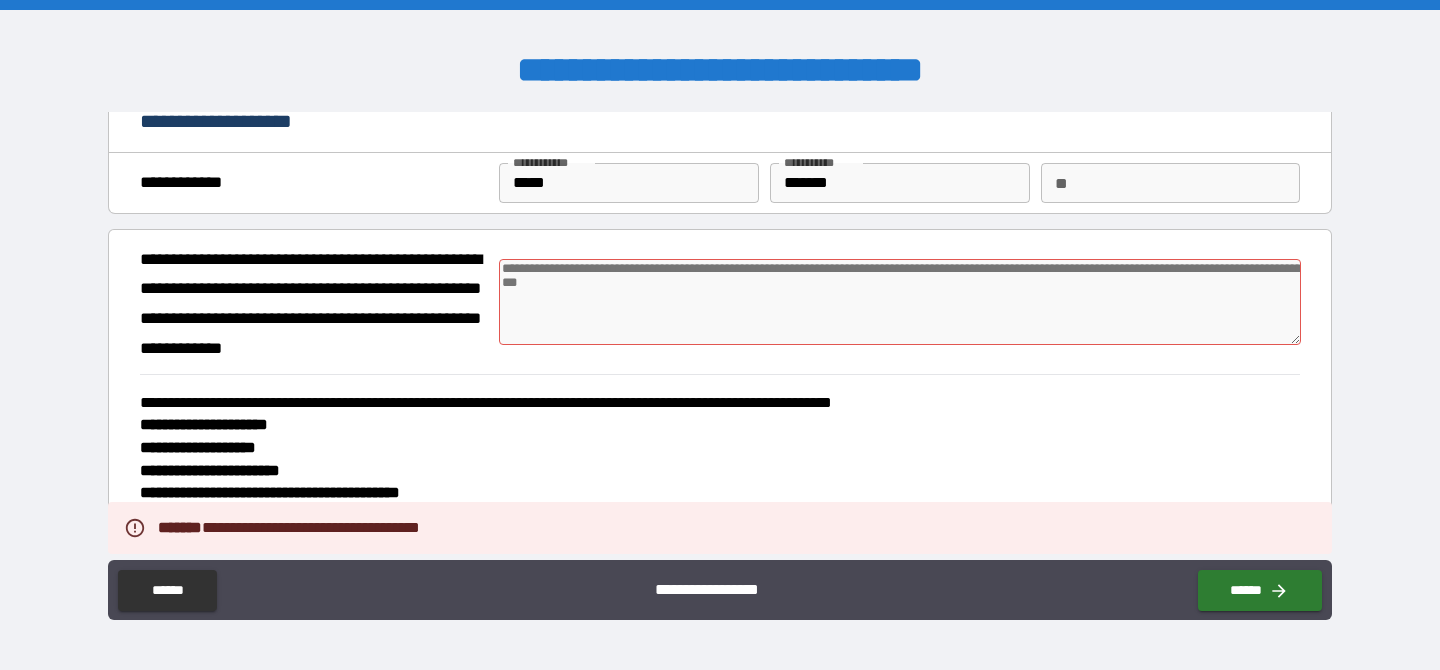 scroll, scrollTop: 7, scrollLeft: 0, axis: vertical 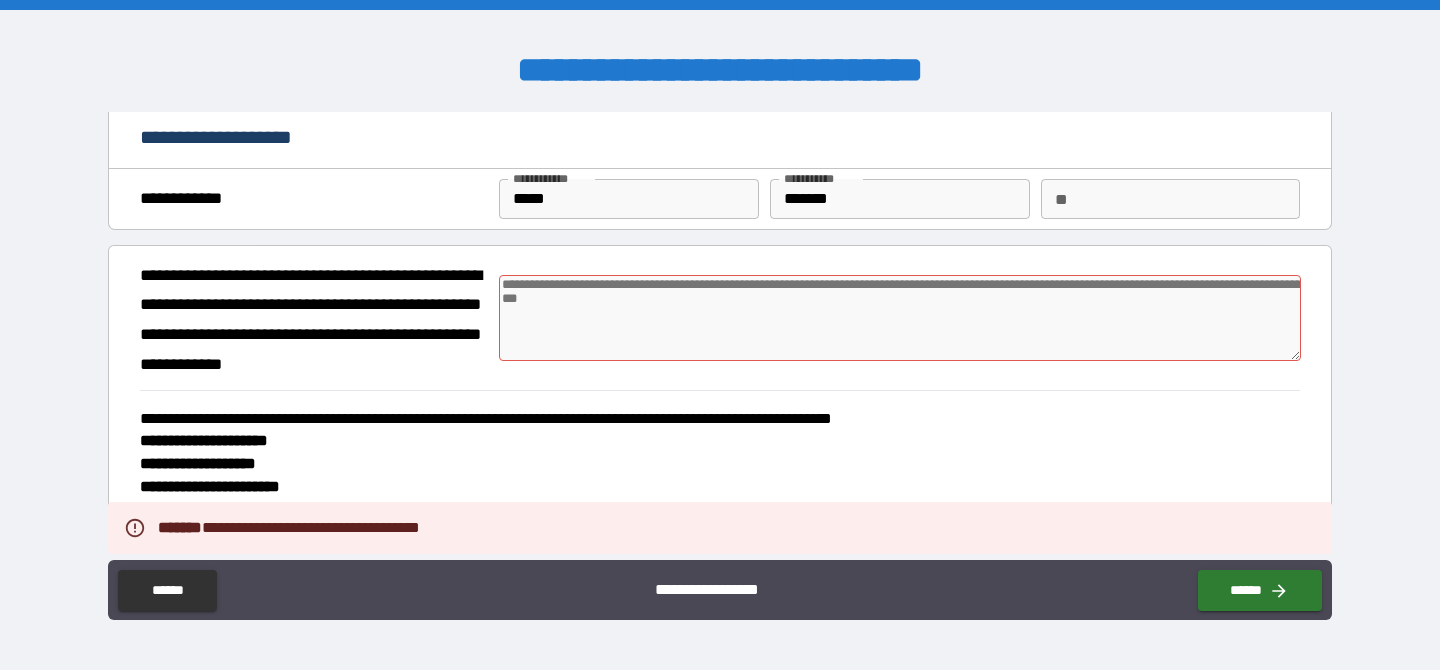 click at bounding box center (900, 318) 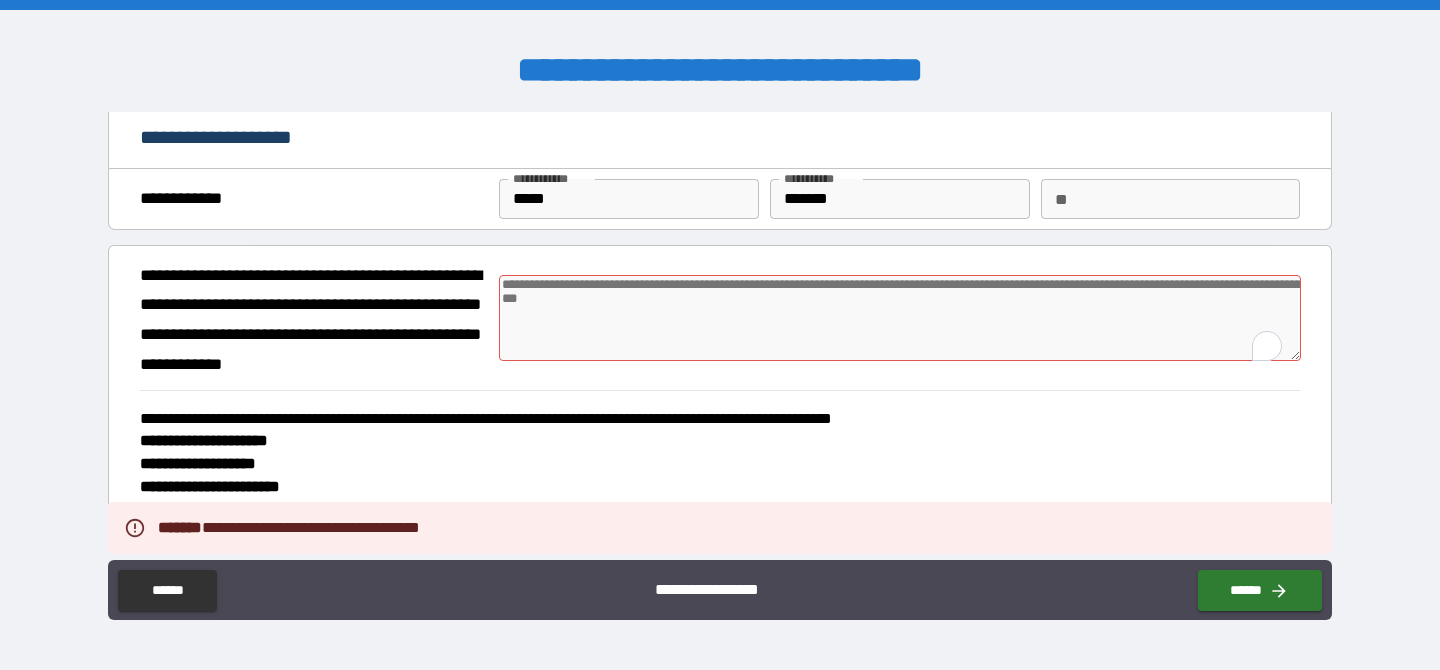 scroll, scrollTop: 7, scrollLeft: 0, axis: vertical 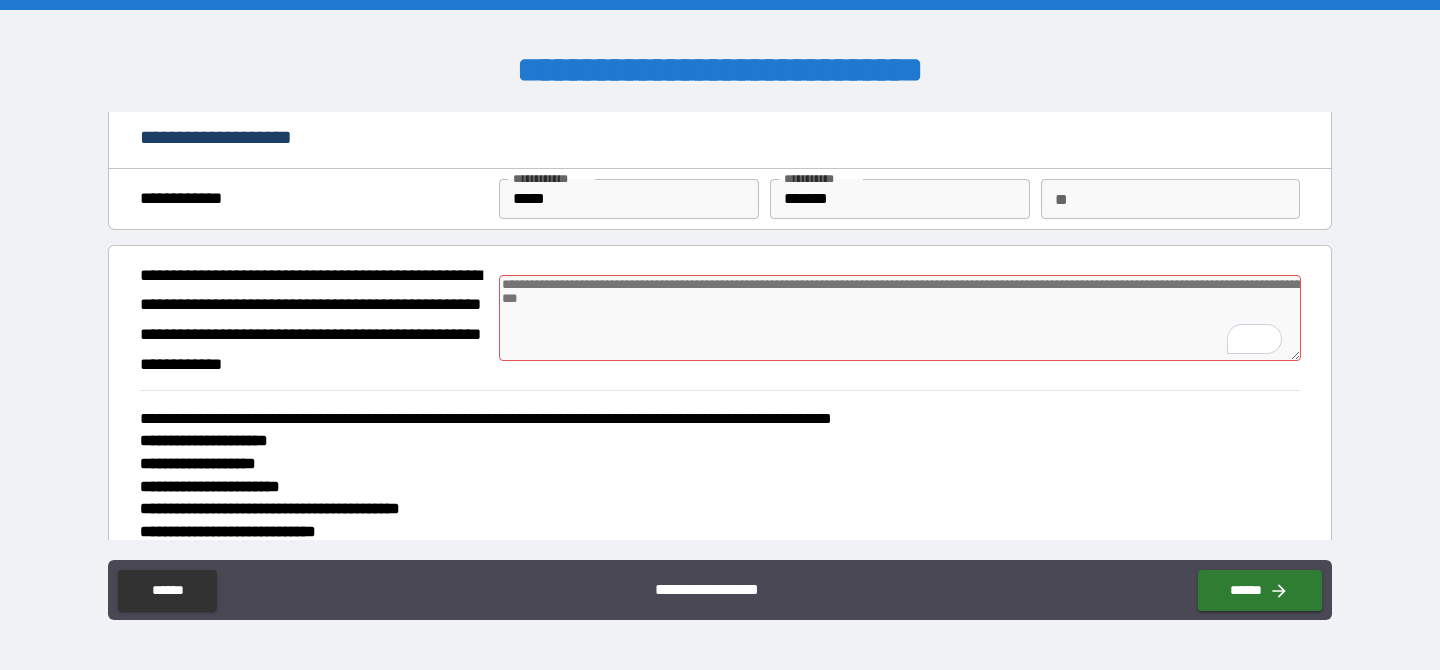 click at bounding box center [900, 318] 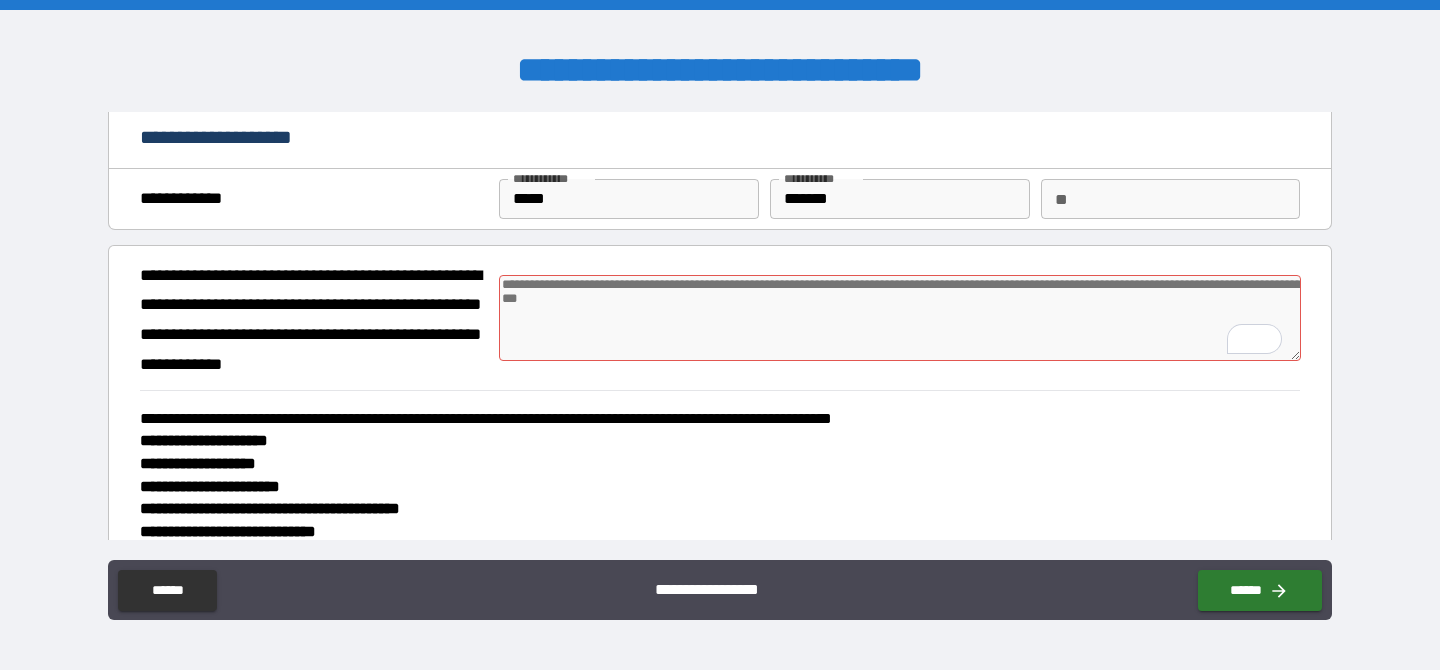 click on "**********" at bounding box center [312, 320] 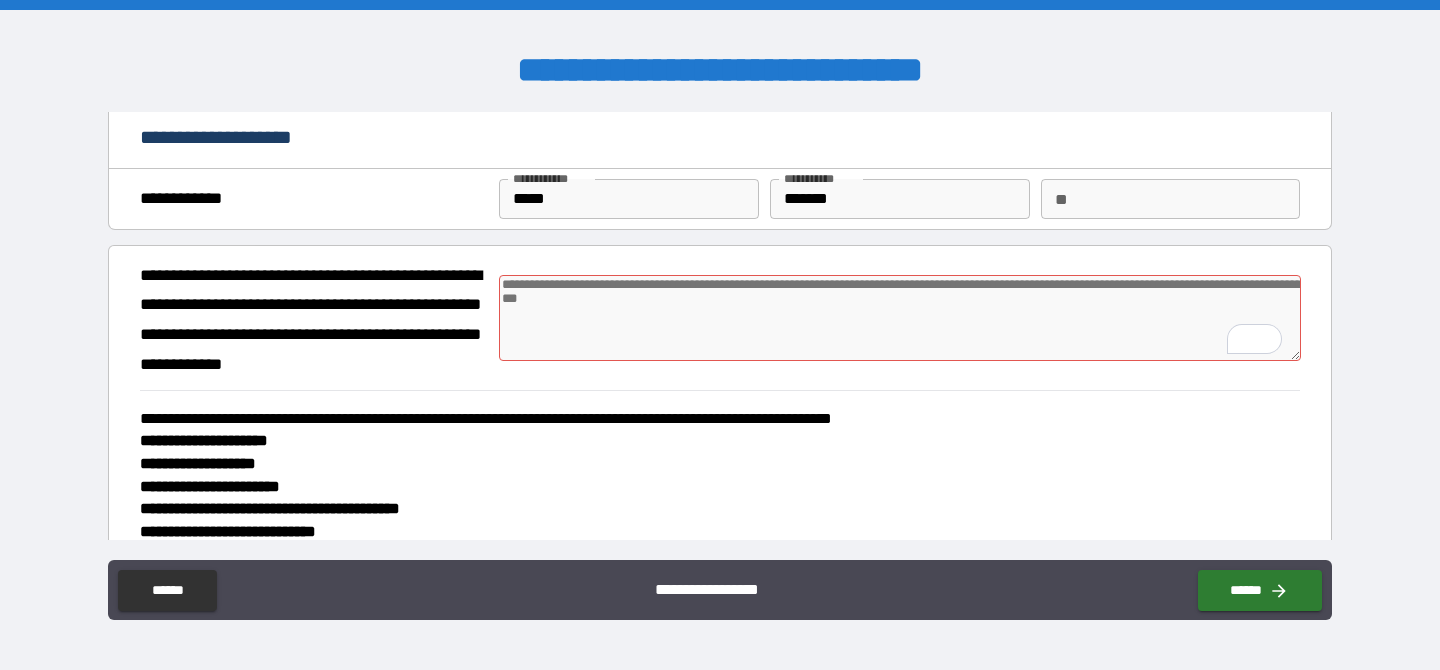 click at bounding box center [900, 318] 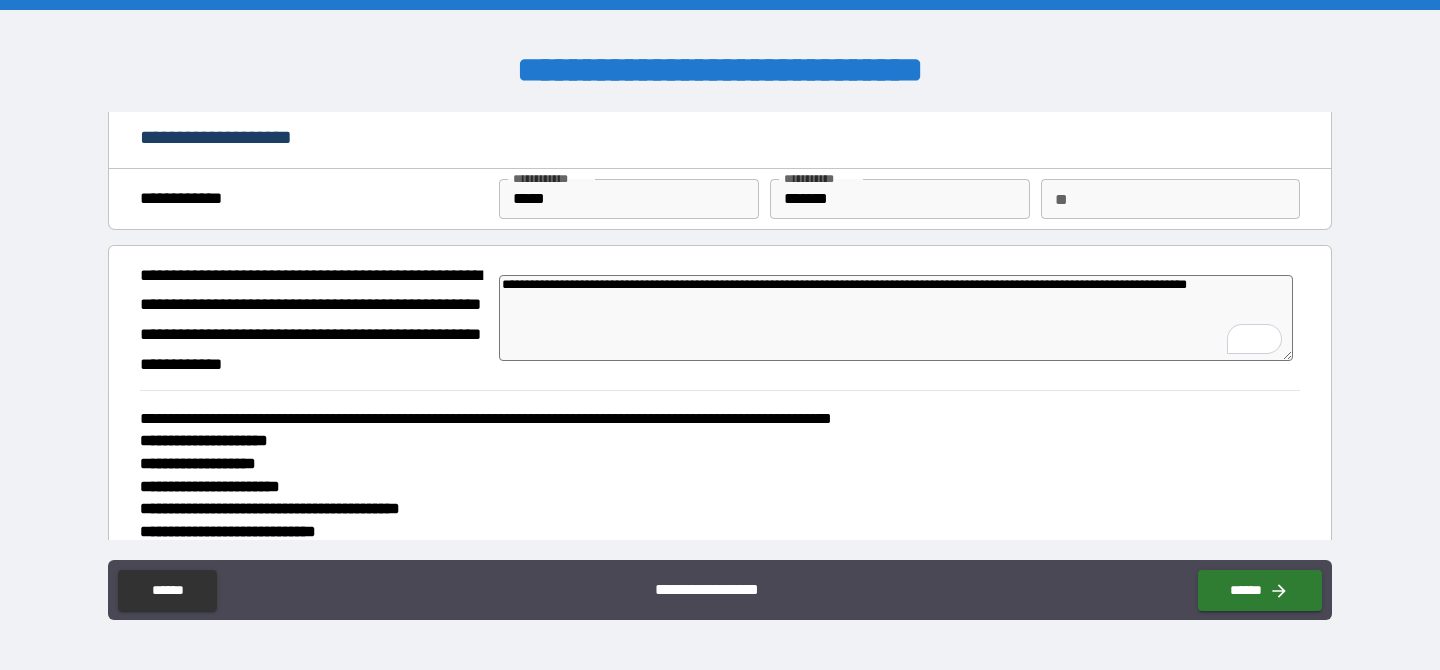 scroll, scrollTop: 46, scrollLeft: 0, axis: vertical 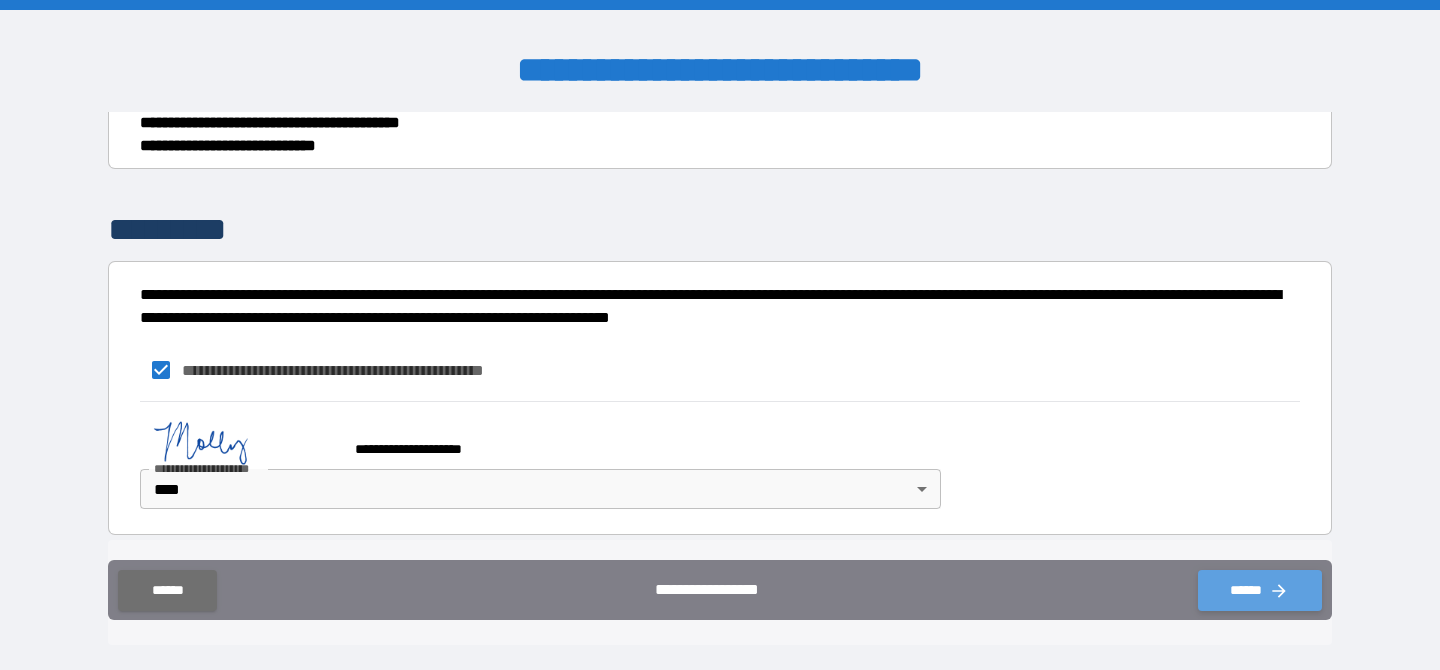 click on "******" at bounding box center (1260, 590) 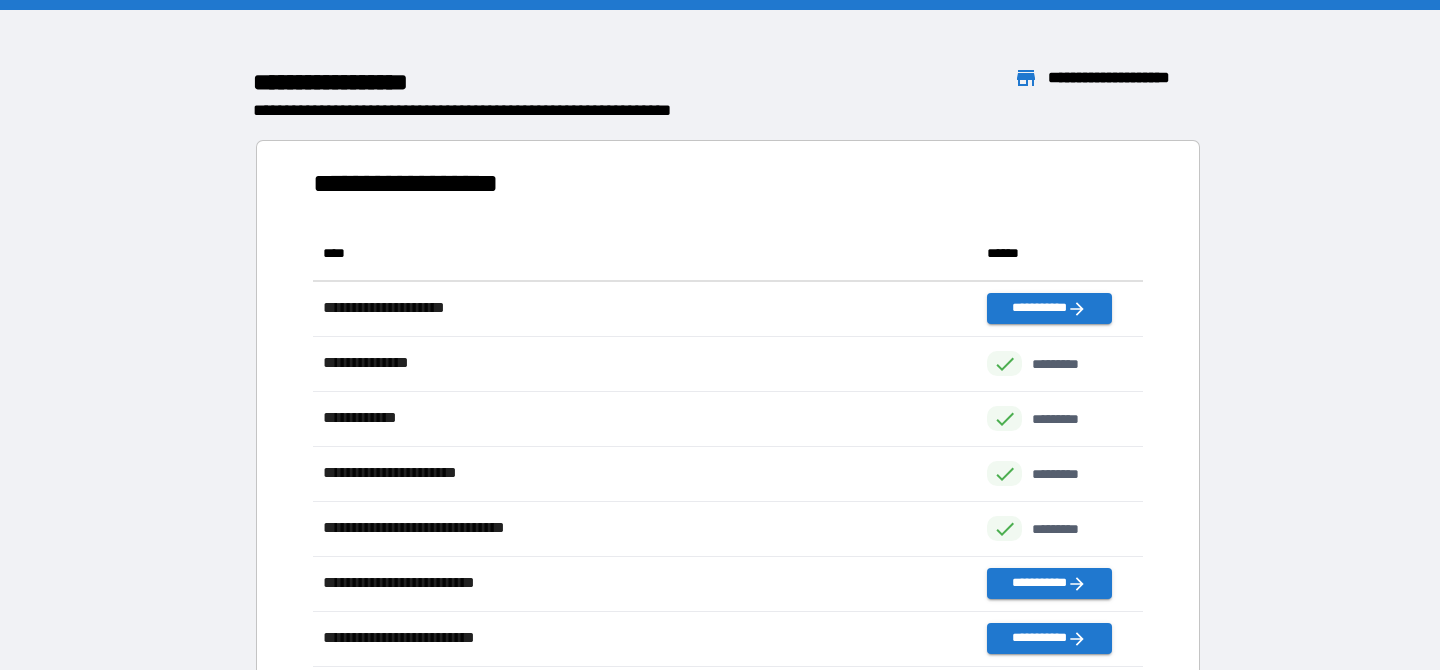 scroll, scrollTop: 1, scrollLeft: 1, axis: both 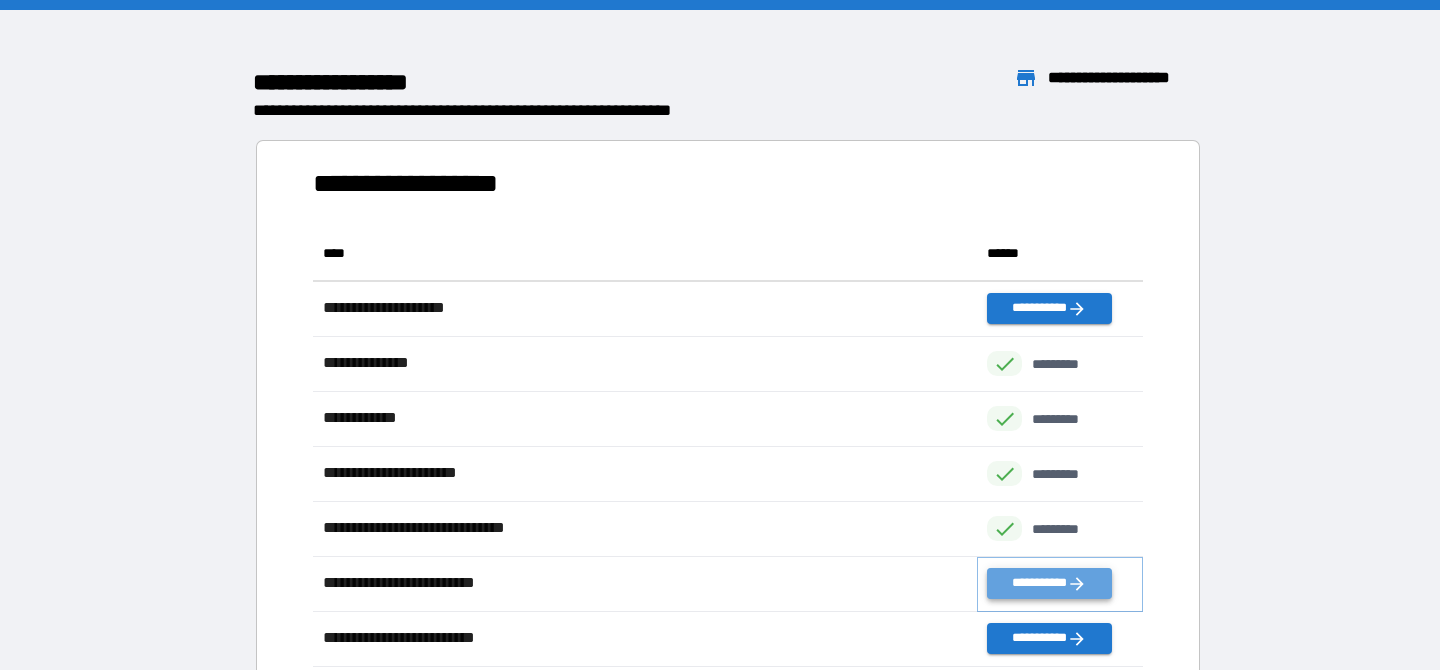 click on "**********" at bounding box center [1049, 583] 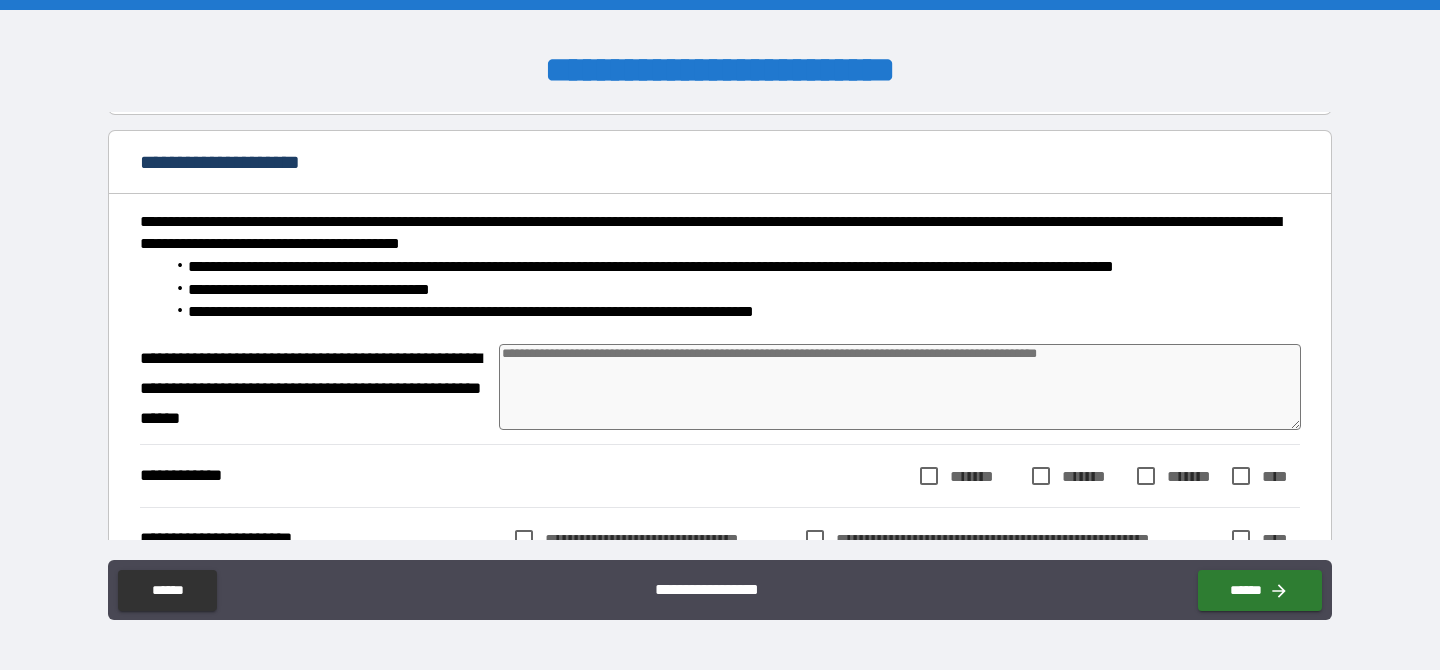 scroll, scrollTop: 145, scrollLeft: 0, axis: vertical 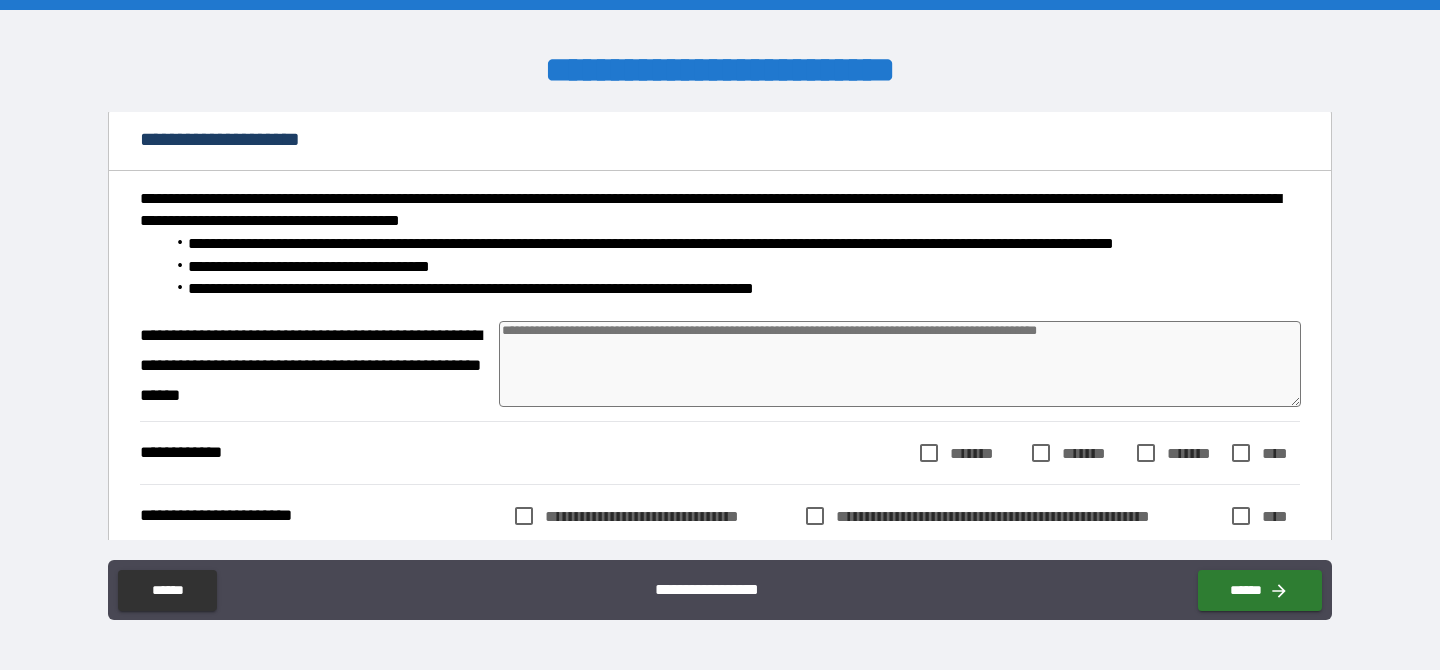 click at bounding box center (900, 364) 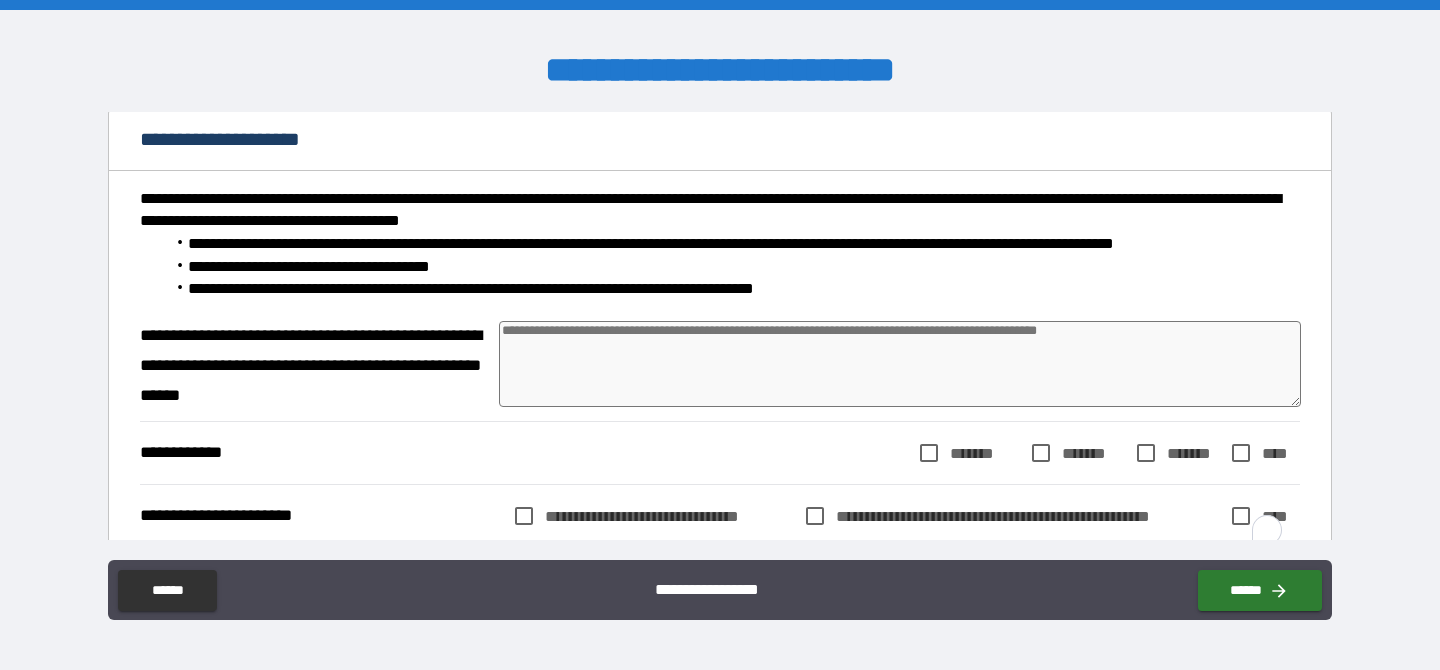 scroll, scrollTop: 145, scrollLeft: 0, axis: vertical 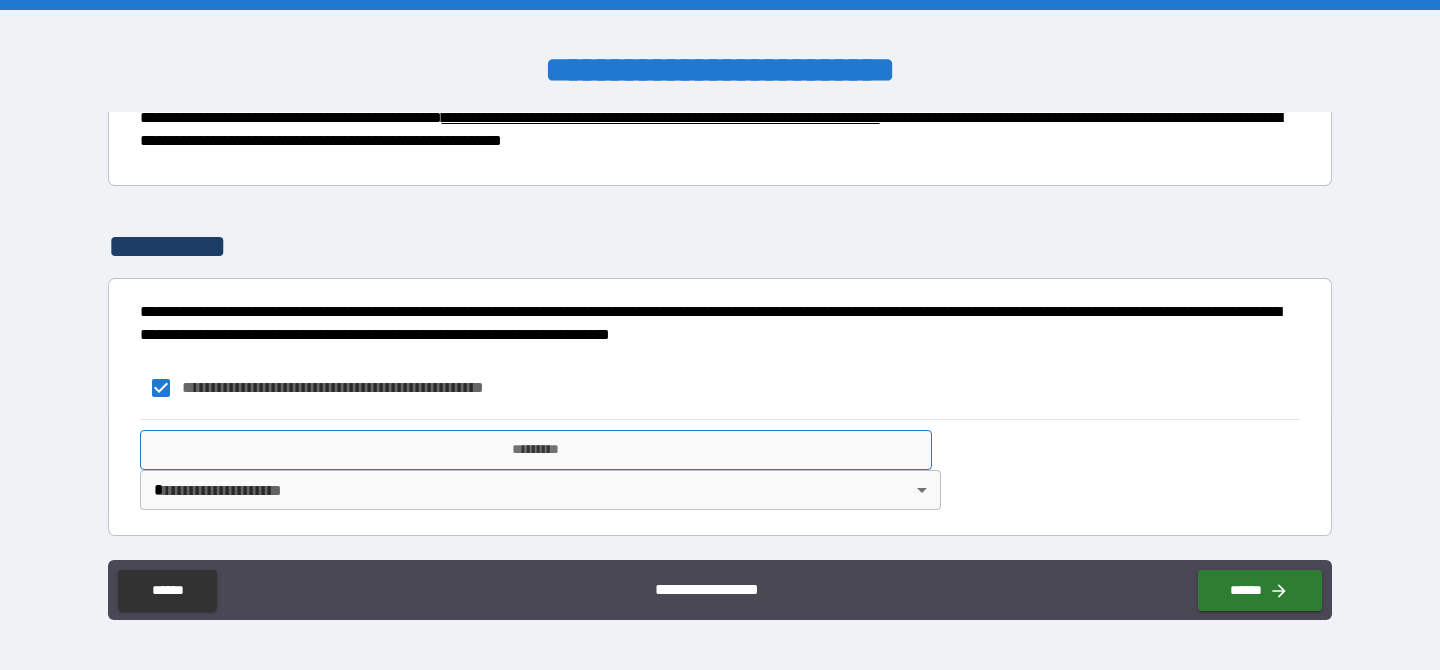 click on "*********" at bounding box center (536, 450) 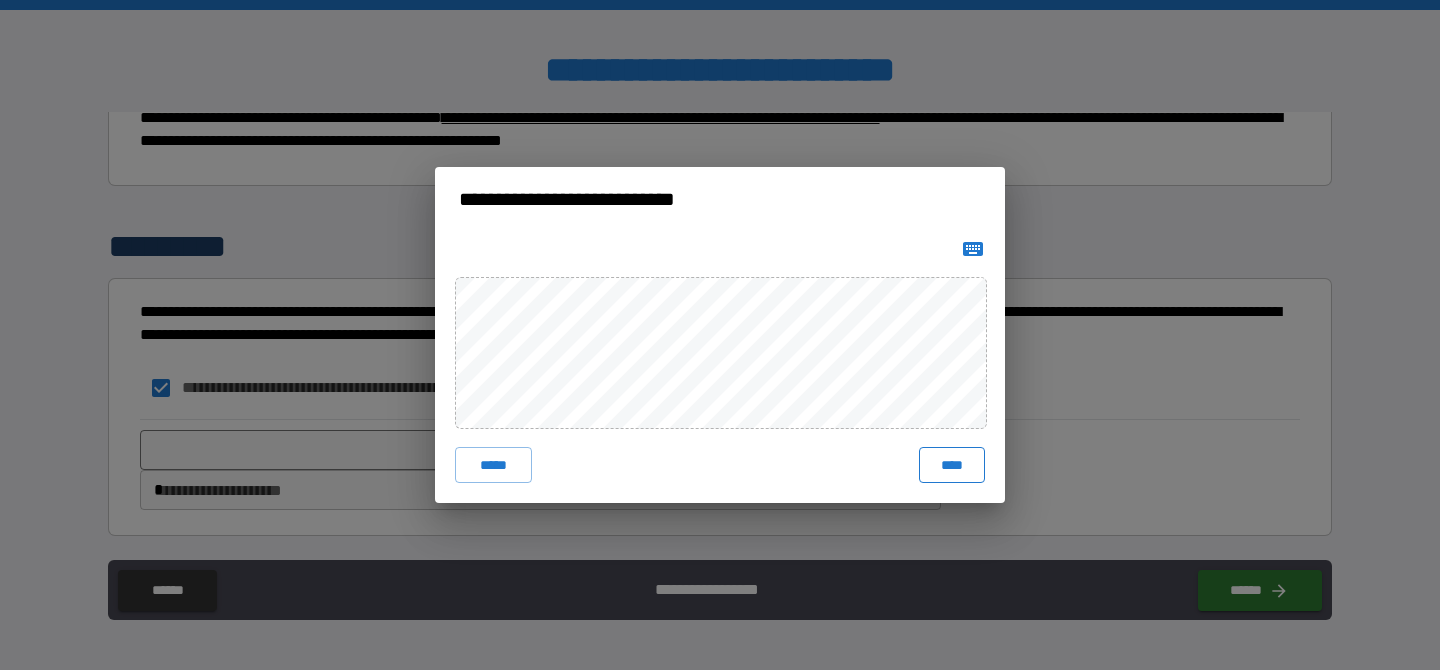 click on "****" at bounding box center (952, 465) 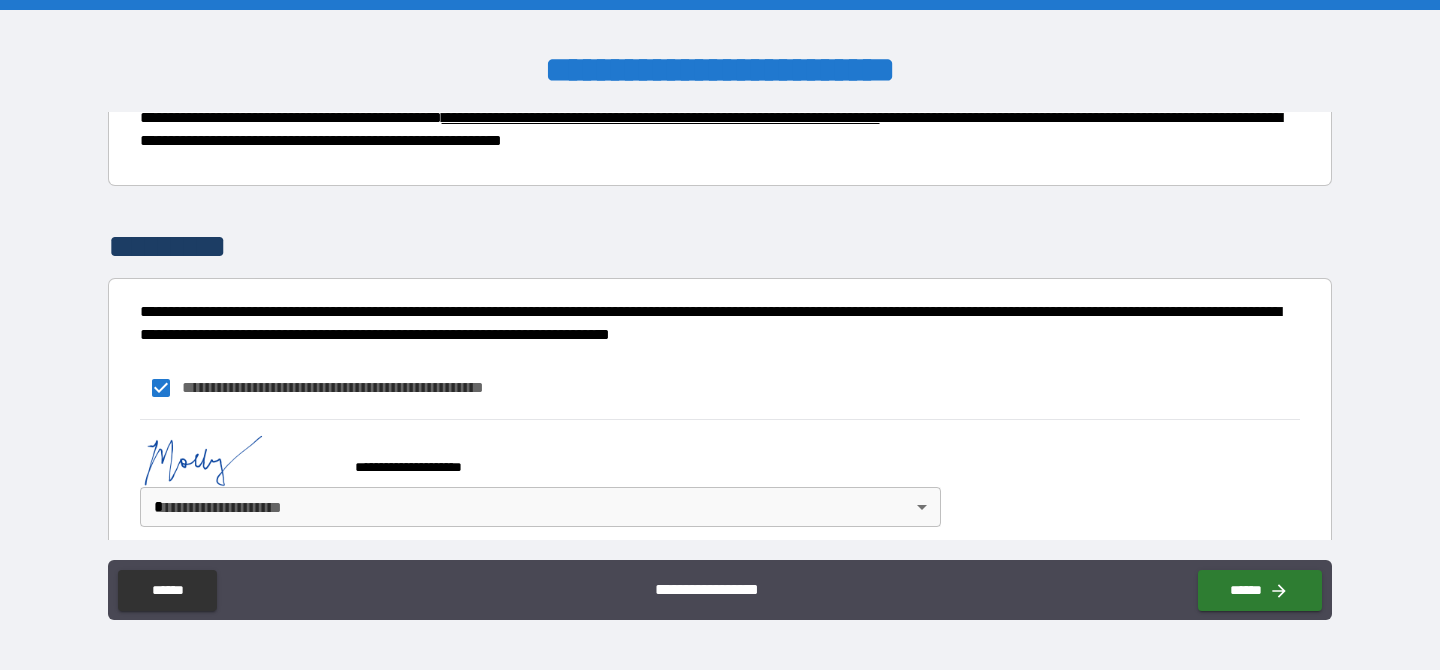 click on "**********" at bounding box center [720, 335] 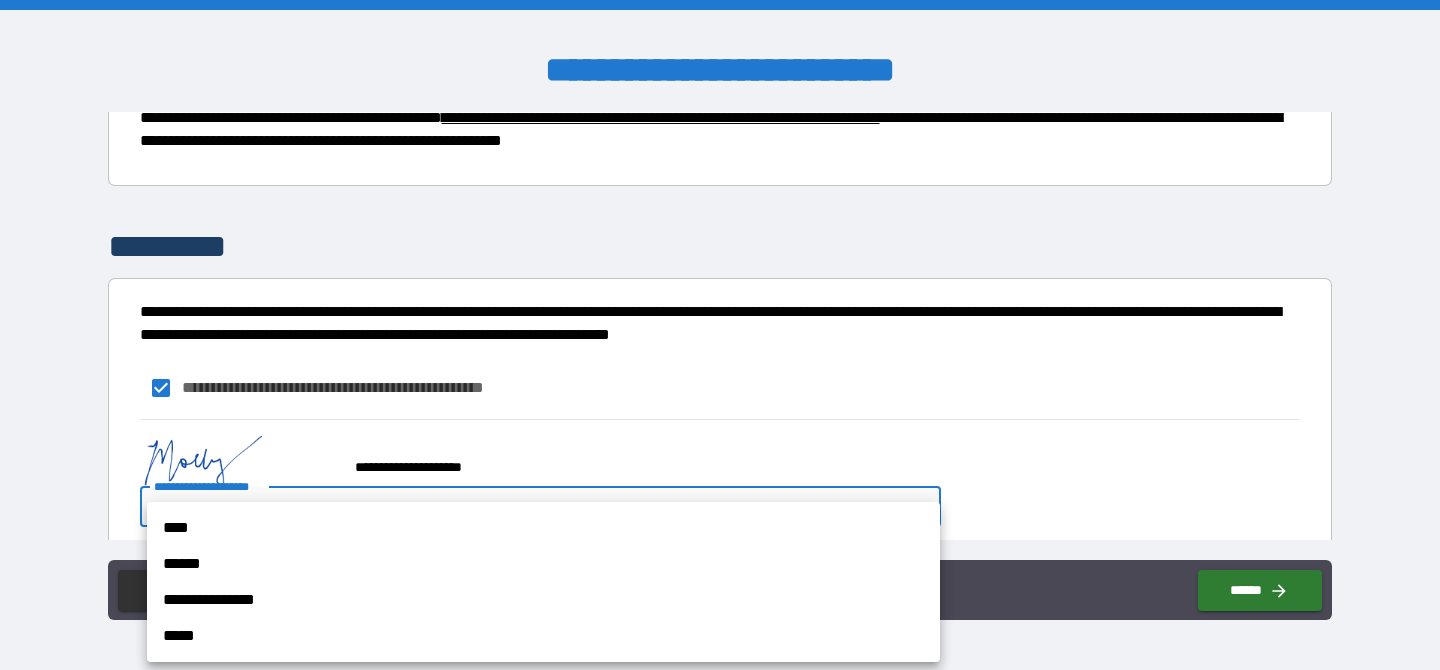 click on "****" at bounding box center [543, 528] 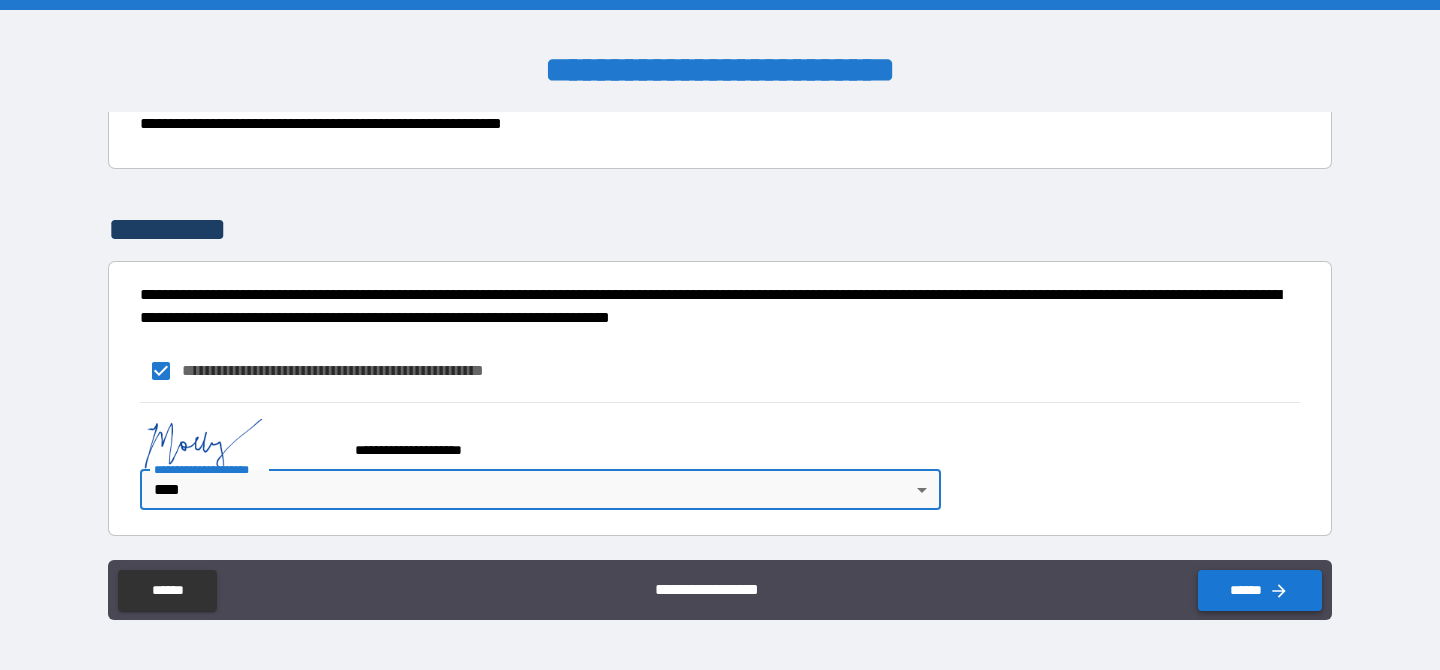 click on "******" at bounding box center (1260, 590) 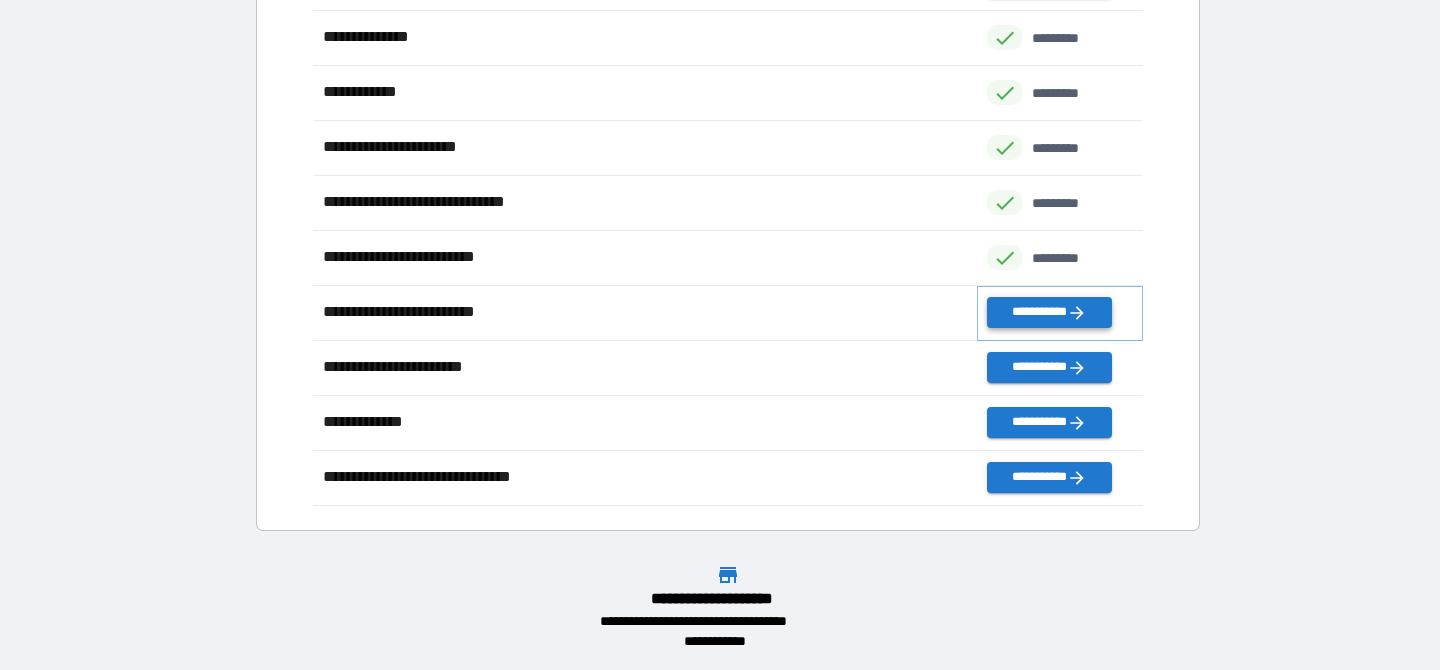 click on "**********" at bounding box center (1049, 312) 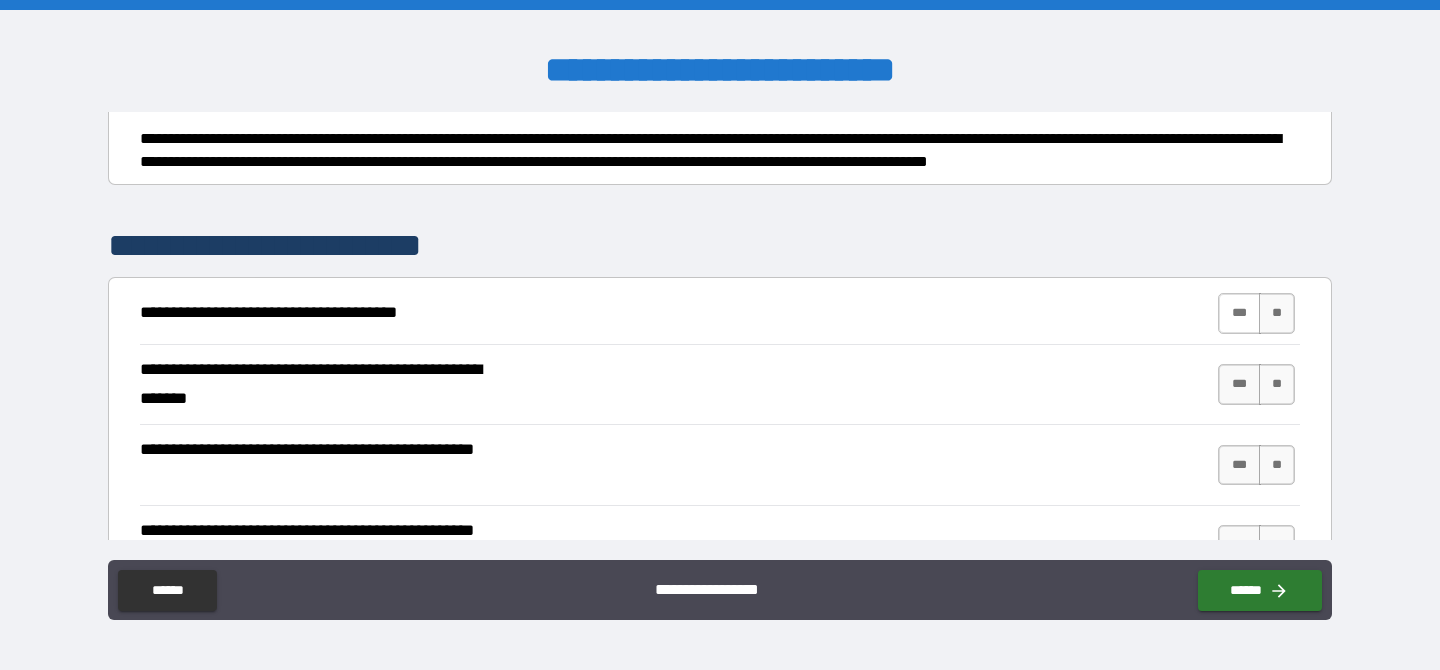 click on "***" at bounding box center (1239, 313) 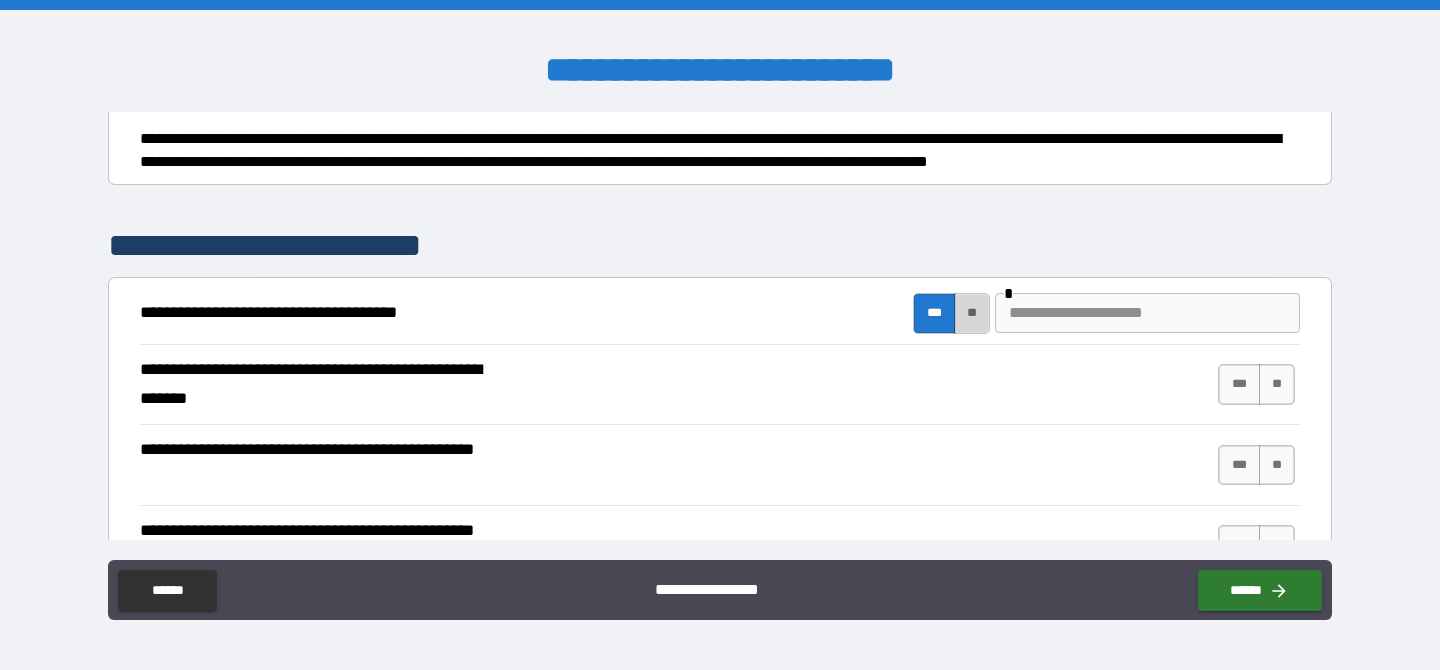 click on "**" at bounding box center [972, 313] 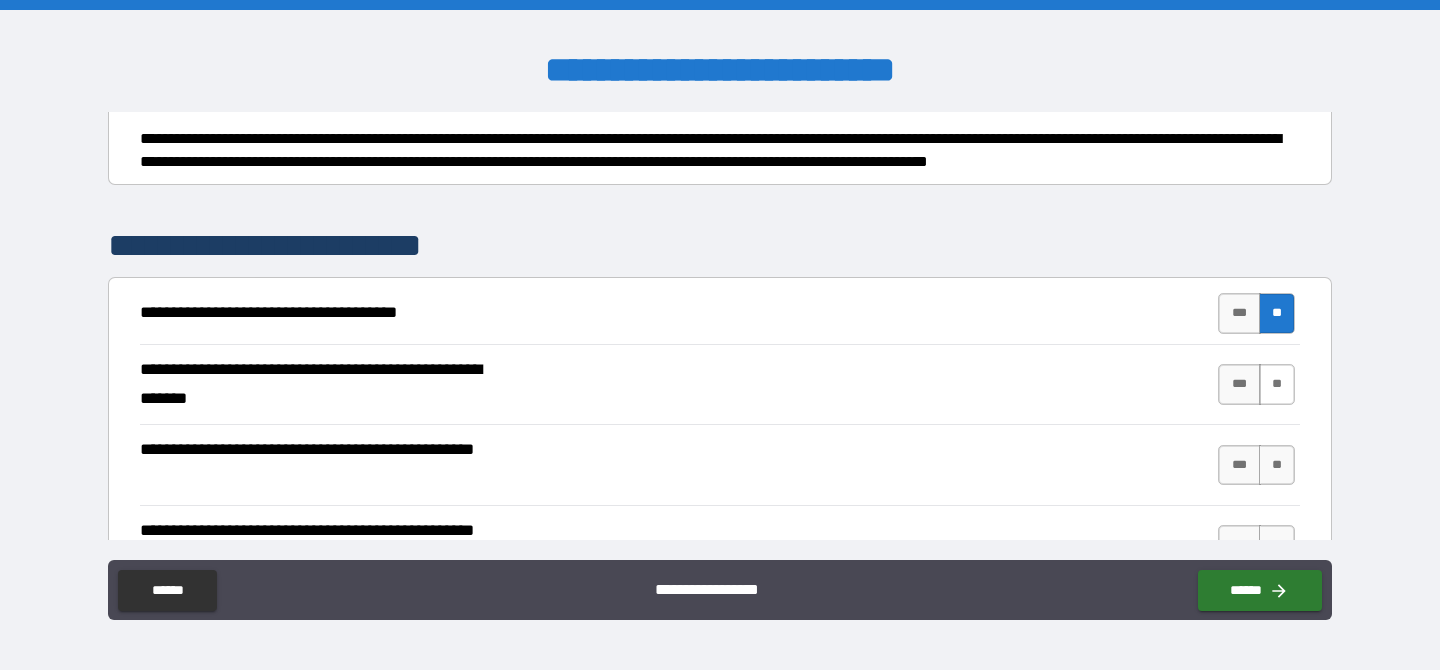 click on "**" at bounding box center [1277, 384] 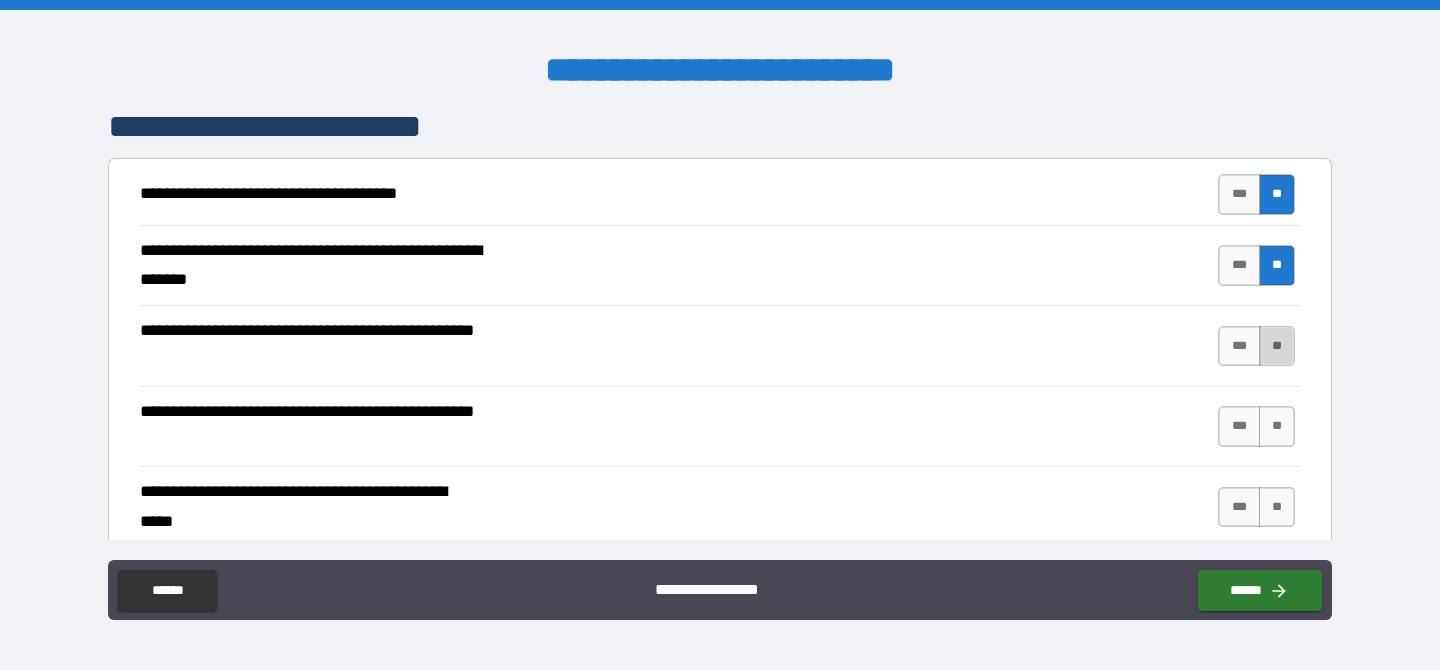 click on "**" at bounding box center (1277, 346) 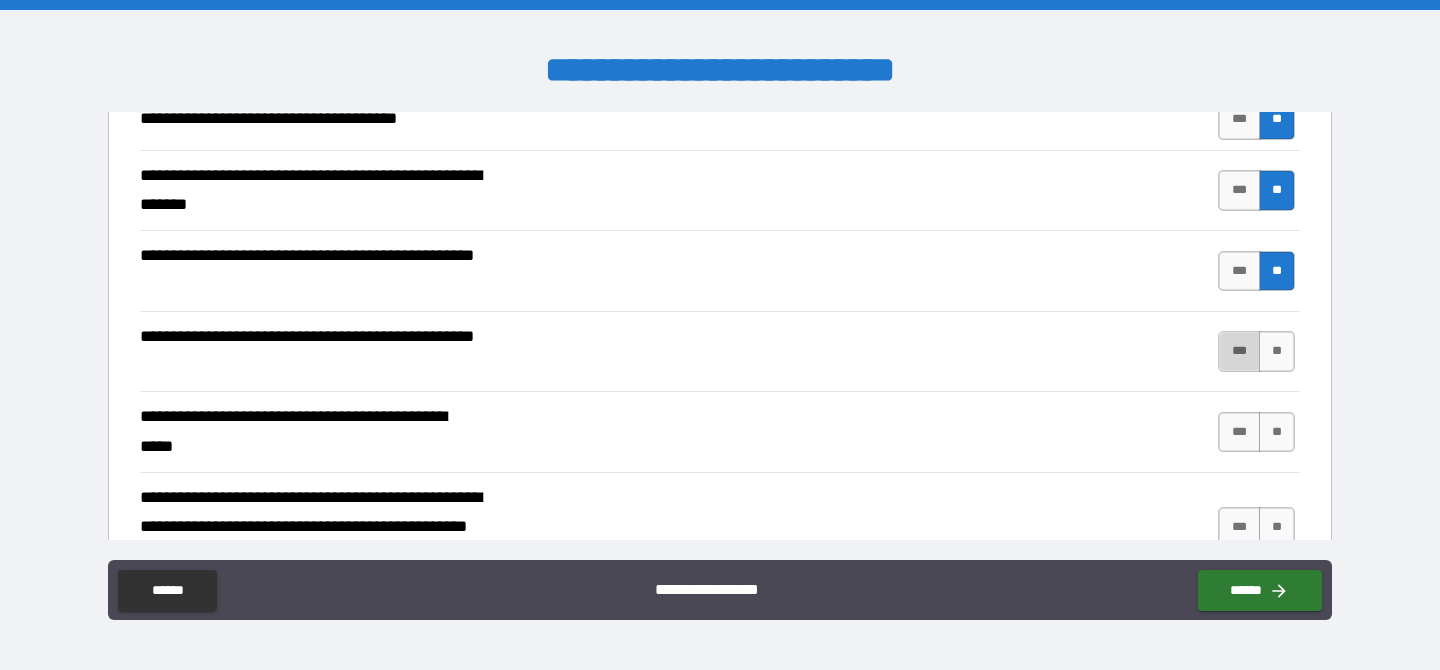 click on "***" at bounding box center (1239, 351) 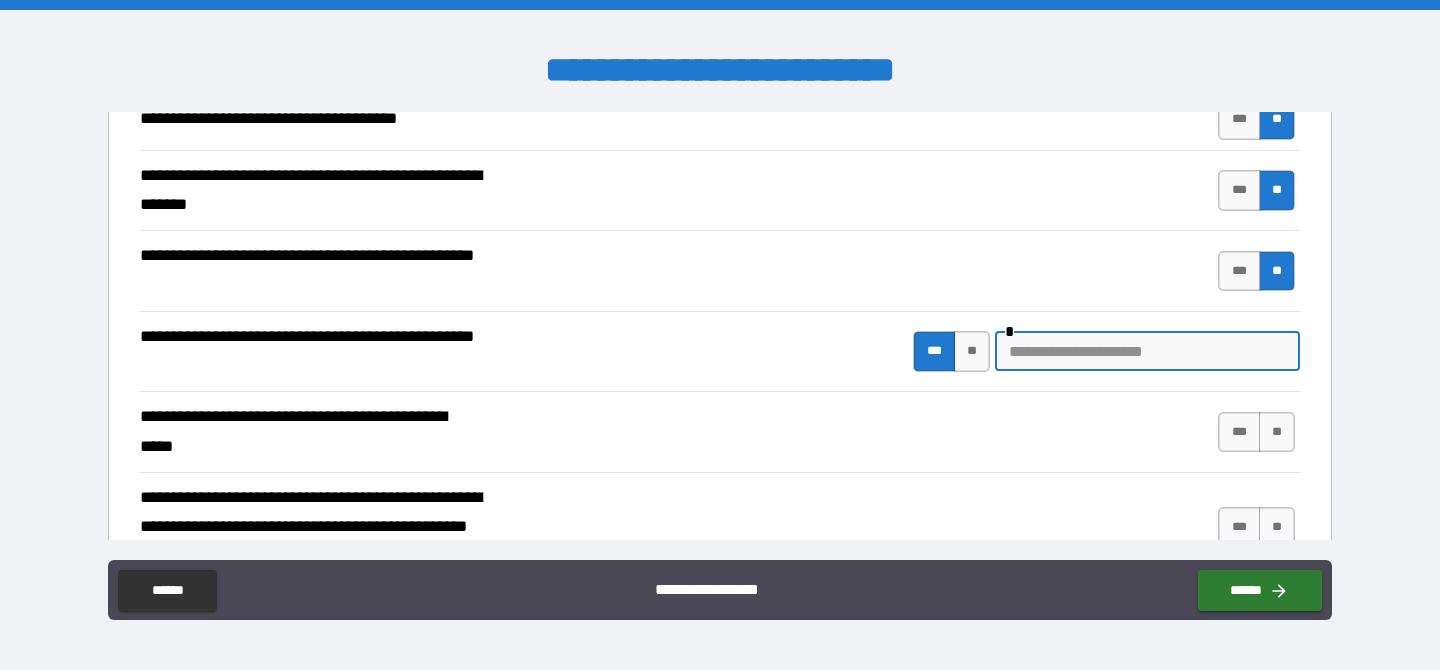 click at bounding box center [1147, 351] 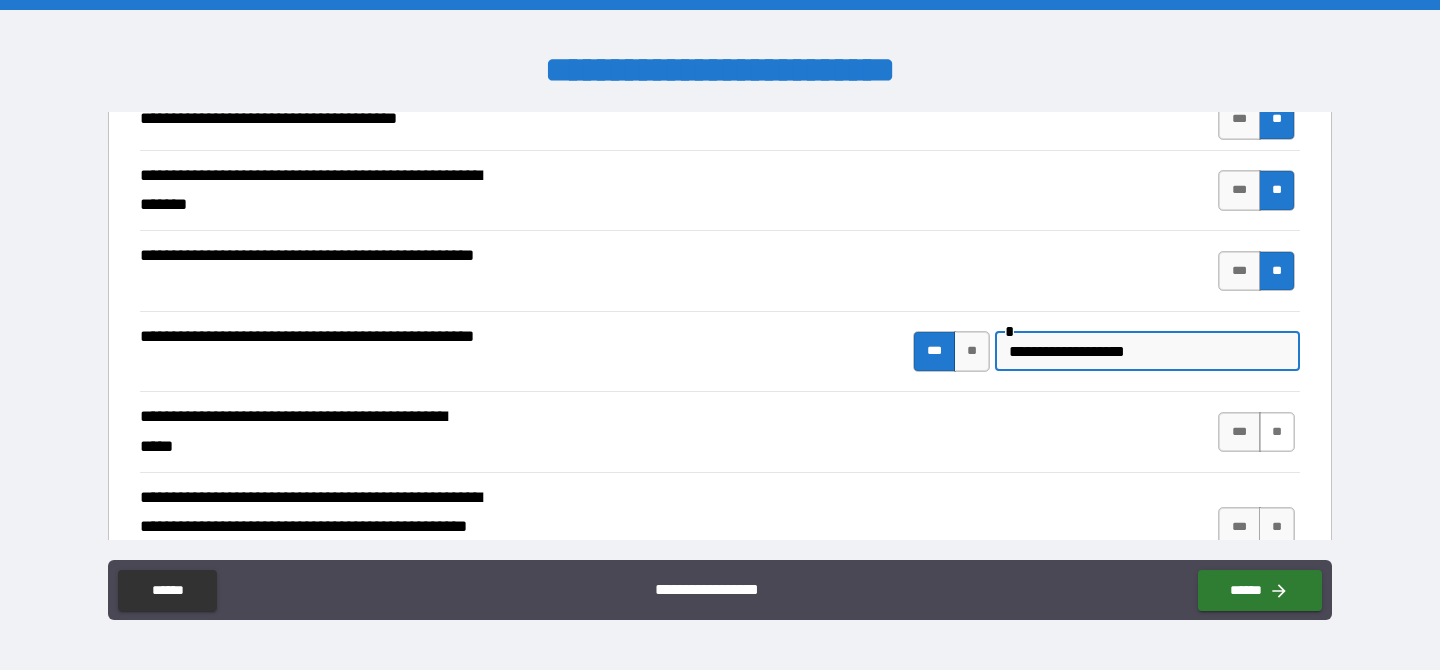 click on "**" at bounding box center [1277, 432] 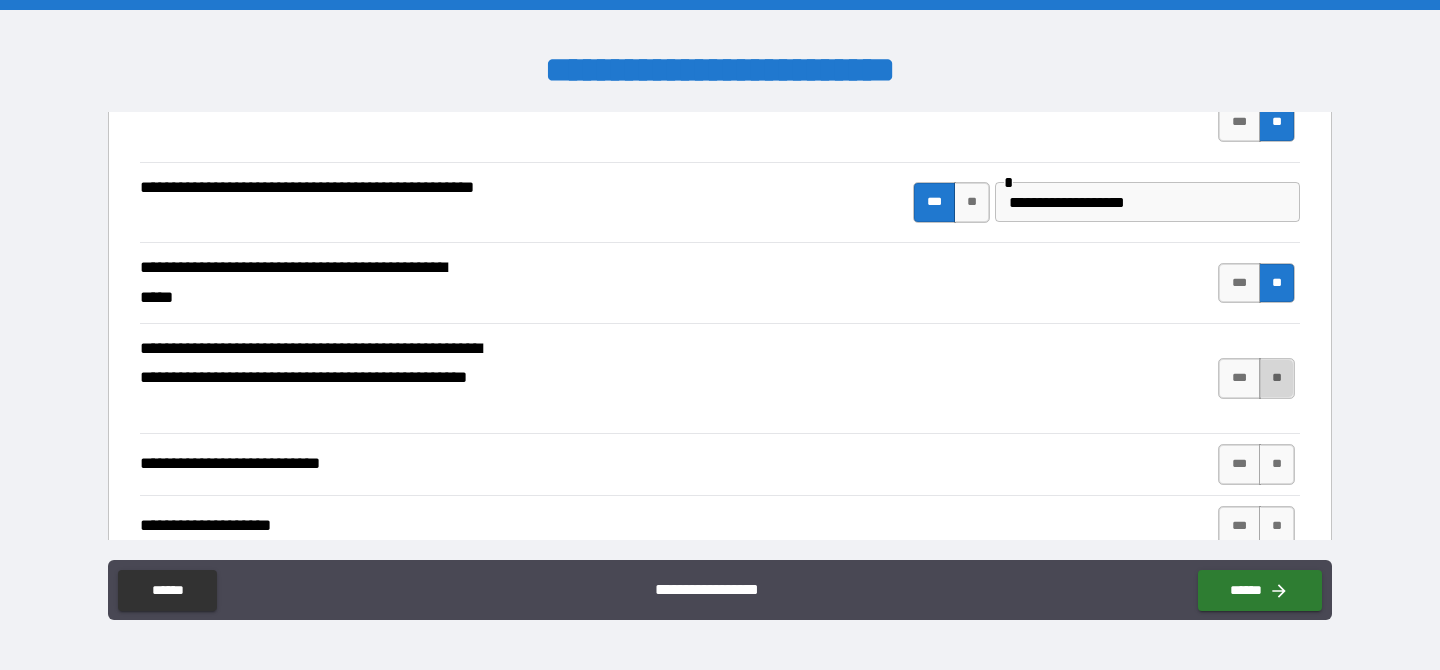 click on "**" at bounding box center [1277, 378] 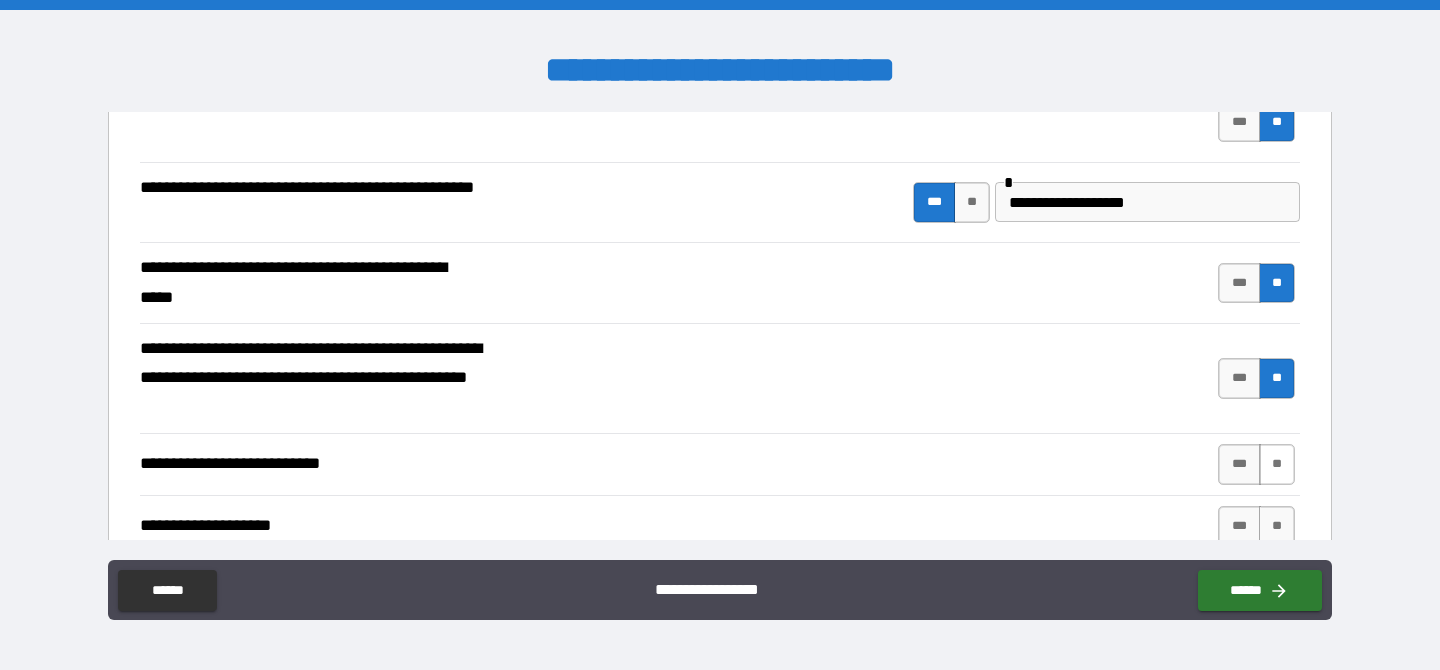 click on "**" at bounding box center (1277, 464) 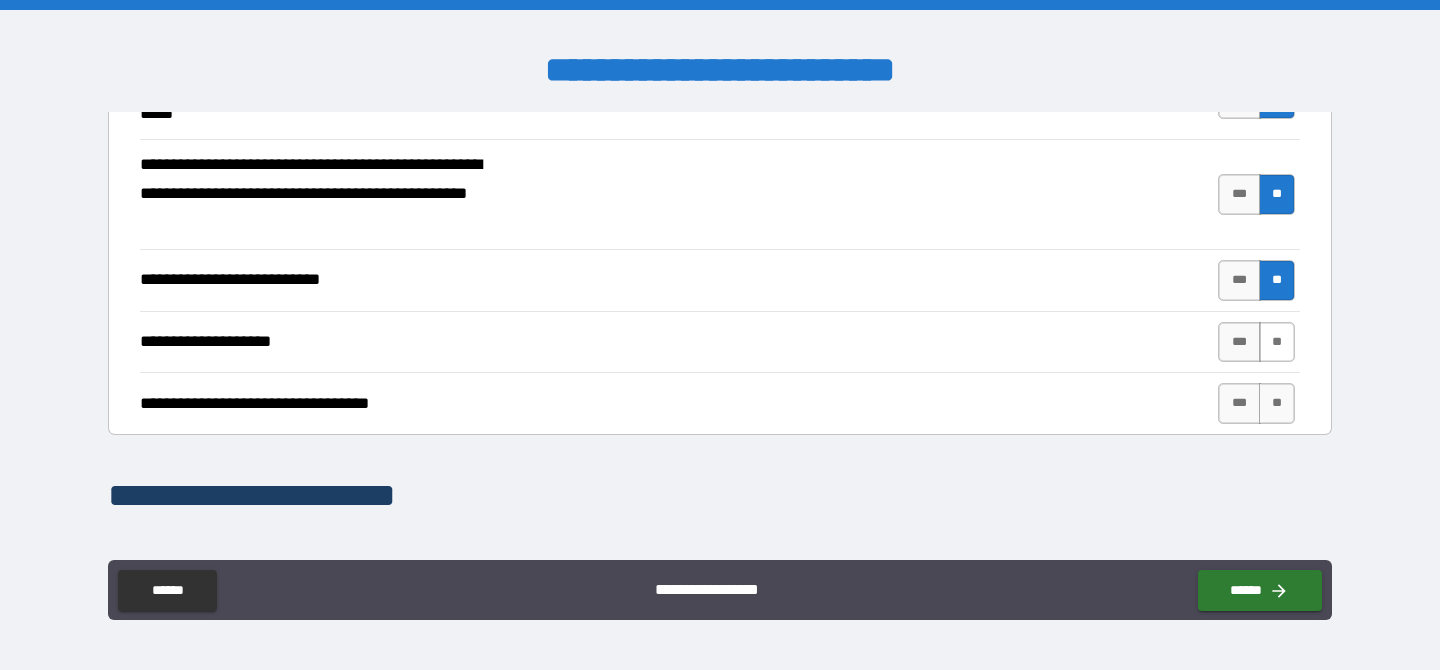 click on "**" at bounding box center [1277, 342] 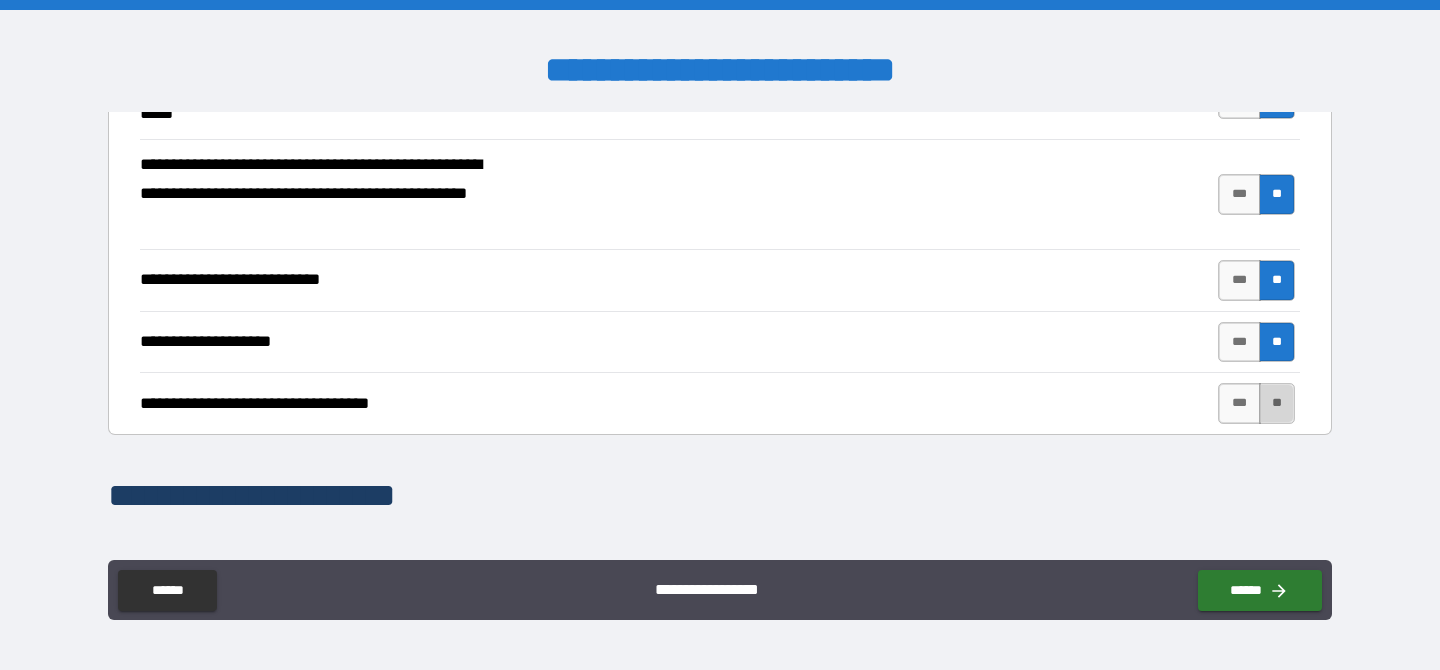 click on "**" at bounding box center [1277, 403] 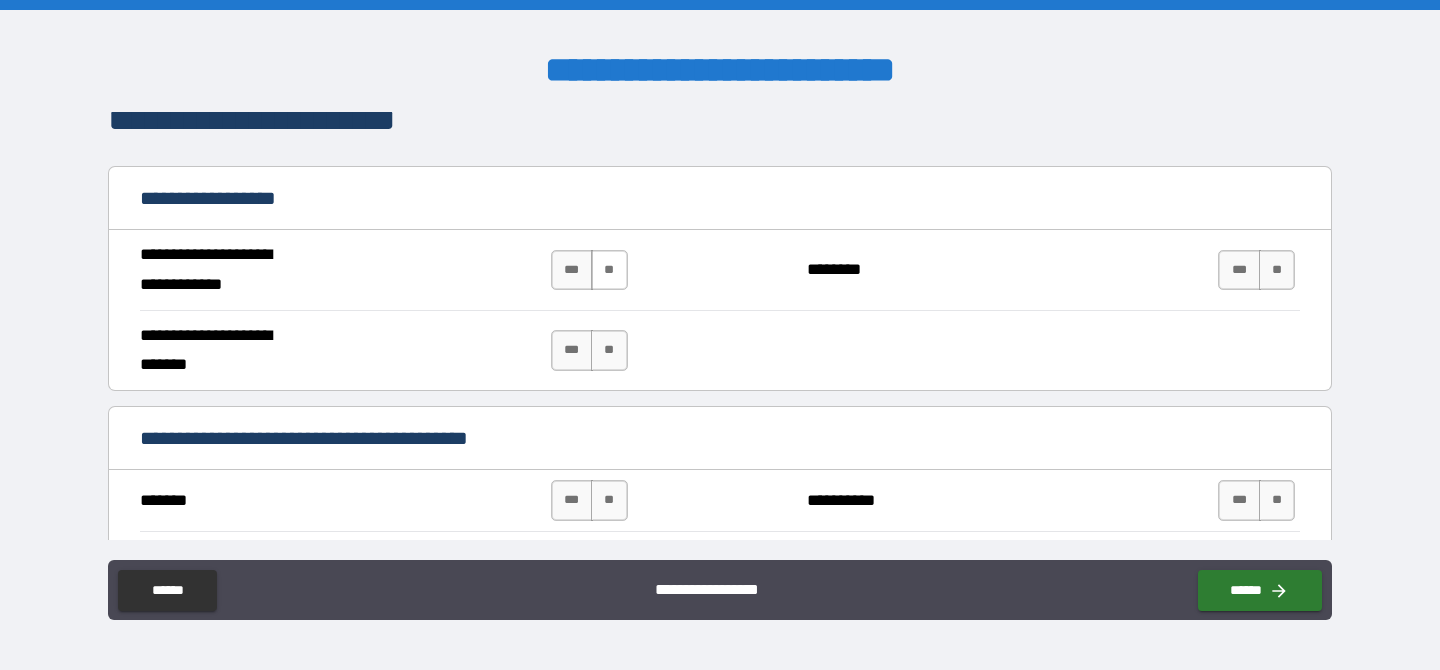 click on "**" at bounding box center (609, 270) 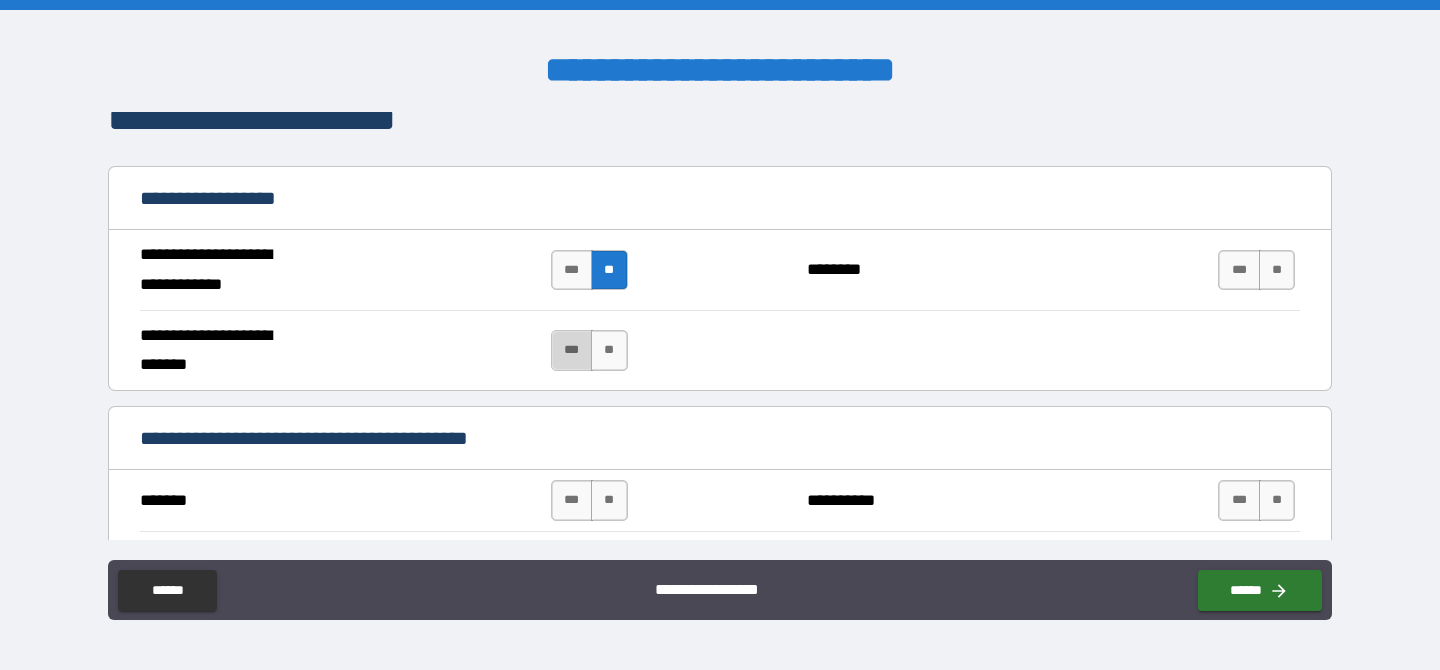 click on "***" at bounding box center (572, 350) 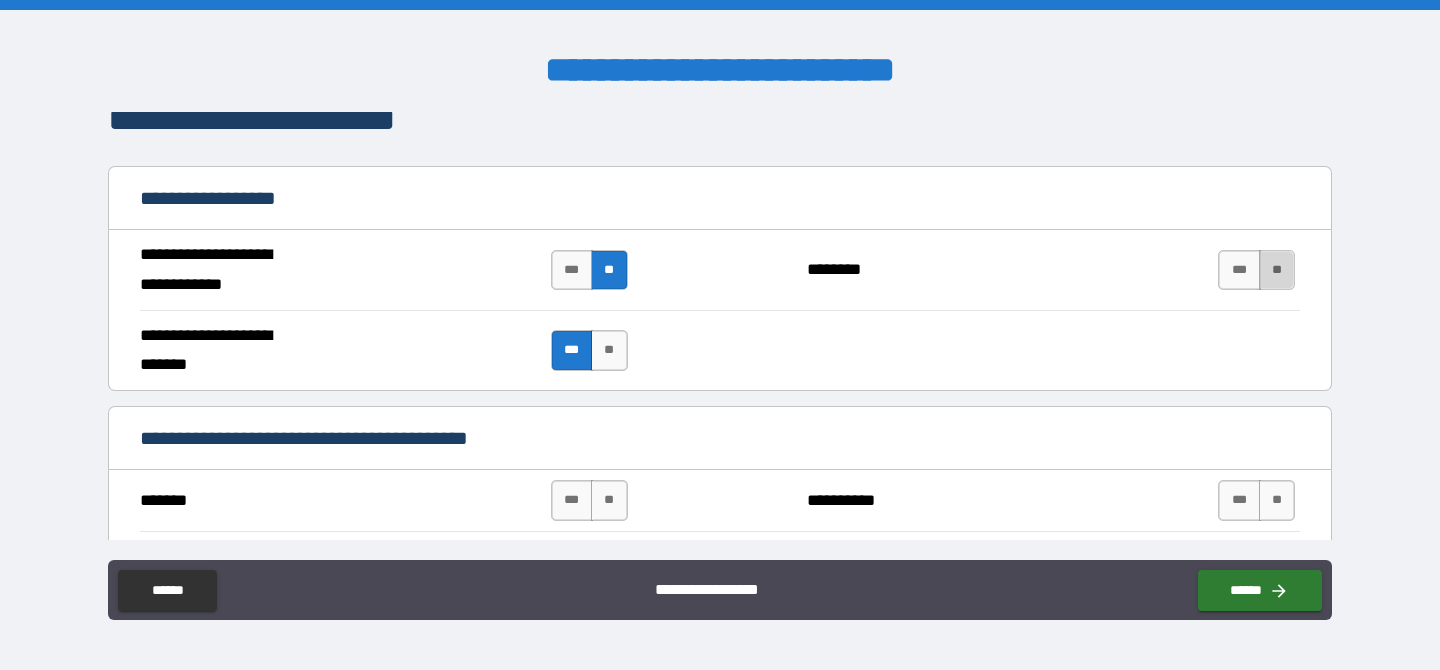 click on "**" at bounding box center [1277, 270] 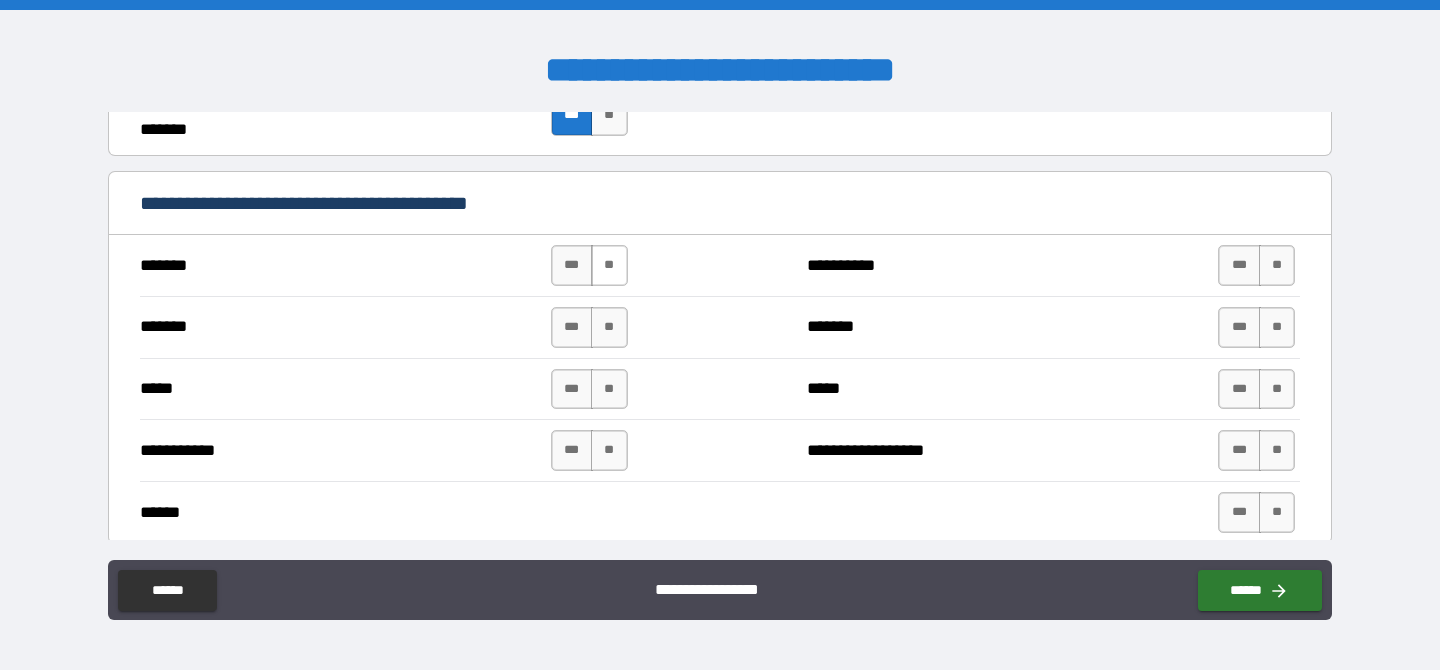 click on "**" at bounding box center (609, 265) 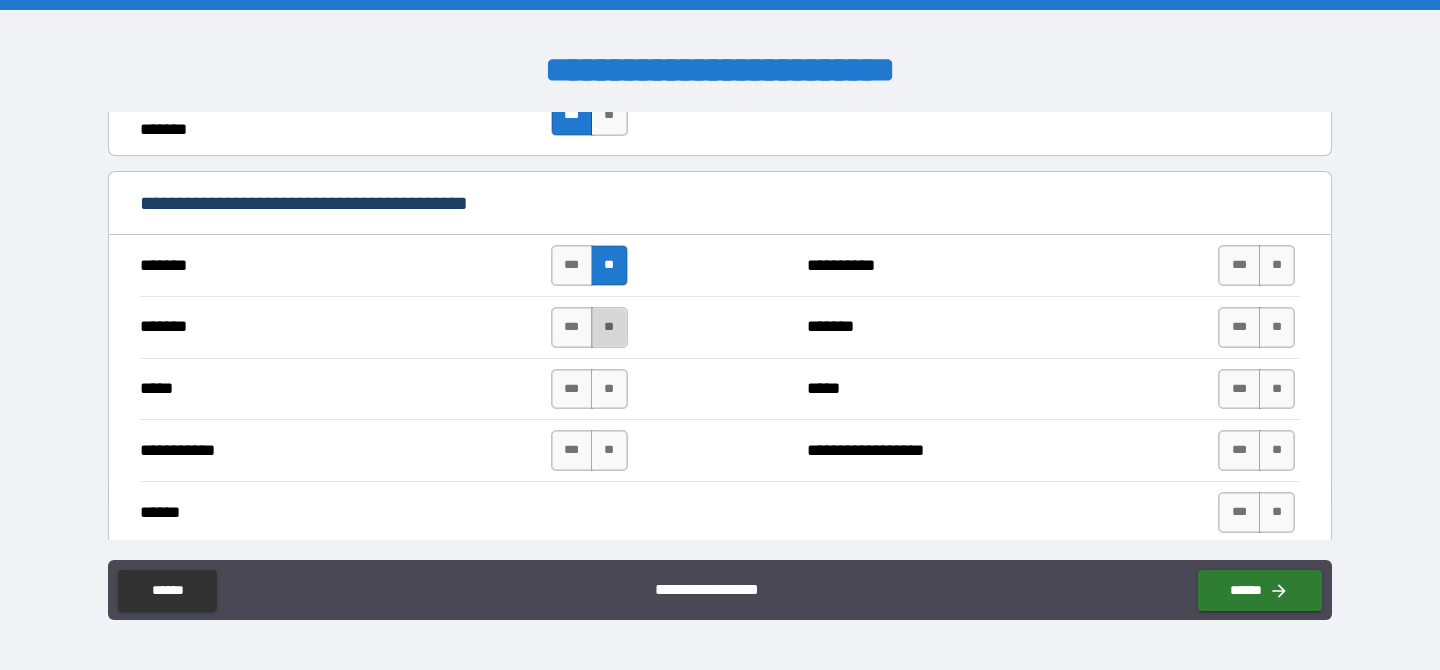 click on "**" at bounding box center (609, 327) 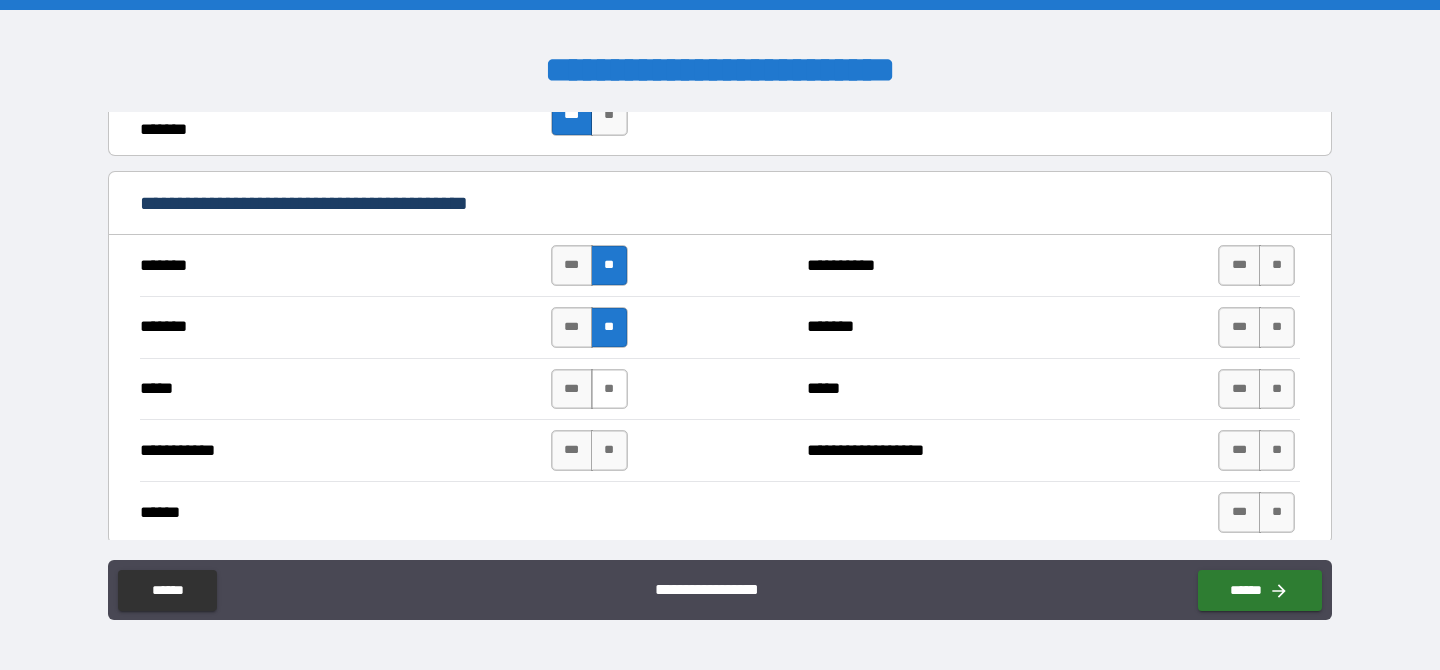 click on "**" at bounding box center [609, 389] 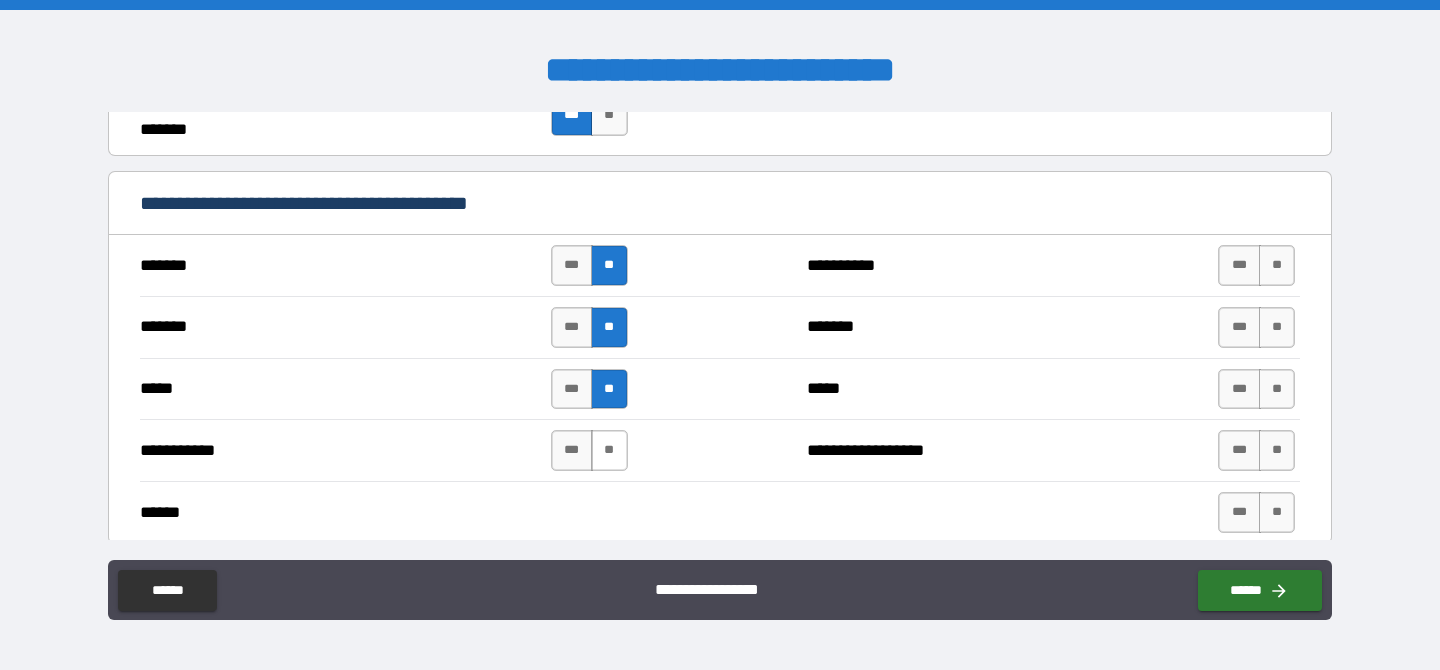 click on "**" at bounding box center (609, 450) 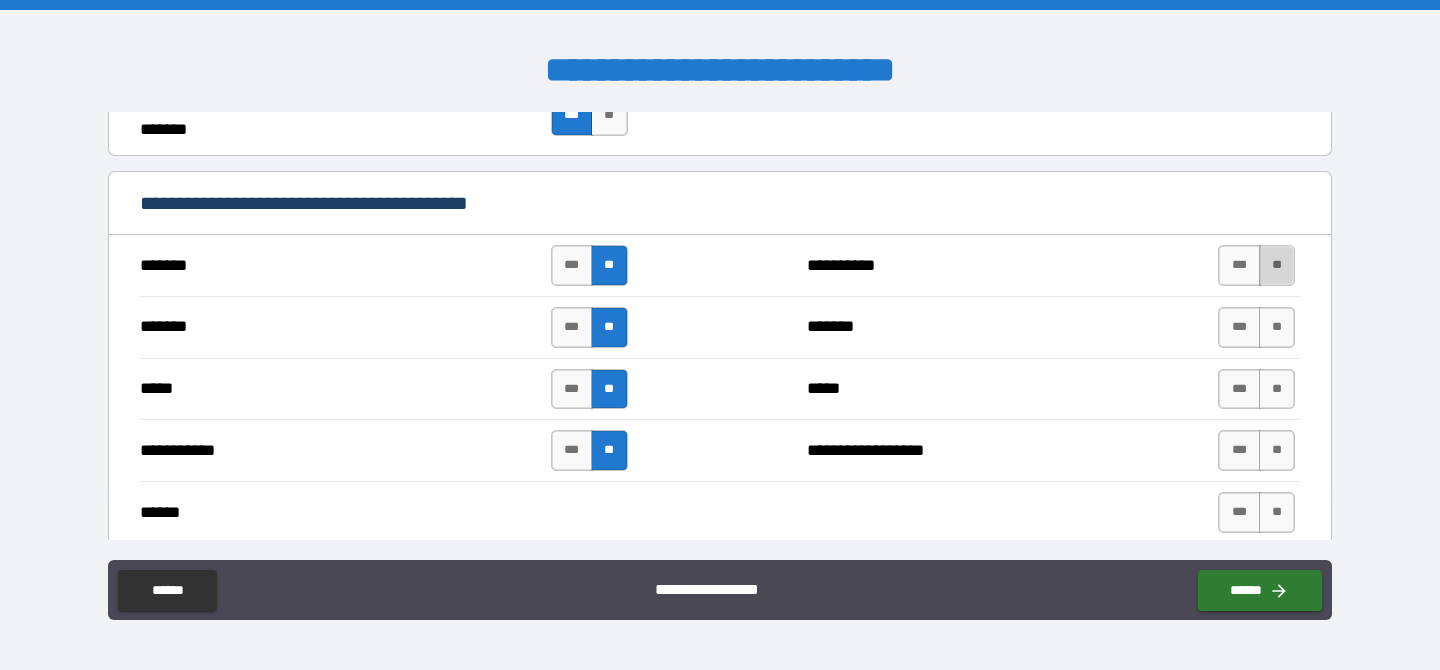 click on "**" at bounding box center [1277, 265] 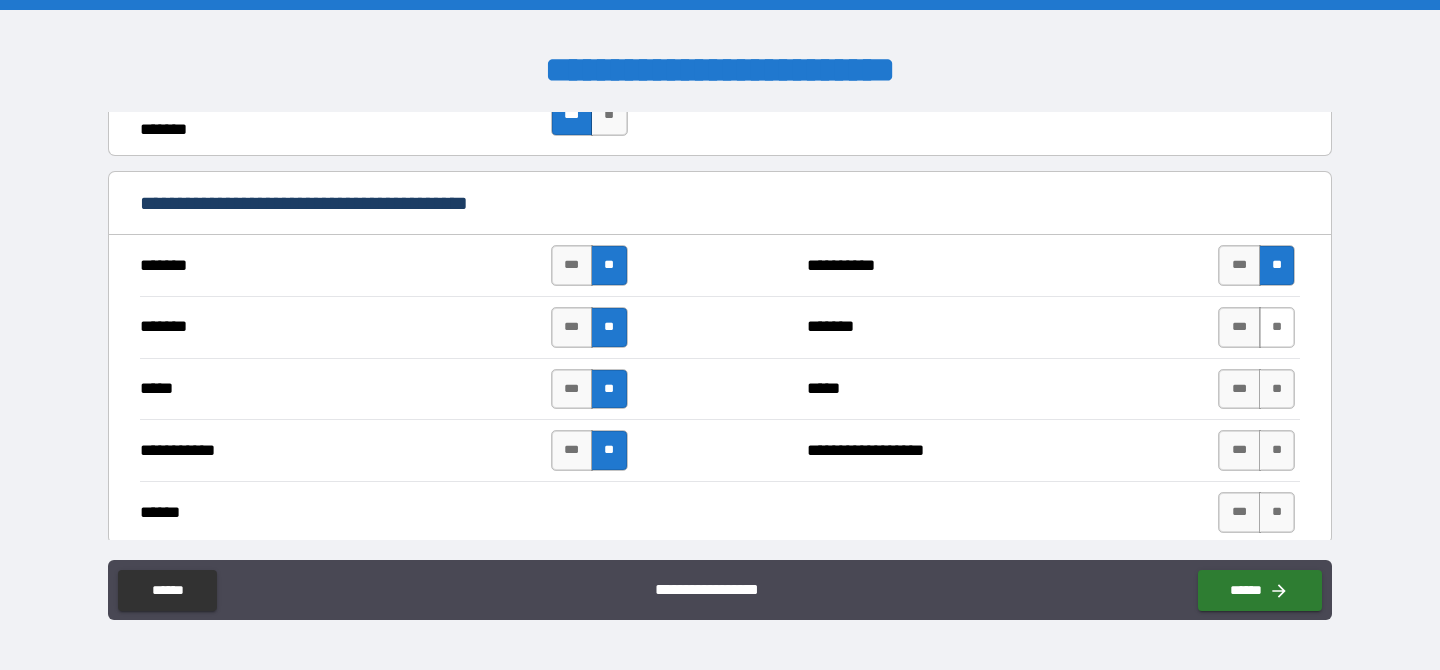 click on "**" at bounding box center [1277, 327] 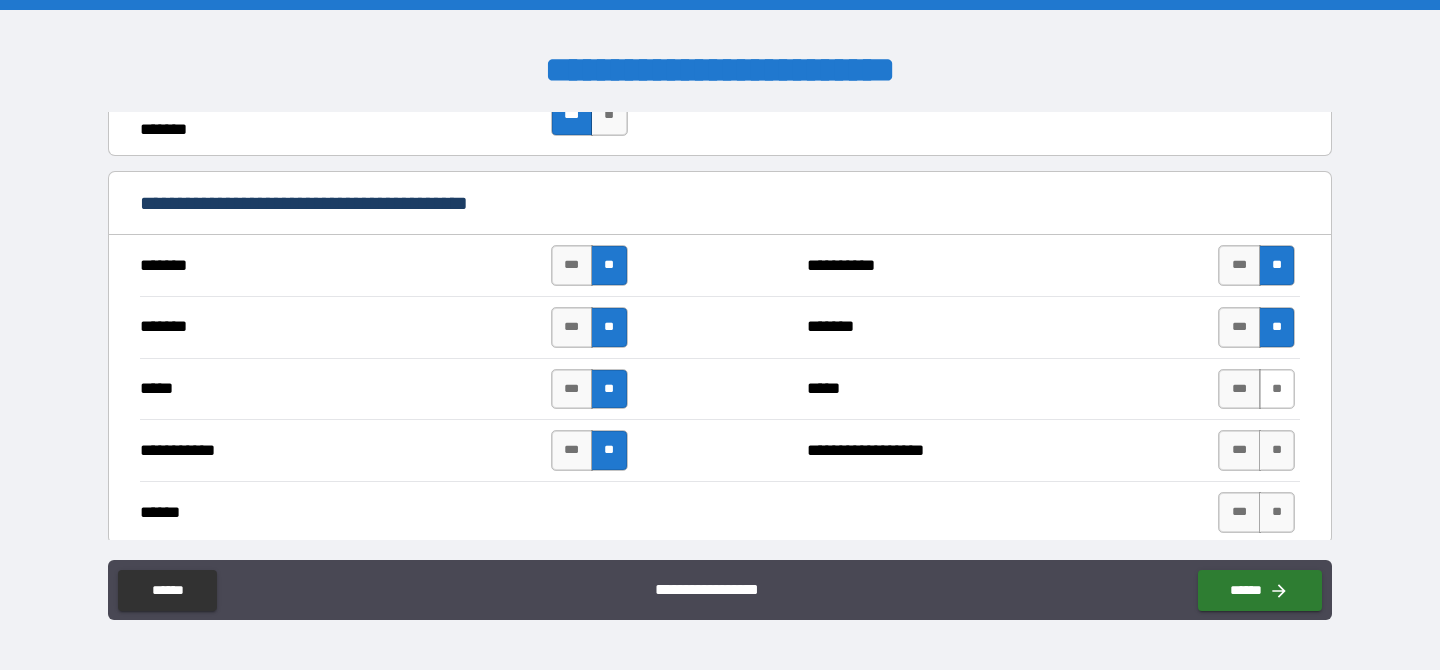 click on "**" at bounding box center [1277, 389] 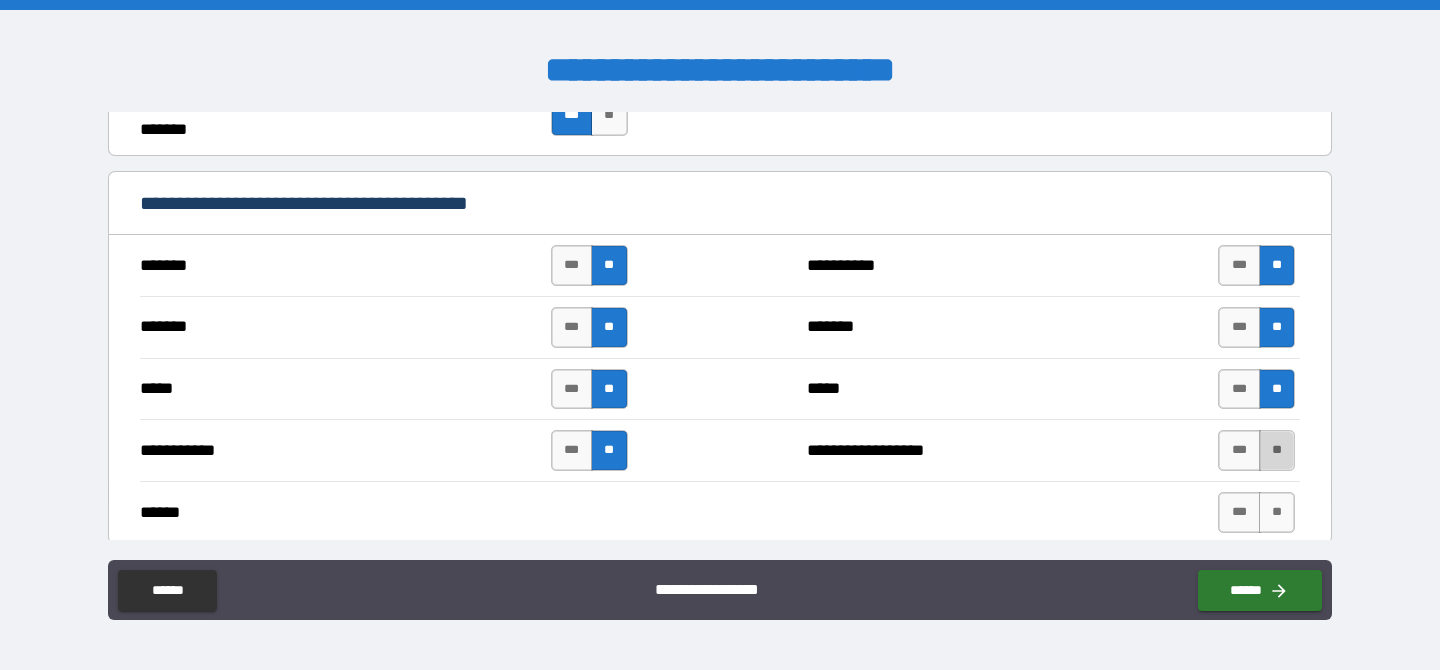 click on "**" at bounding box center (1277, 450) 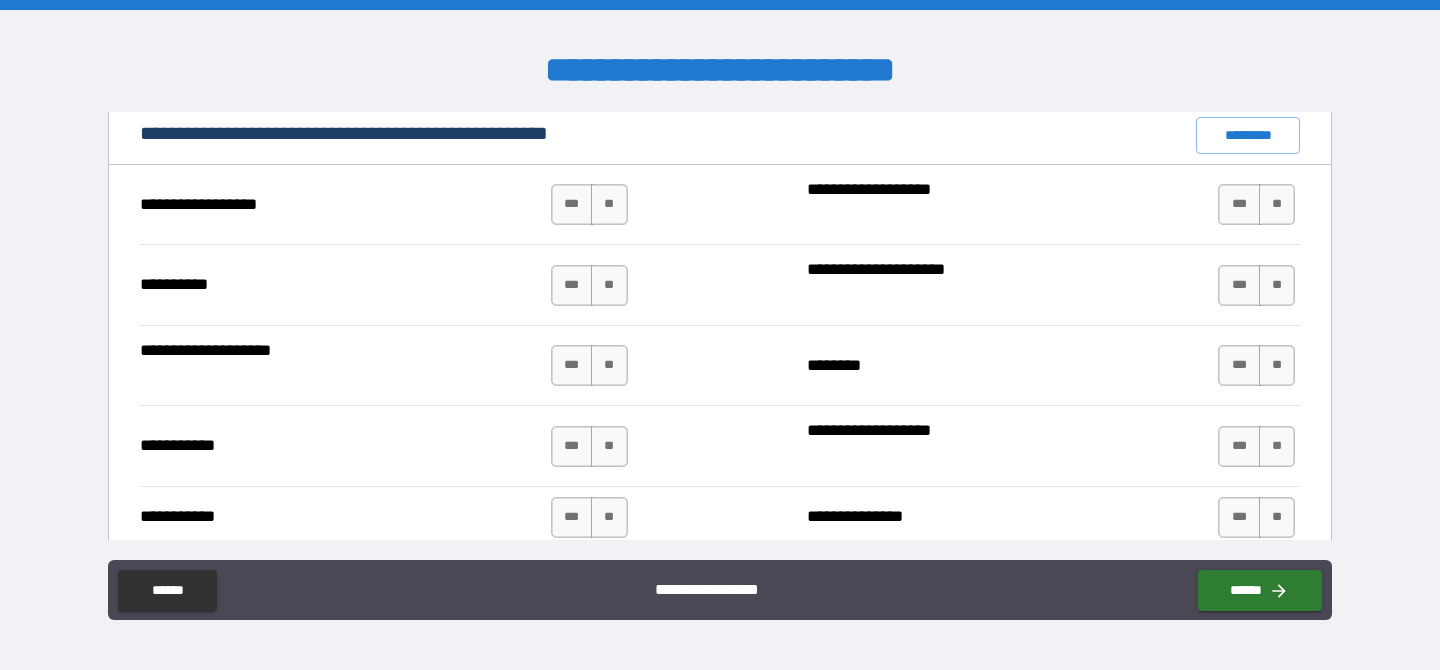 scroll, scrollTop: 1912, scrollLeft: 0, axis: vertical 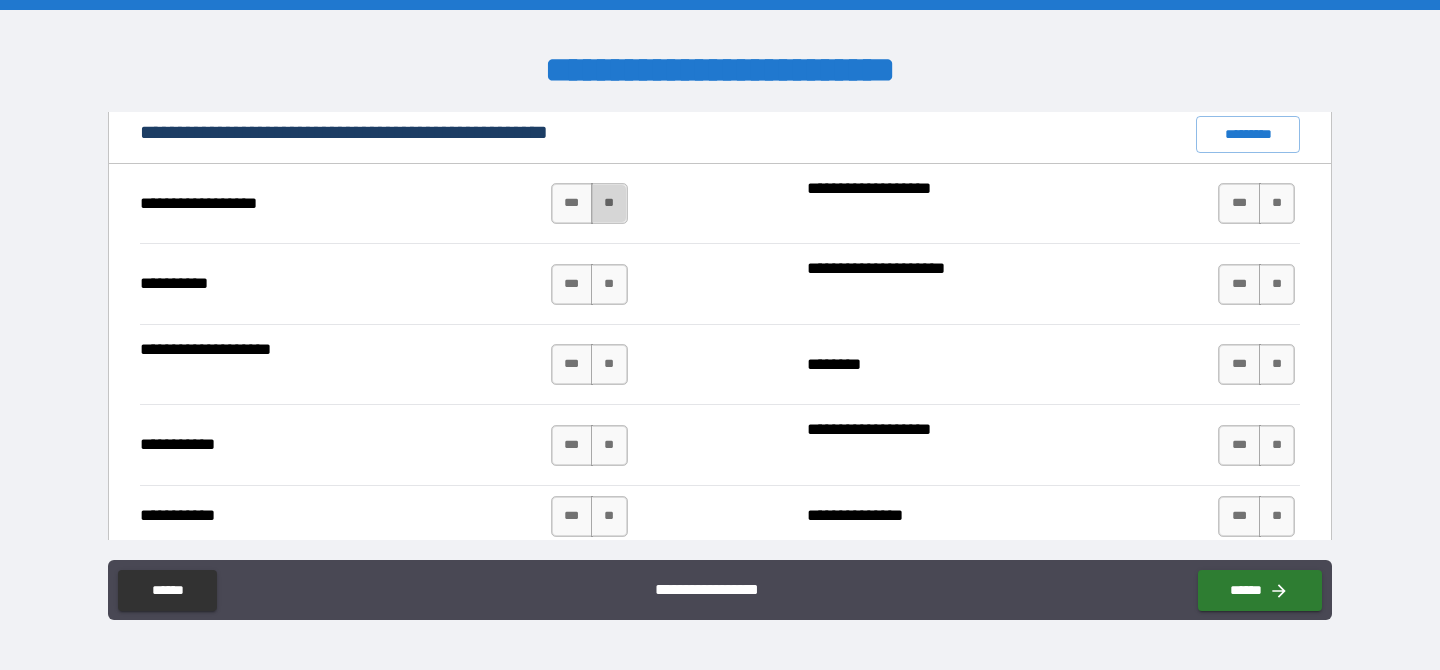 click on "**" at bounding box center [609, 203] 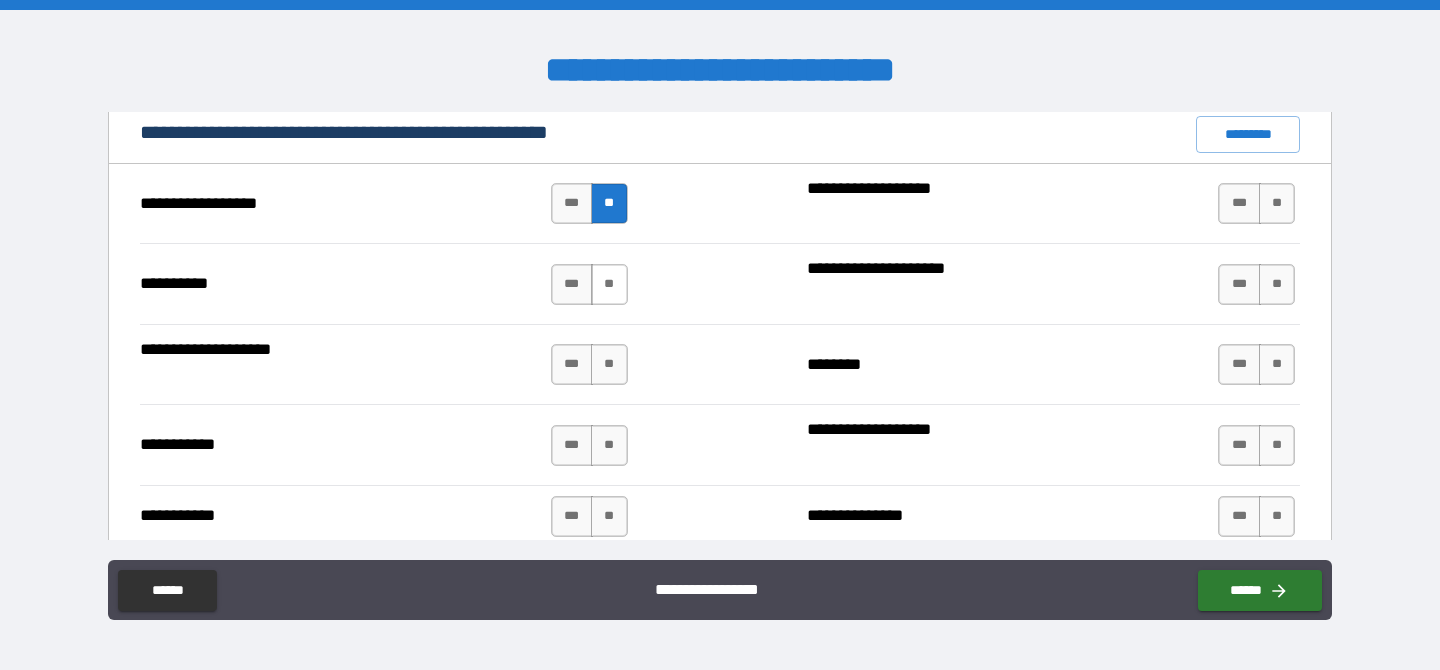 click on "**" at bounding box center [609, 284] 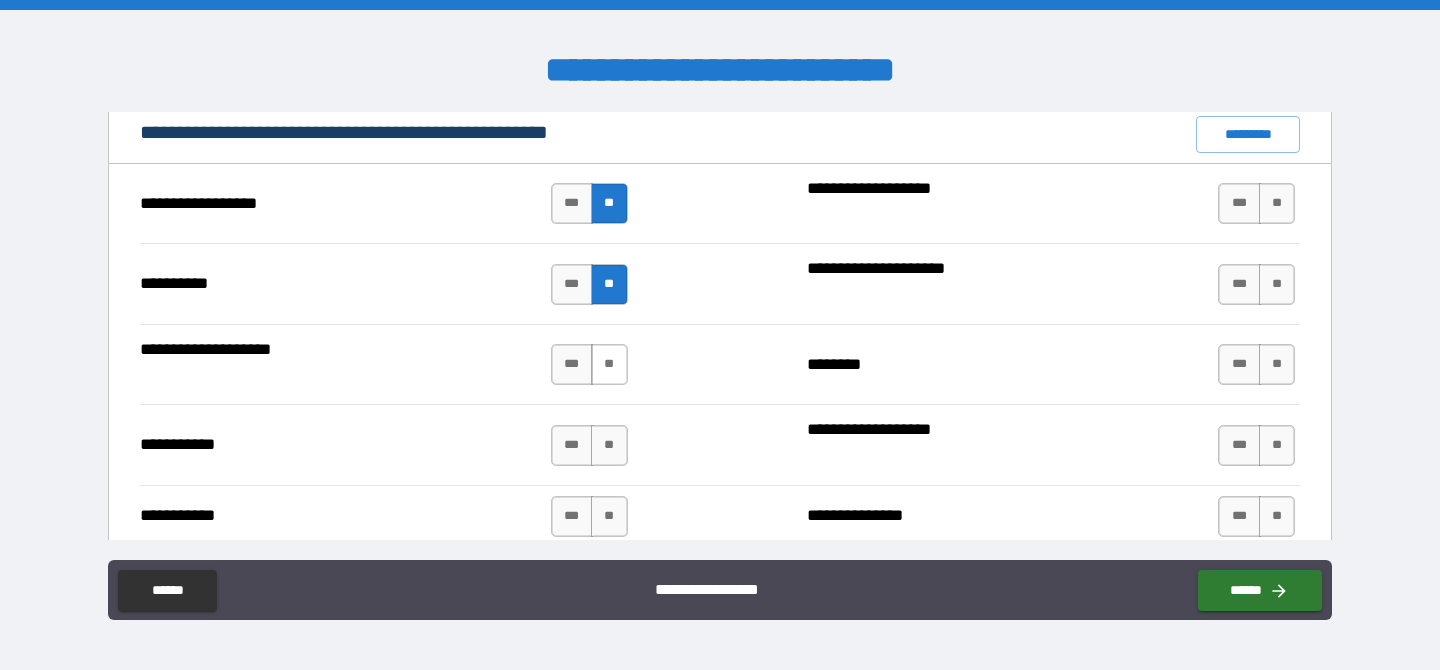 click on "**" at bounding box center (609, 364) 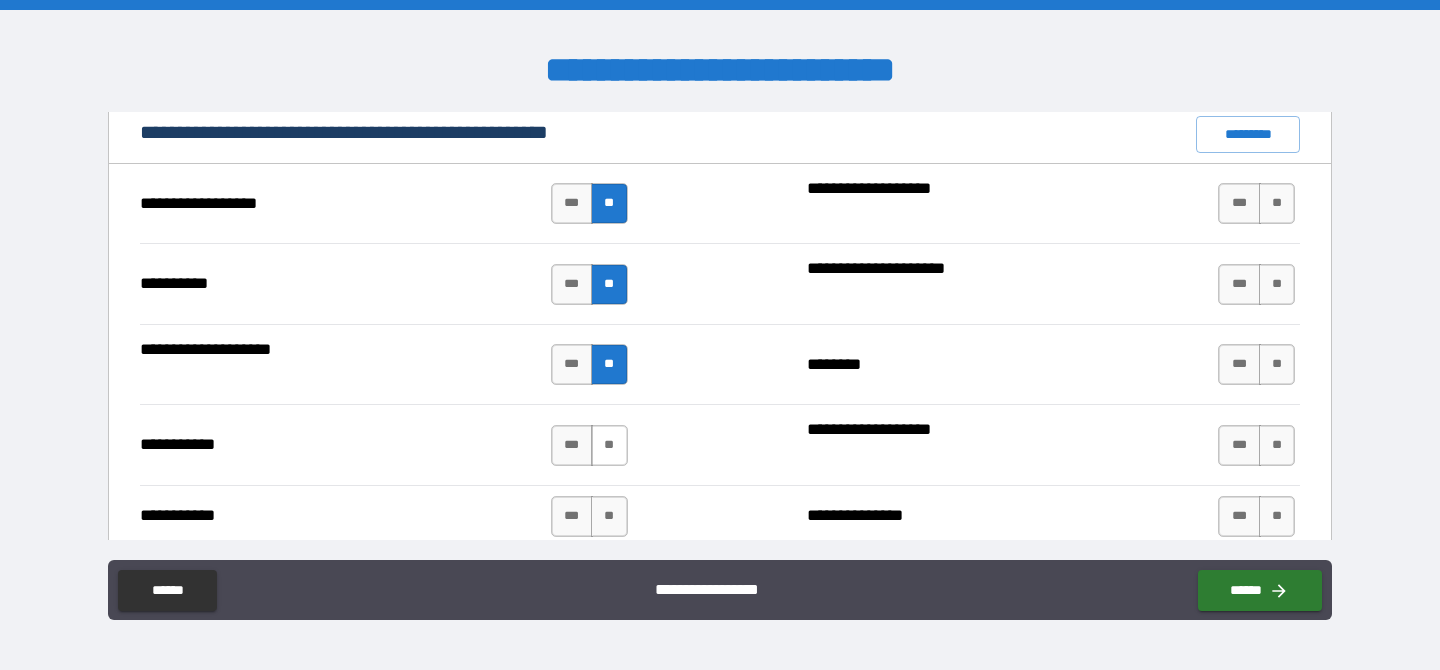 click on "**" at bounding box center (609, 445) 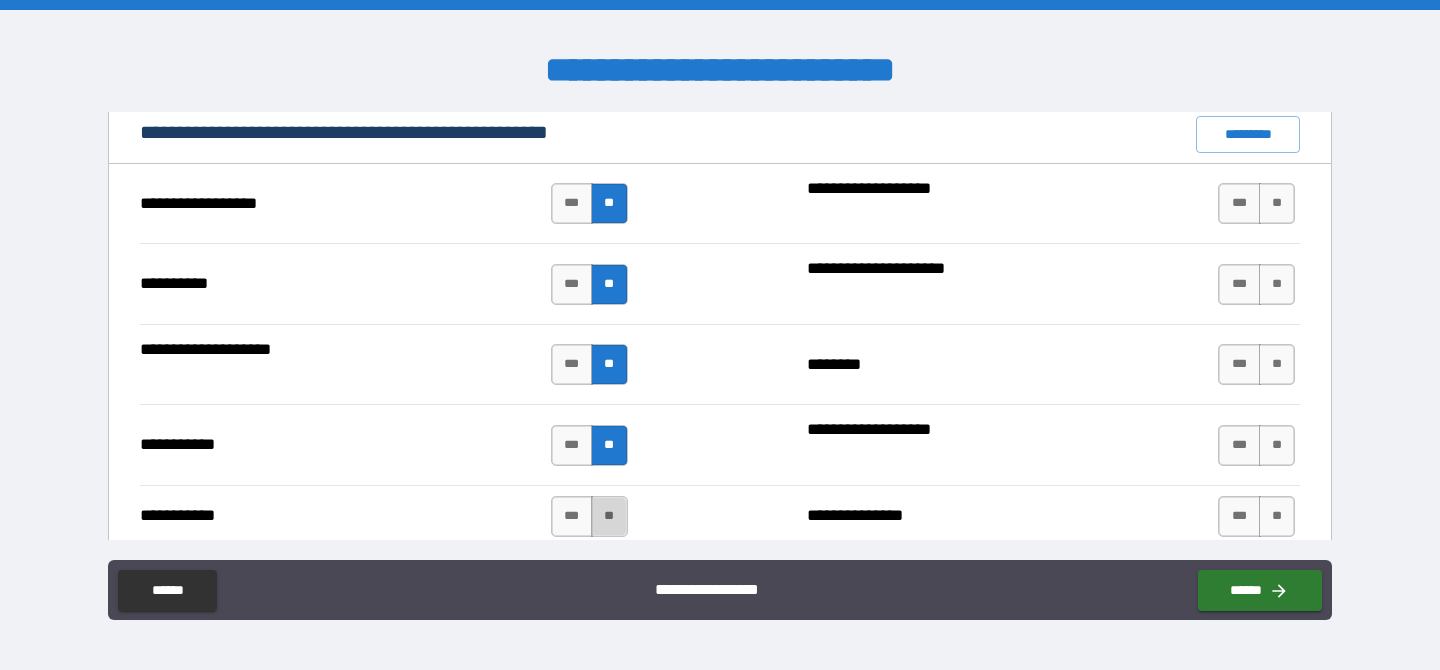 click on "**" at bounding box center (609, 516) 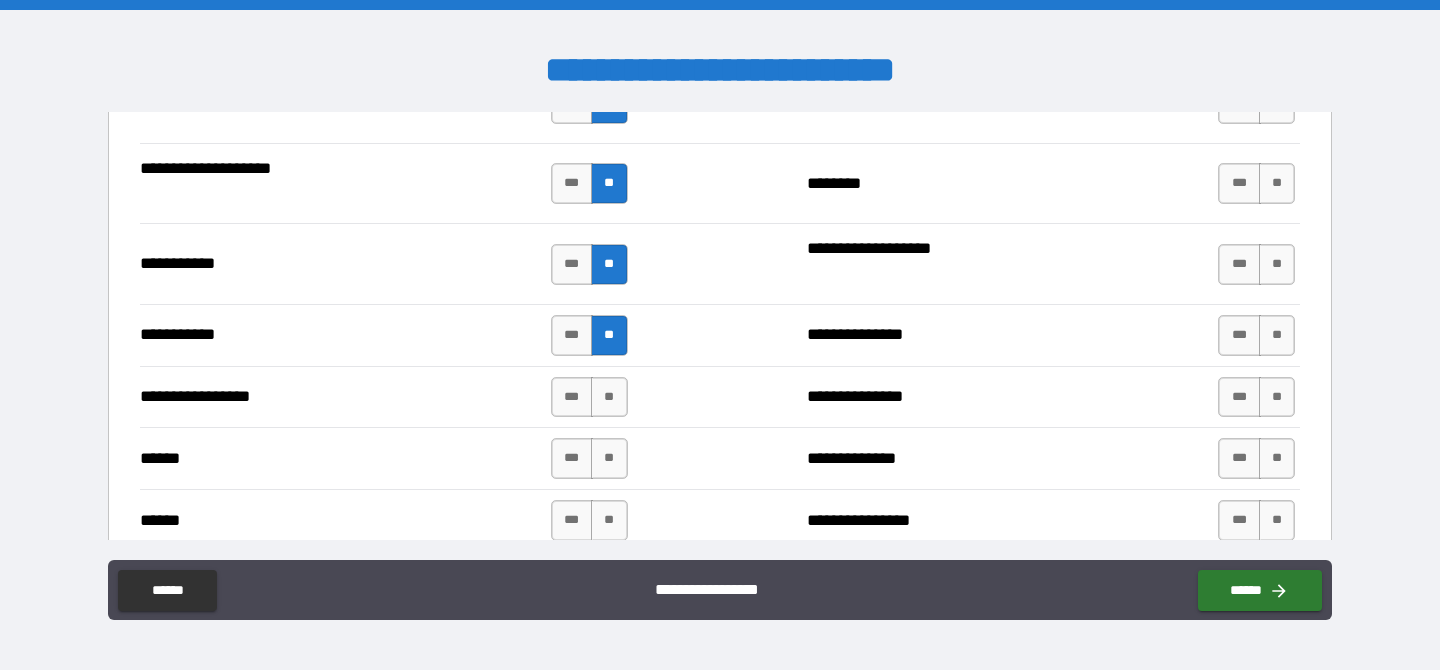 scroll, scrollTop: 2102, scrollLeft: 0, axis: vertical 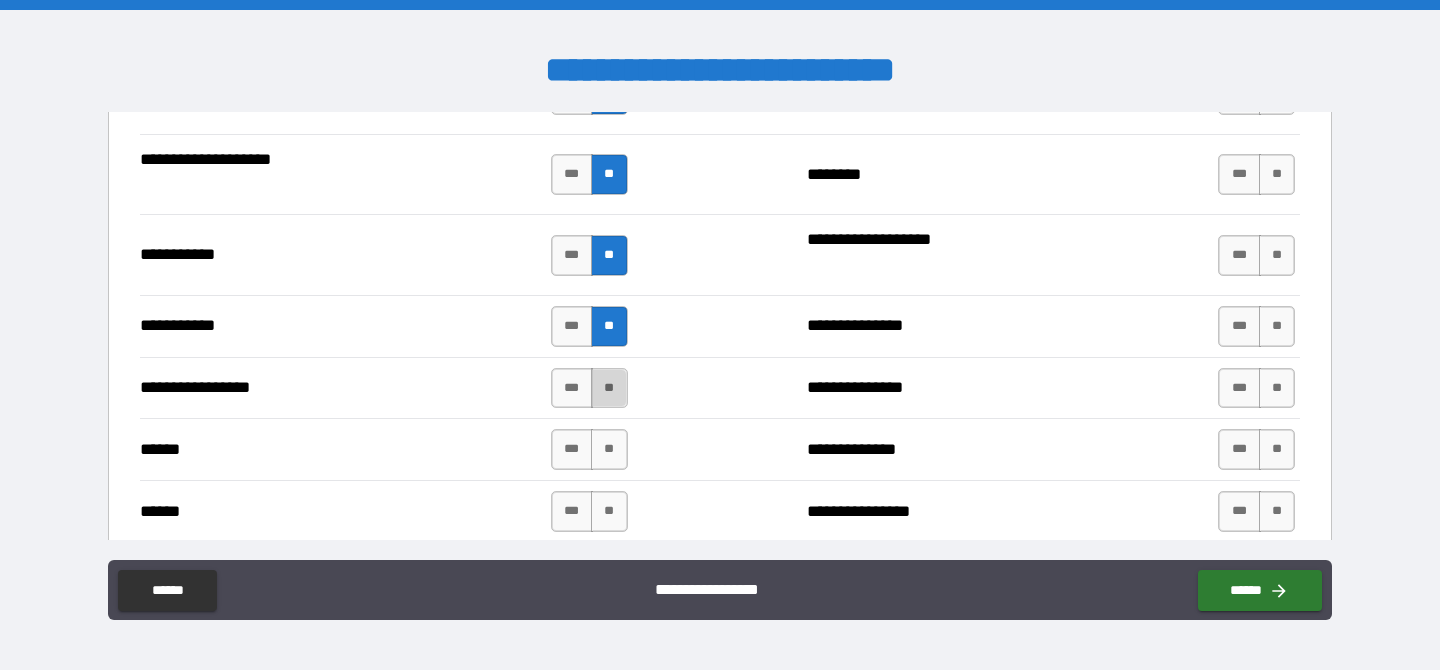 click on "**" at bounding box center (609, 388) 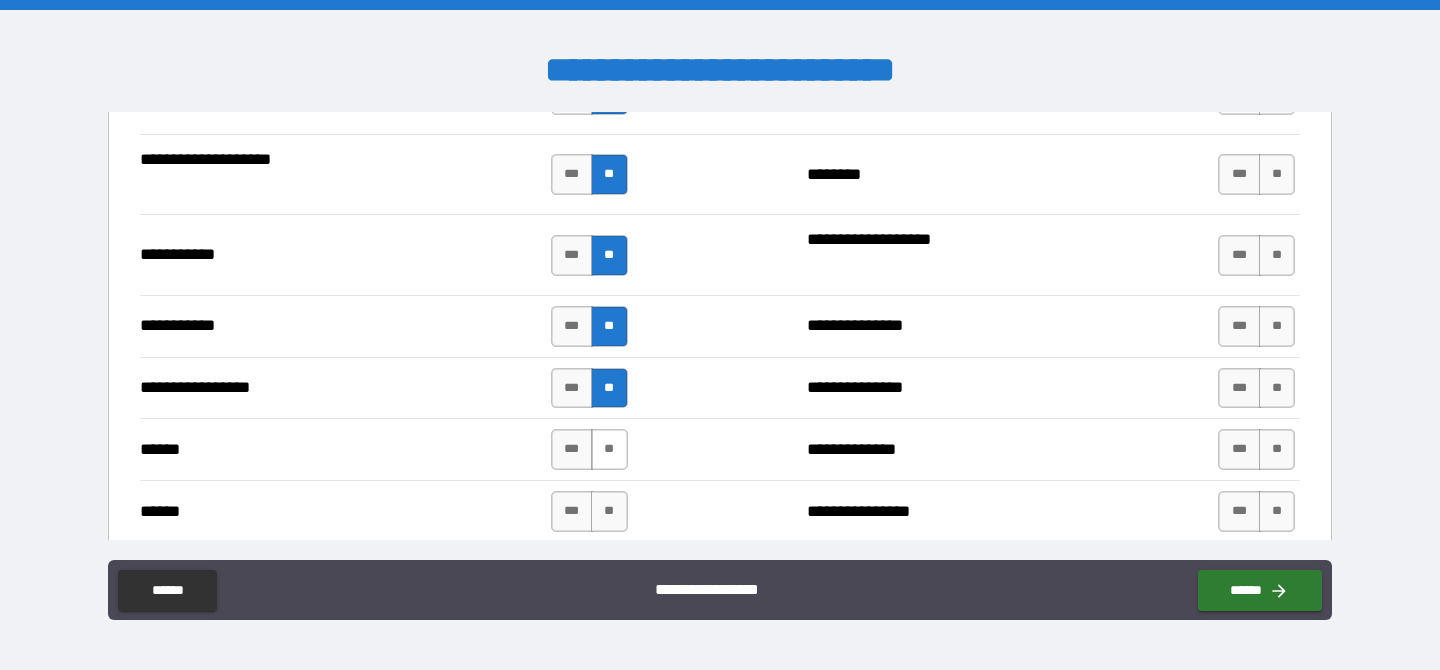 click on "**" at bounding box center [609, 449] 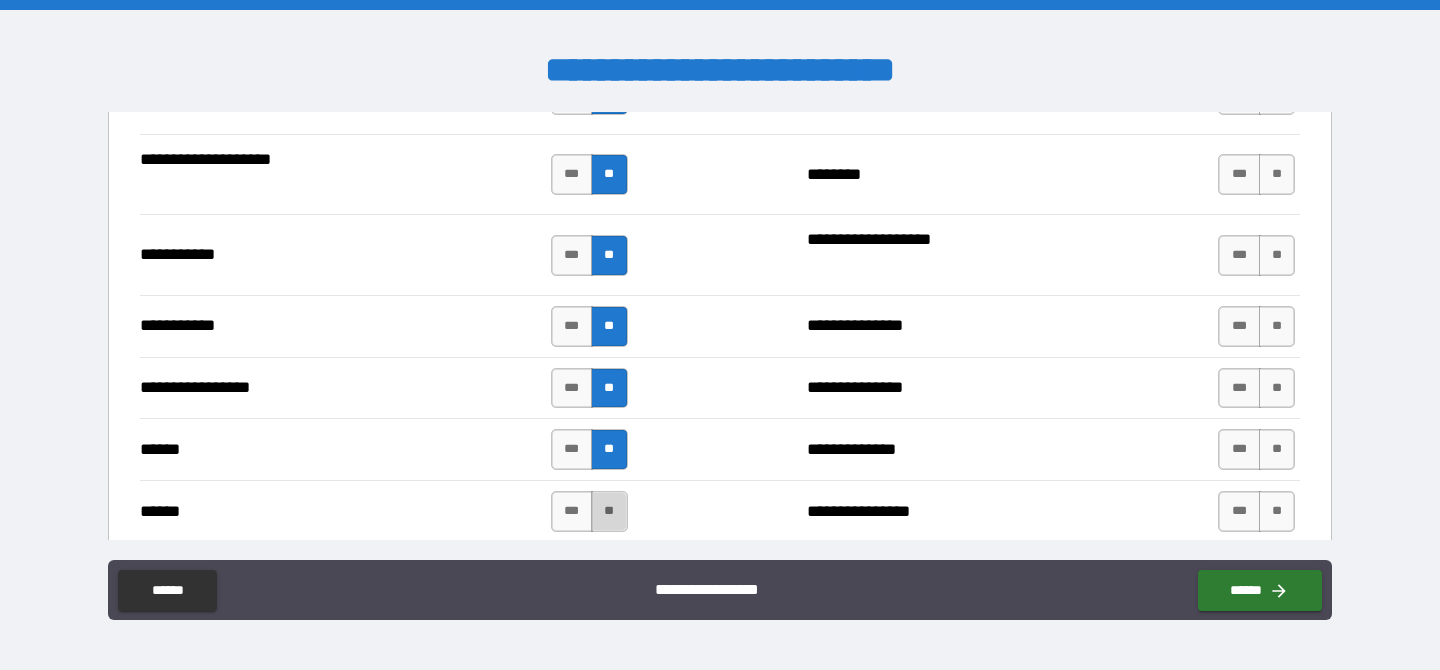 click on "**" at bounding box center [609, 511] 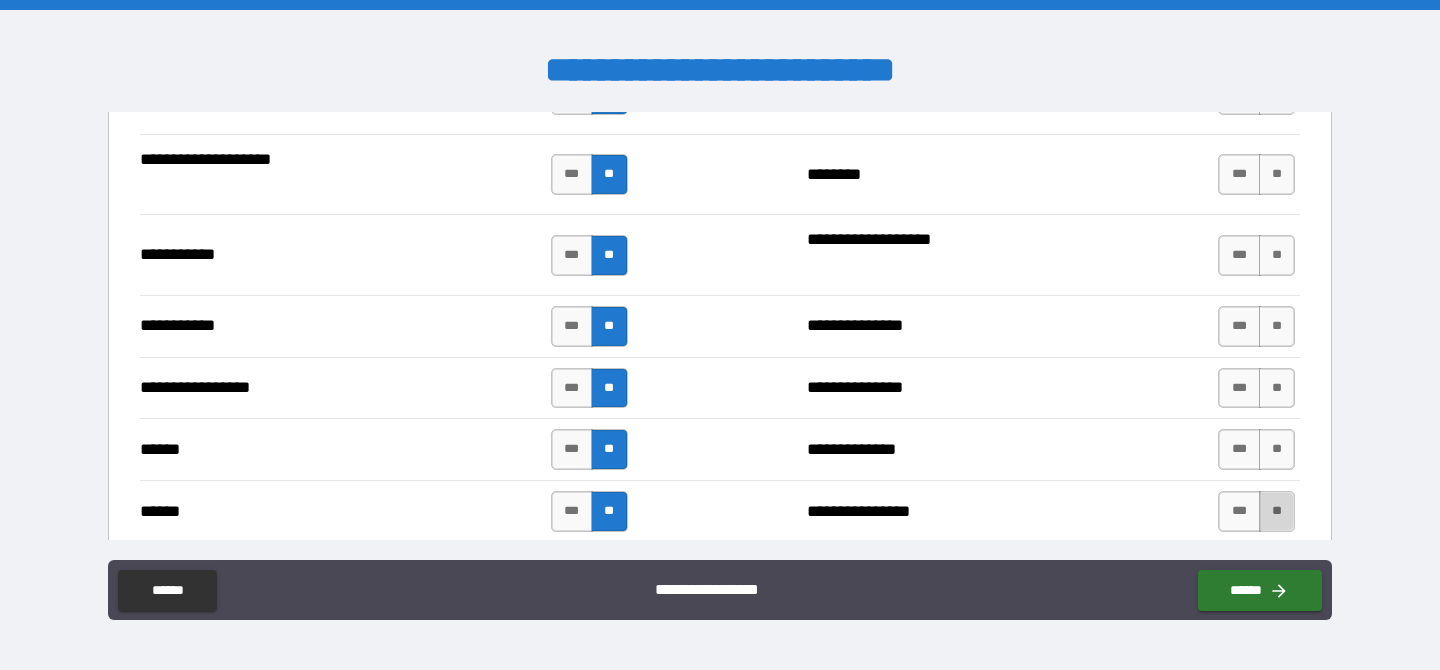 click on "**" at bounding box center [1277, 511] 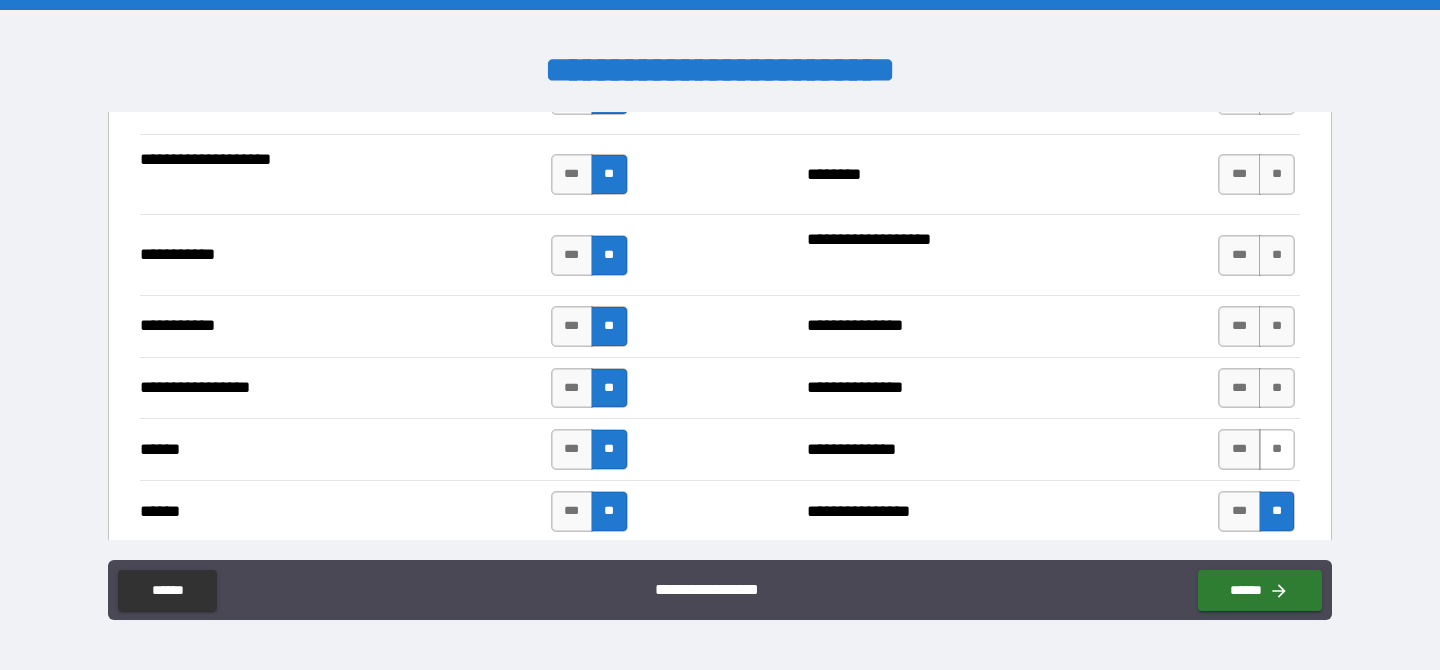 click on "**" at bounding box center (1277, 449) 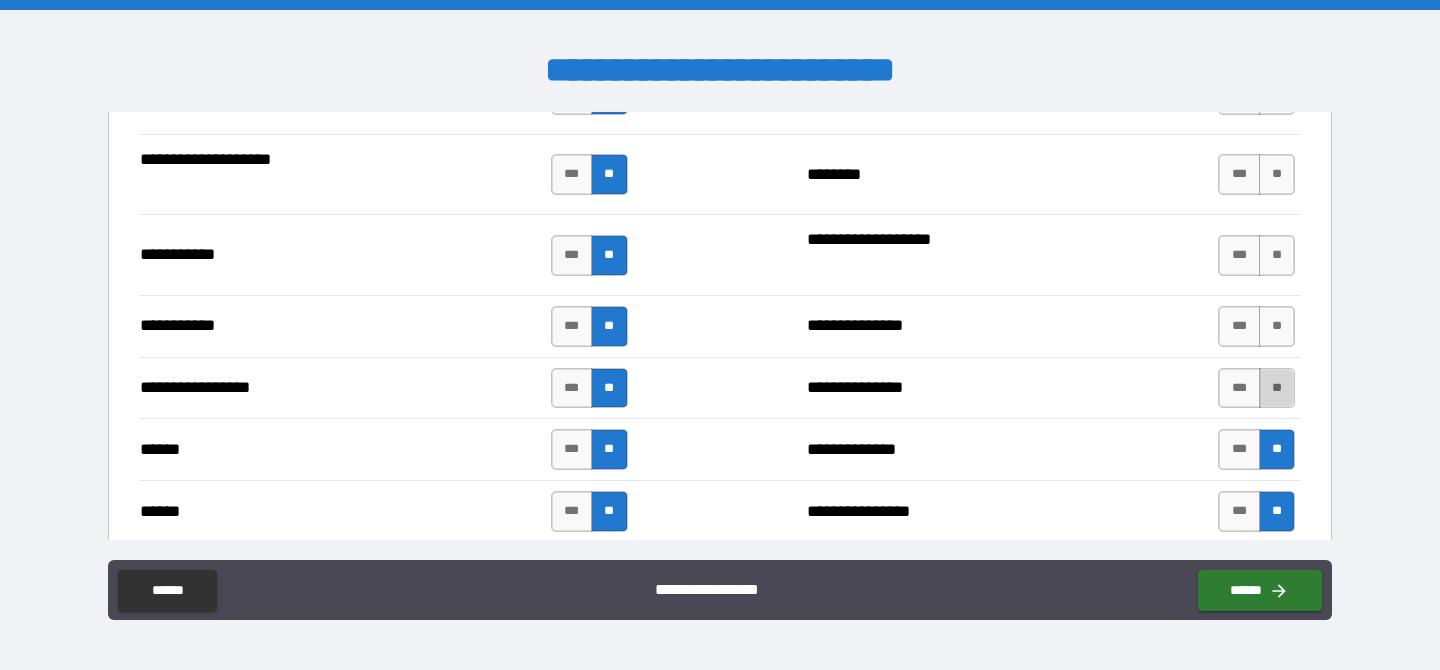 click on "**" at bounding box center (1277, 388) 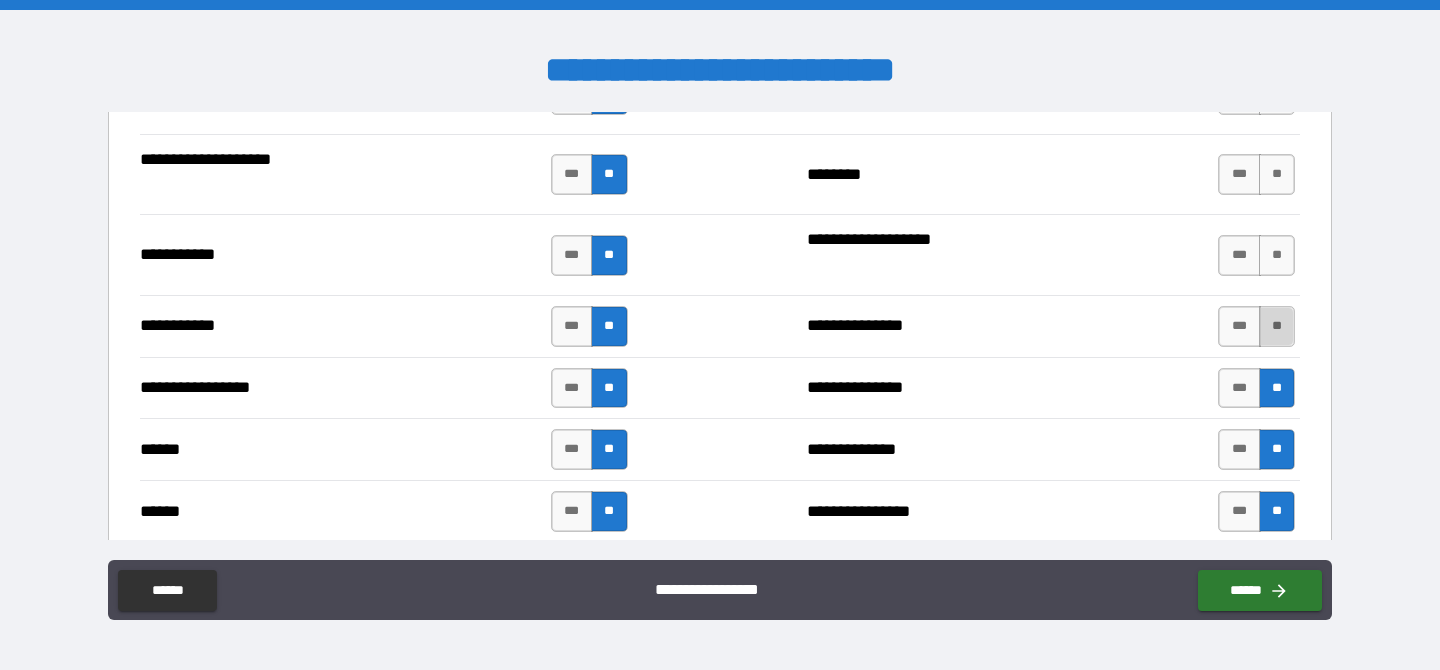 click on "**" at bounding box center [1277, 326] 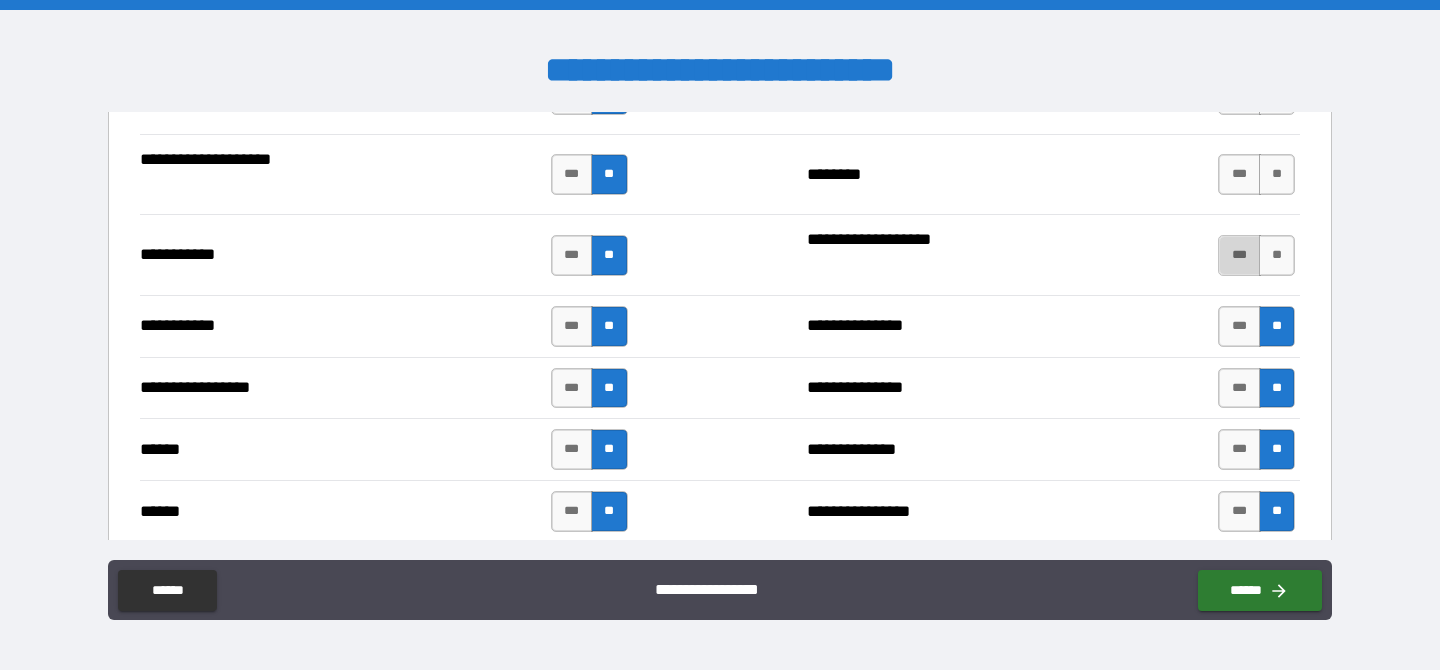 click on "***" at bounding box center [1239, 255] 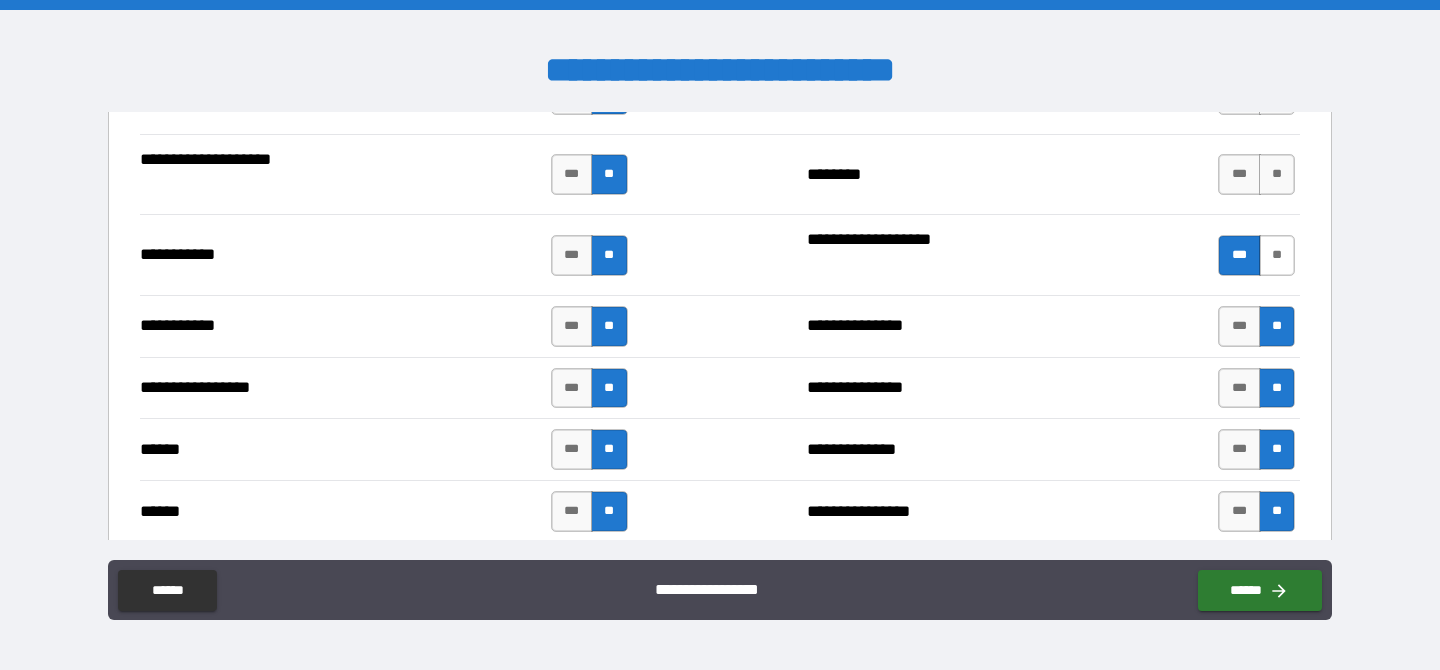 click on "**" at bounding box center [1277, 255] 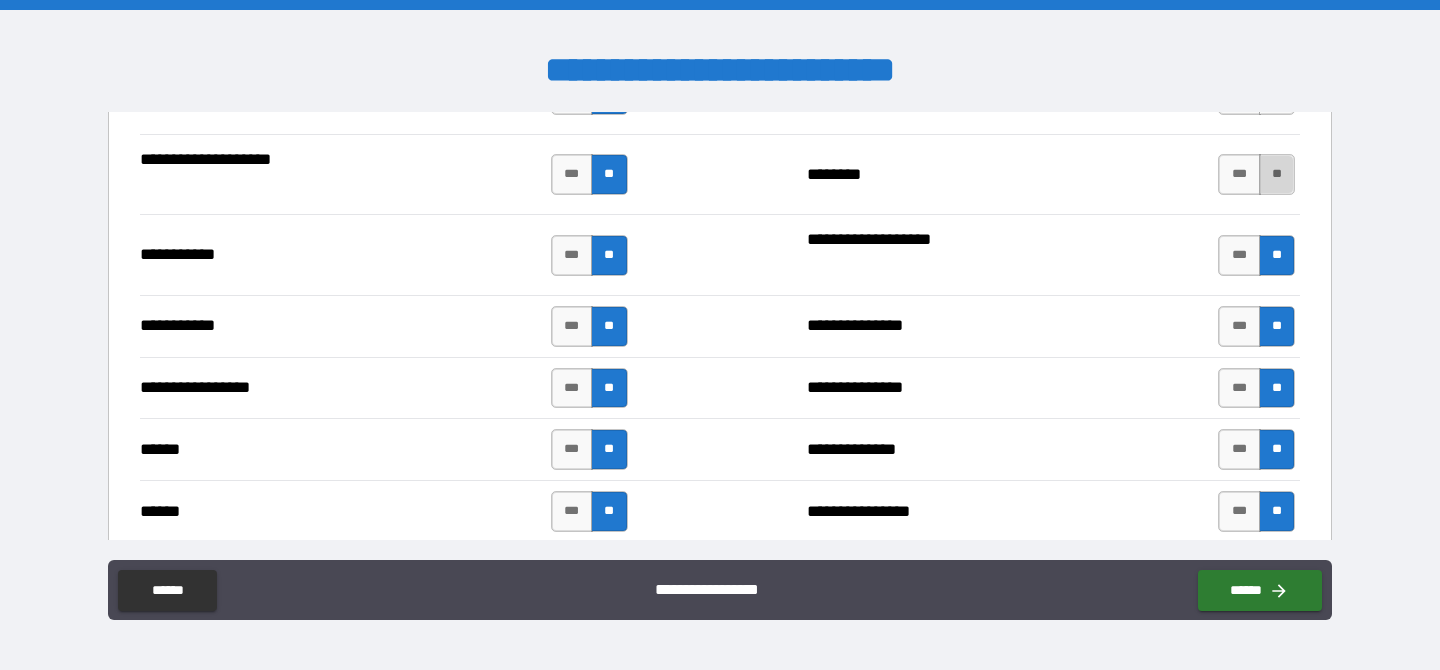click on "**" at bounding box center [1277, 174] 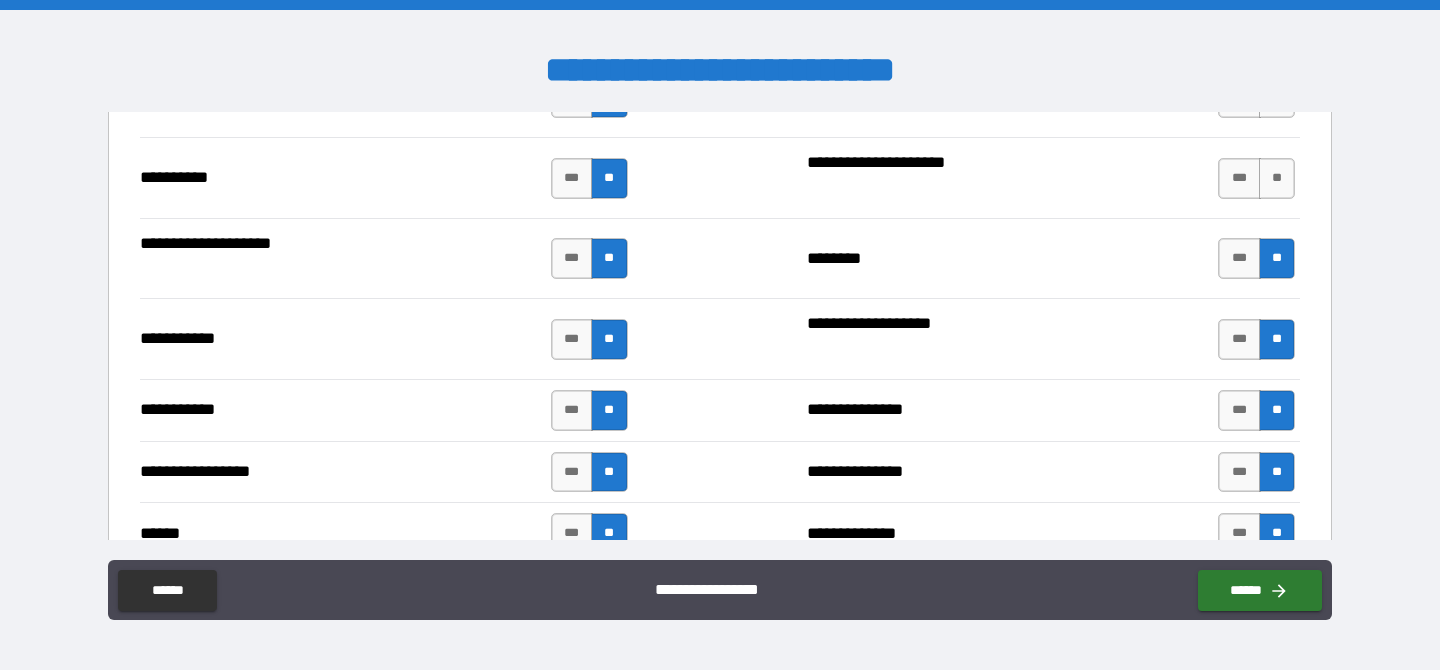 scroll, scrollTop: 1983, scrollLeft: 0, axis: vertical 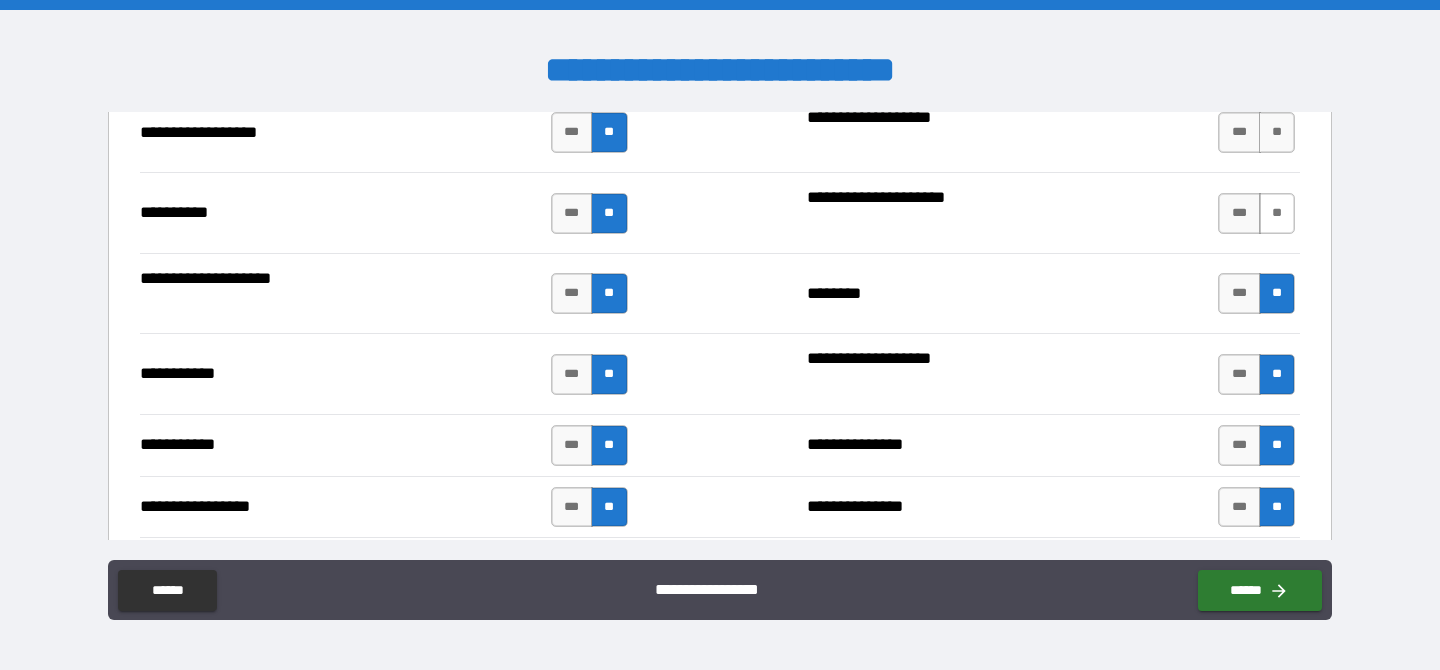 click on "**" at bounding box center [1277, 213] 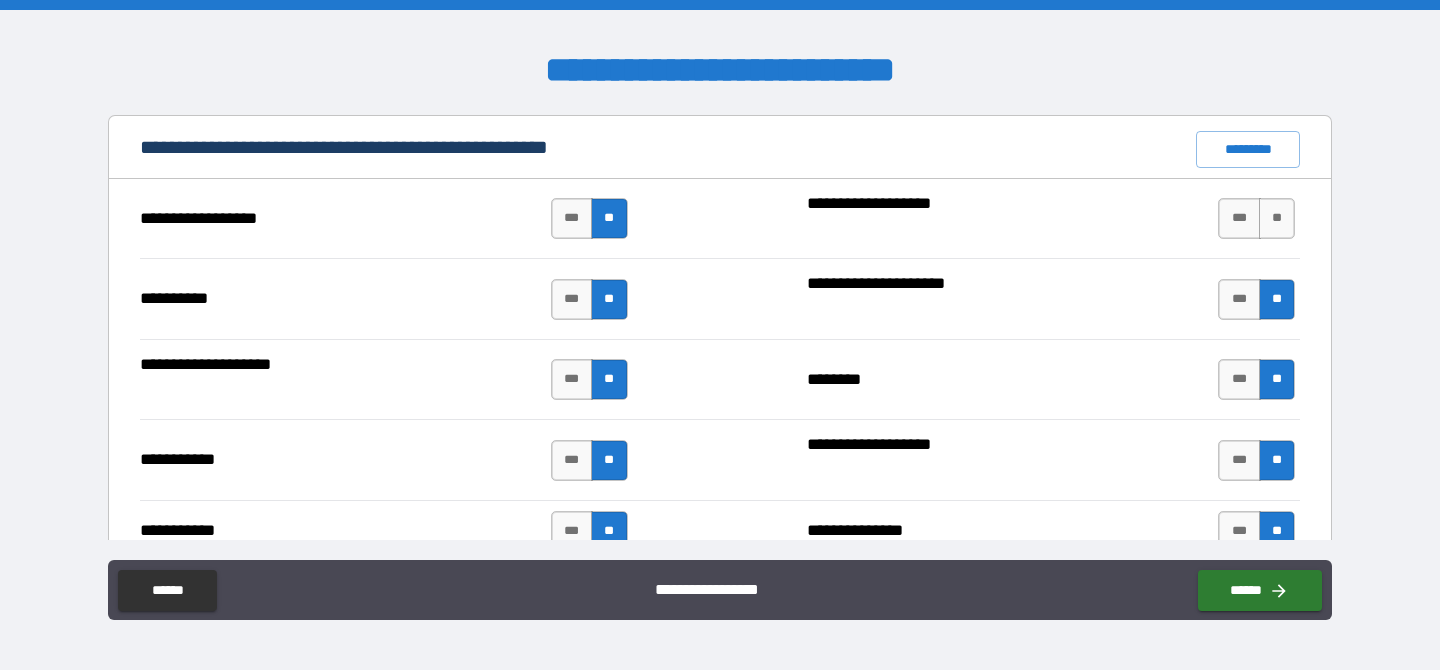 scroll, scrollTop: 1894, scrollLeft: 0, axis: vertical 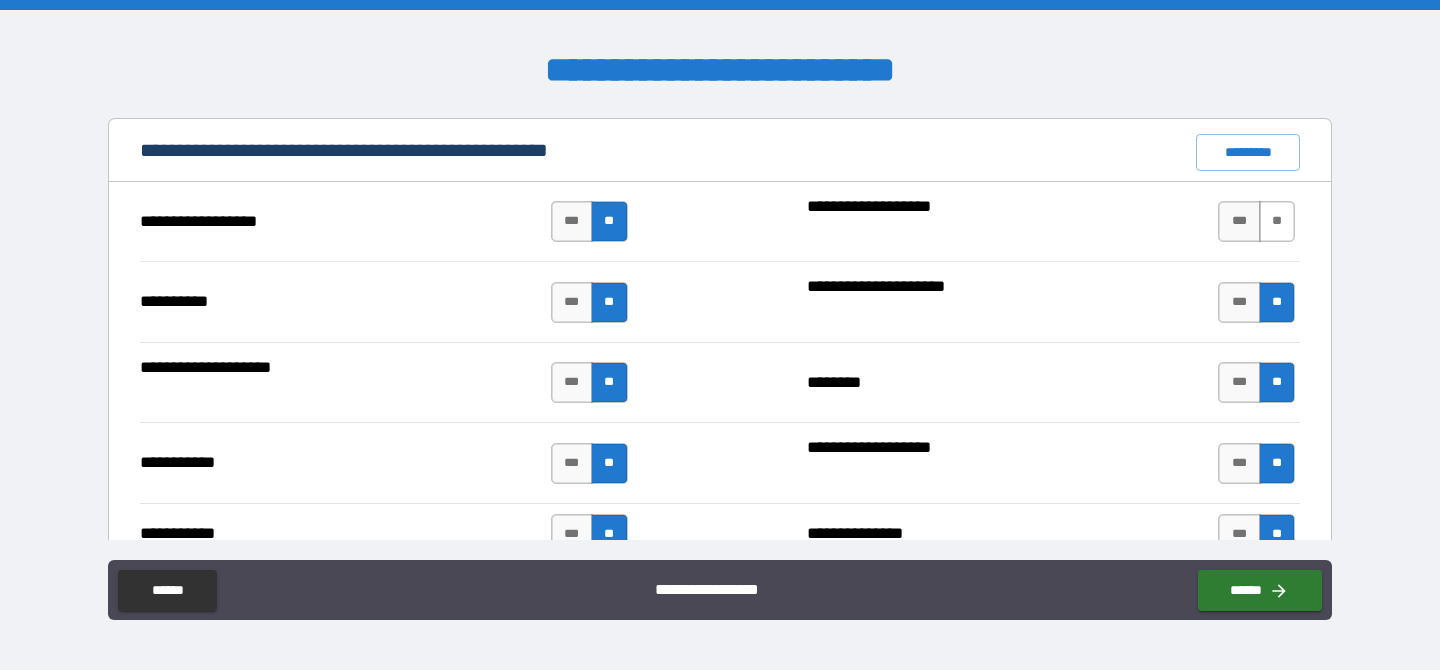 click on "**" at bounding box center [1277, 221] 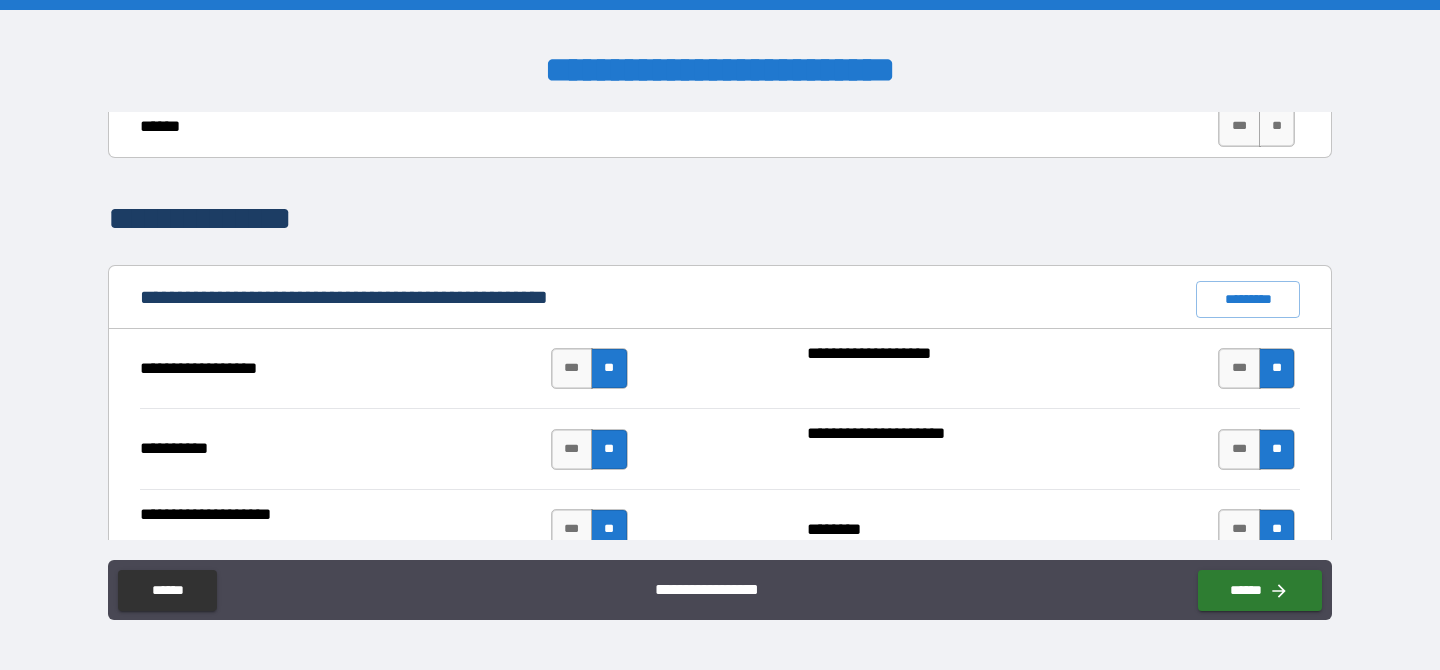 scroll, scrollTop: 1725, scrollLeft: 0, axis: vertical 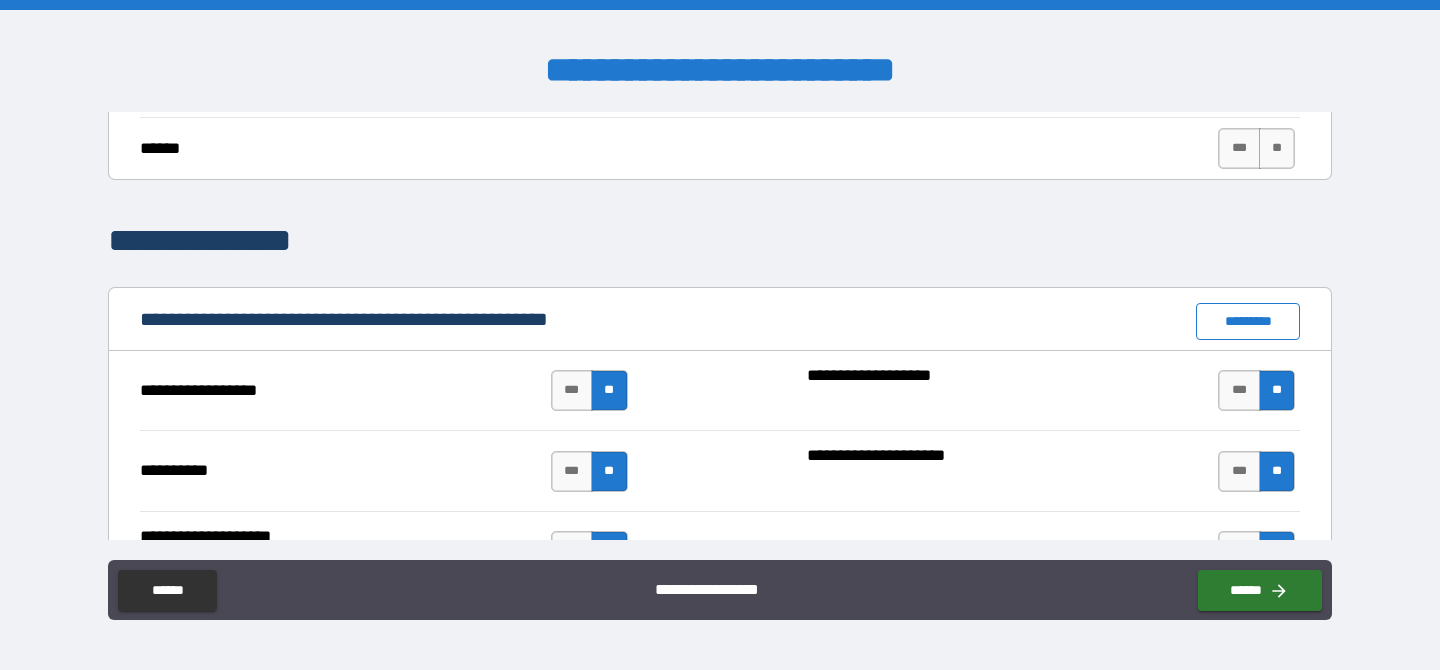 click on "*********" at bounding box center [1248, 321] 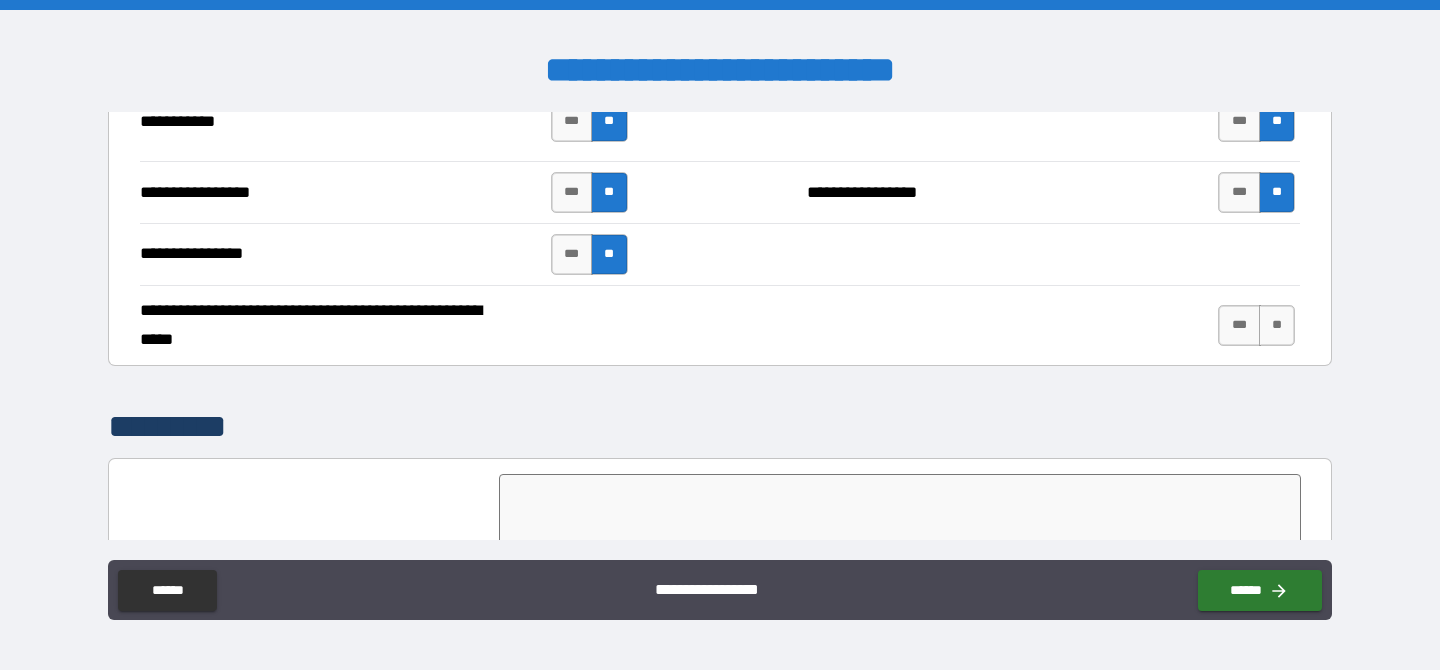 scroll, scrollTop: 4542, scrollLeft: 0, axis: vertical 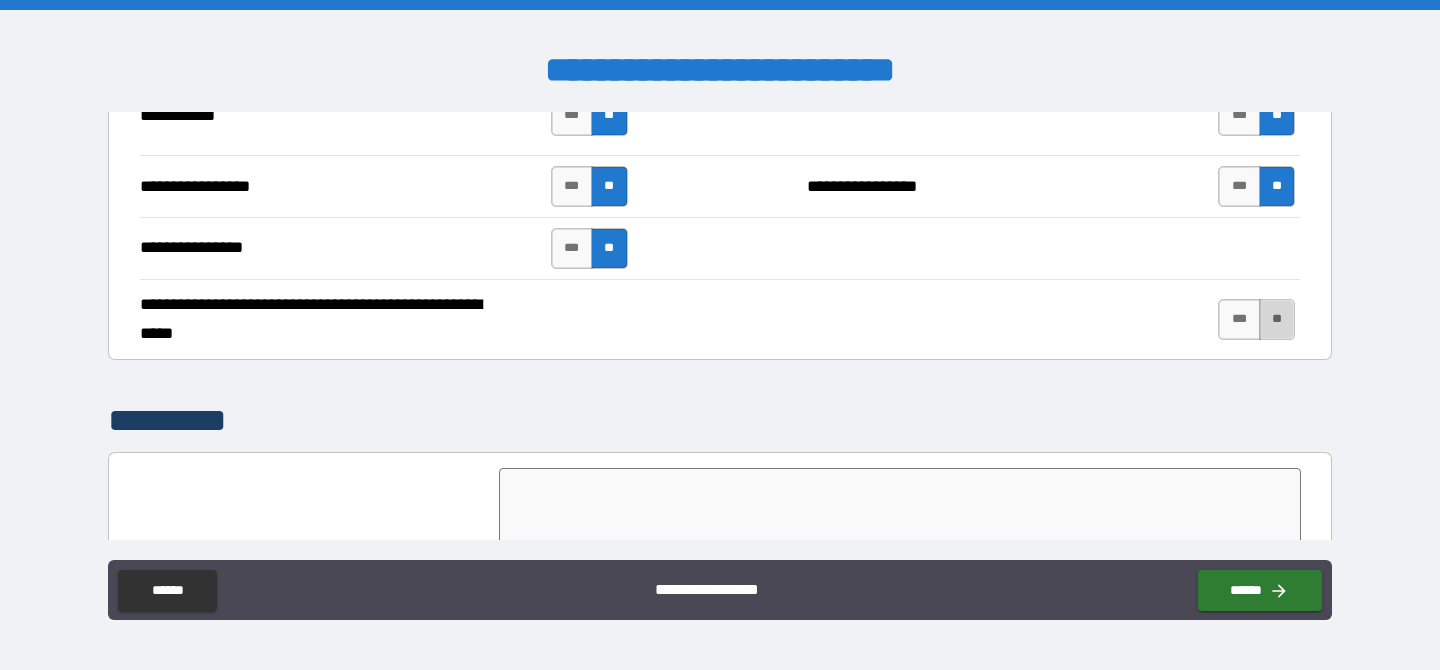 click on "**" at bounding box center [1277, 319] 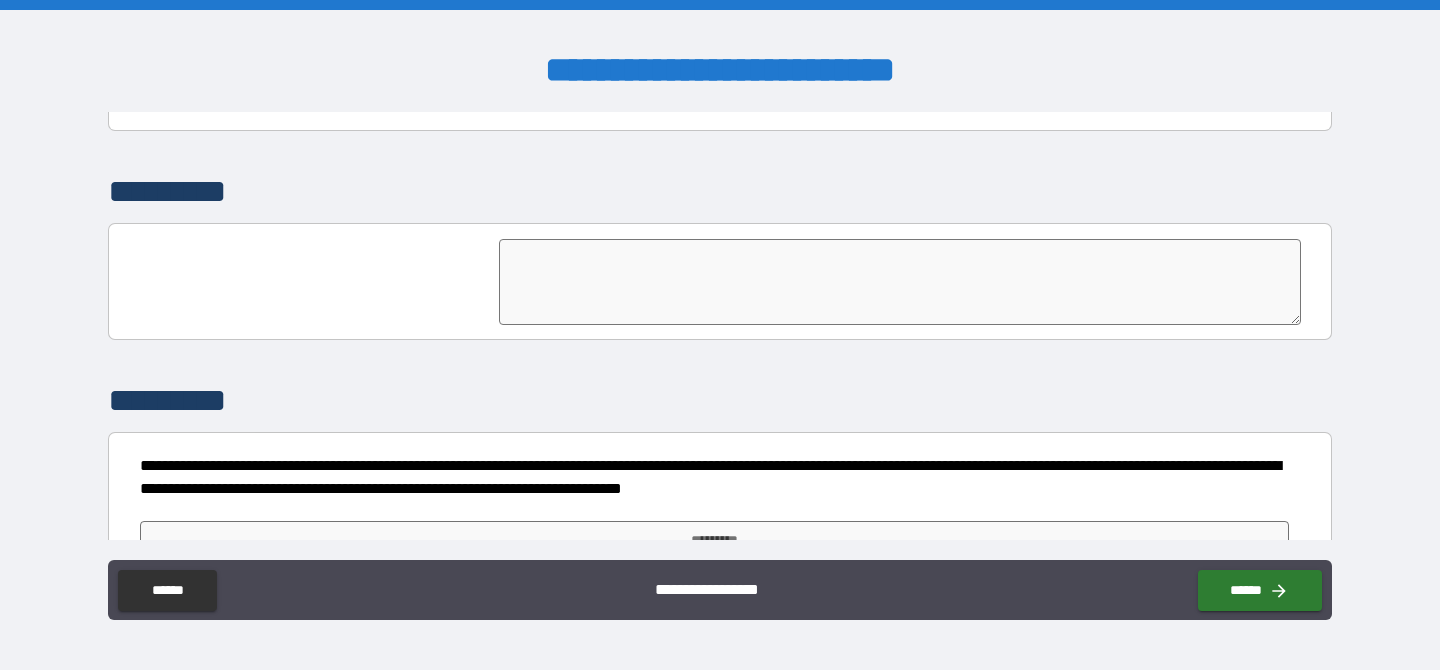 scroll, scrollTop: 4822, scrollLeft: 0, axis: vertical 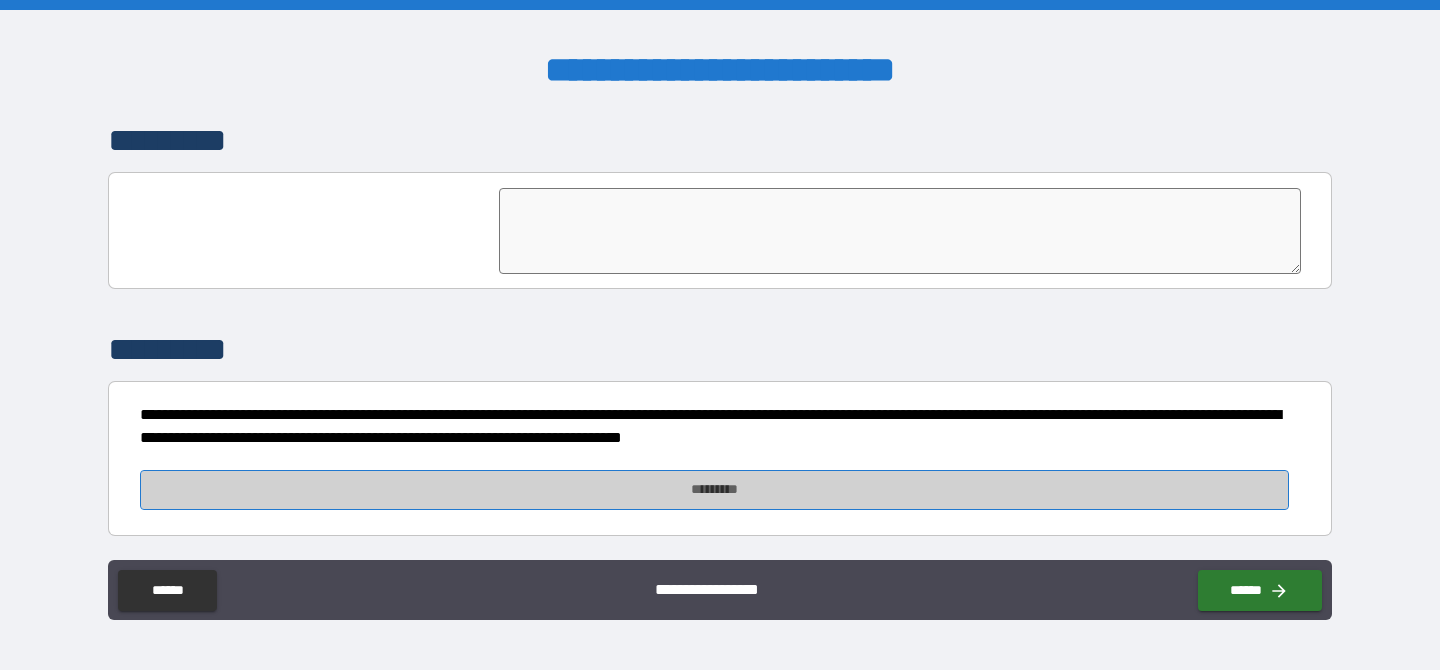 click on "*********" at bounding box center [714, 490] 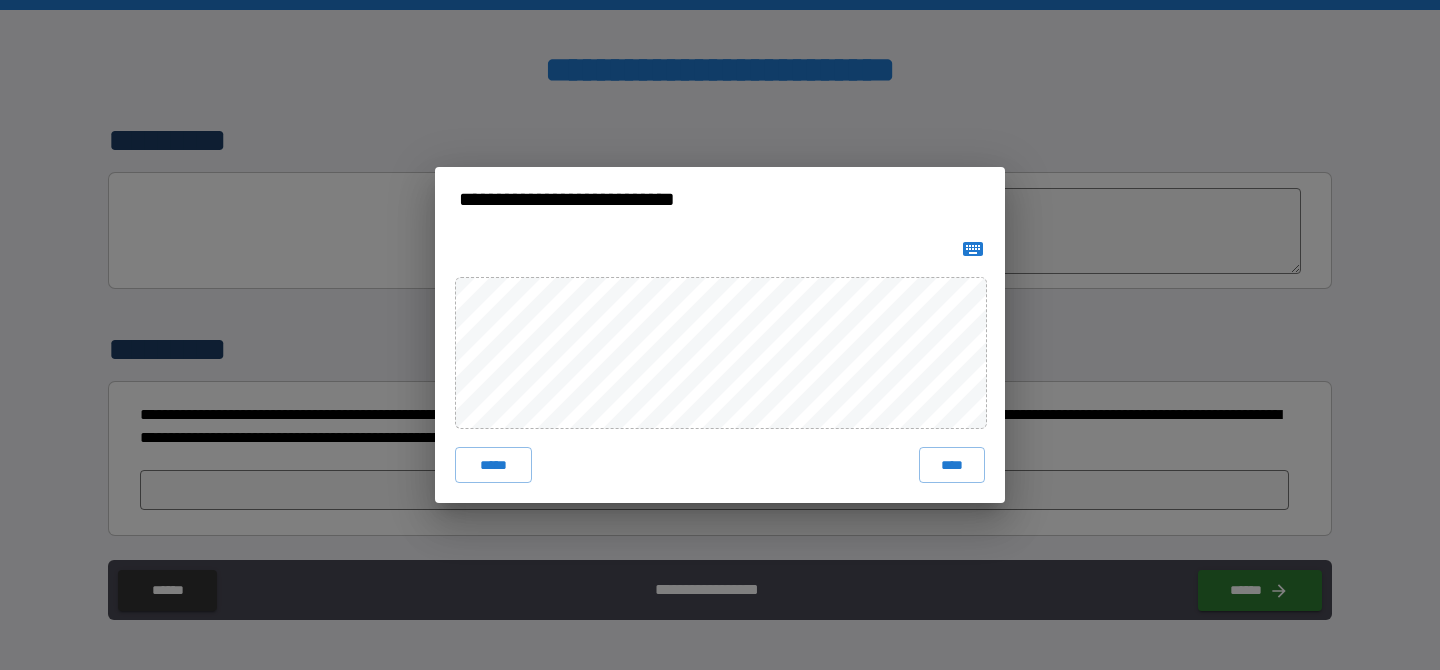 click on "**********" at bounding box center (720, 335) 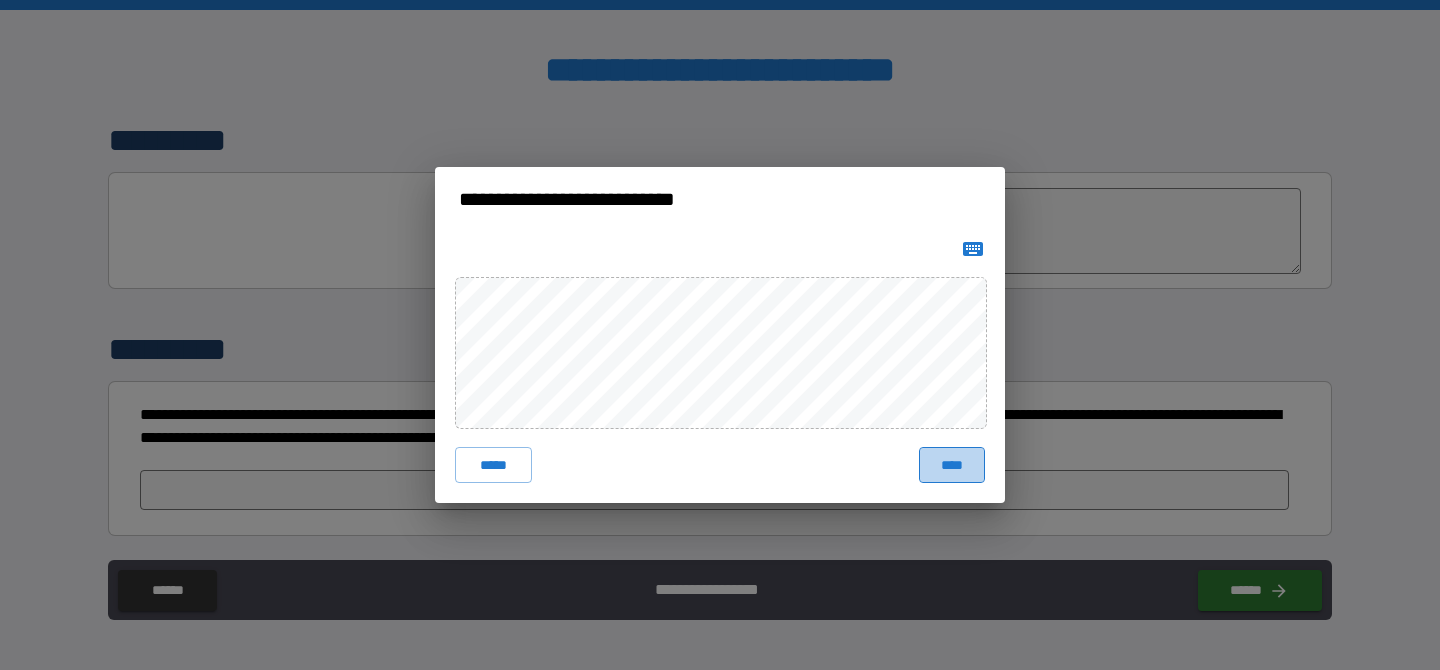click on "****" at bounding box center [952, 465] 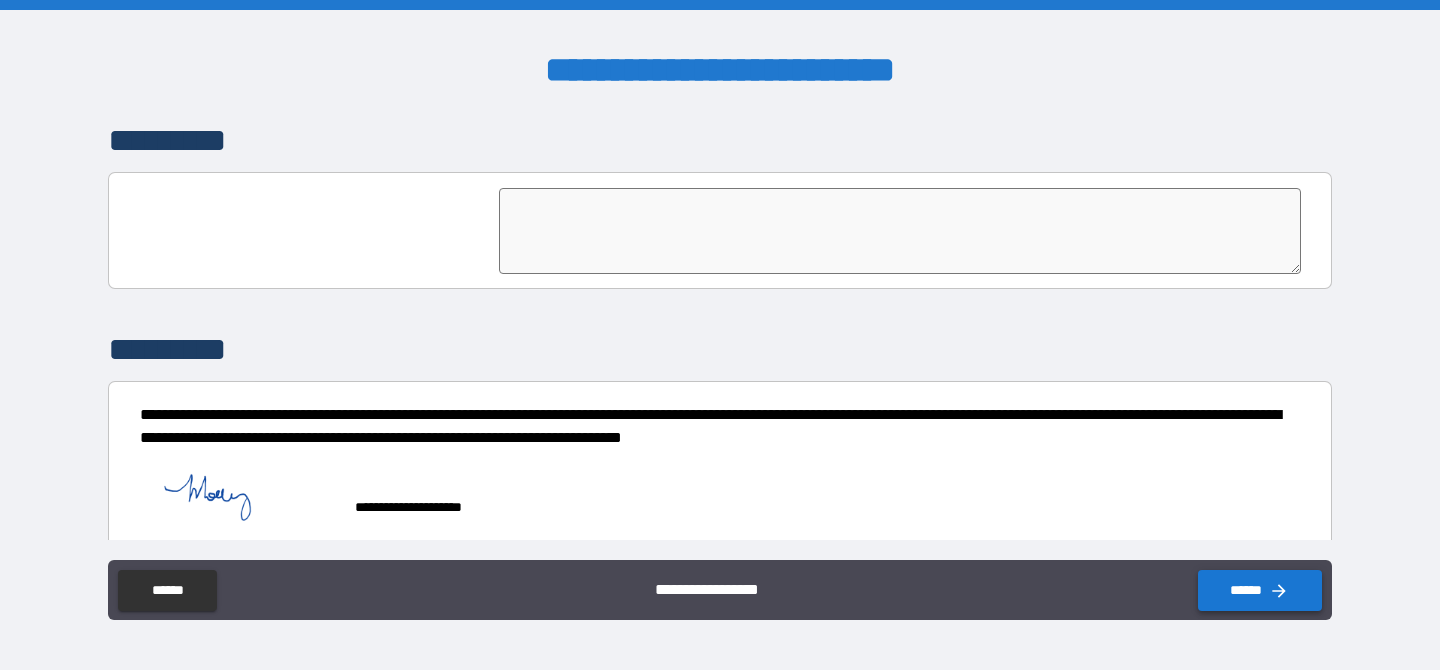 click on "******" at bounding box center (1260, 590) 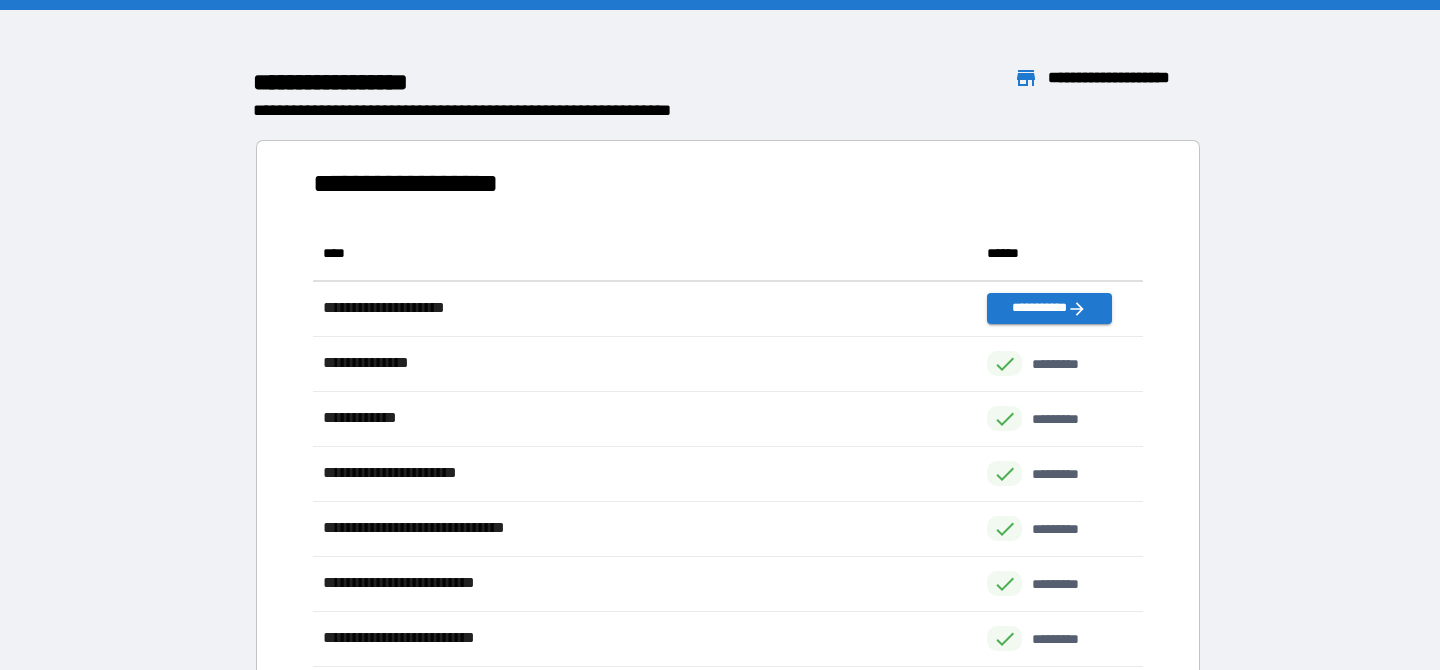 scroll, scrollTop: 1, scrollLeft: 1, axis: both 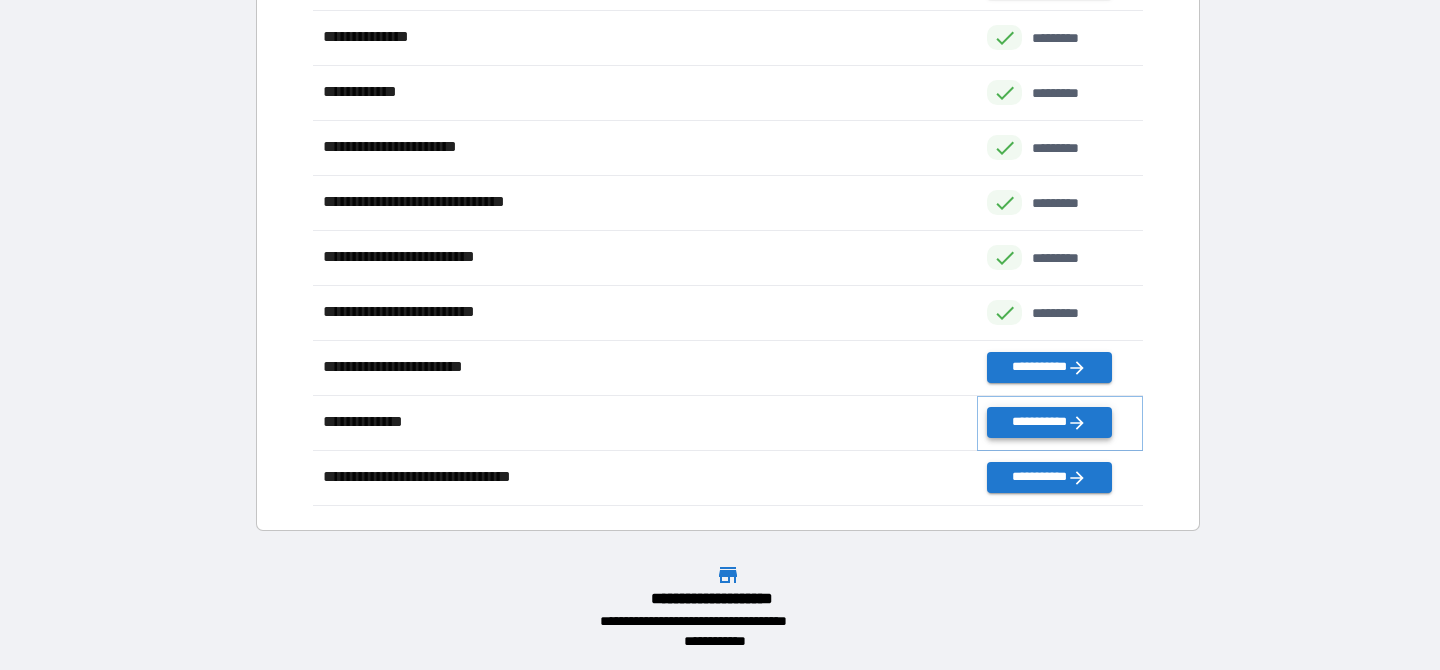 click on "**********" at bounding box center (1049, 422) 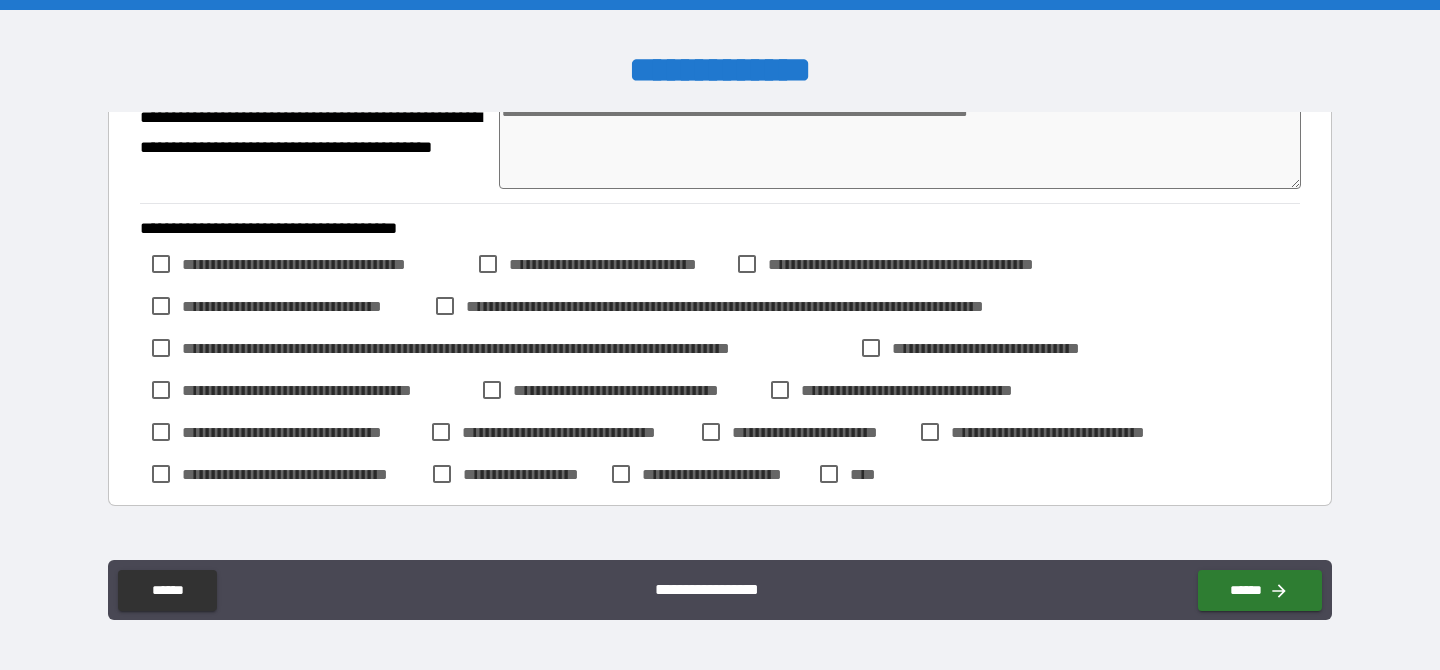 scroll, scrollTop: 168, scrollLeft: 0, axis: vertical 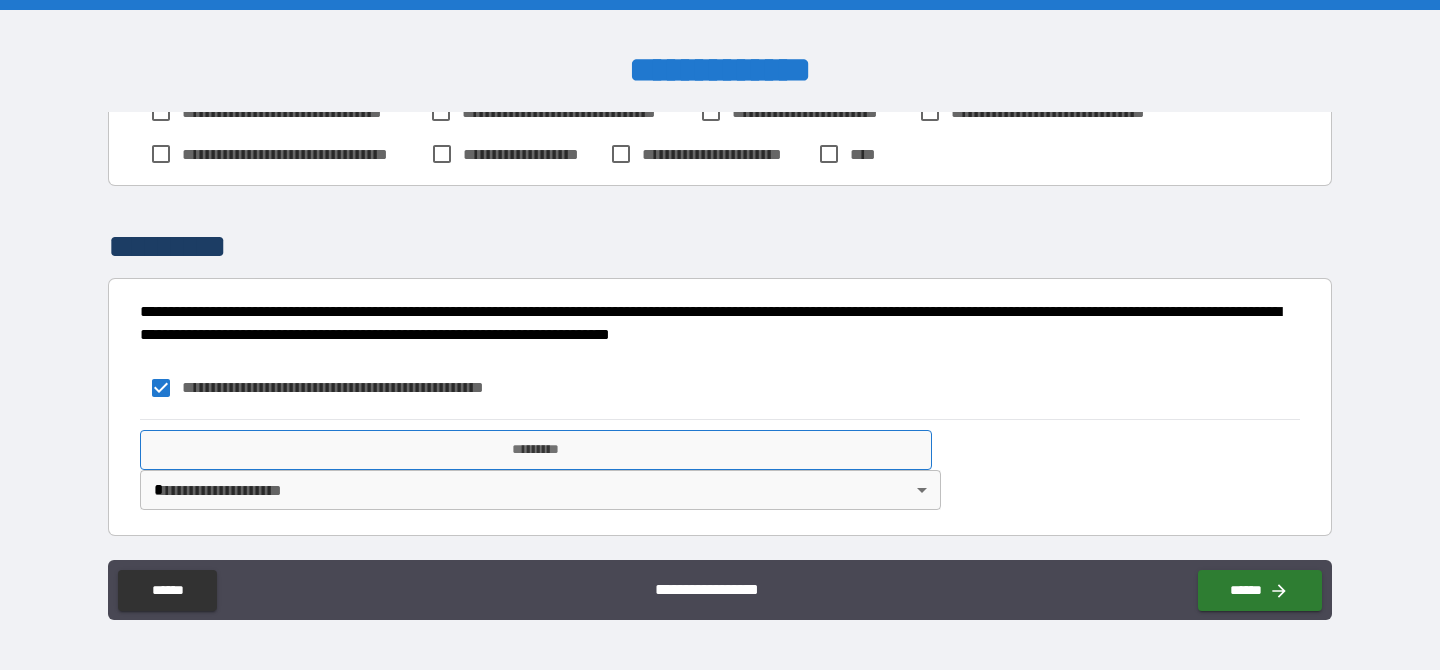 click on "*********" at bounding box center [536, 450] 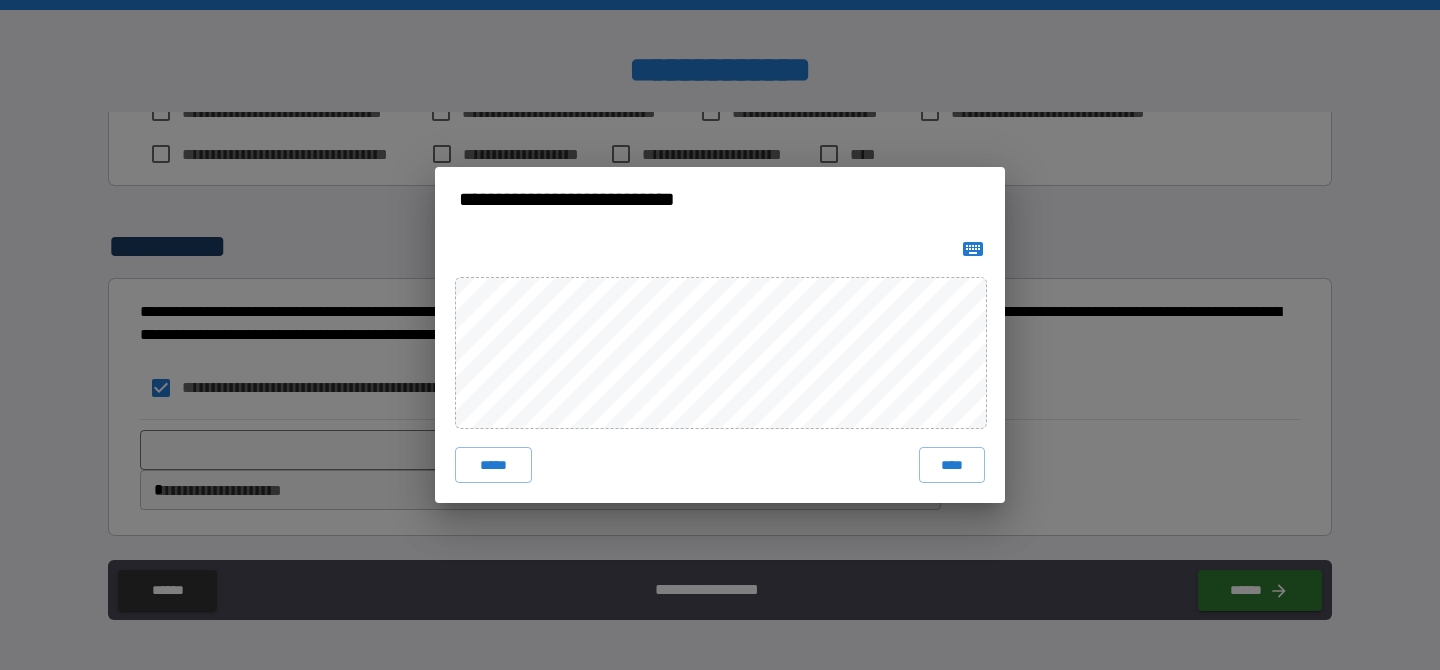 click on "**********" at bounding box center [720, 335] 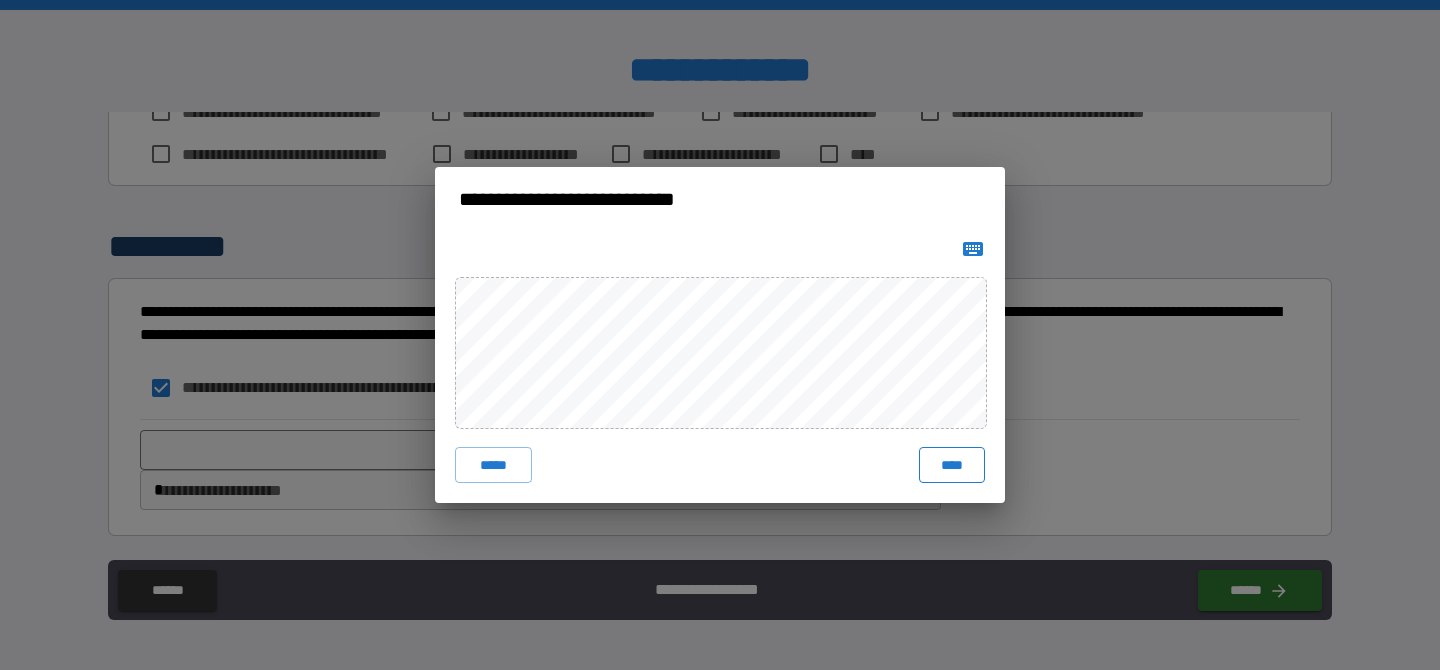 click on "****" at bounding box center [952, 465] 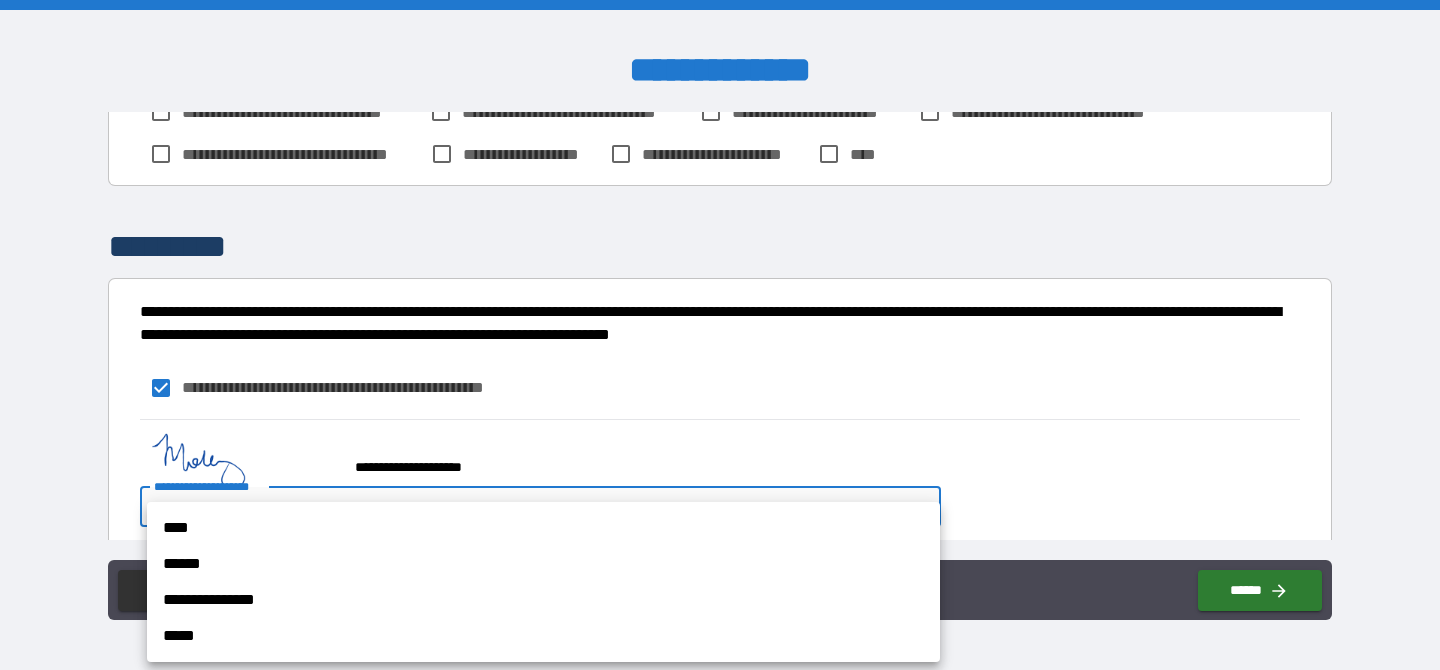 click on "**********" at bounding box center [720, 335] 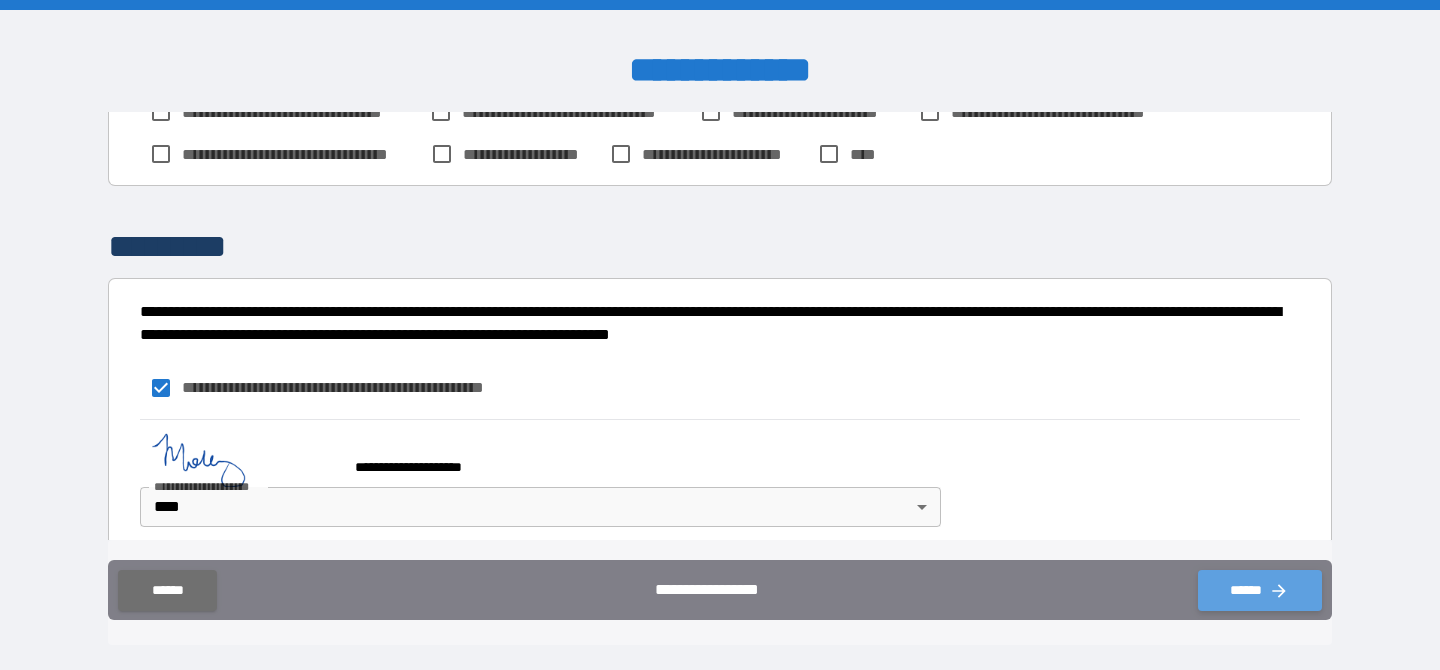 click on "******" at bounding box center (1260, 590) 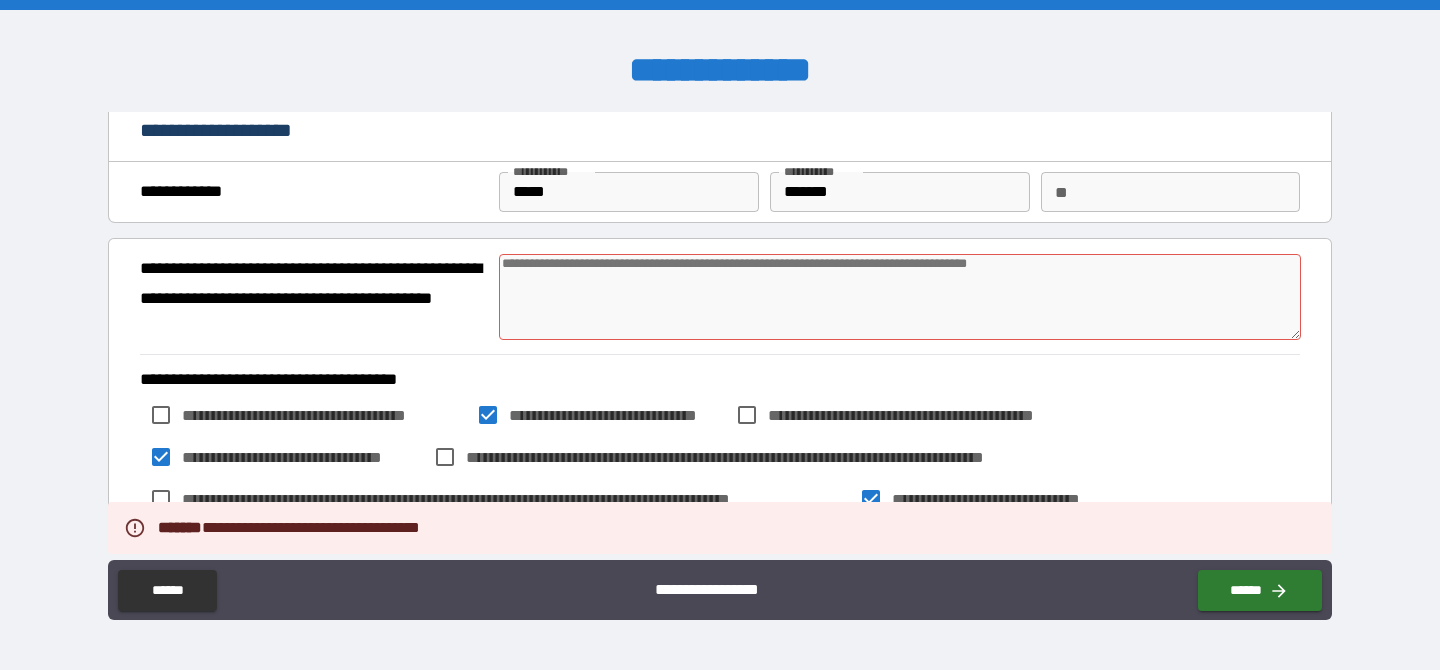 scroll, scrollTop: 8, scrollLeft: 0, axis: vertical 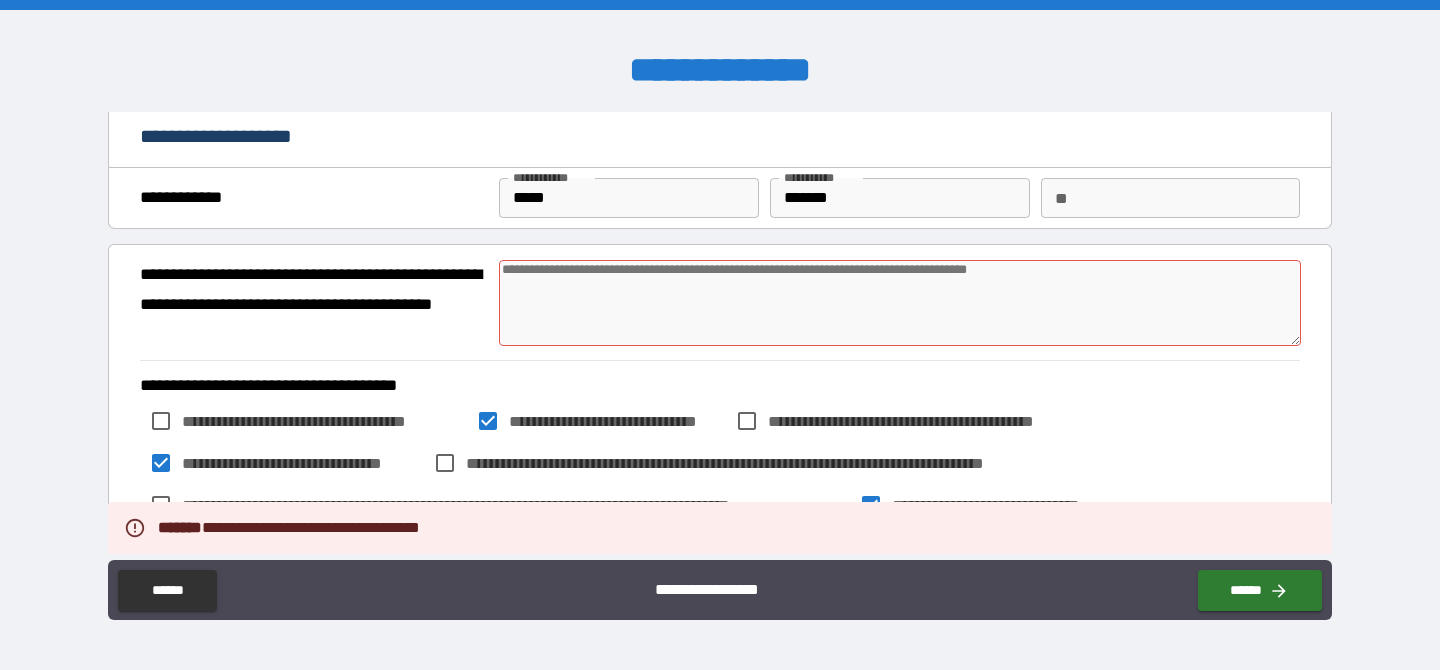 click at bounding box center (900, 303) 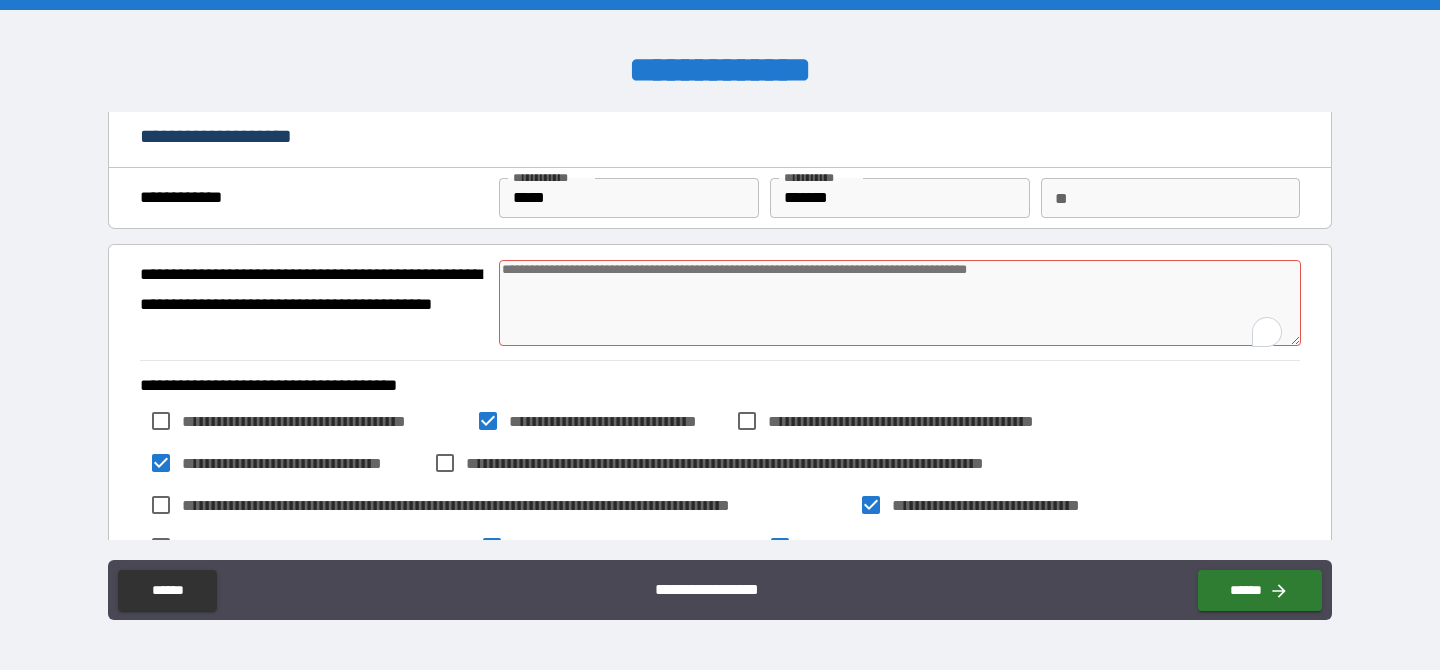 scroll, scrollTop: 8, scrollLeft: 0, axis: vertical 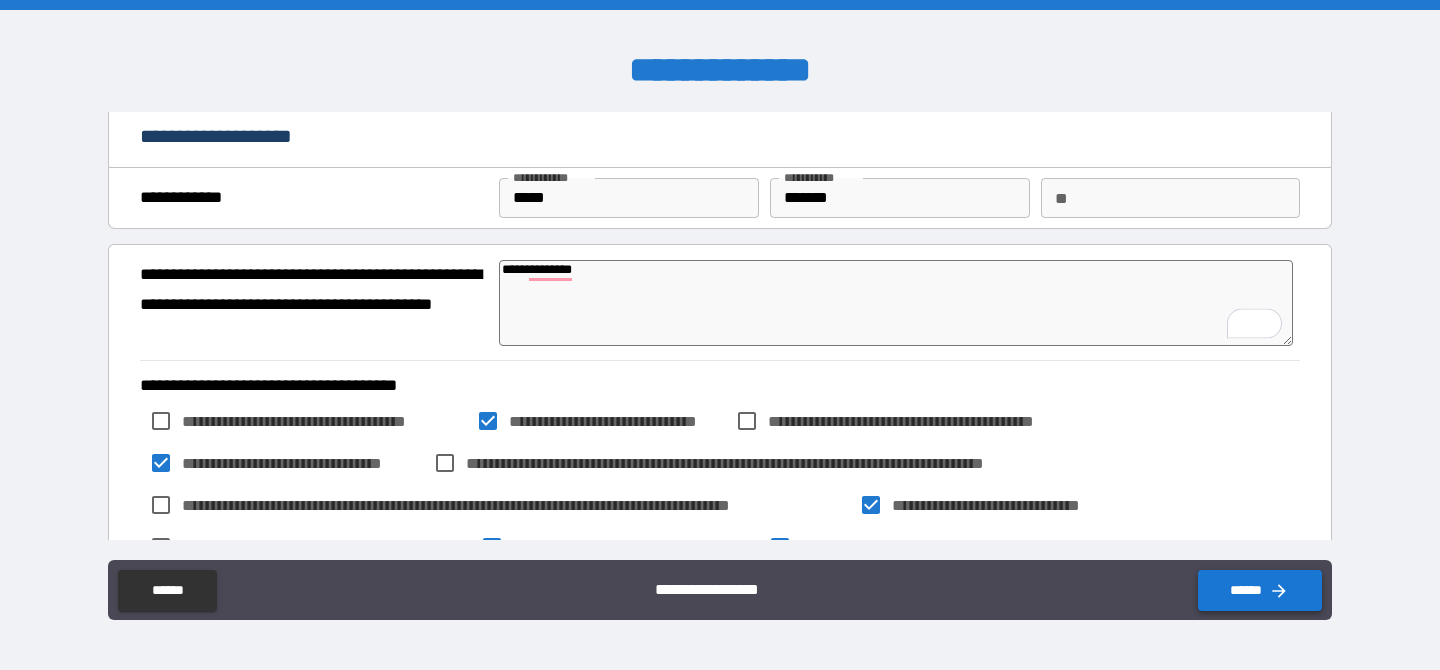 click on "******" at bounding box center [1260, 590] 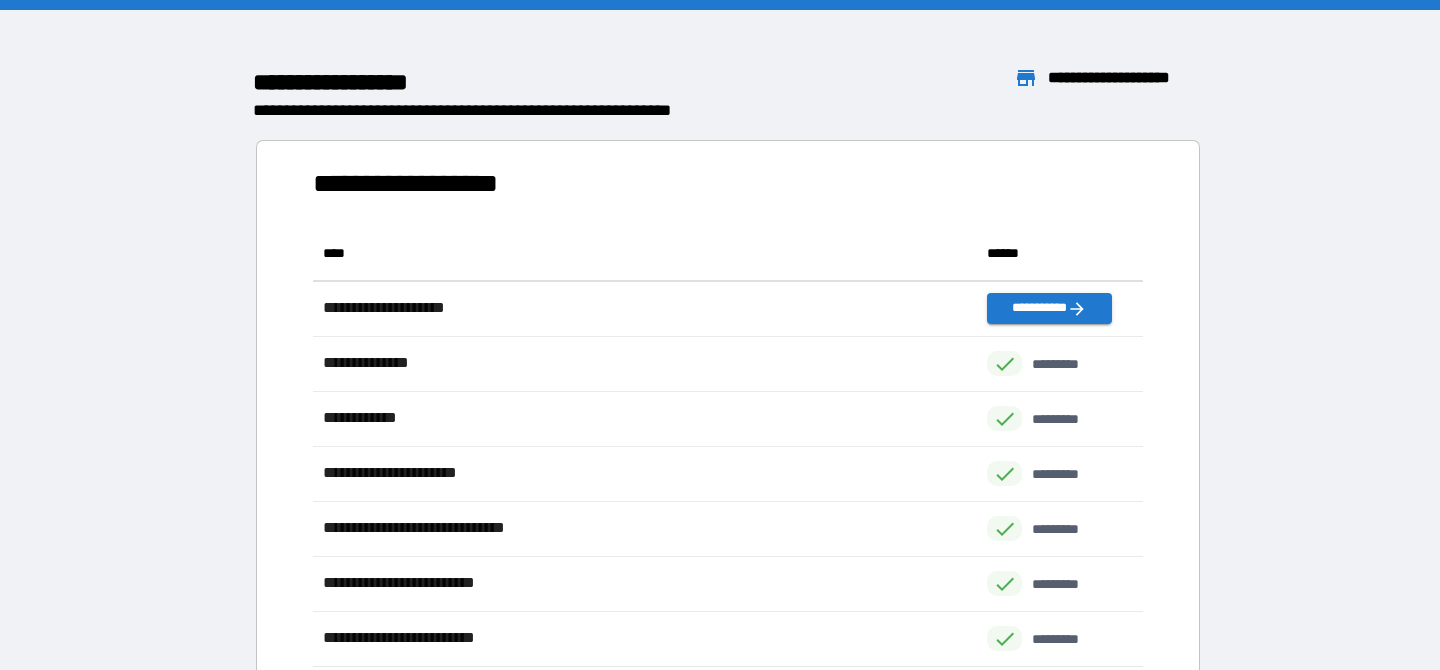 scroll, scrollTop: 1, scrollLeft: 1, axis: both 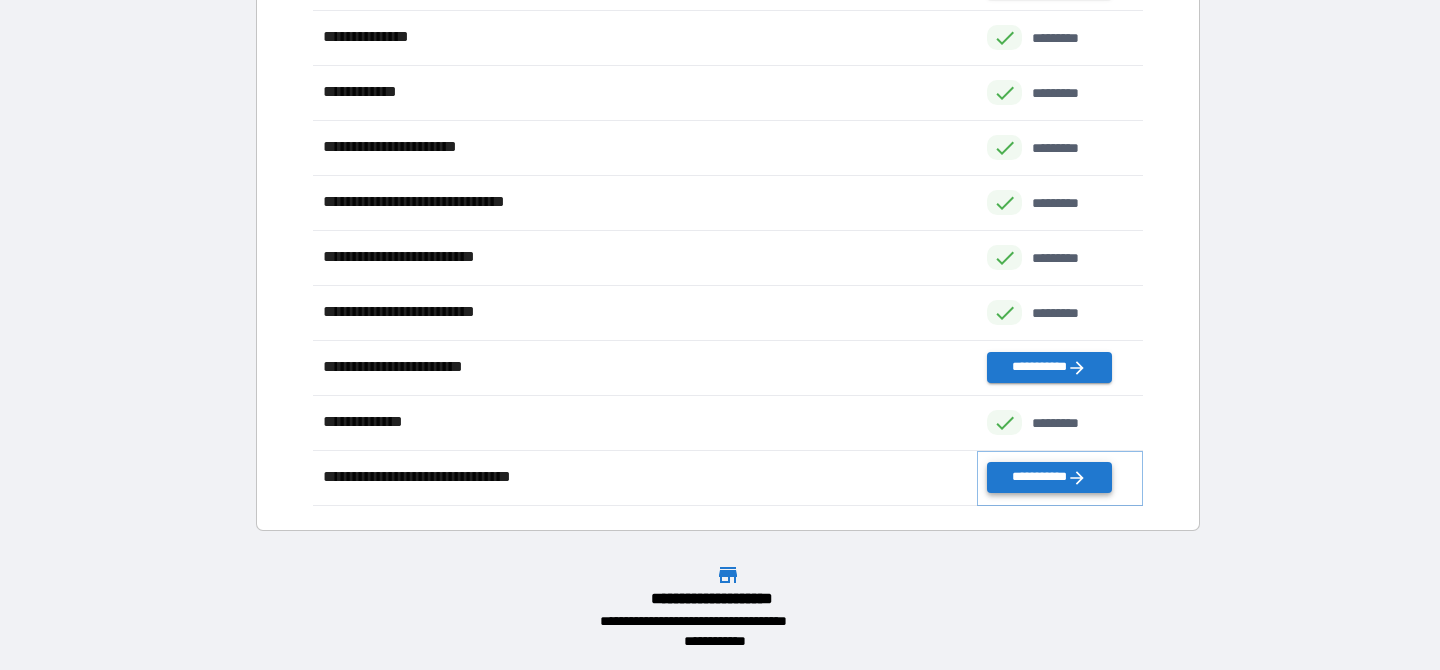 click on "**********" at bounding box center (1049, 477) 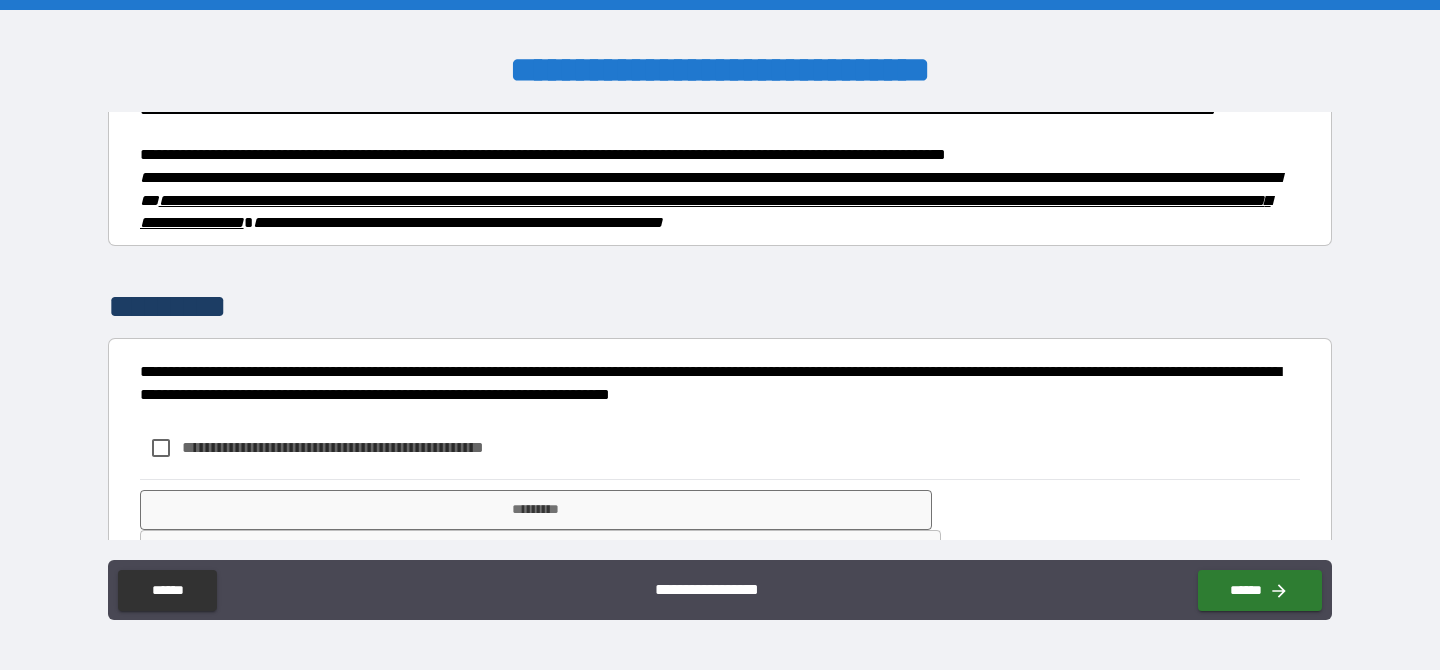 scroll, scrollTop: 1440, scrollLeft: 0, axis: vertical 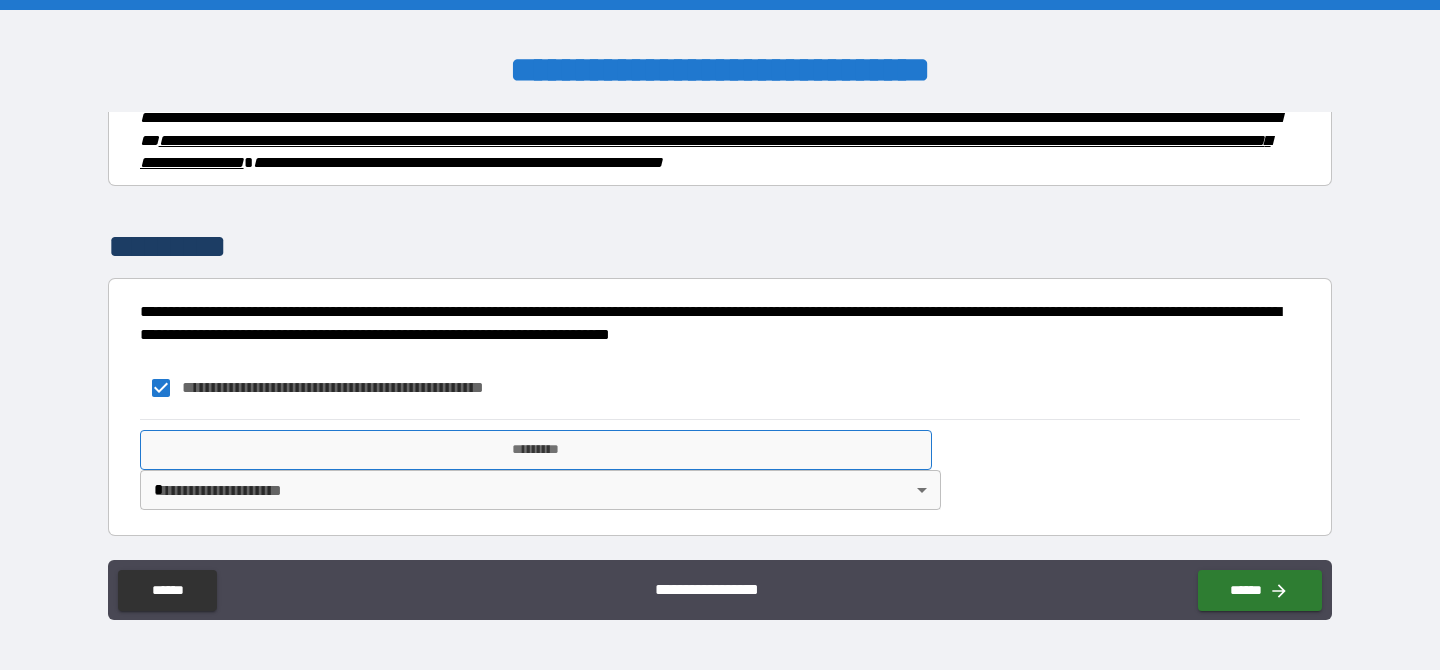 click on "*********" at bounding box center [536, 450] 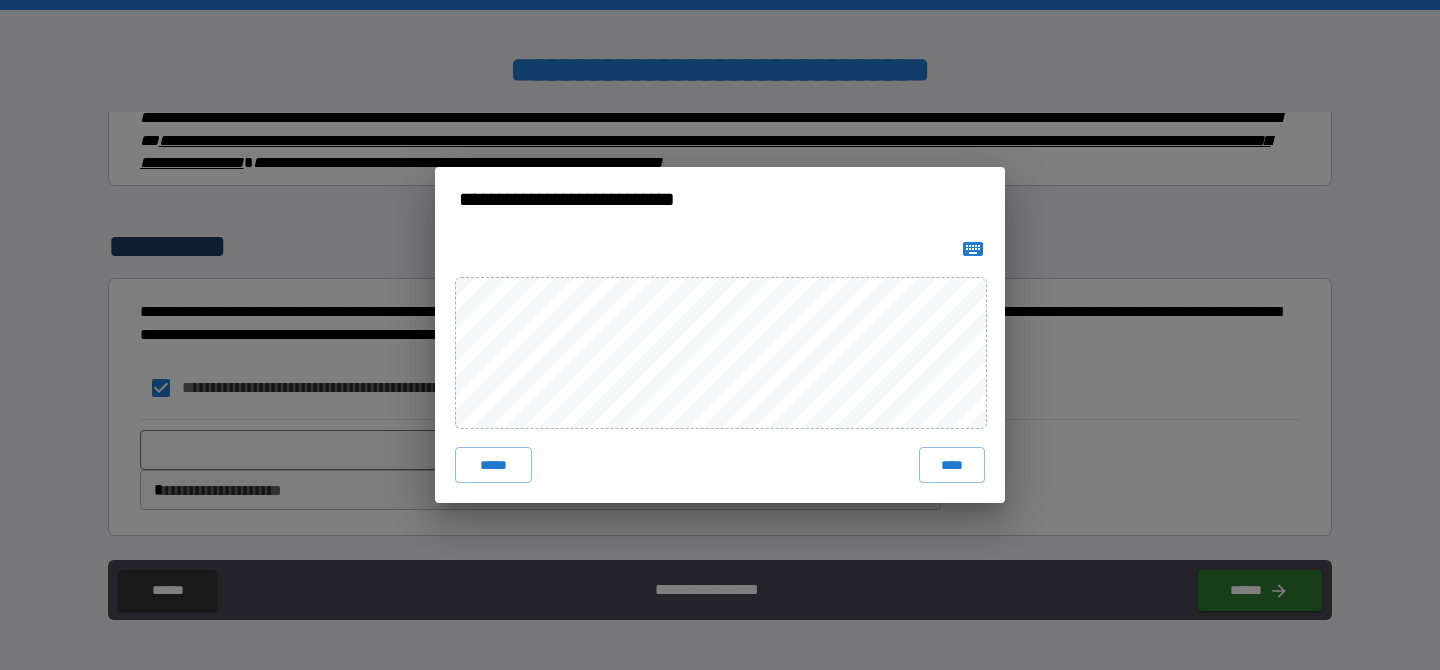 click on "**********" at bounding box center [720, 335] 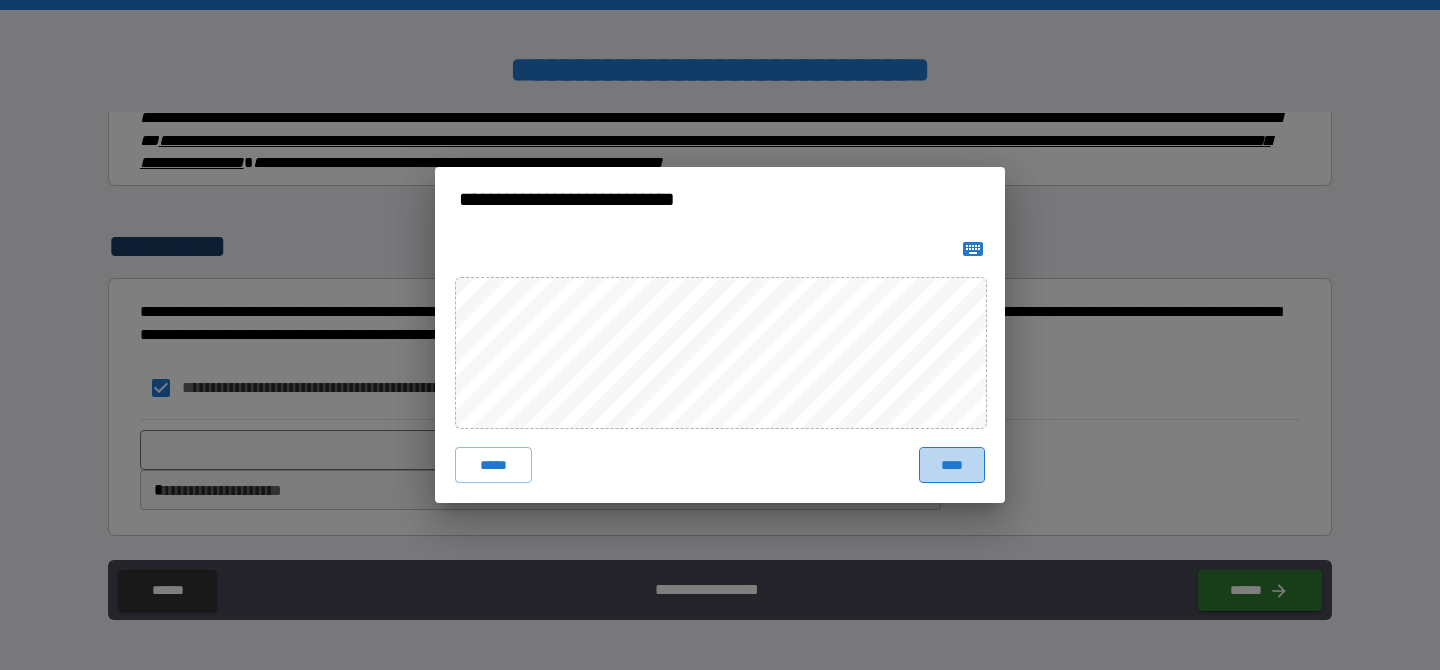 click on "****" at bounding box center (952, 465) 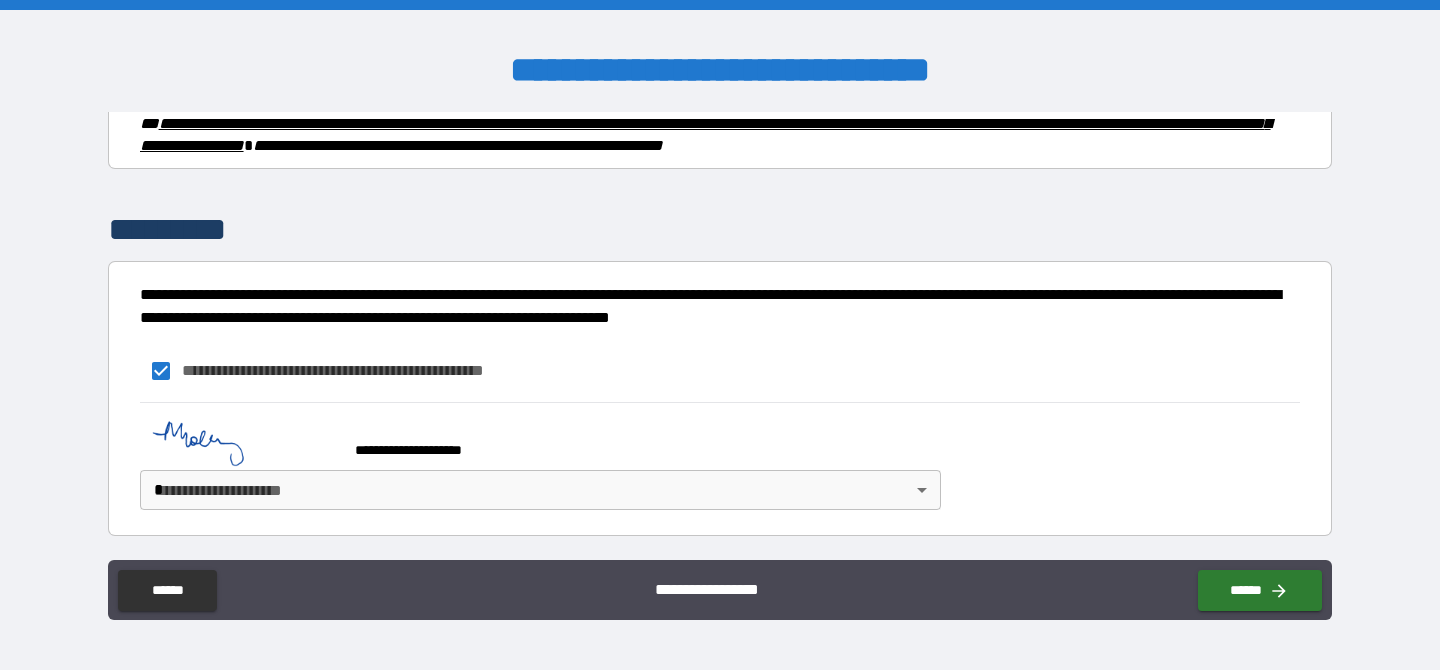 scroll, scrollTop: 1457, scrollLeft: 0, axis: vertical 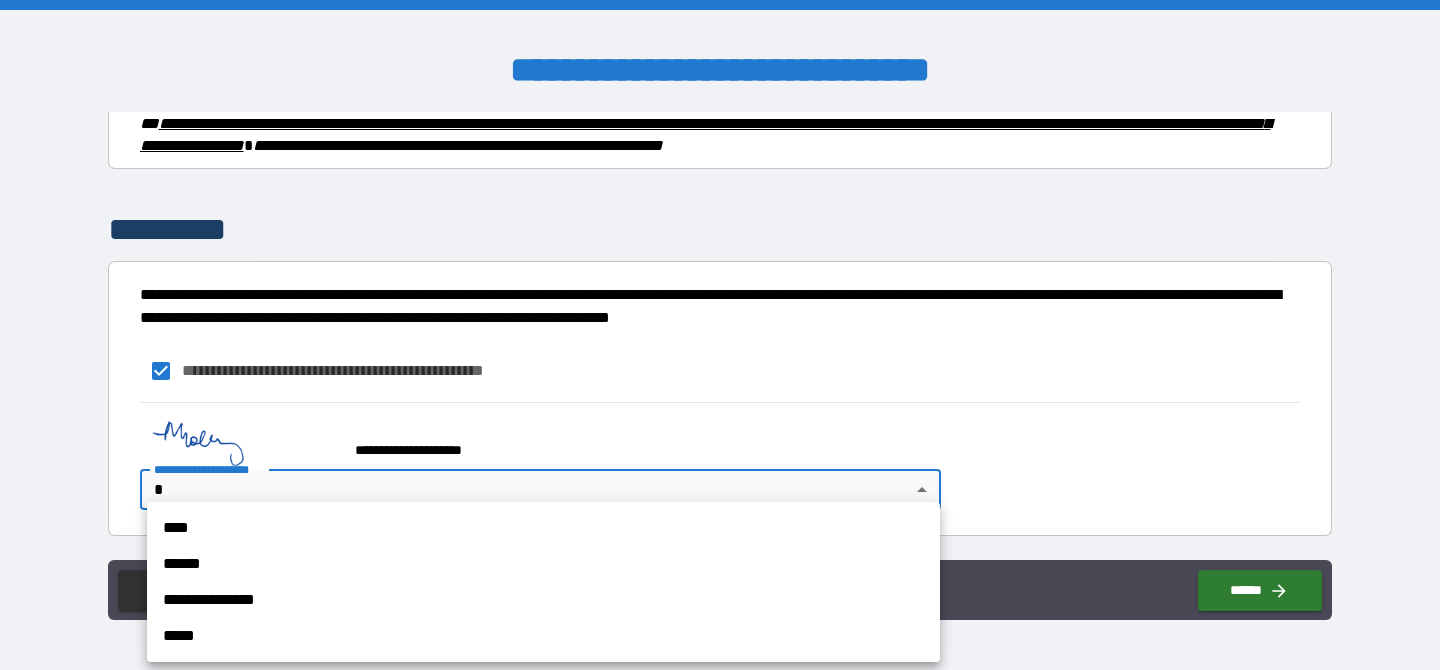 click on "****" at bounding box center [543, 528] 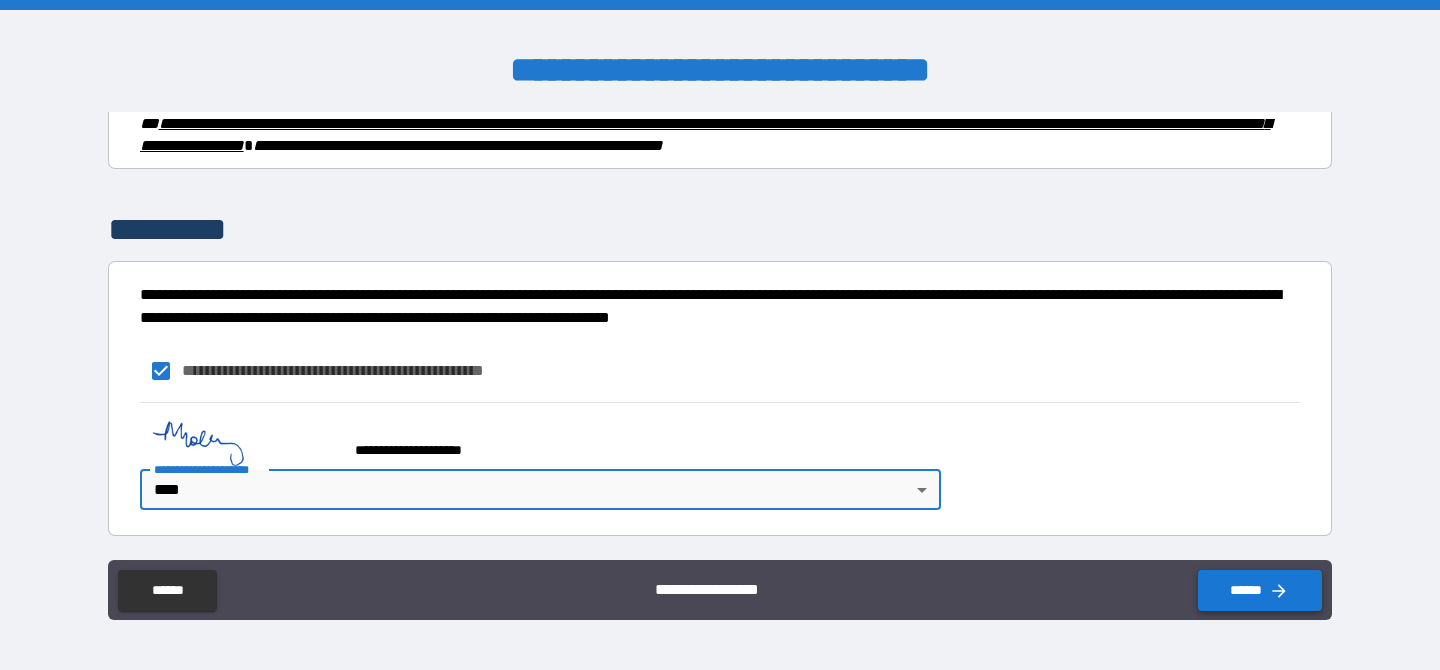 click 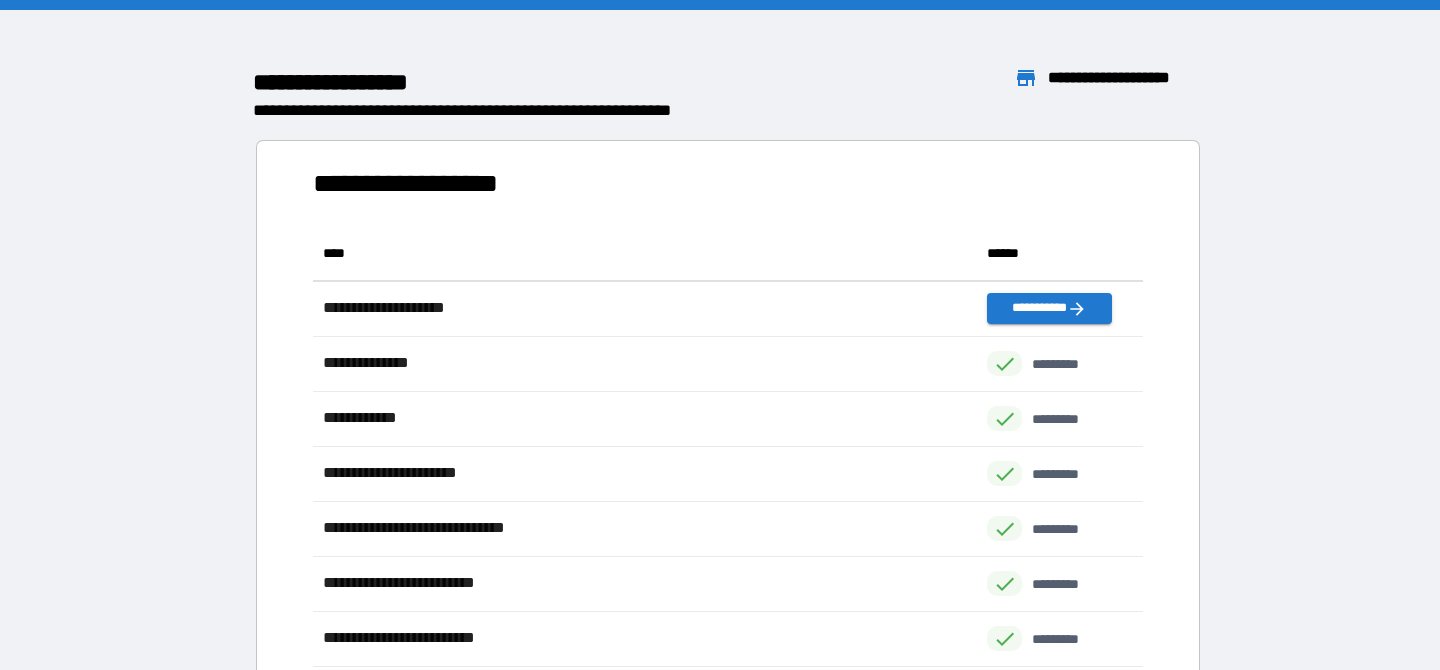 scroll, scrollTop: 1, scrollLeft: 1, axis: both 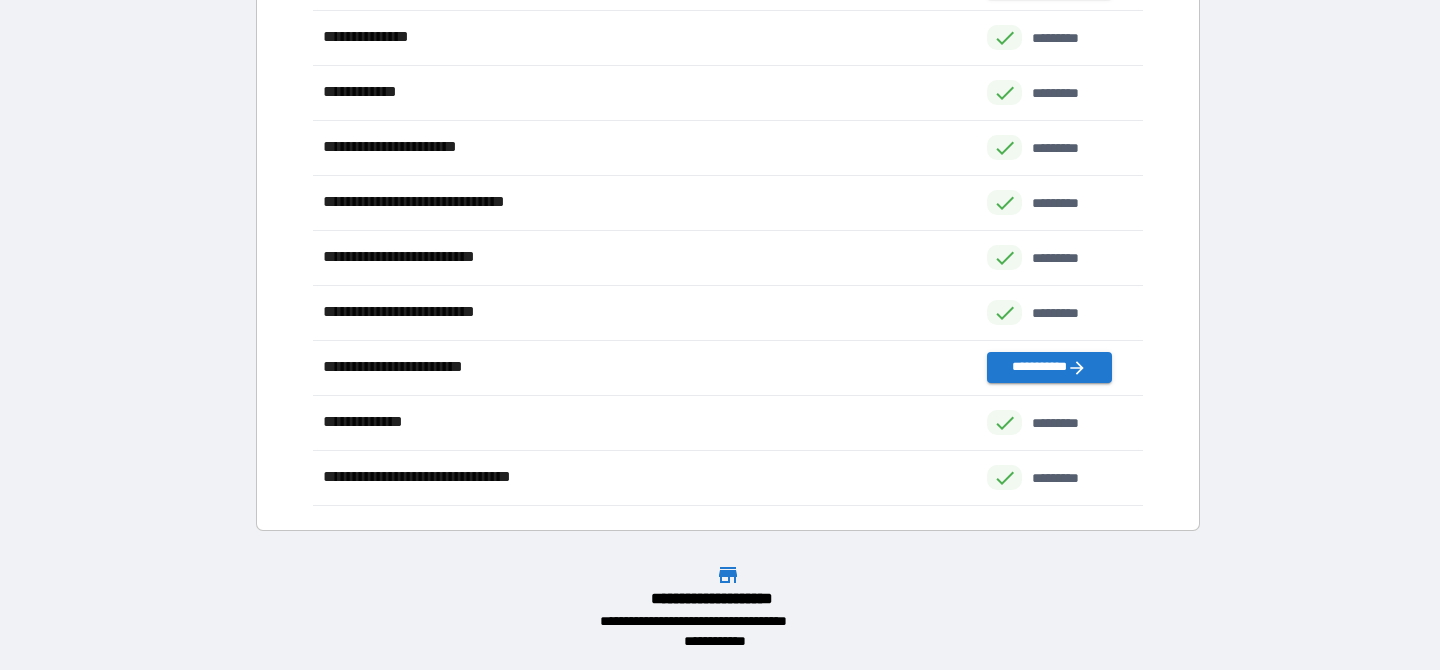 drag, startPoint x: 729, startPoint y: 575, endPoint x: 729, endPoint y: 602, distance: 27 